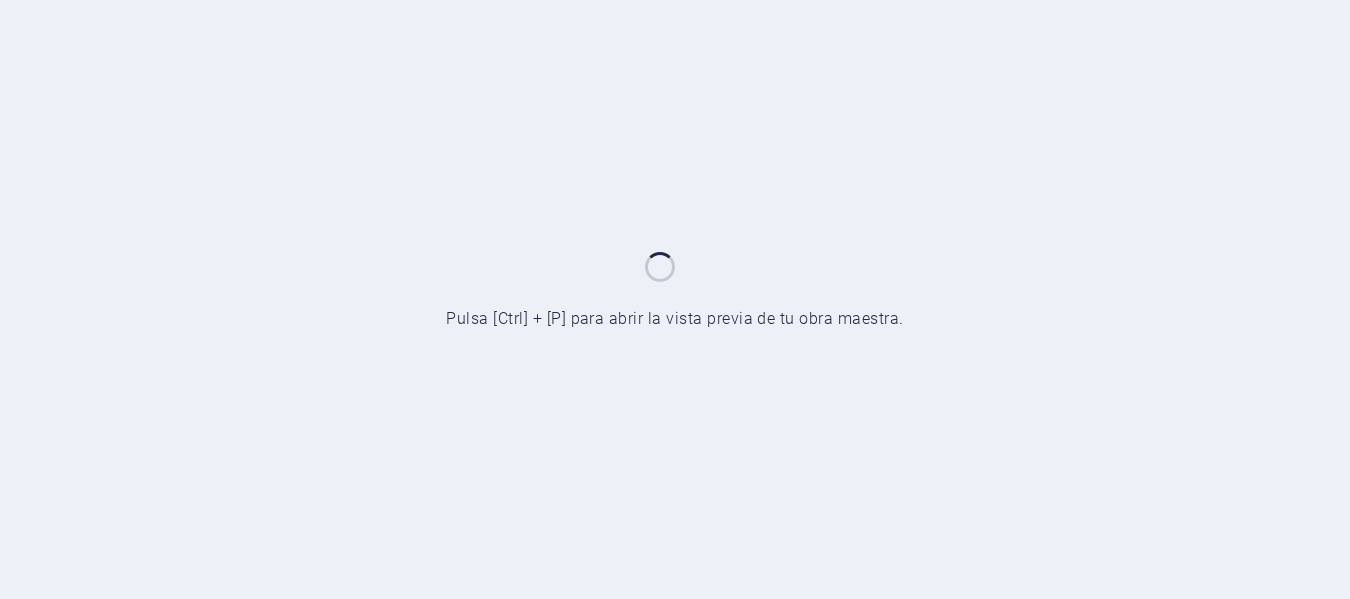 scroll, scrollTop: 0, scrollLeft: 0, axis: both 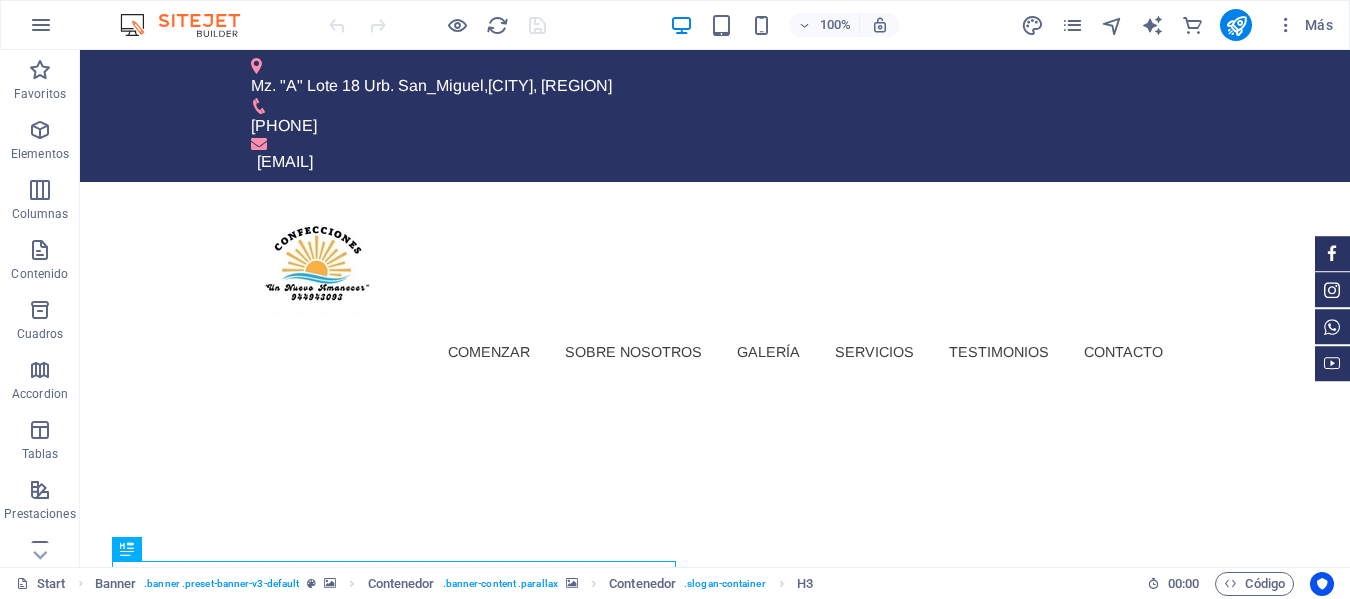 click at bounding box center (80, 432) 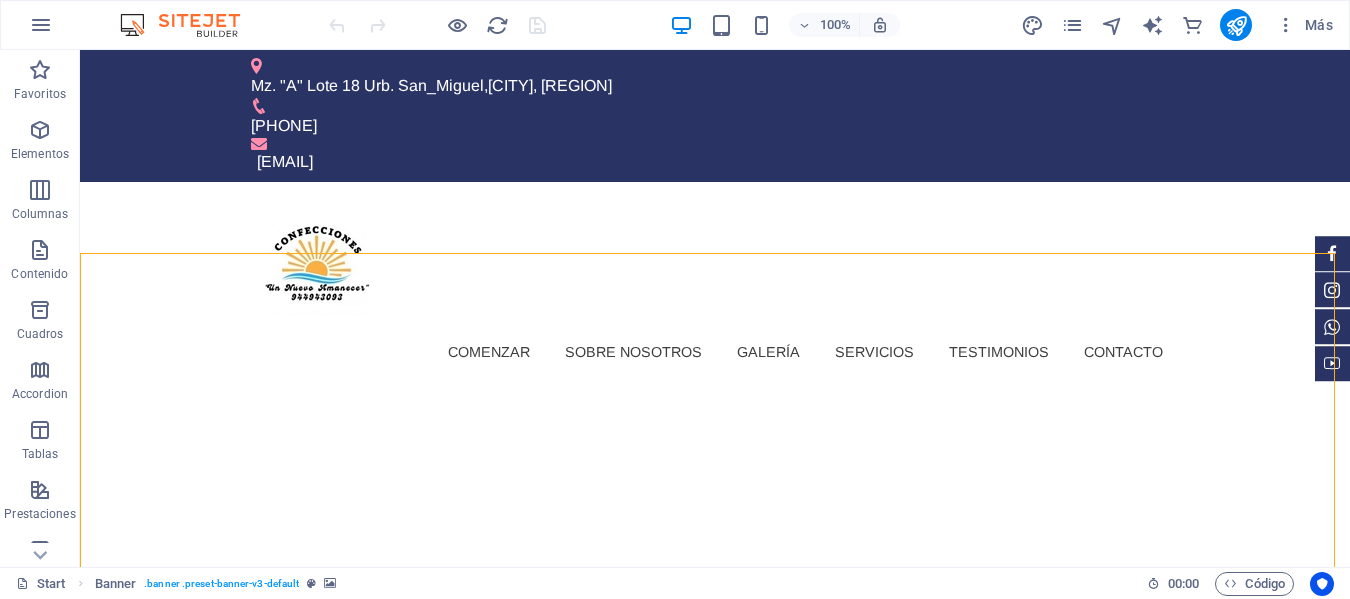 click at bounding box center (80, 432) 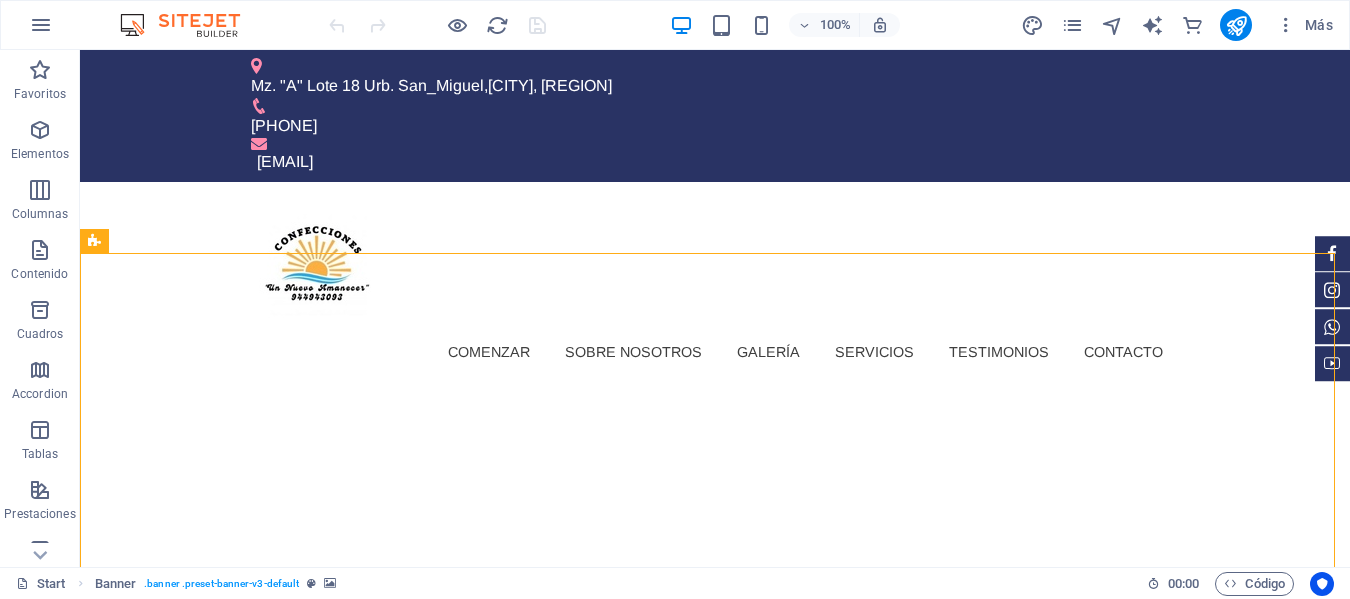 click at bounding box center (80, 432) 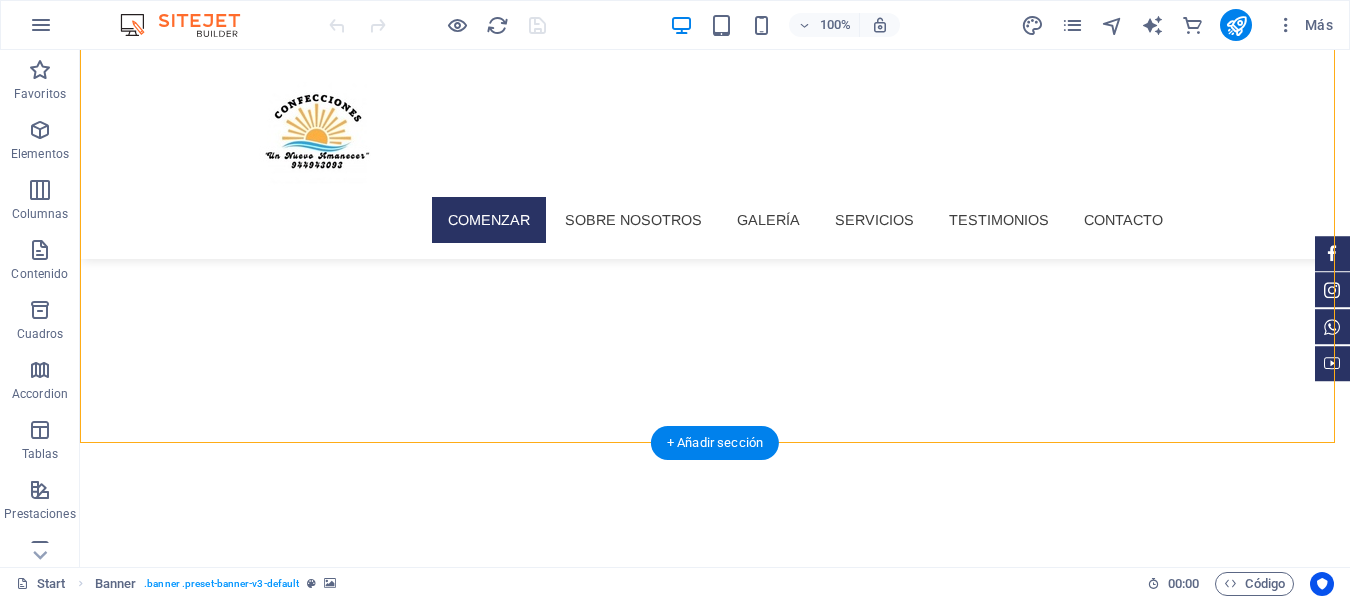 scroll, scrollTop: 100, scrollLeft: 0, axis: vertical 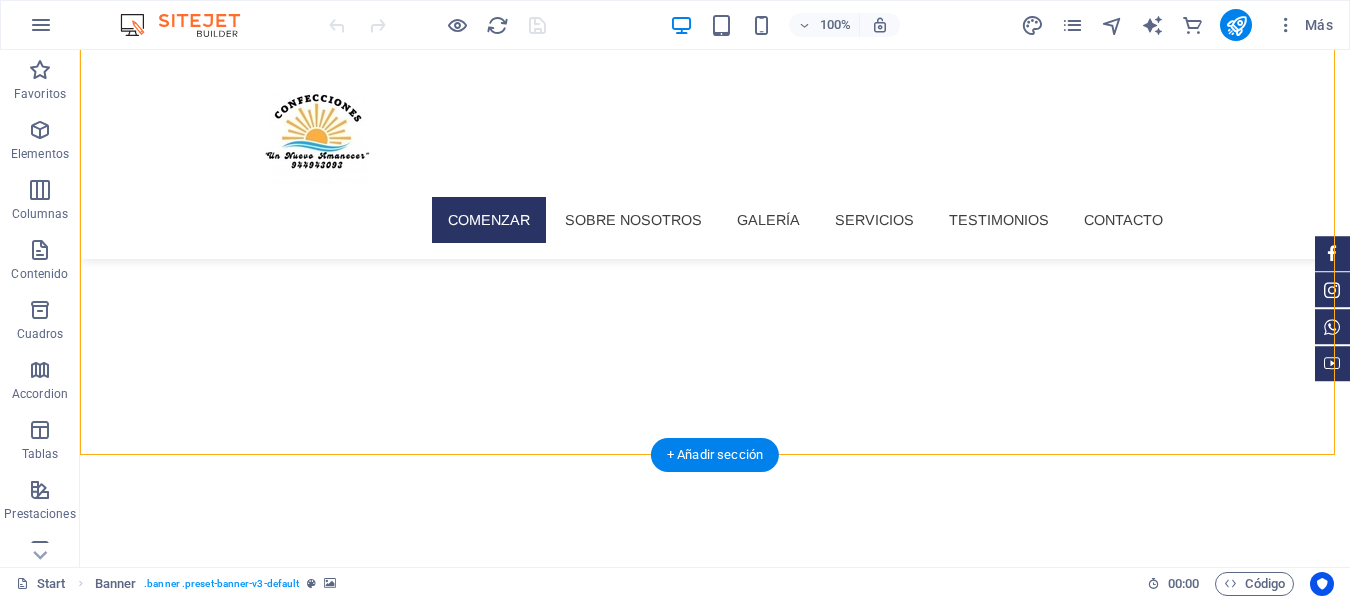 click at bounding box center (715, 729) 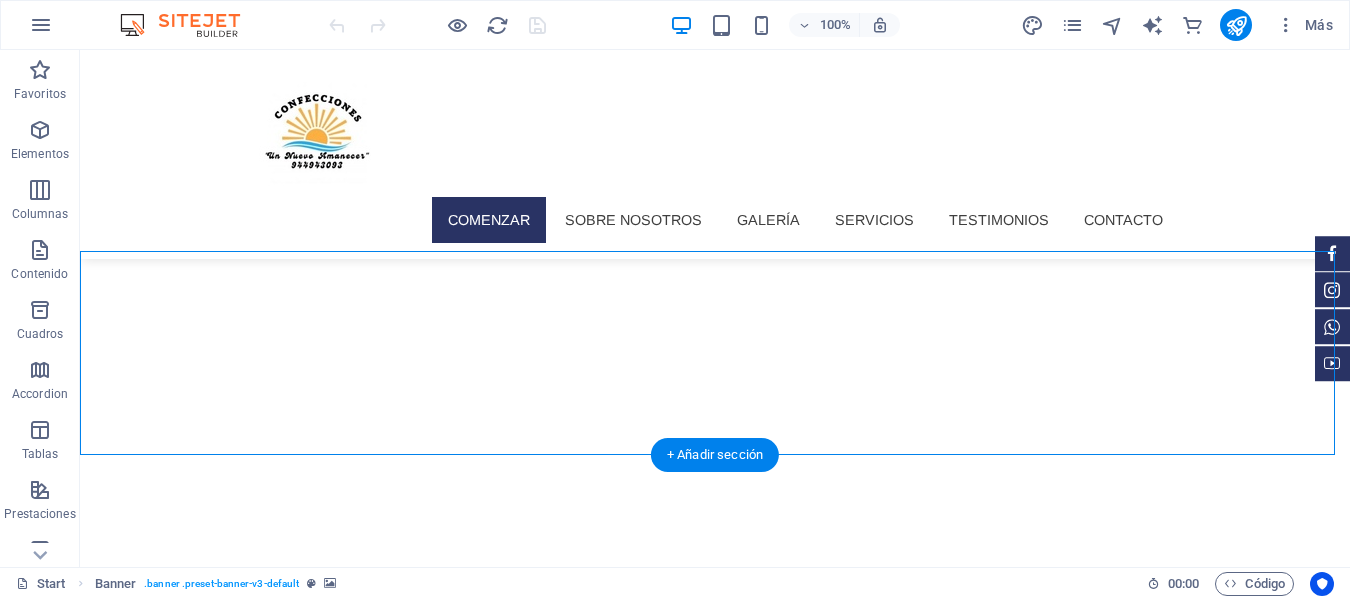 click at bounding box center [715, 729] 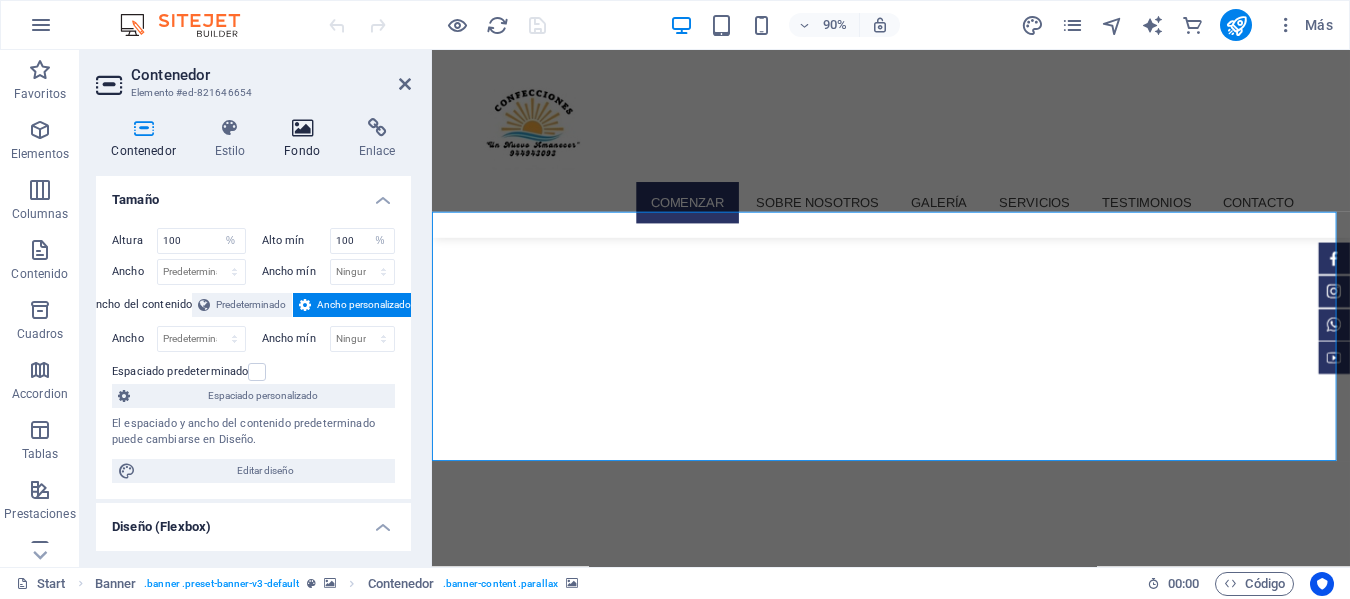 click at bounding box center [302, 128] 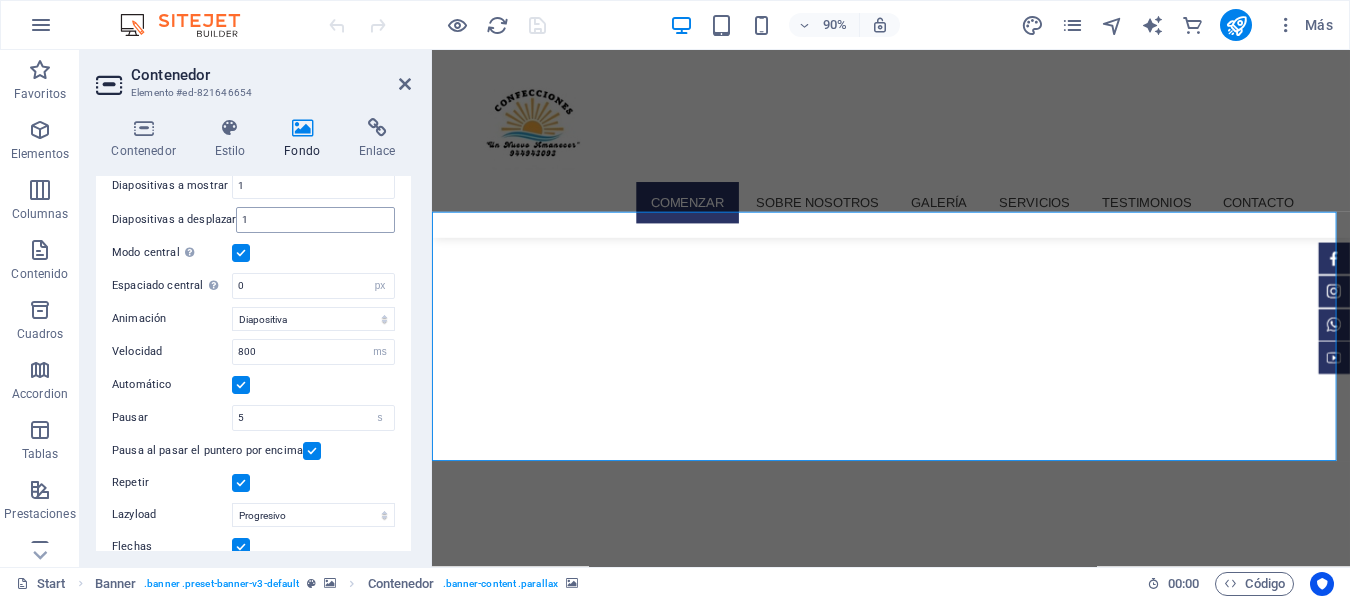 scroll, scrollTop: 400, scrollLeft: 0, axis: vertical 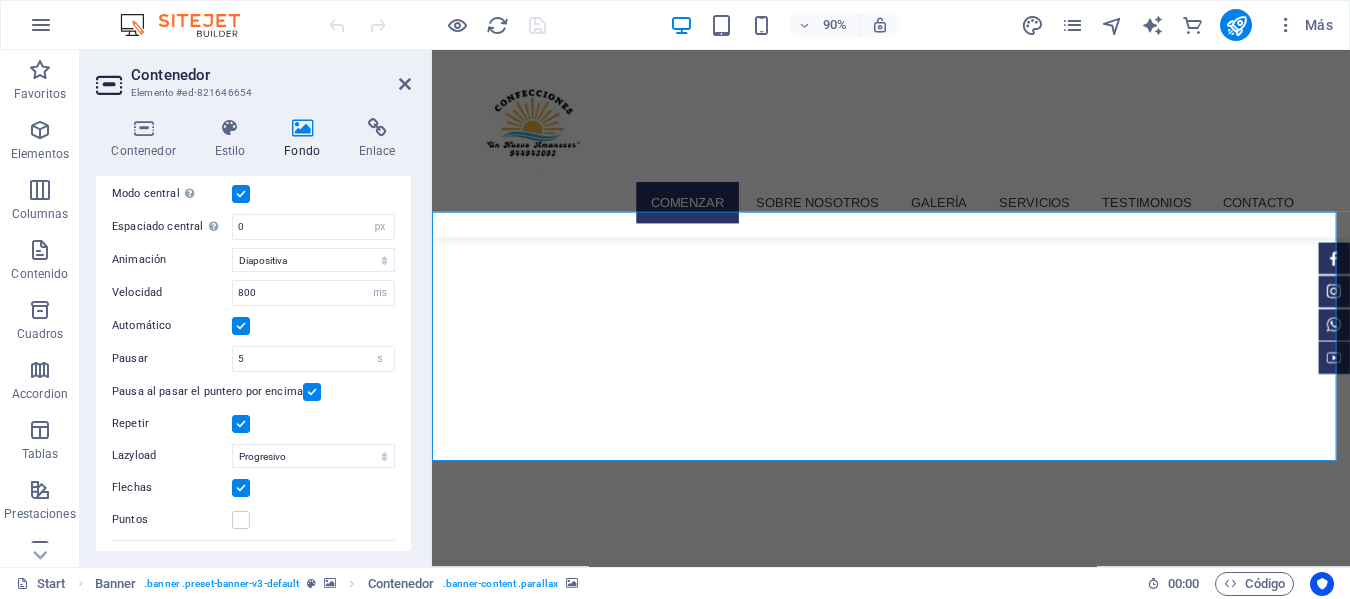 click at bounding box center [942, 888] 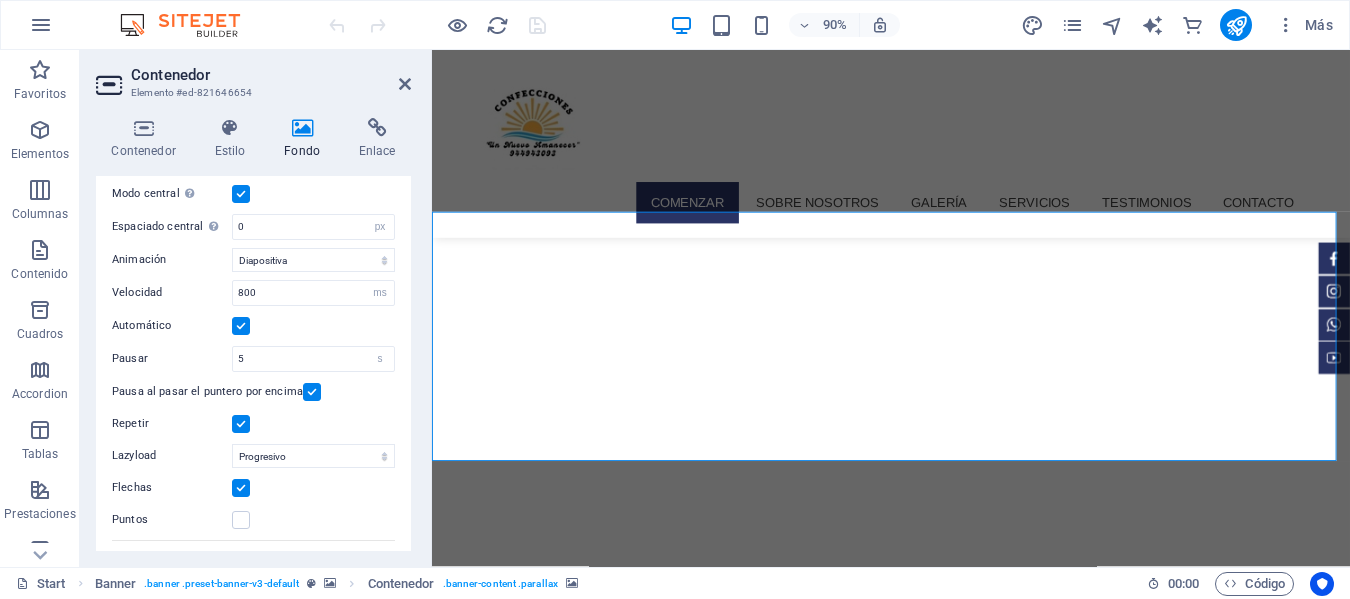click at bounding box center (942, 888) 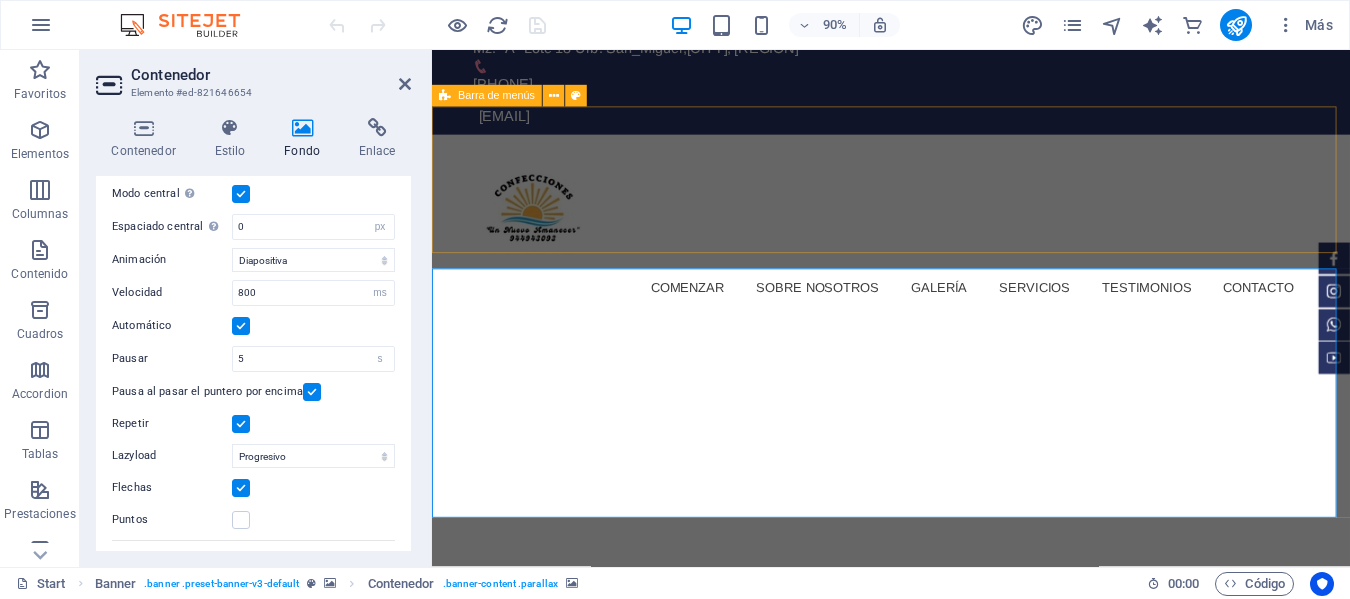 scroll, scrollTop: 0, scrollLeft: 0, axis: both 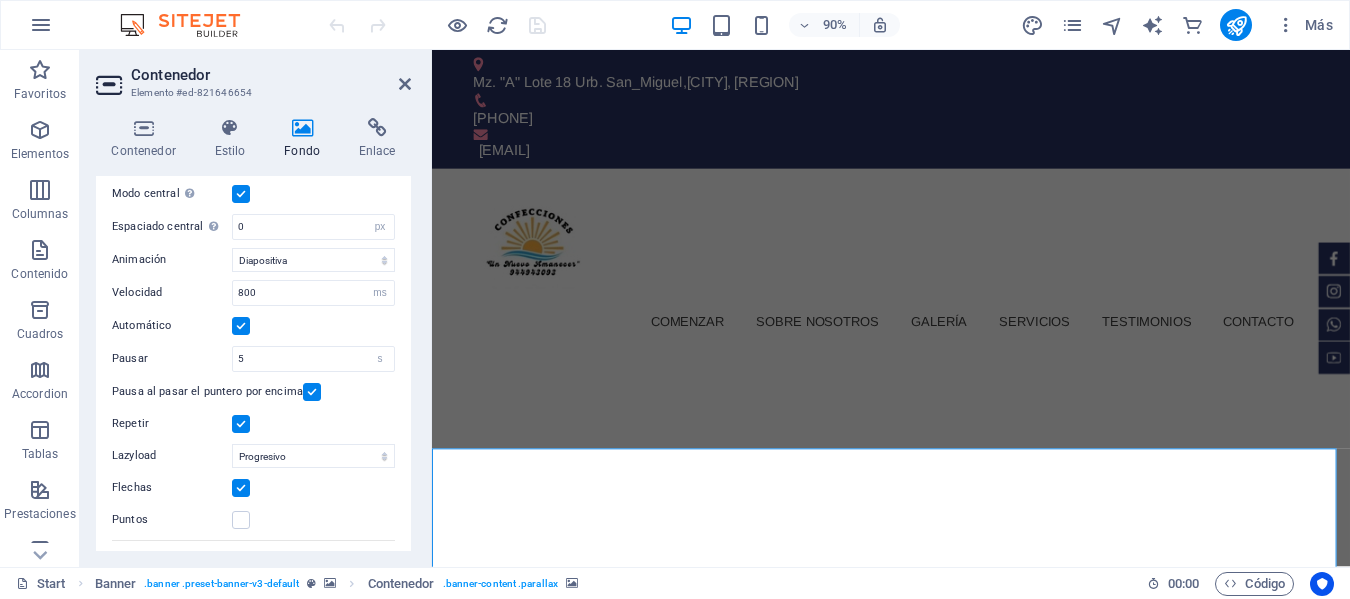 click at bounding box center [-2081, 415] 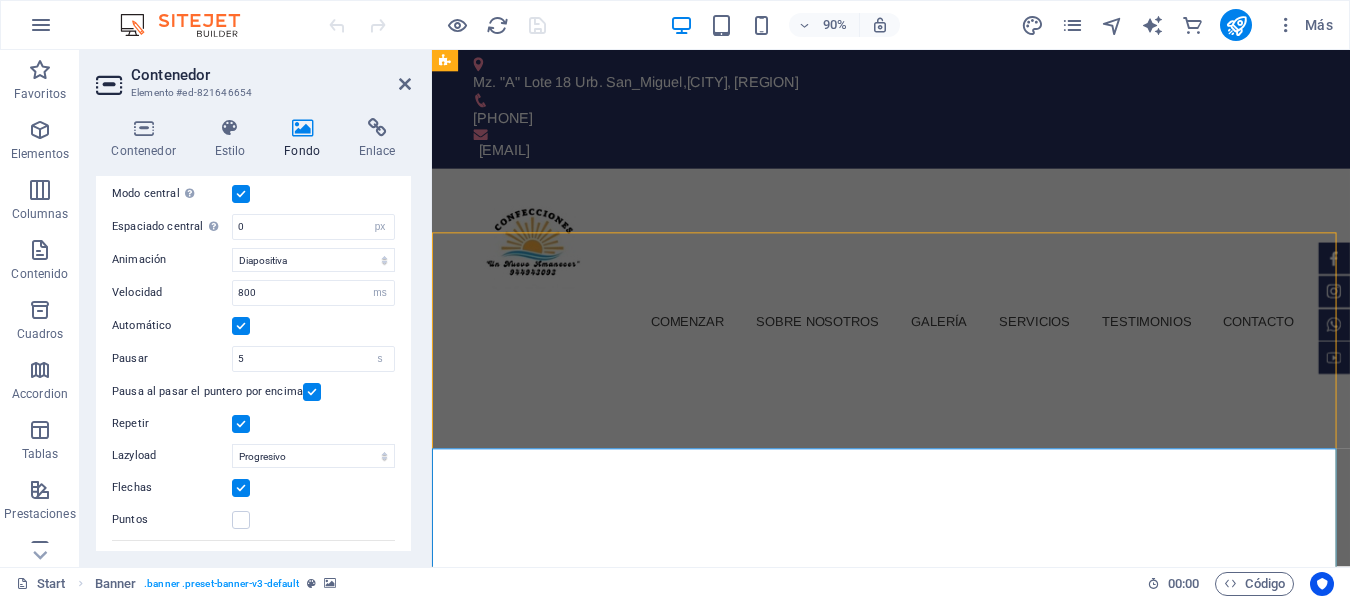 click at bounding box center [-2081, 415] 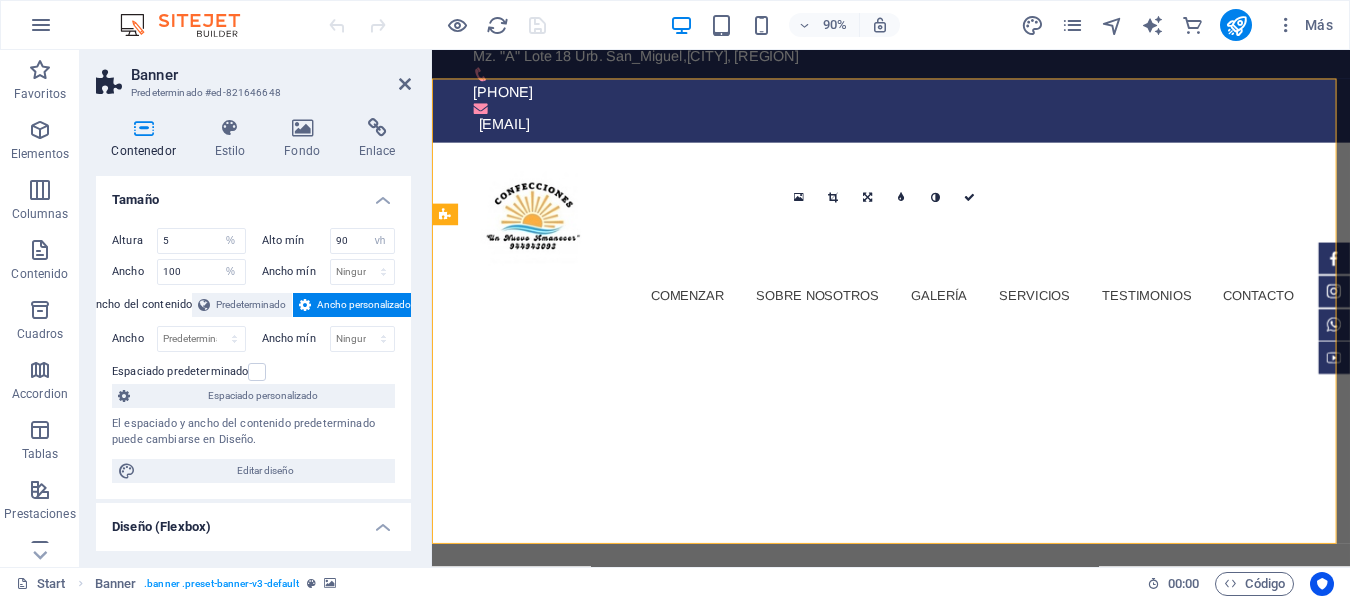 scroll, scrollTop: 0, scrollLeft: 0, axis: both 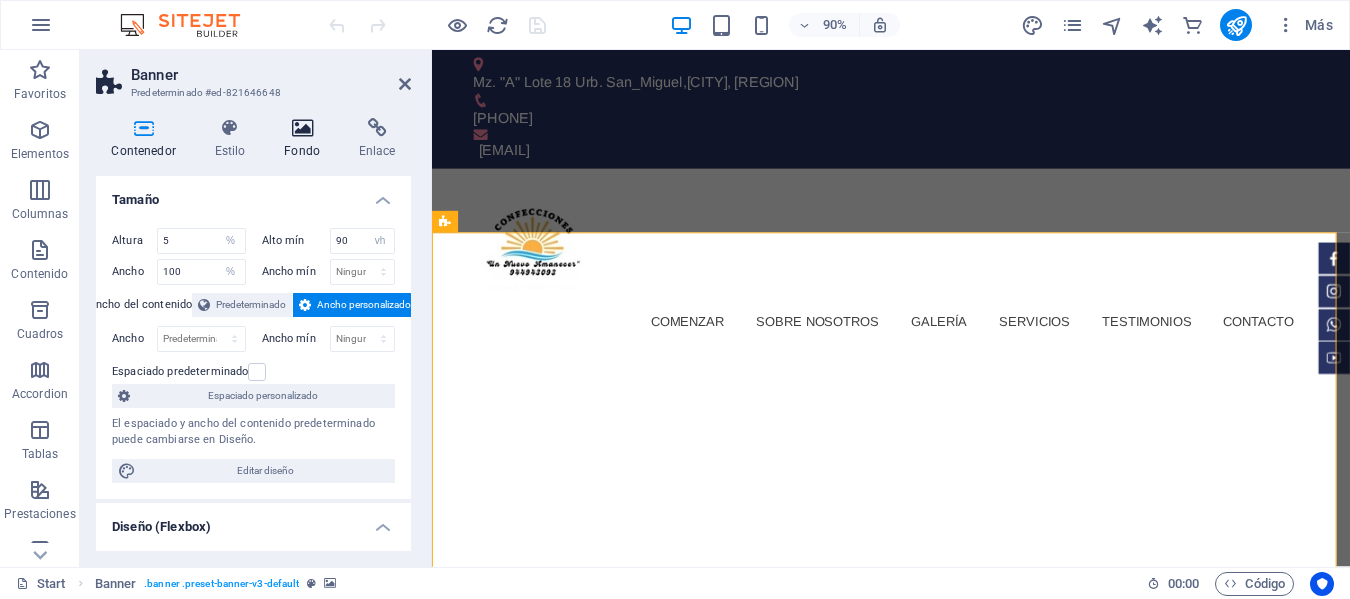 click at bounding box center (302, 128) 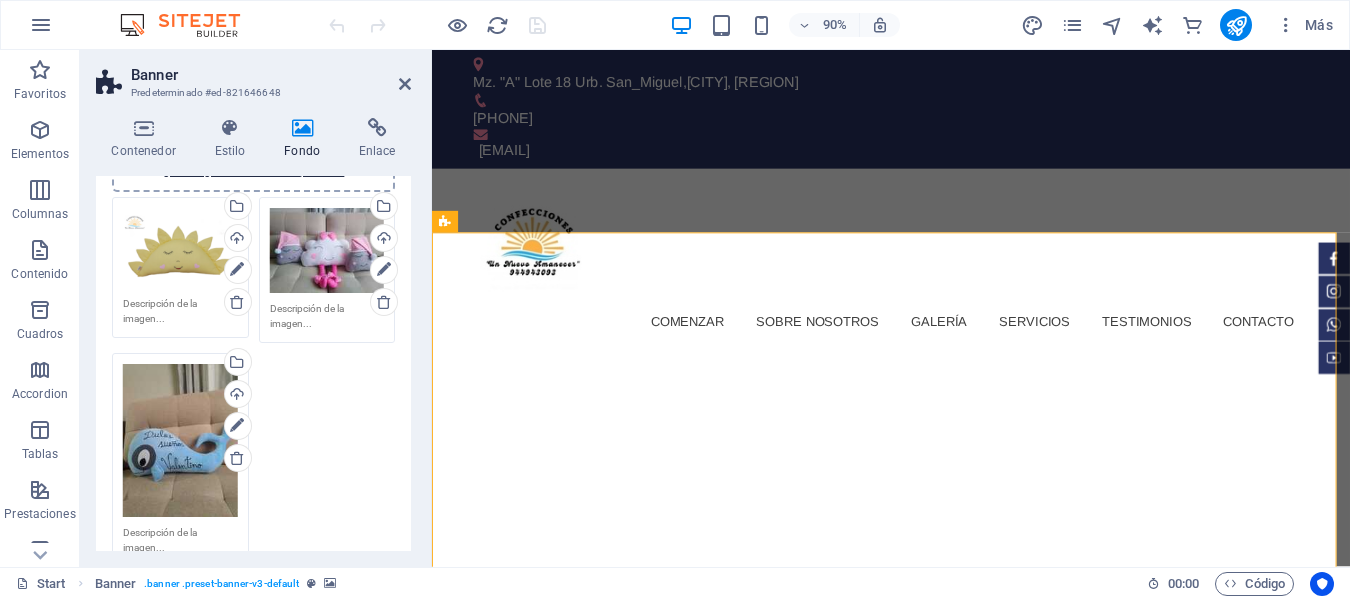 scroll, scrollTop: 300, scrollLeft: 0, axis: vertical 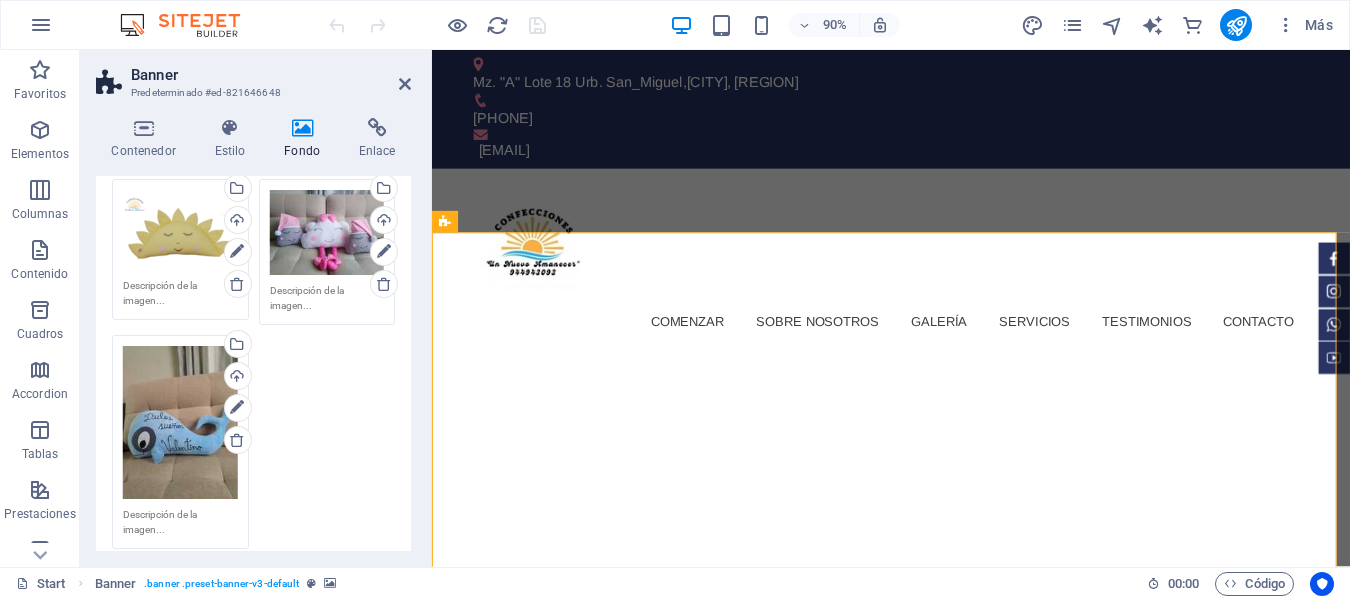 click on "Arrastra archivos aquí, haz clic para escoger archivos o  selecciona archivos de Archivos o de nuestra galería gratuita de fotos y vídeos Selecciona archivos del administrador de archivos, de la galería de fotos o carga archivo(s) Cargar Arrastra archivos aquí, haz clic para escoger archivos o  selecciona archivos de Archivos o de nuestra galería gratuita de fotos y vídeos Selecciona archivos del administrador de archivos, de la galería de fotos o carga archivo(s) Cargar Arrastra archivos aquí, haz clic para escoger archivos o  selecciona archivos de Archivos o de nuestra galería gratuita de fotos y vídeos Selecciona archivos del administrador de archivos, de la galería de fotos o carga archivo(s) Cargar" at bounding box center [253, 364] 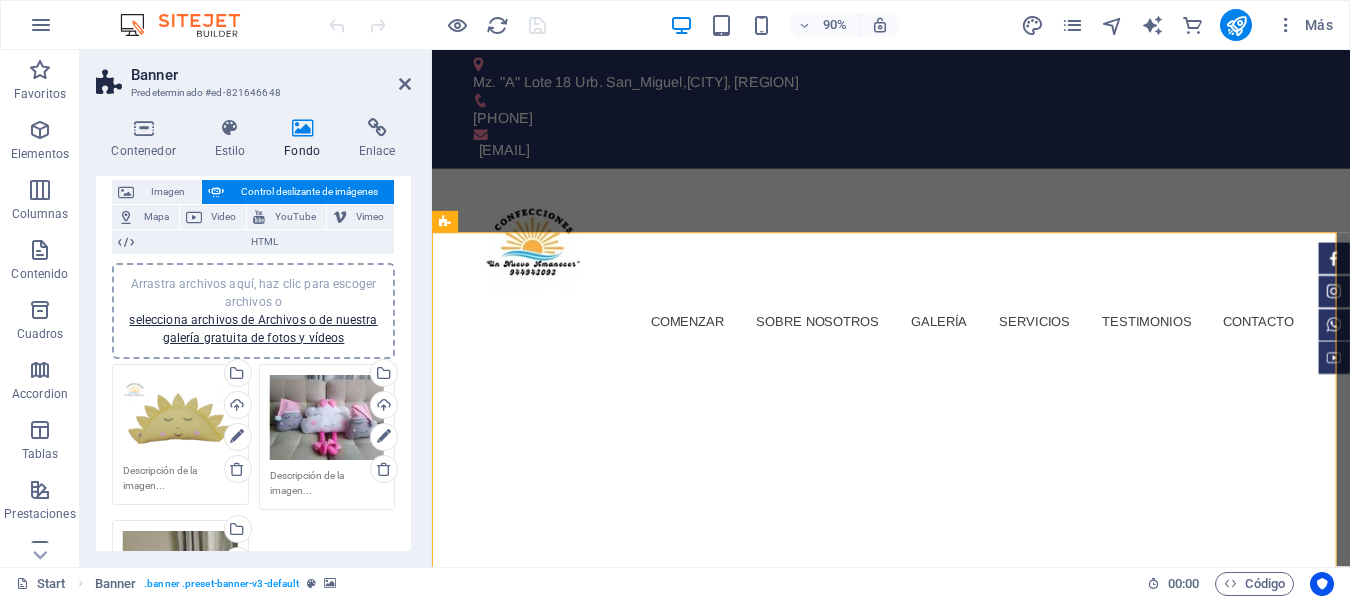 scroll, scrollTop: 100, scrollLeft: 0, axis: vertical 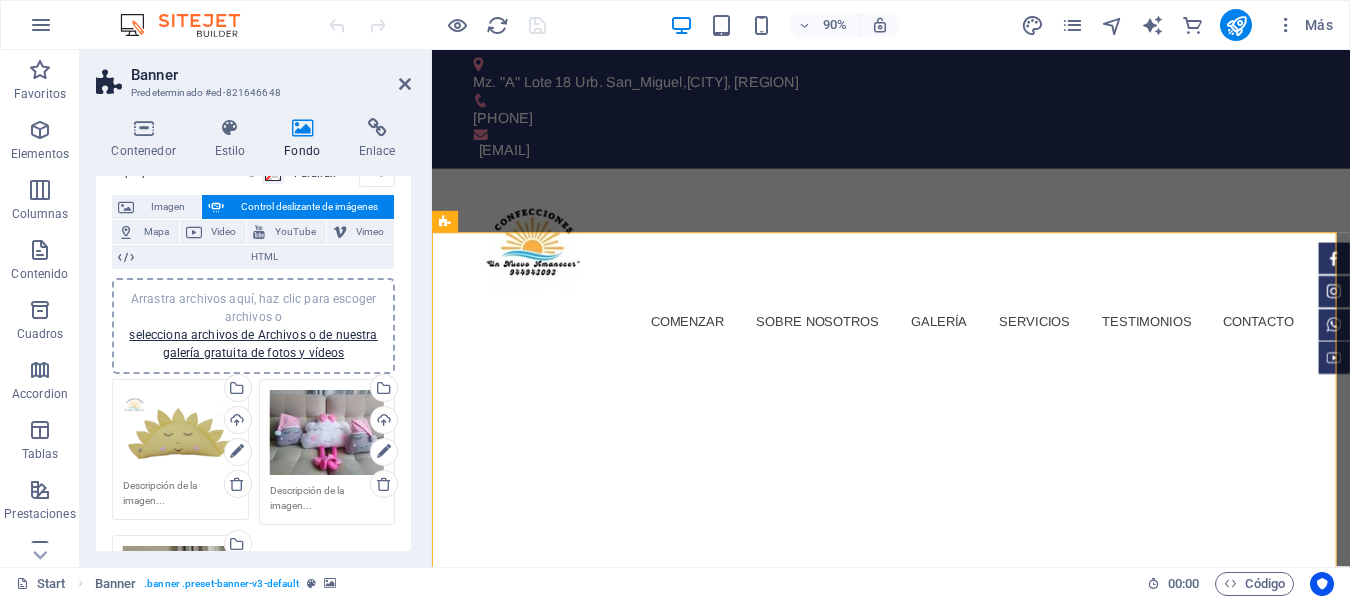 click on "Arrastra archivos aquí, haz clic para escoger archivos o  selecciona archivos de Archivos o de nuestra galería gratuita de fotos y vídeos" at bounding box center (253, 326) 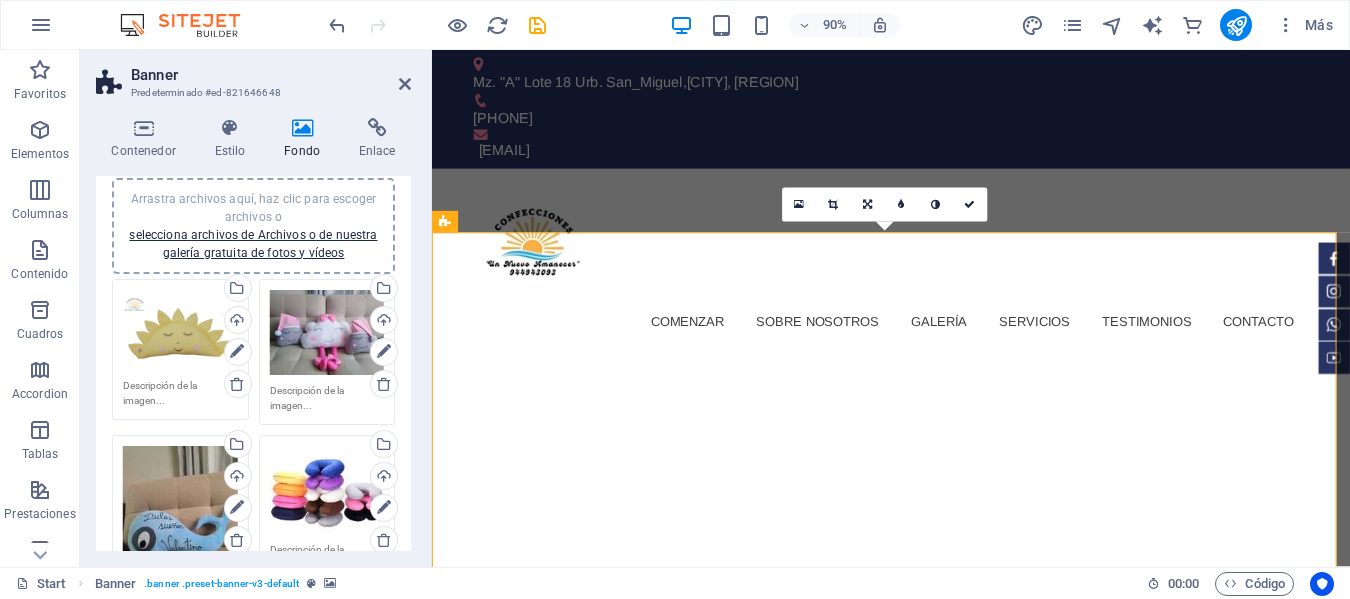 scroll, scrollTop: 0, scrollLeft: 0, axis: both 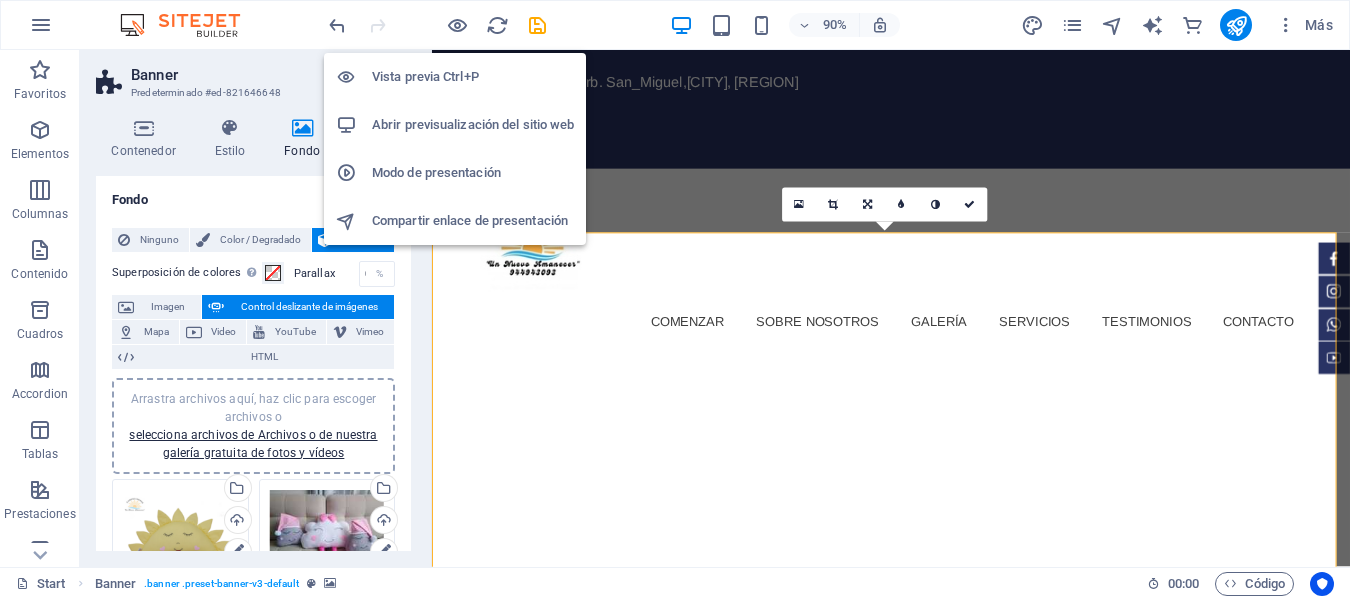 click on "Abrir previsualización del sitio web" at bounding box center (473, 125) 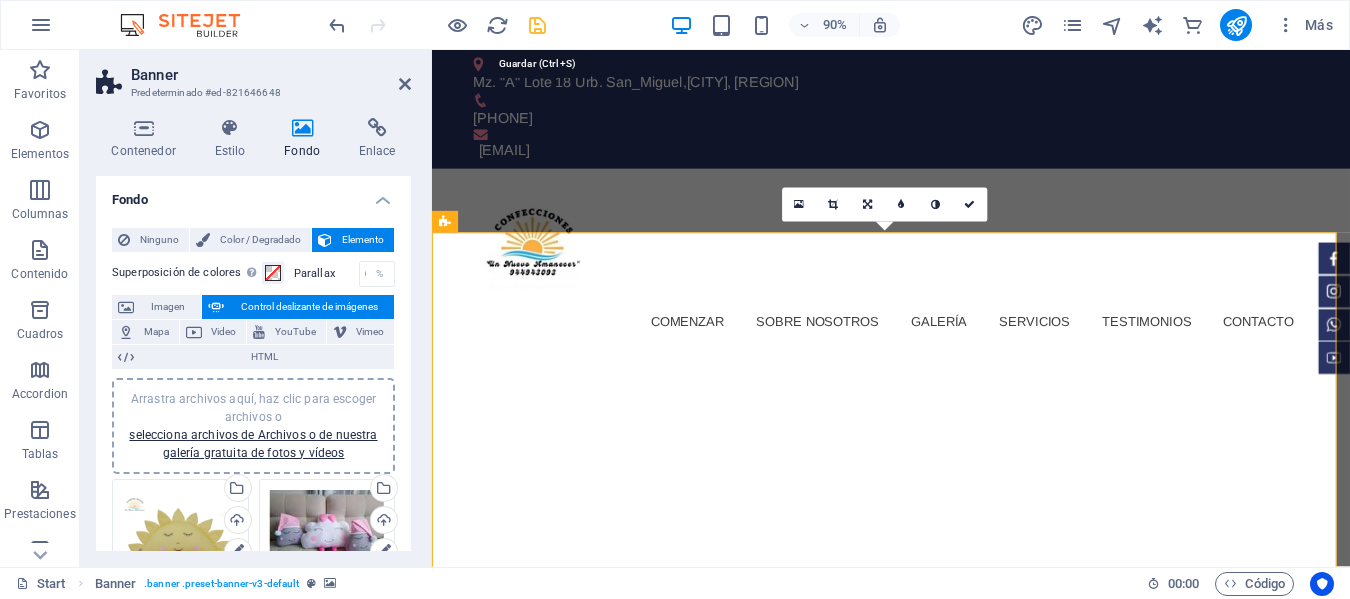 click at bounding box center (537, 25) 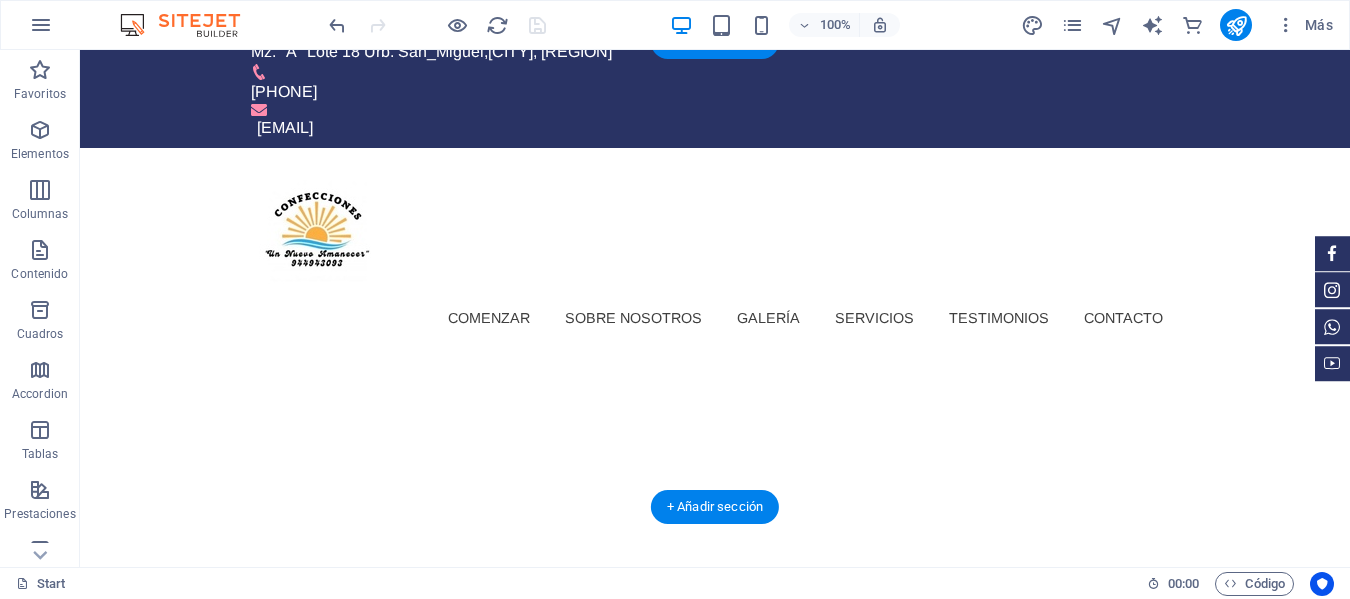 scroll, scrollTop: 0, scrollLeft: 0, axis: both 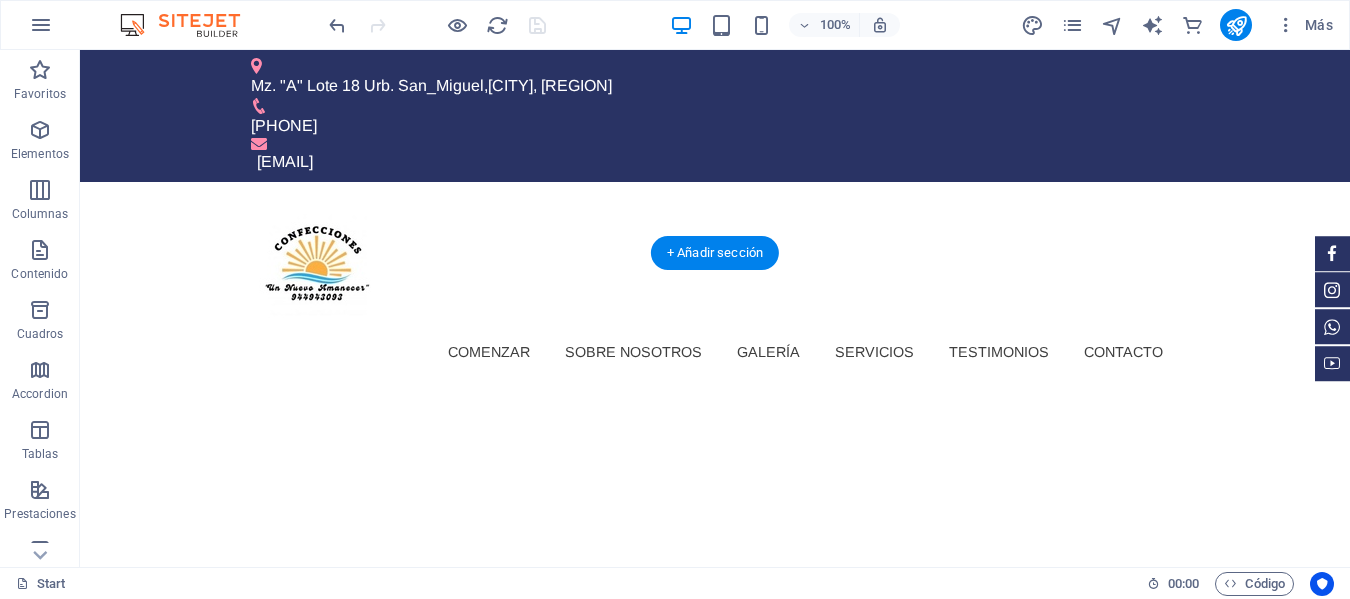 click at bounding box center (80, 432) 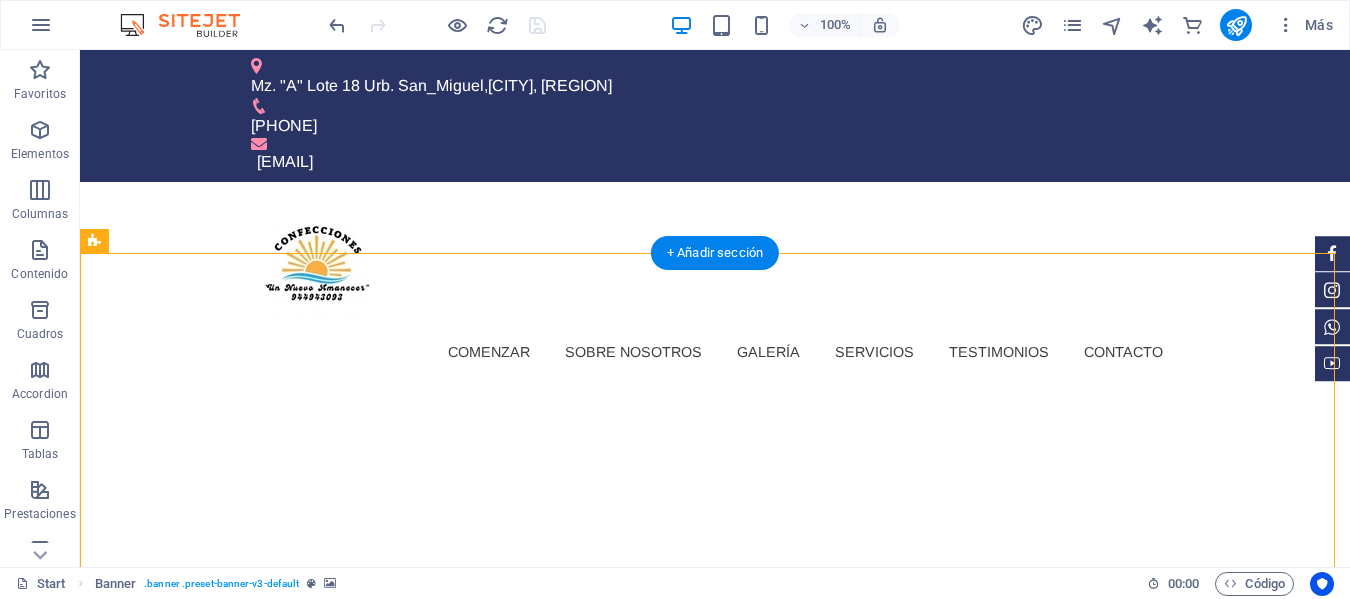 click at bounding box center (80, 432) 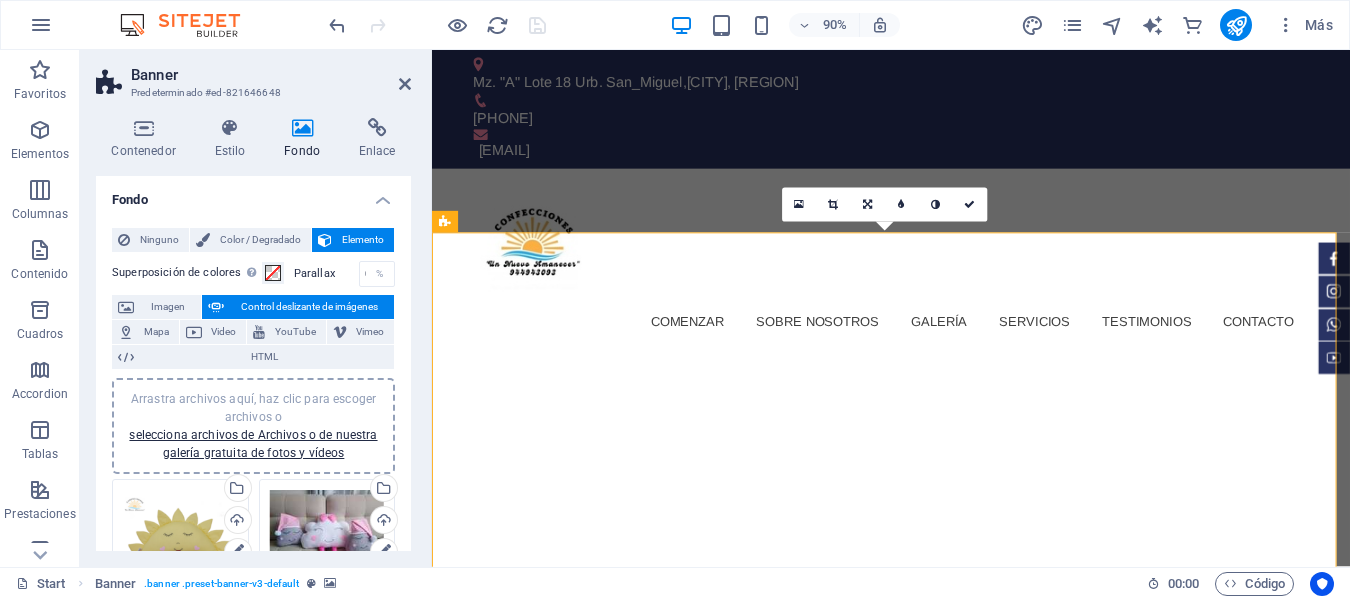 click at bounding box center [942, 929] 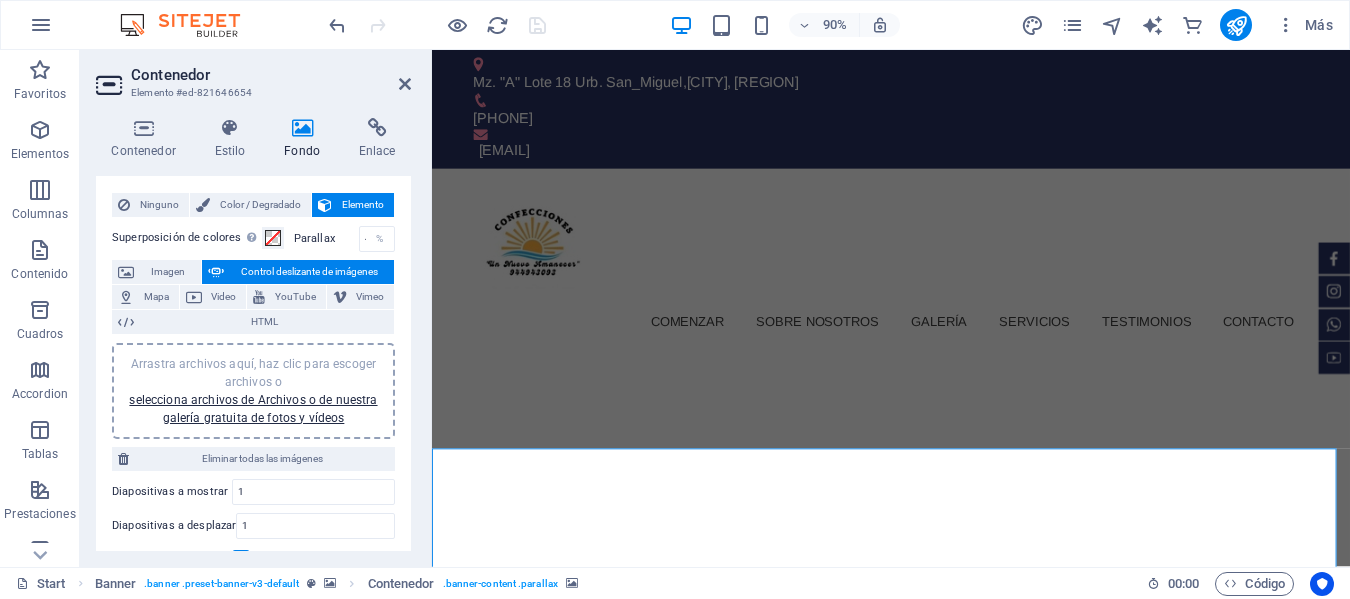 scroll, scrollTop: 0, scrollLeft: 0, axis: both 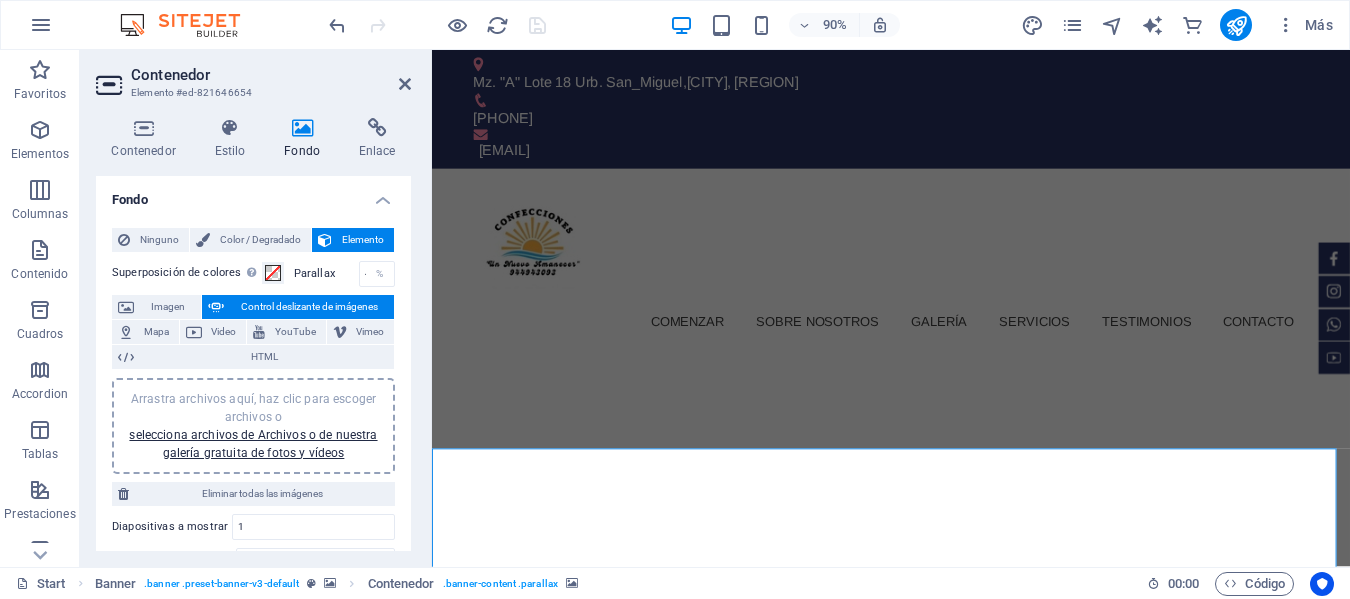 click at bounding box center (942, 929) 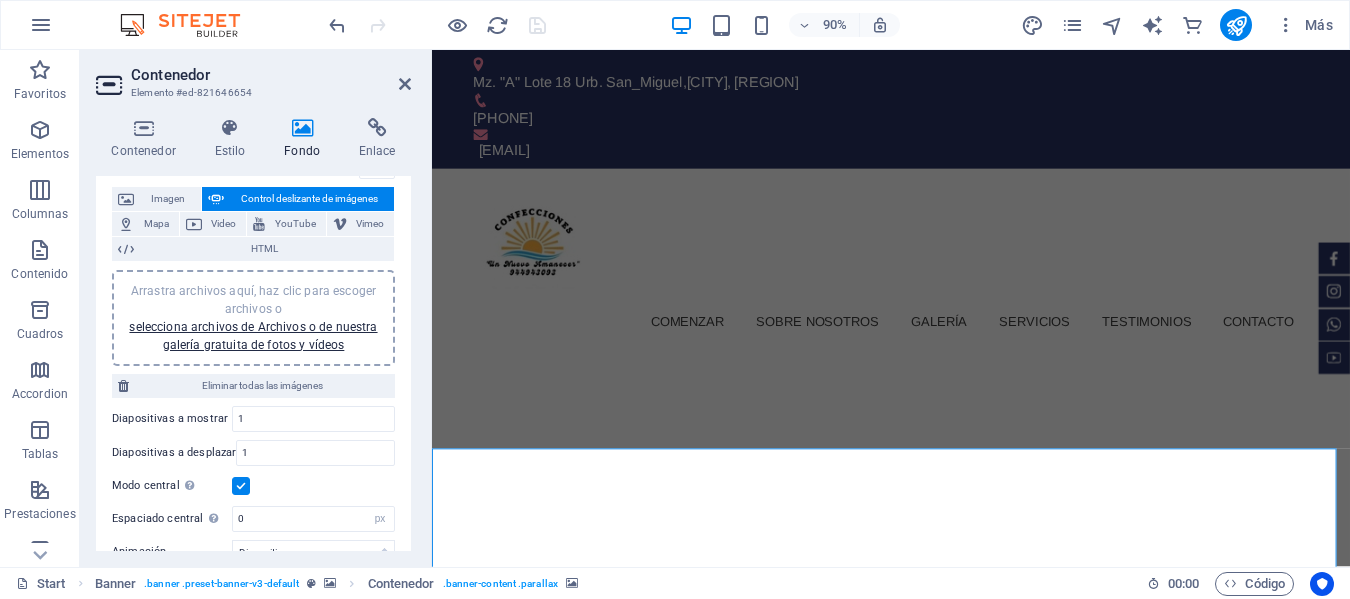 scroll, scrollTop: 0, scrollLeft: 0, axis: both 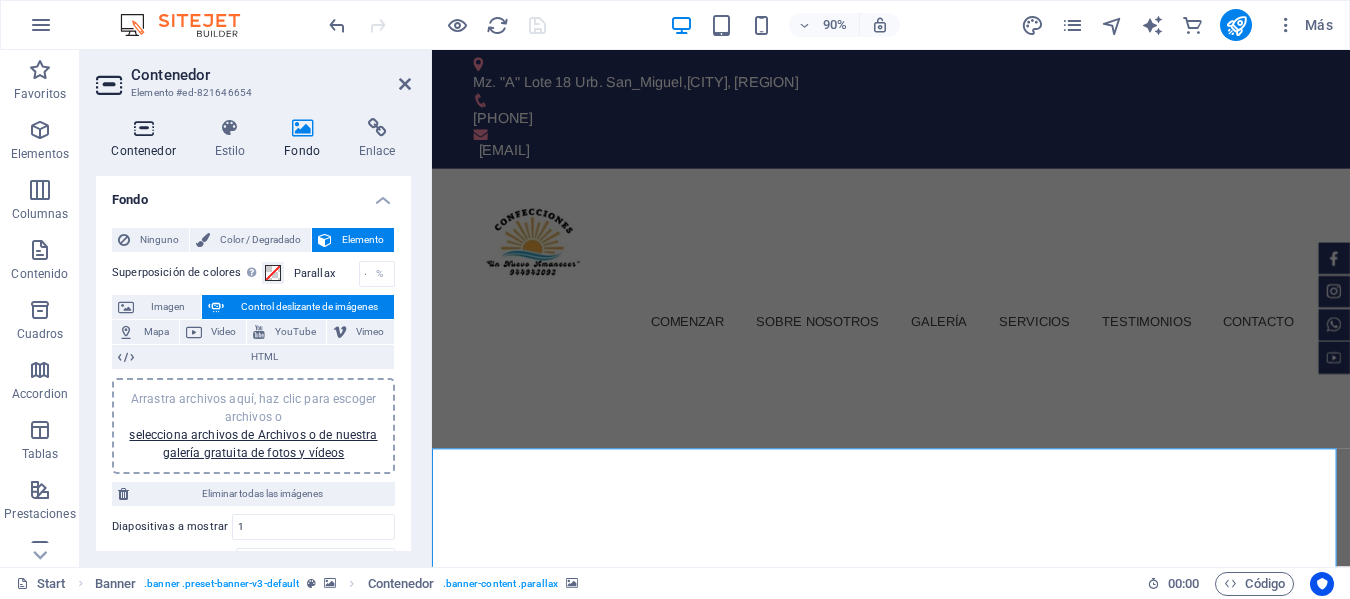 click on "Contenedor" at bounding box center (147, 139) 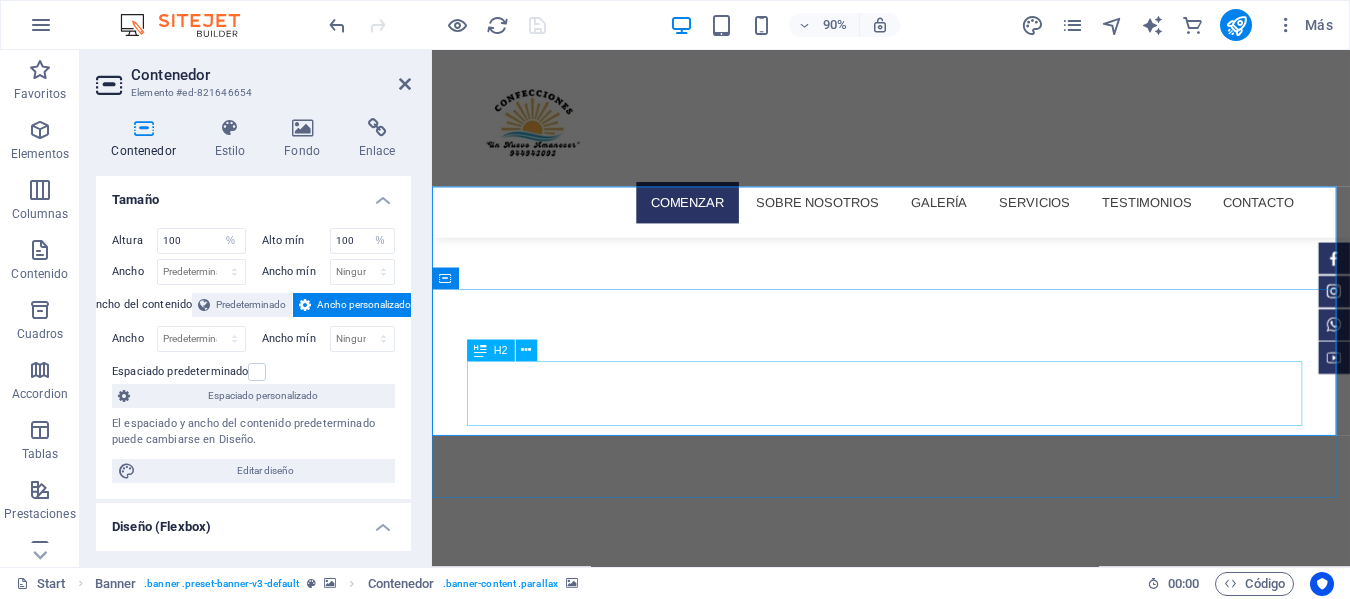 scroll, scrollTop: 300, scrollLeft: 0, axis: vertical 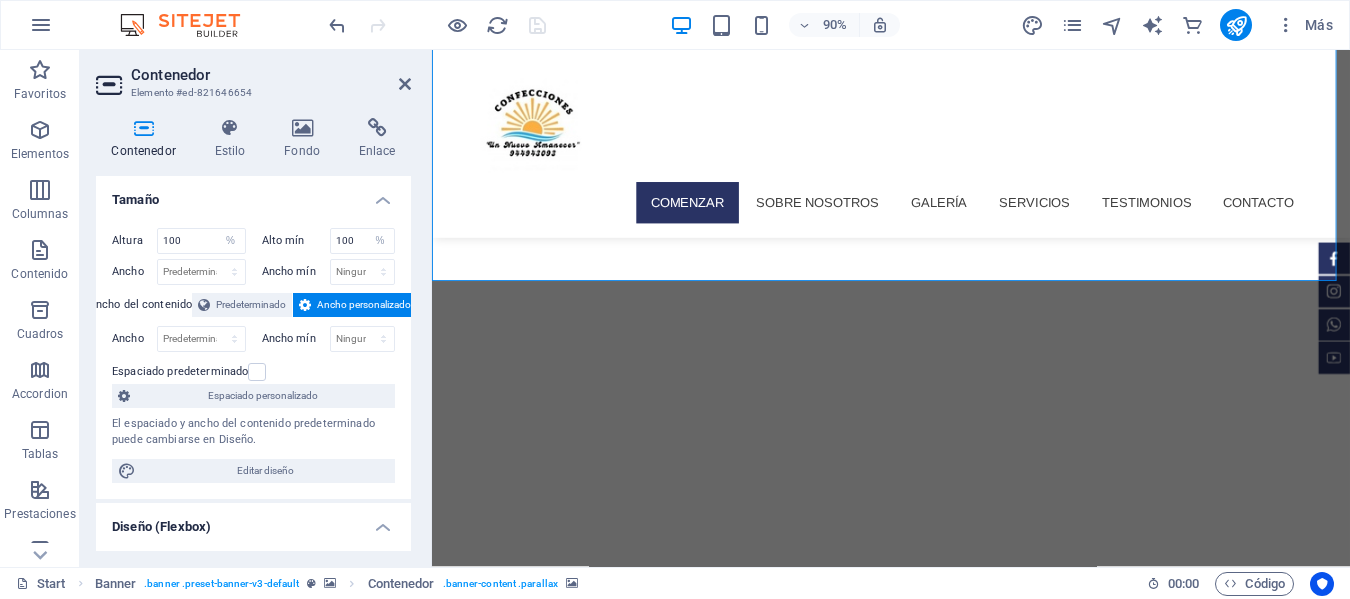 click at bounding box center [942, 703] 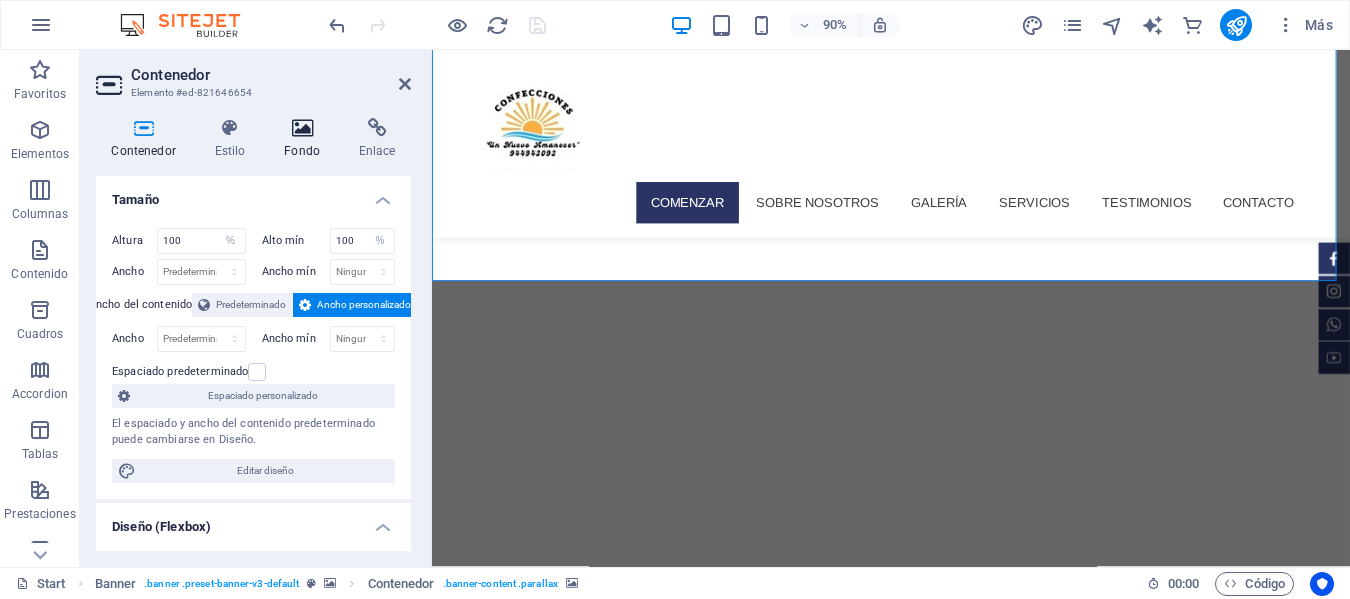 click at bounding box center [302, 128] 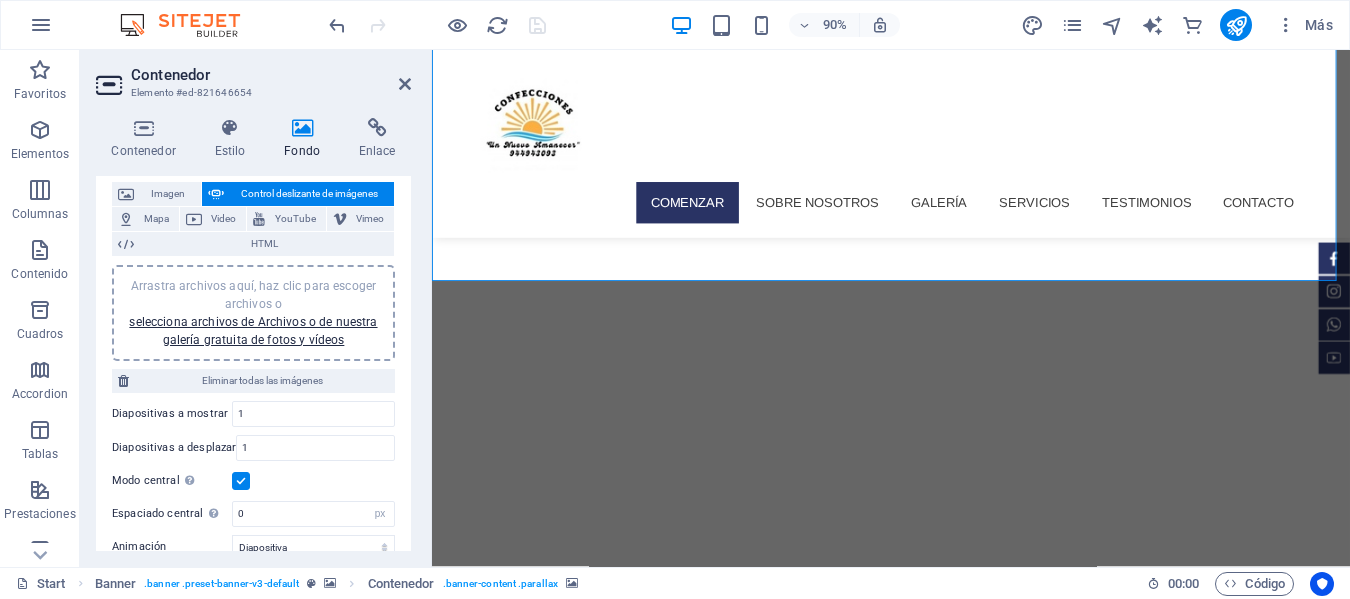 scroll, scrollTop: 0, scrollLeft: 0, axis: both 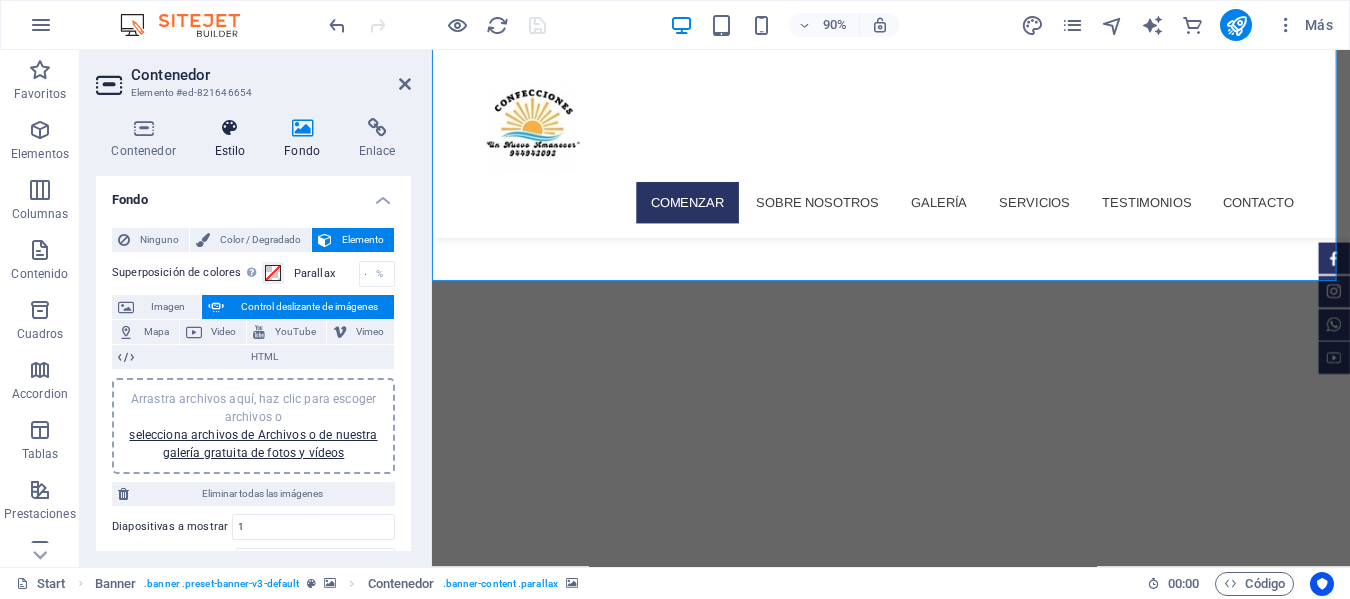 click at bounding box center [230, 128] 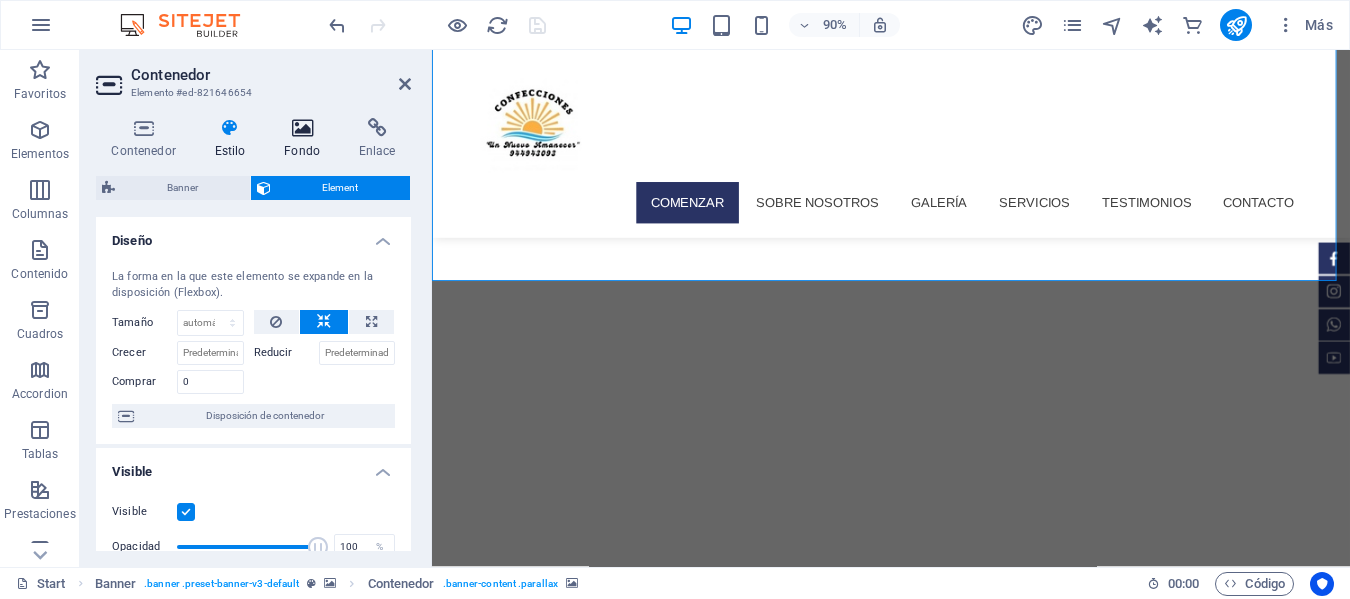 click on "Fondo" at bounding box center [306, 139] 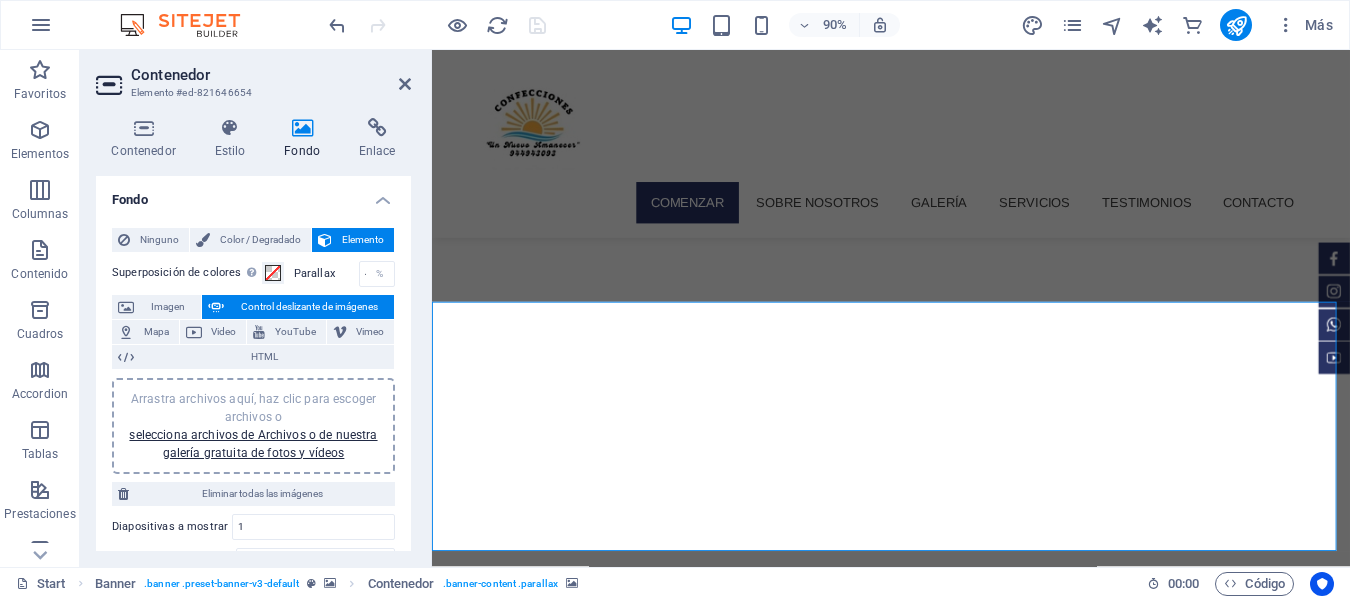 scroll, scrollTop: 0, scrollLeft: 0, axis: both 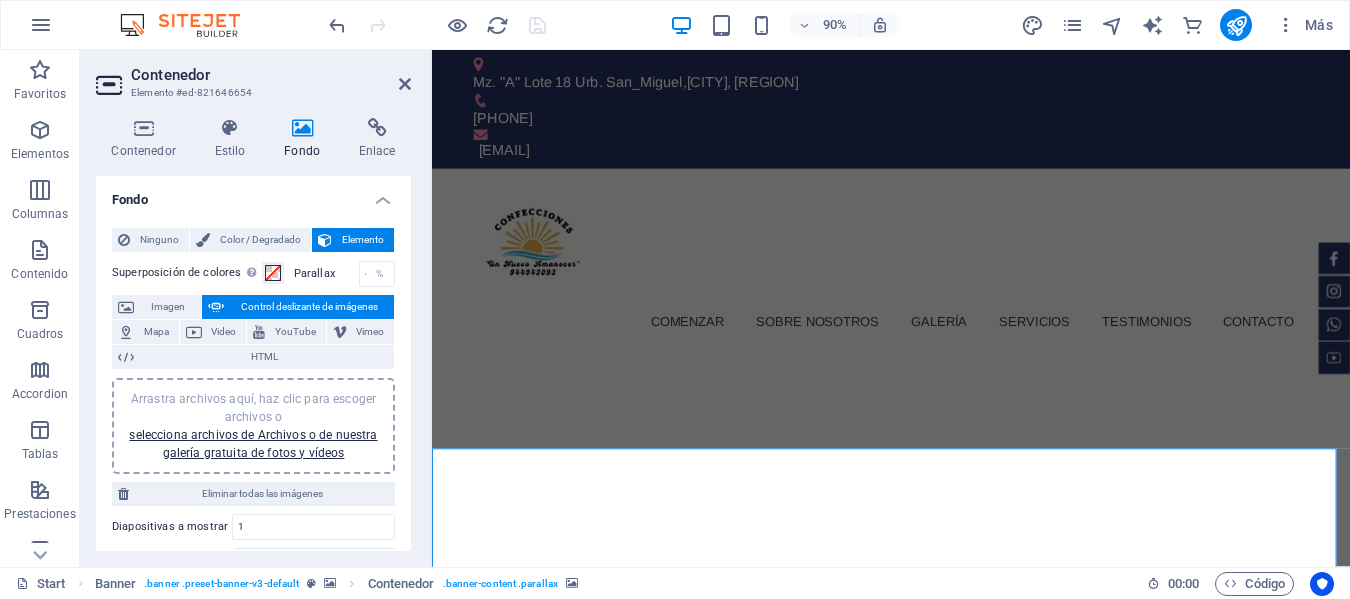 click at bounding box center [-2081, 415] 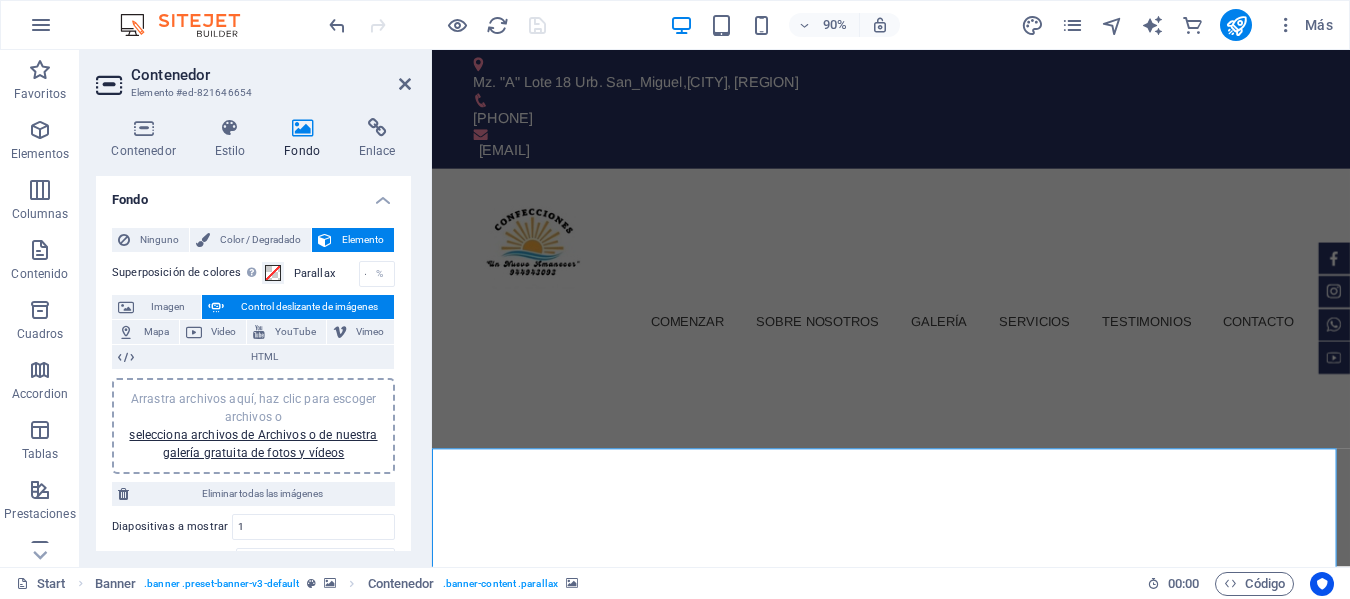 click at bounding box center [-2081, 415] 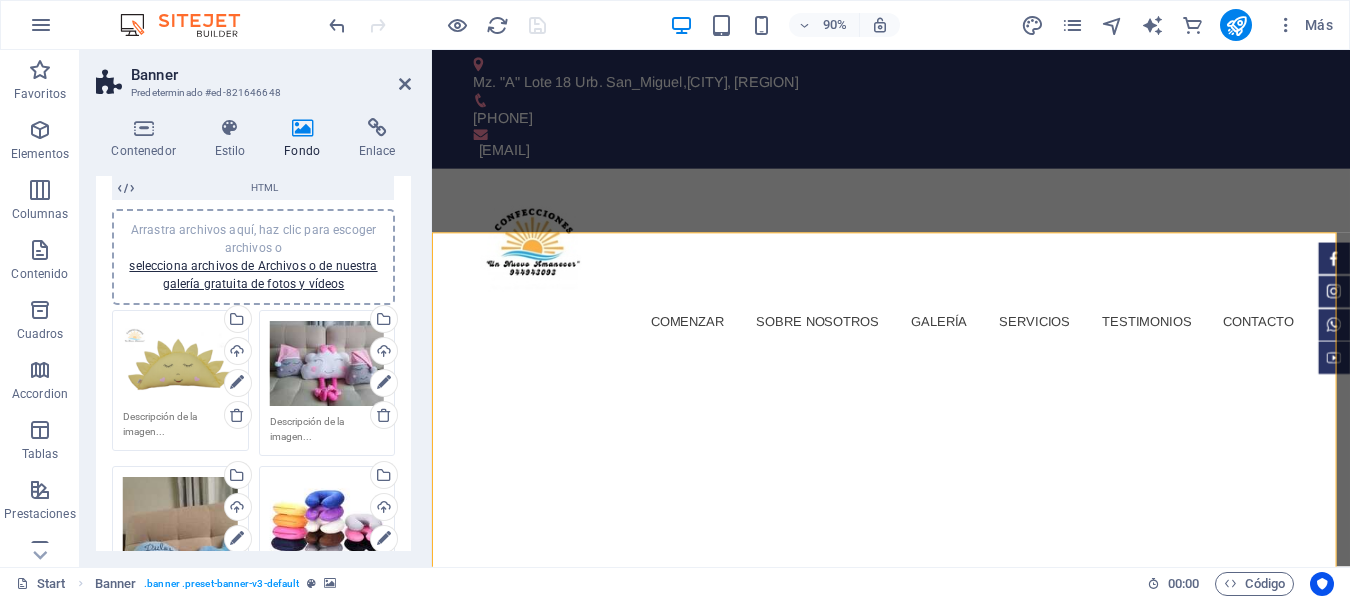 scroll, scrollTop: 100, scrollLeft: 0, axis: vertical 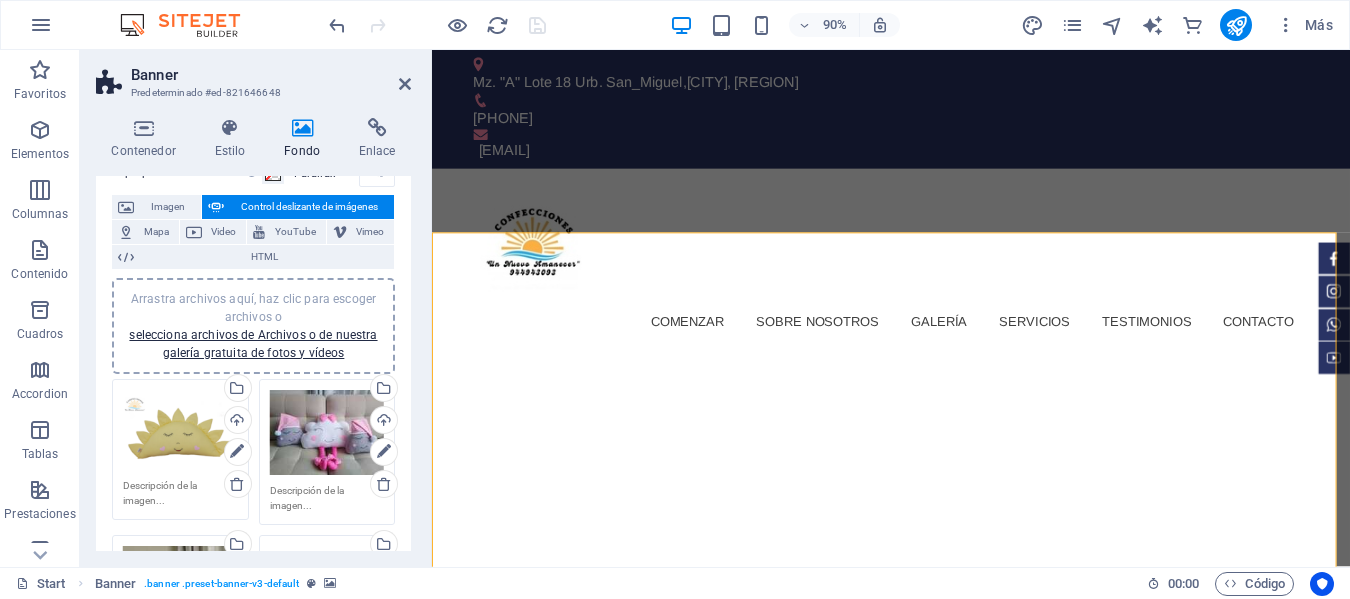 click on "Arrastra archivos aquí, haz clic para escoger archivos o  selecciona archivos de Archivos o de nuestra galería gratuita de fotos y vídeos" at bounding box center [253, 326] 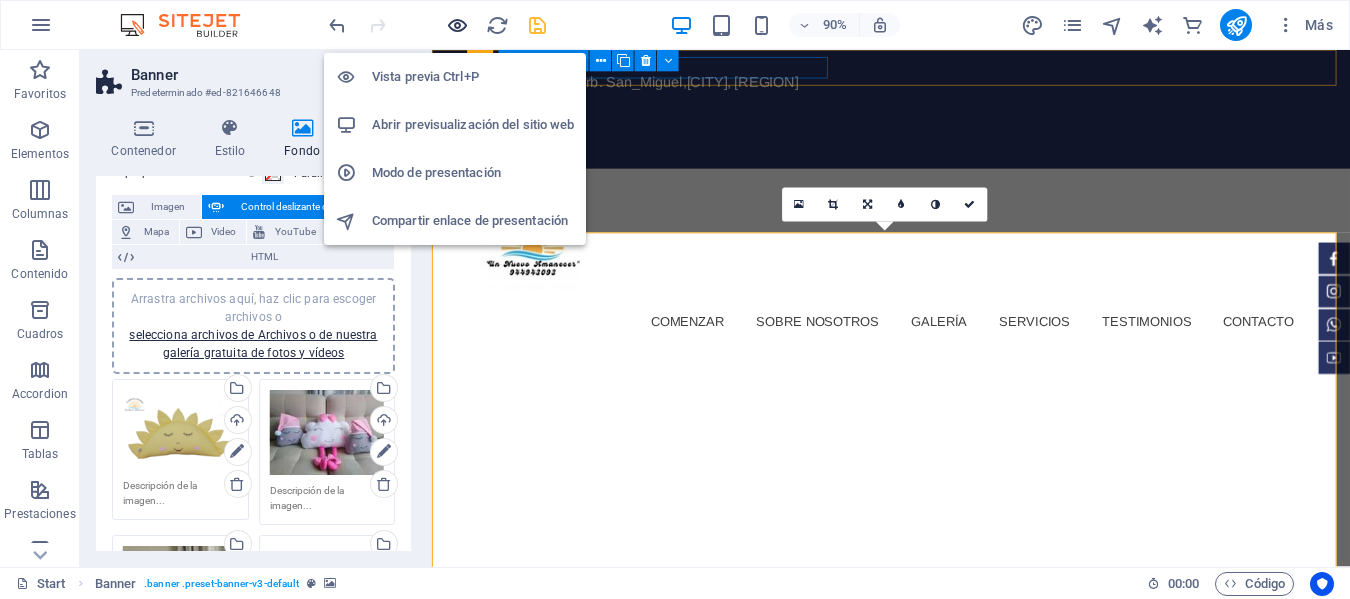 click at bounding box center (457, 25) 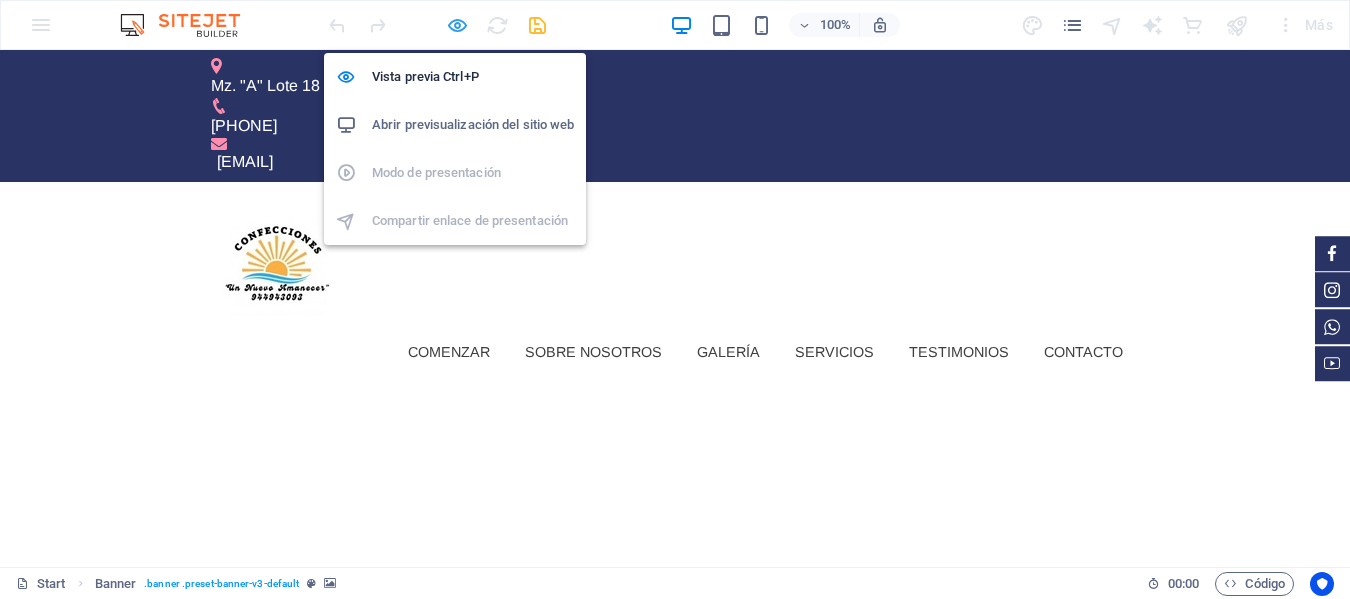click at bounding box center (457, 25) 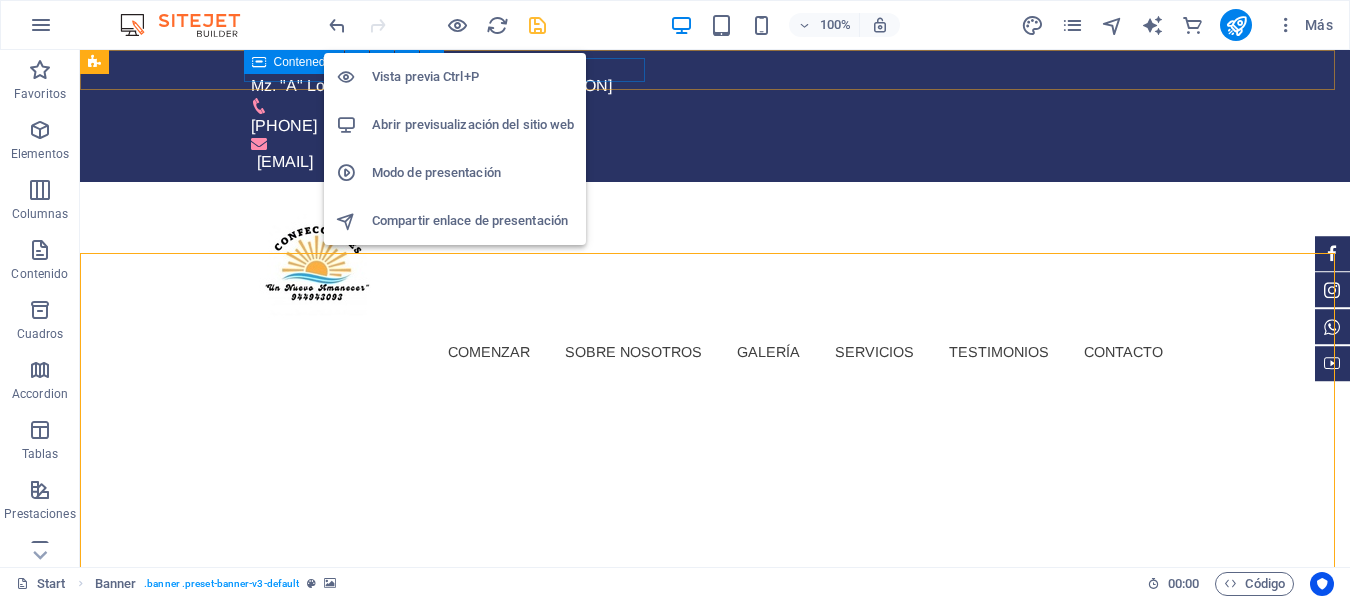 click on "Abrir previsualización del sitio web" at bounding box center (473, 125) 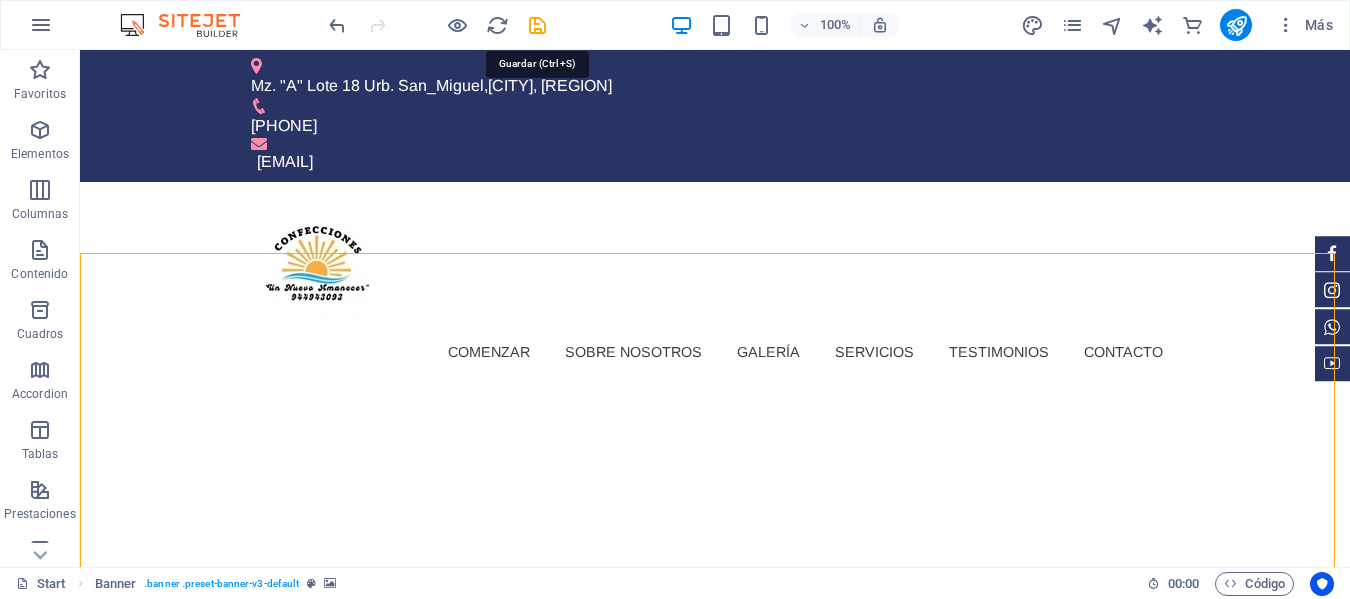 click at bounding box center (537, 25) 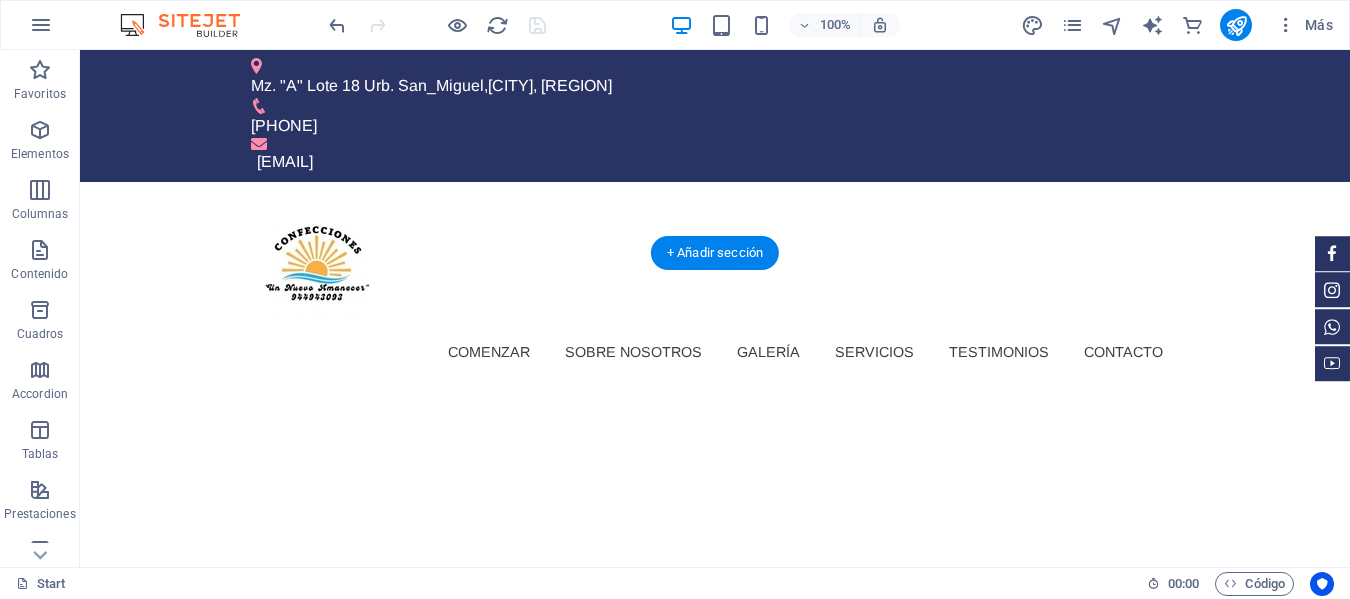 click at bounding box center [-4313, 415] 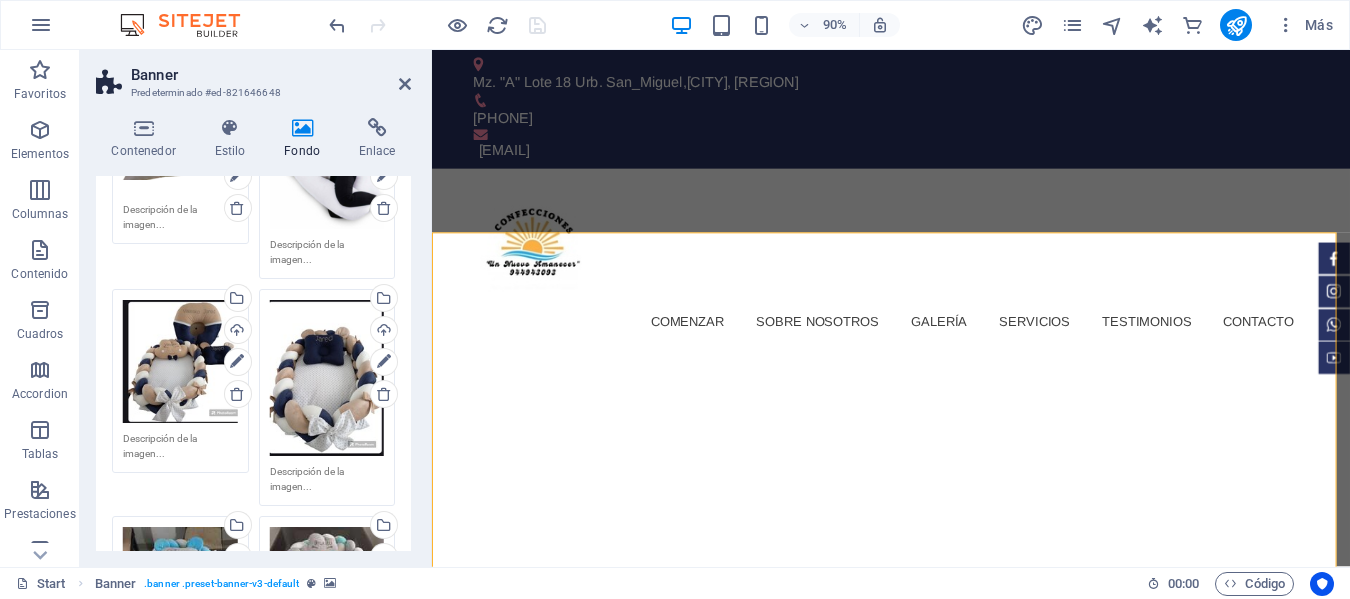 scroll, scrollTop: 1000, scrollLeft: 0, axis: vertical 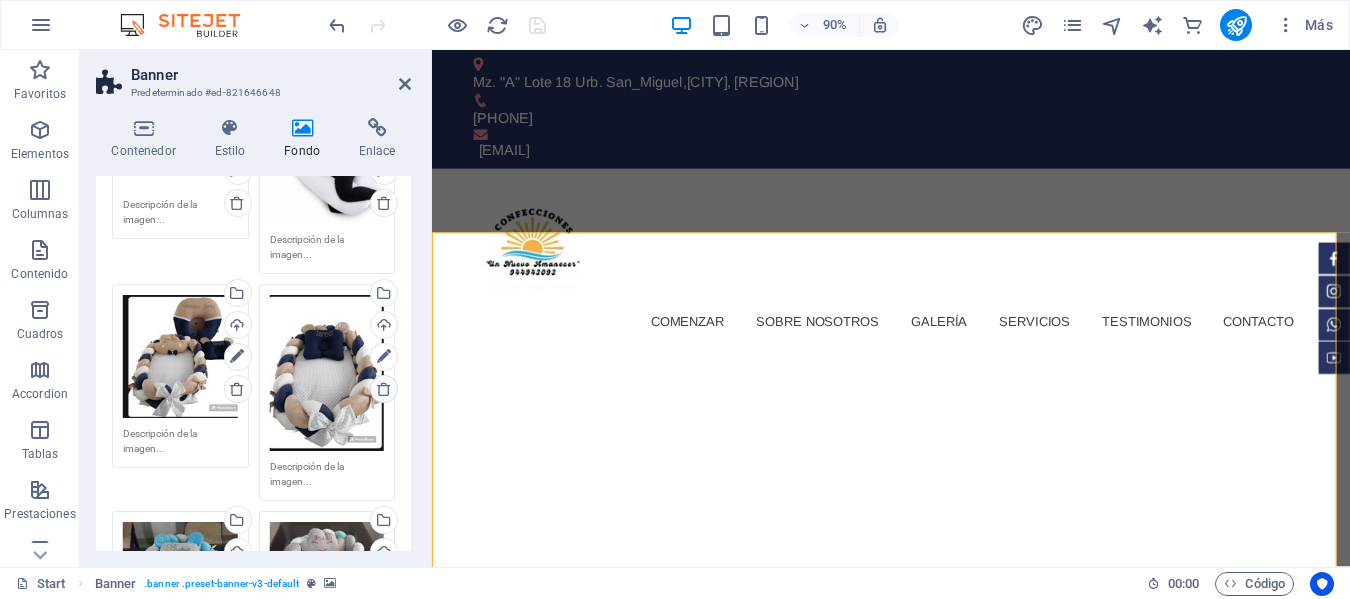 click at bounding box center [384, 389] 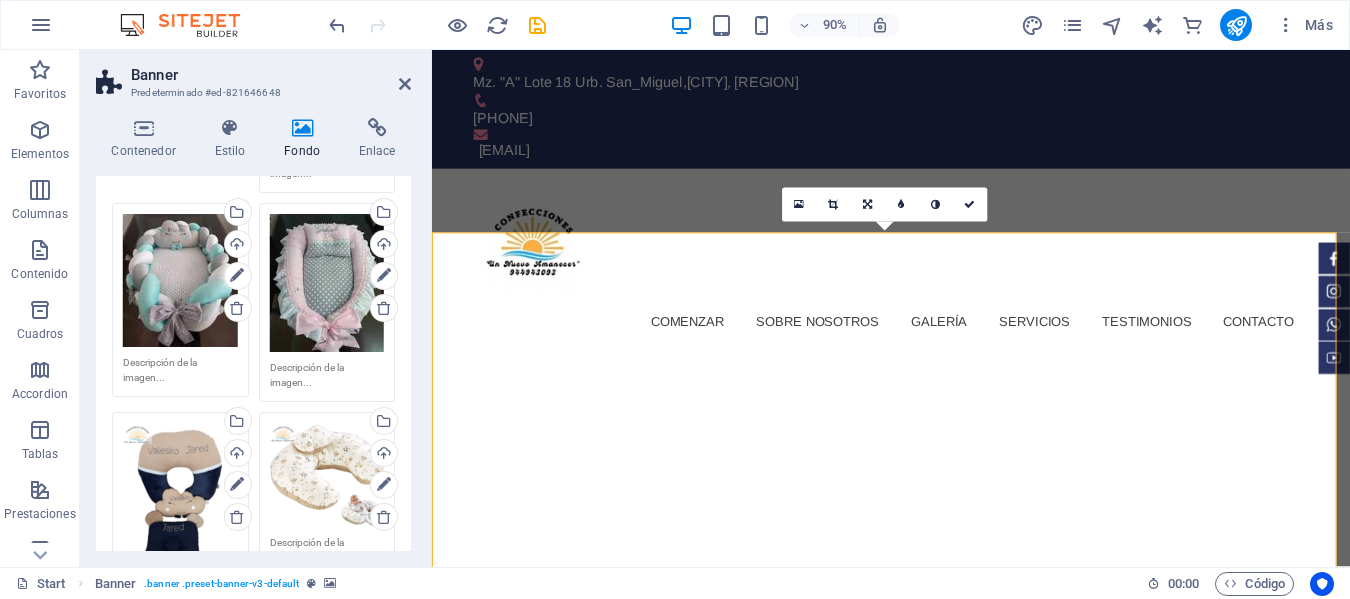 scroll, scrollTop: 1400, scrollLeft: 0, axis: vertical 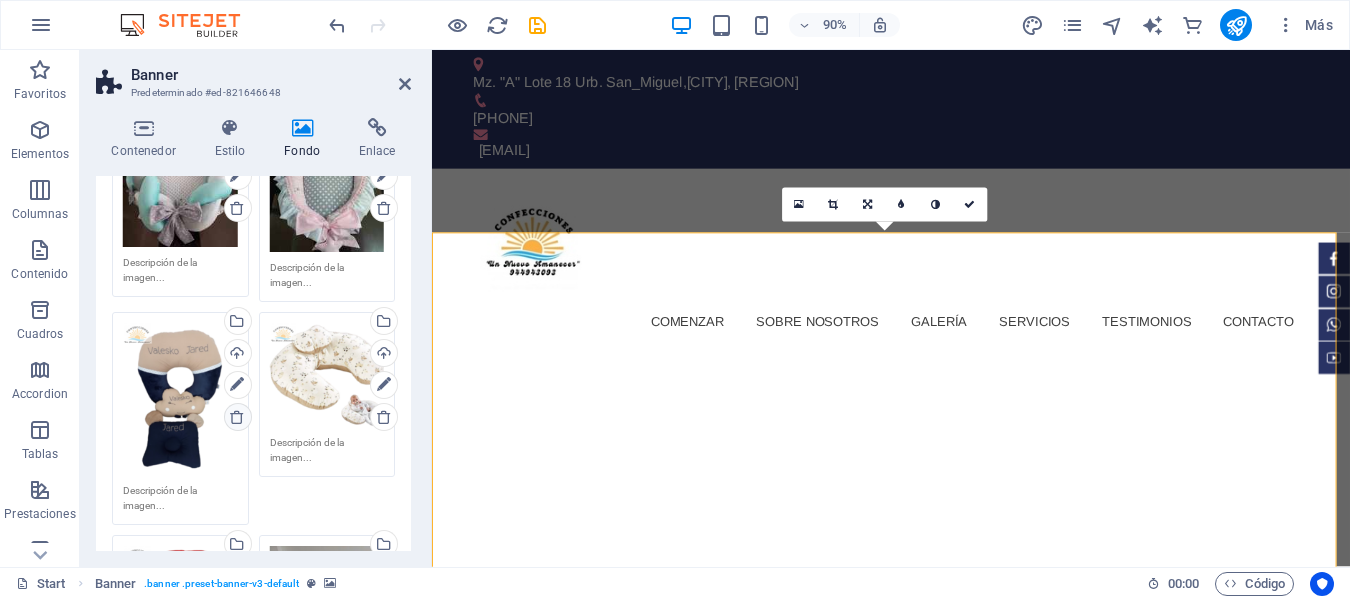 click at bounding box center (237, 417) 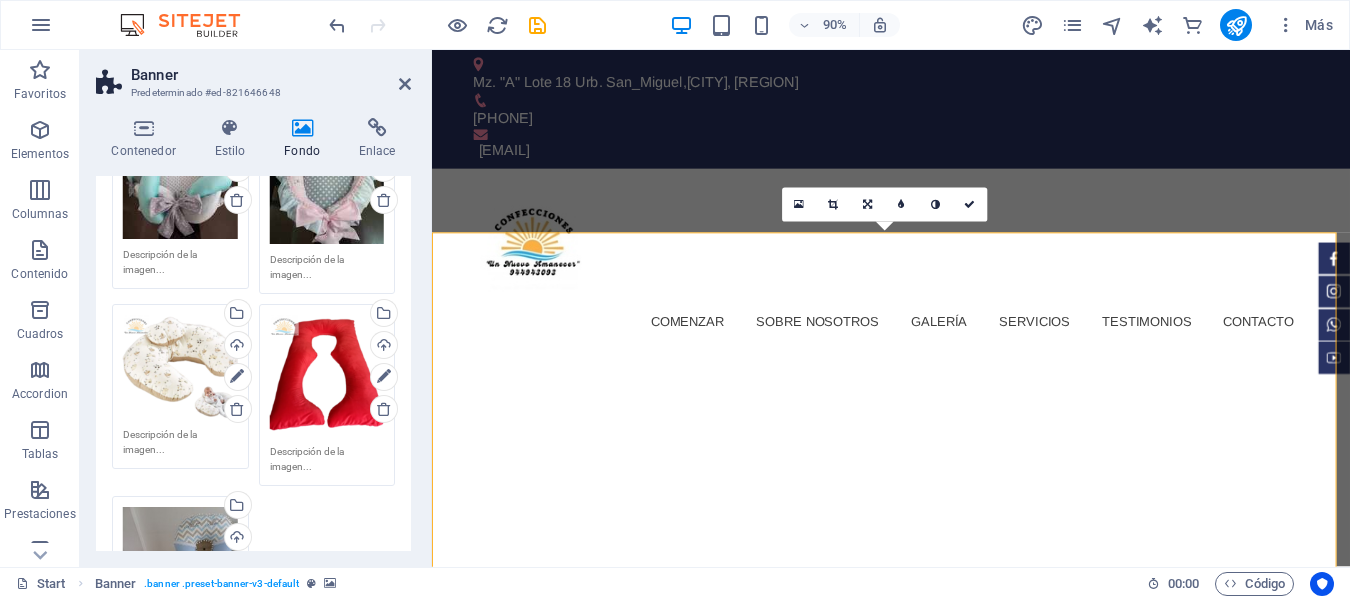 scroll, scrollTop: 1400, scrollLeft: 0, axis: vertical 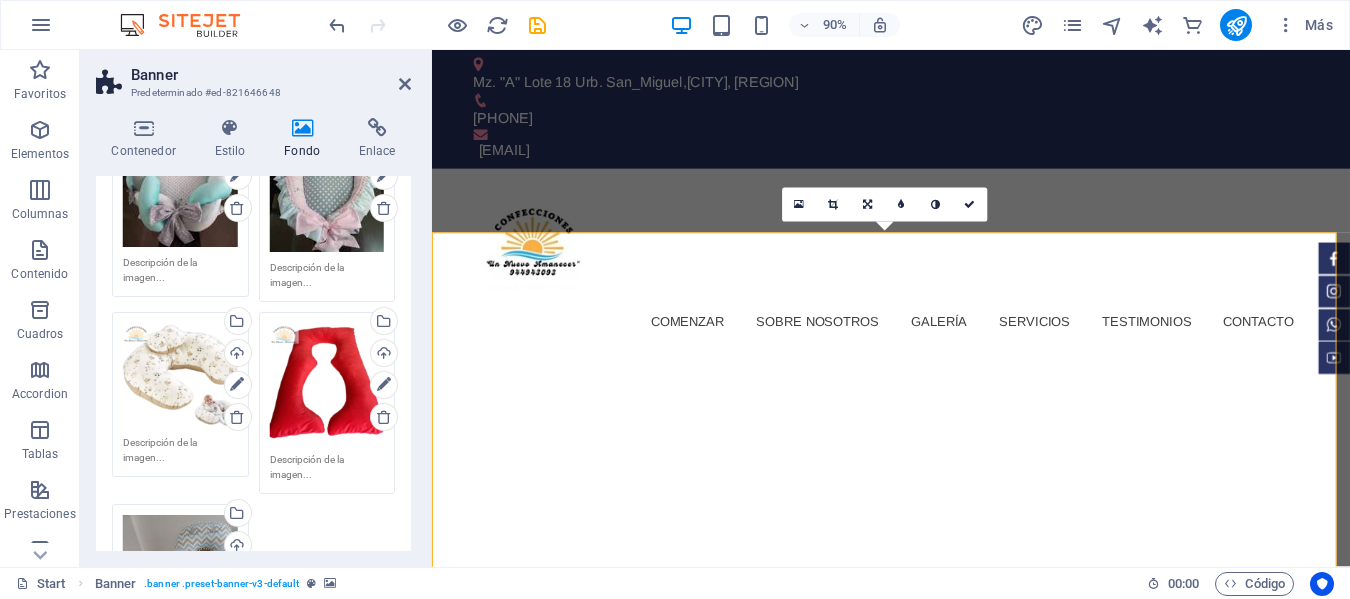 click at bounding box center [942, 929] 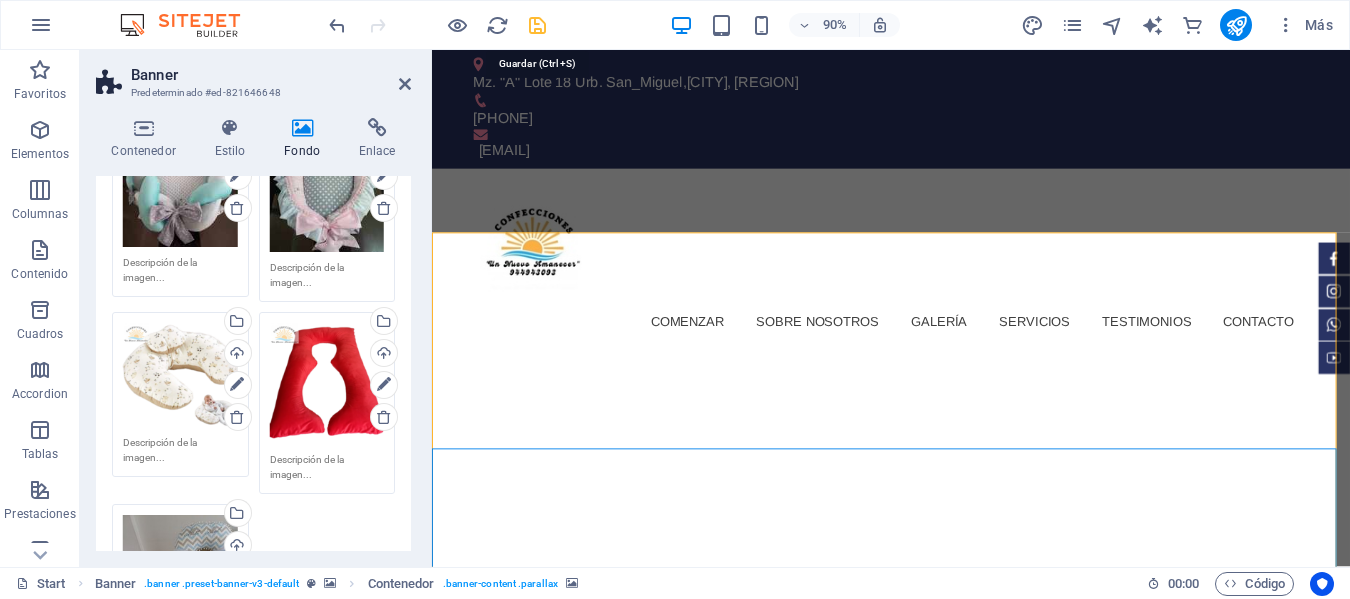 click at bounding box center (537, 25) 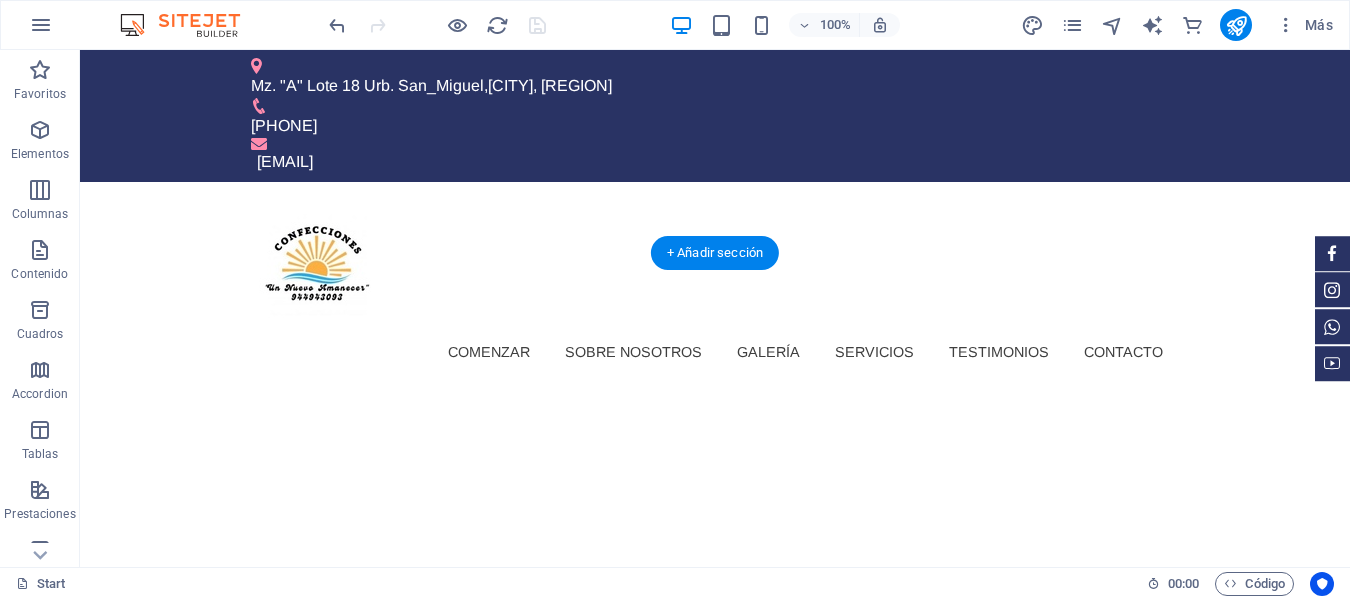 click at bounding box center [-4313, 415] 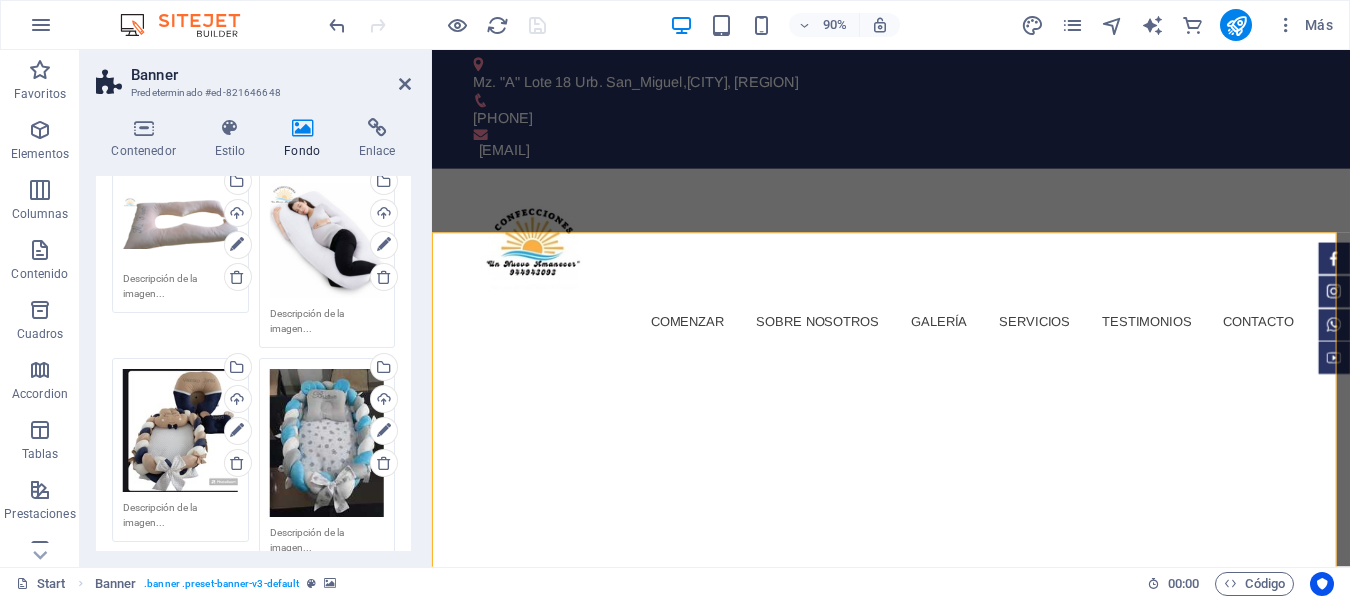 scroll, scrollTop: 900, scrollLeft: 0, axis: vertical 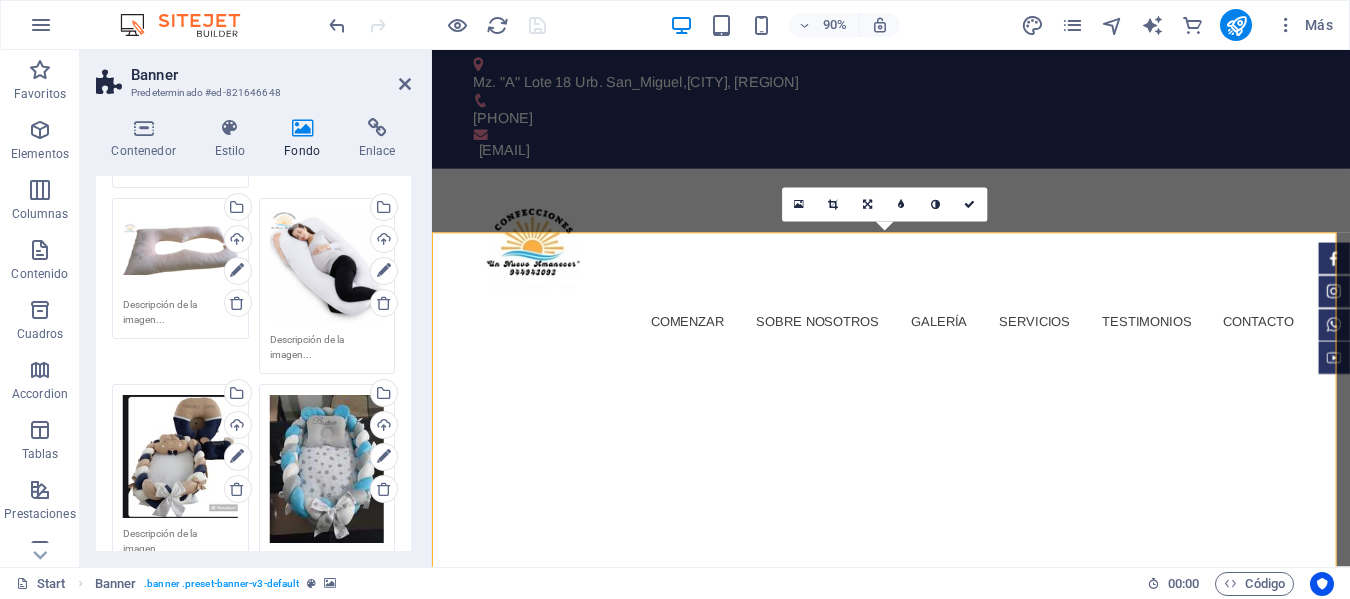 click at bounding box center [942, 929] 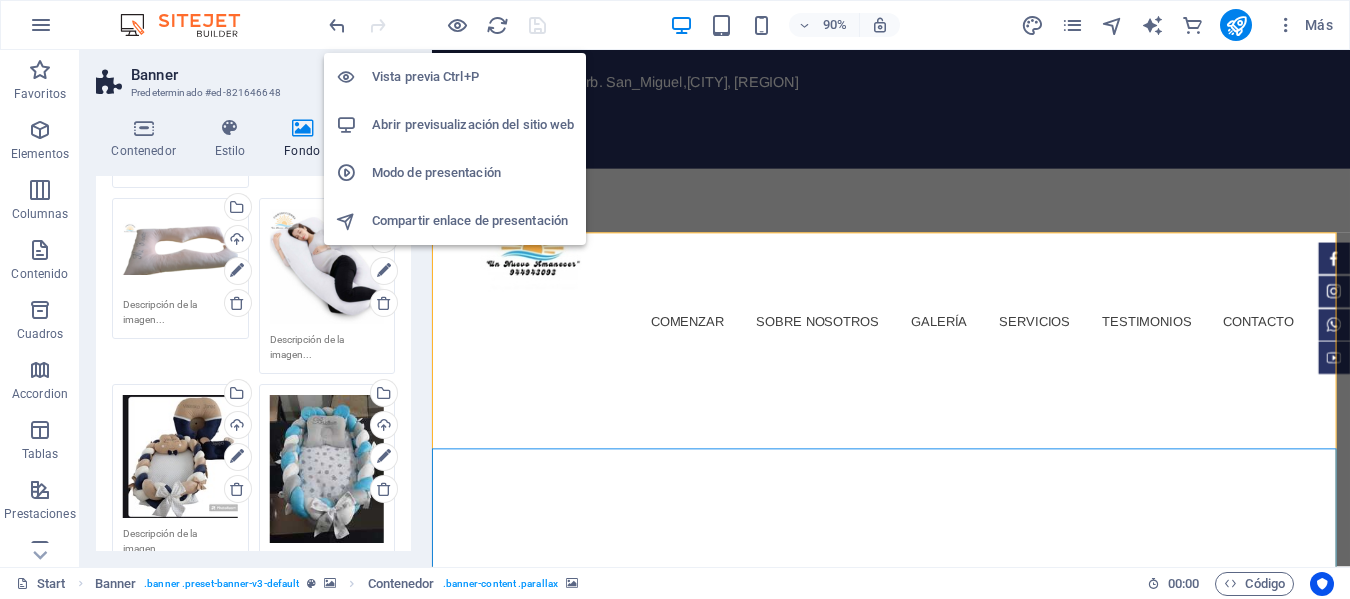 click on "Abrir previsualización del sitio web" at bounding box center [473, 125] 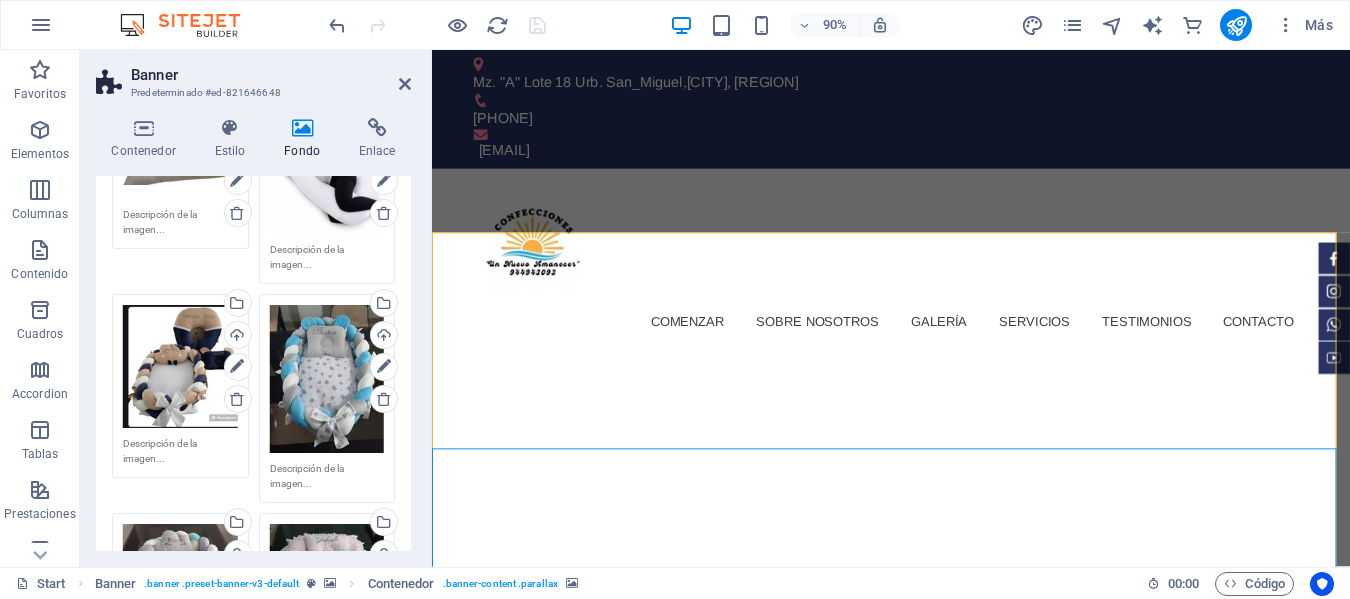 scroll, scrollTop: 1000, scrollLeft: 0, axis: vertical 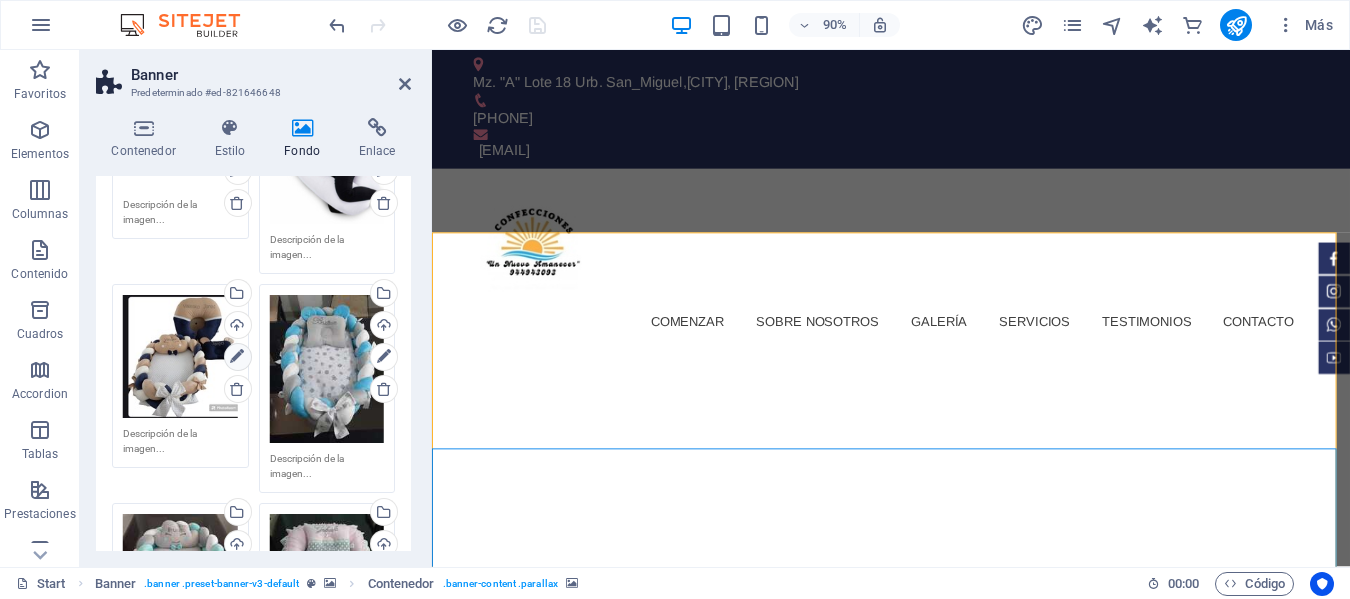 click at bounding box center [237, 357] 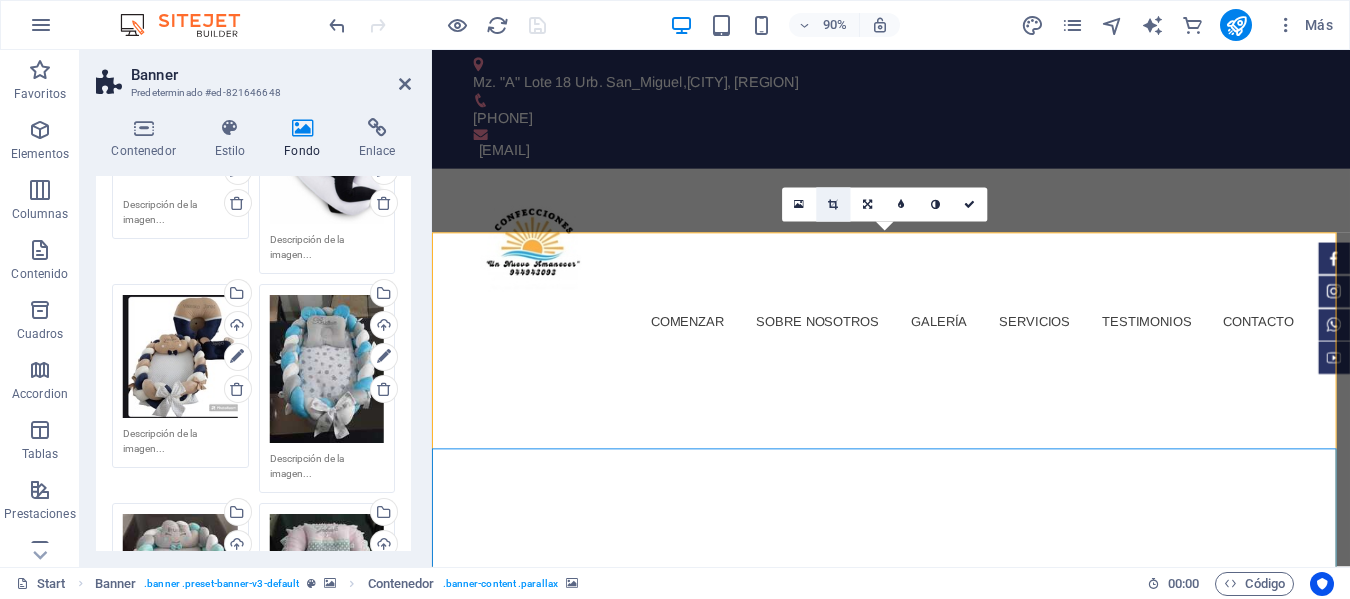 click at bounding box center (833, 204) 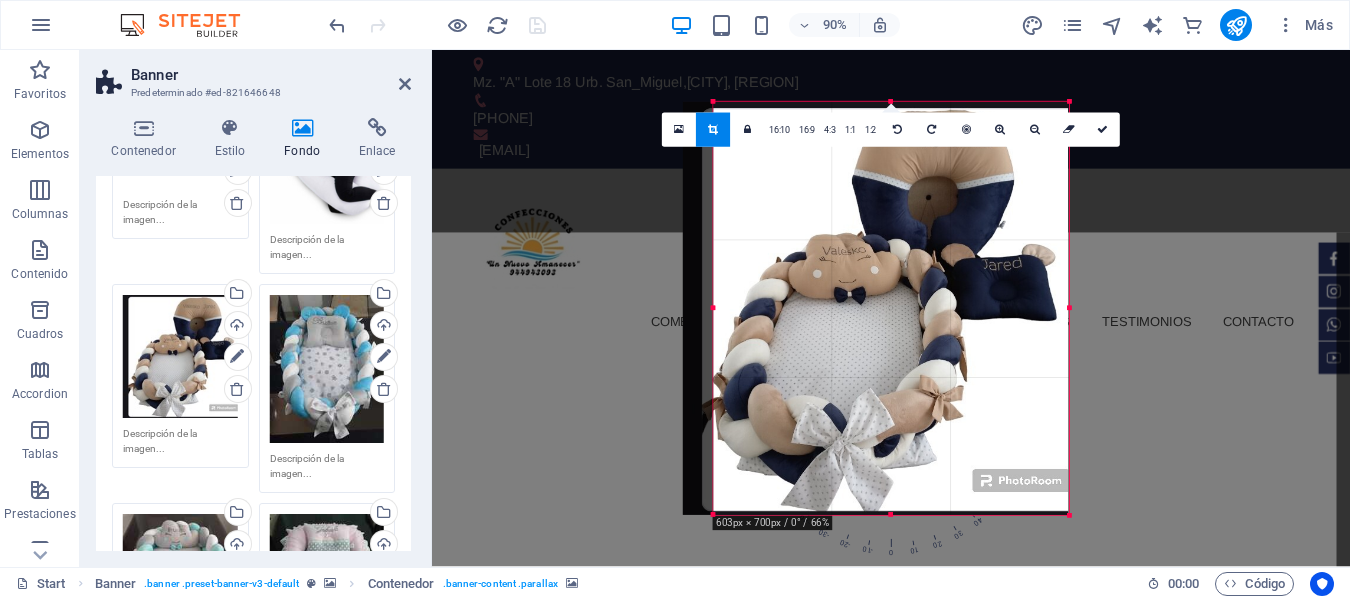 drag, startPoint x: 698, startPoint y: 309, endPoint x: 732, endPoint y: 317, distance: 34.928497 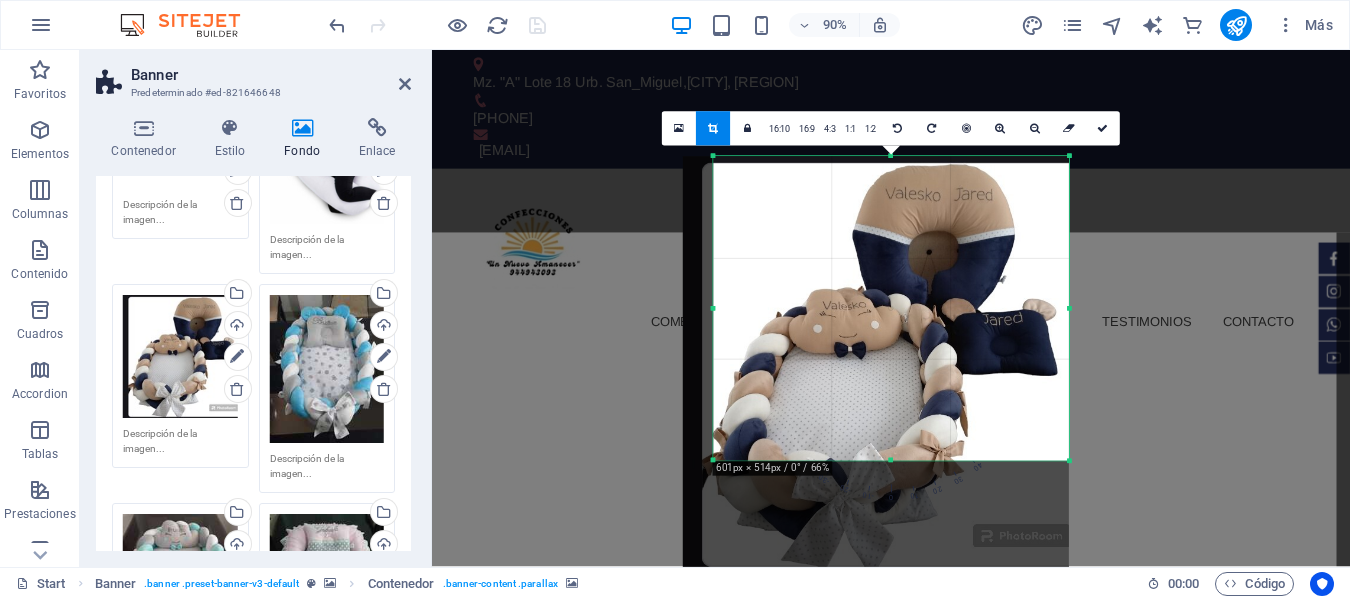 drag, startPoint x: 892, startPoint y: 515, endPoint x: 883, endPoint y: 394, distance: 121.33425 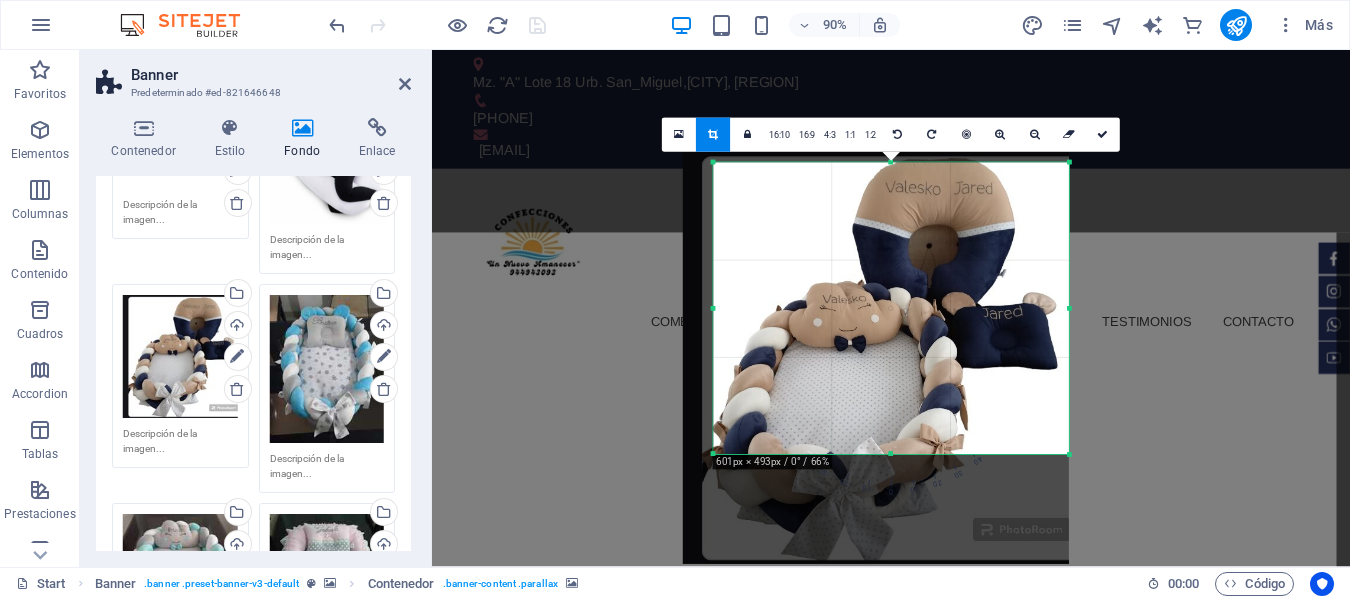 drag, startPoint x: 891, startPoint y: 156, endPoint x: 892, endPoint y: 170, distance: 14.035668 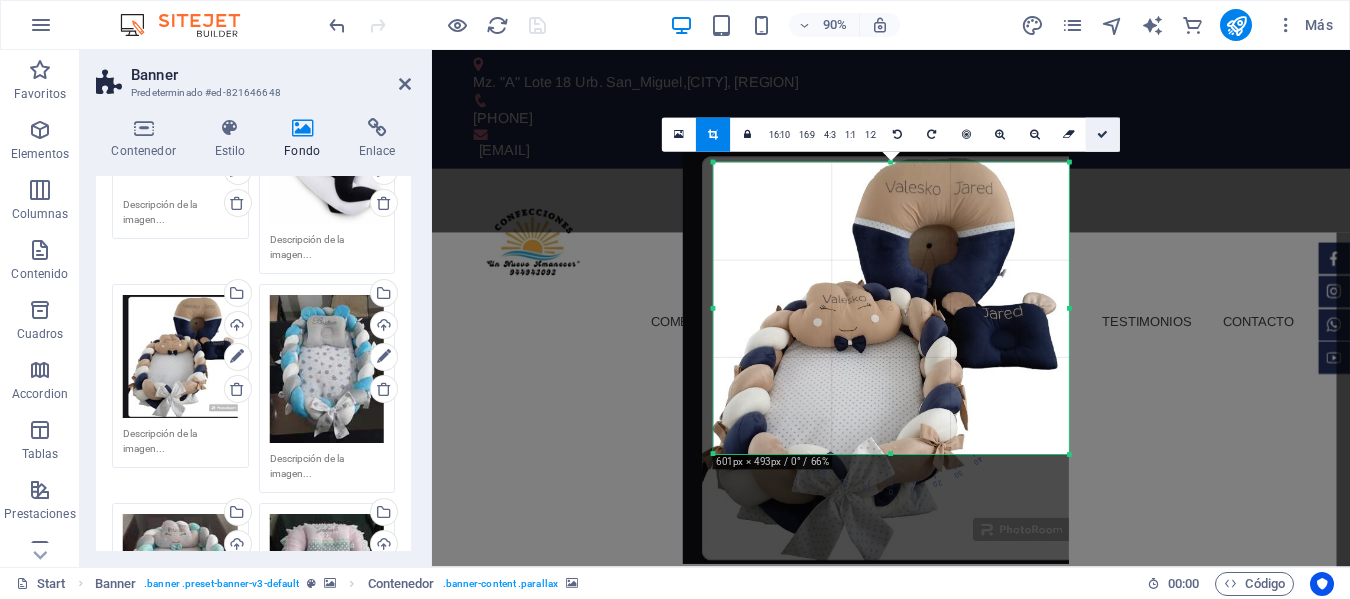 click at bounding box center (1102, 135) 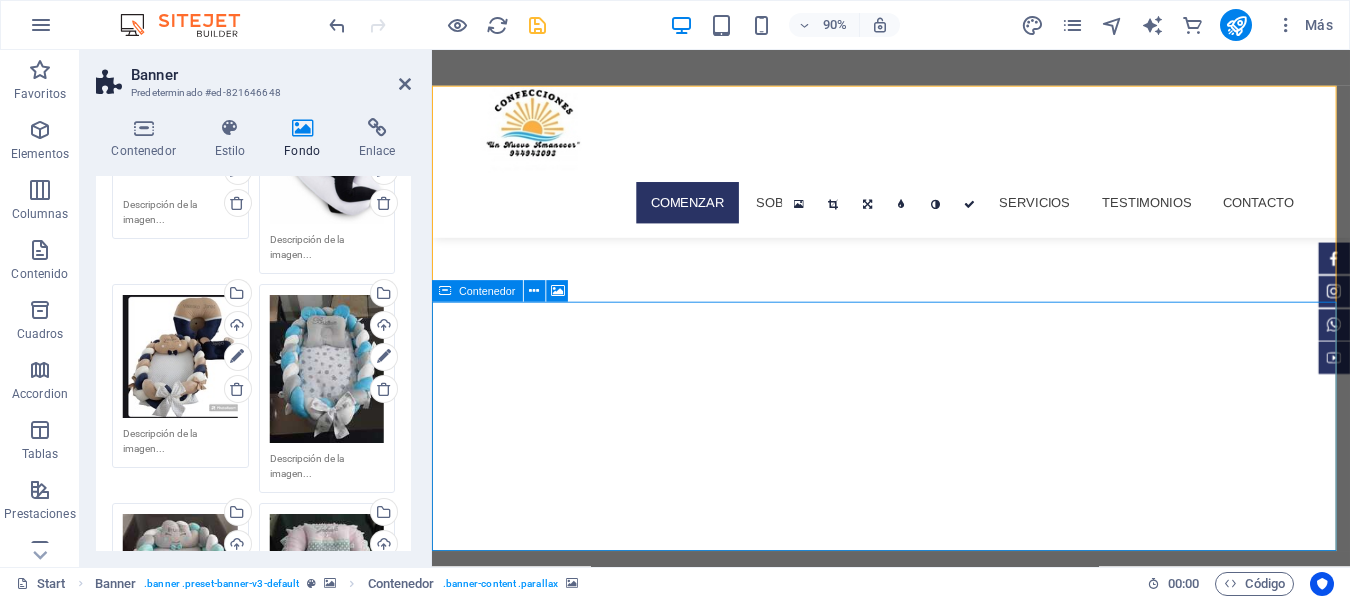 scroll, scrollTop: 0, scrollLeft: 0, axis: both 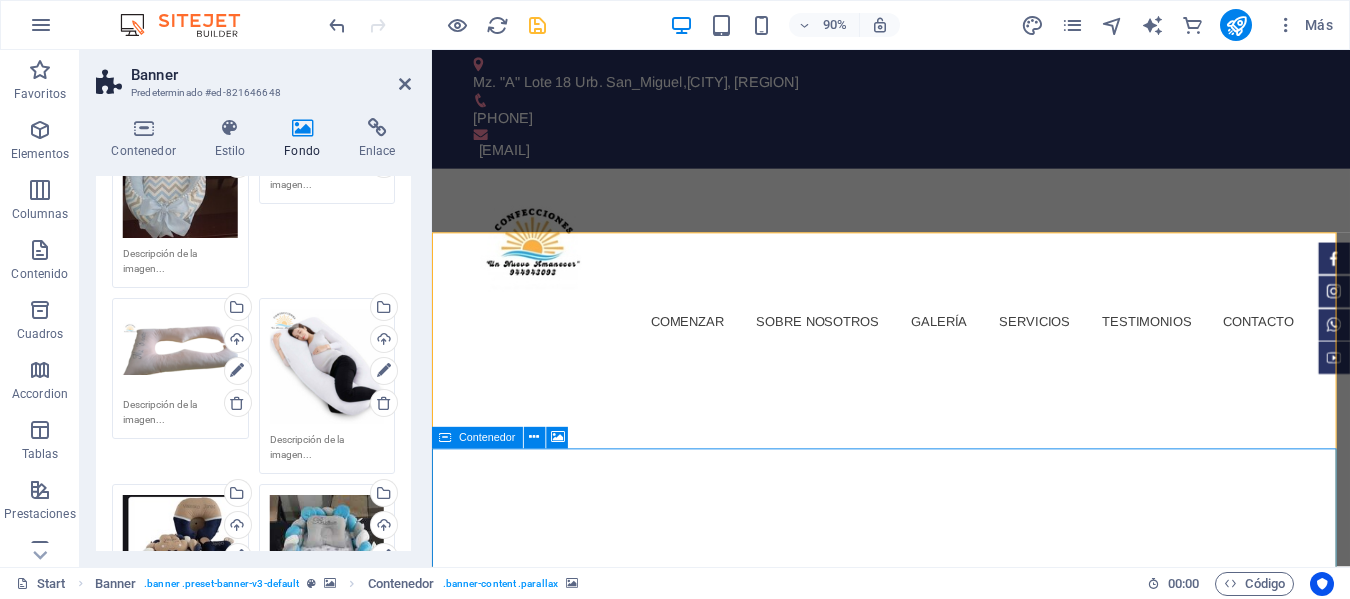click on "Arrastra archivos aquí, haz clic para escoger archivos o  selecciona archivos de Archivos o de nuestra galería gratuita de fotos y vídeos" at bounding box center (327, 366) 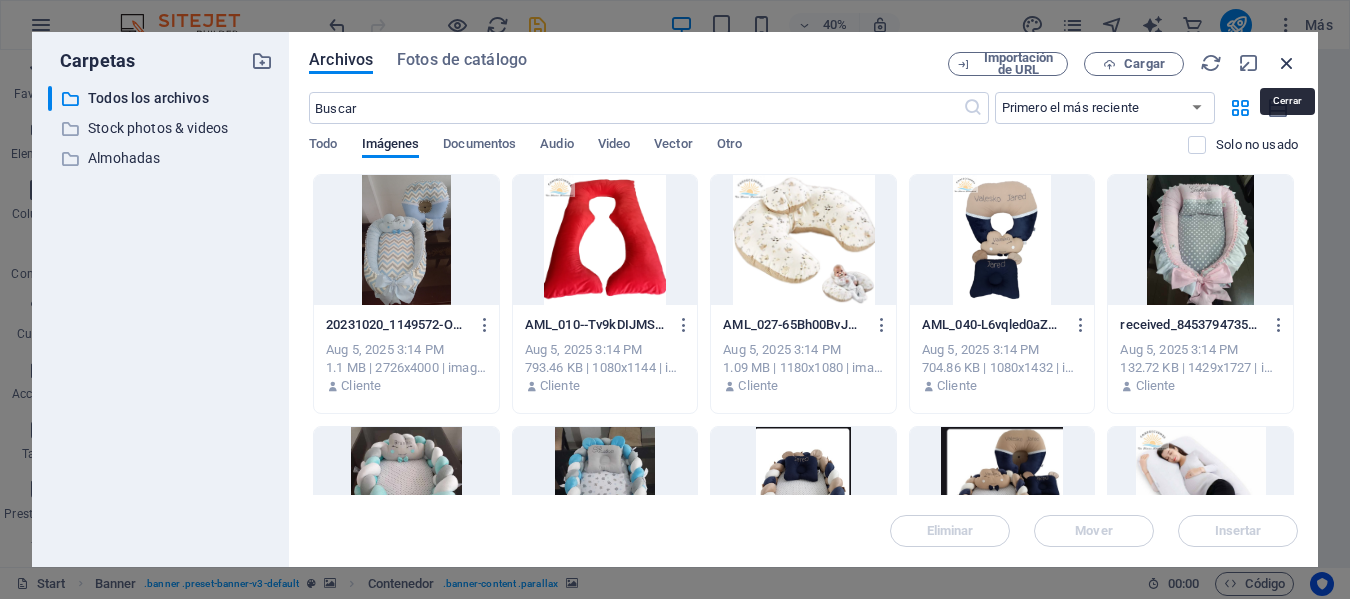 click at bounding box center [1287, 63] 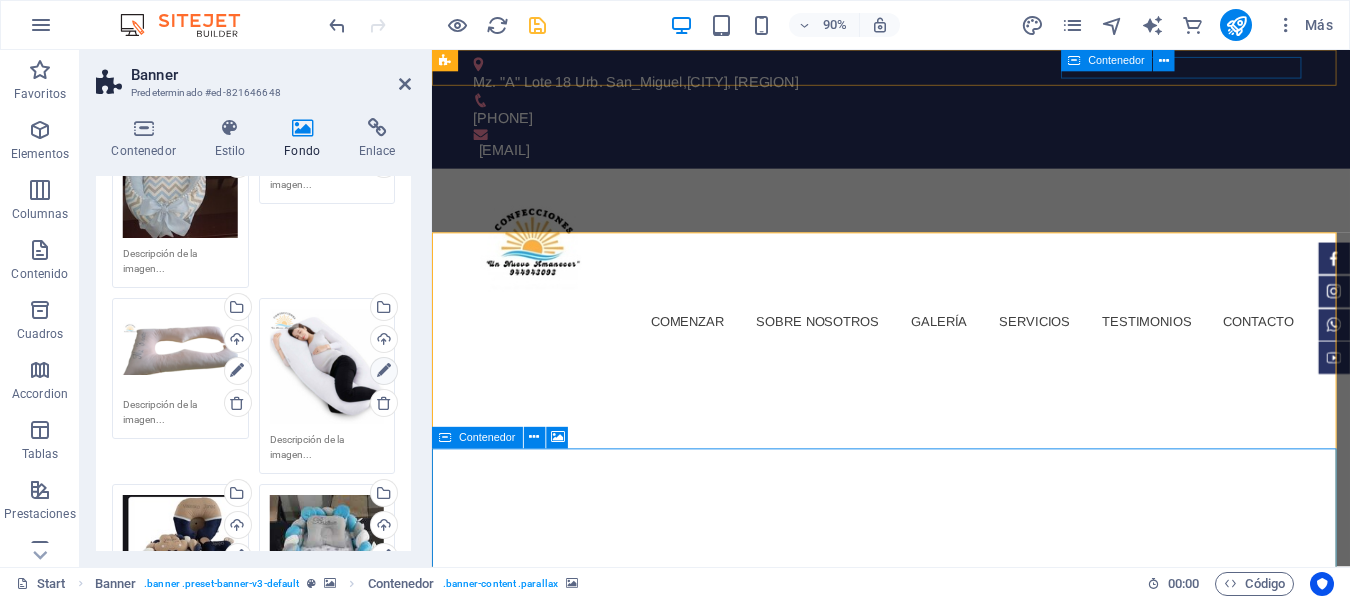 click at bounding box center [384, 371] 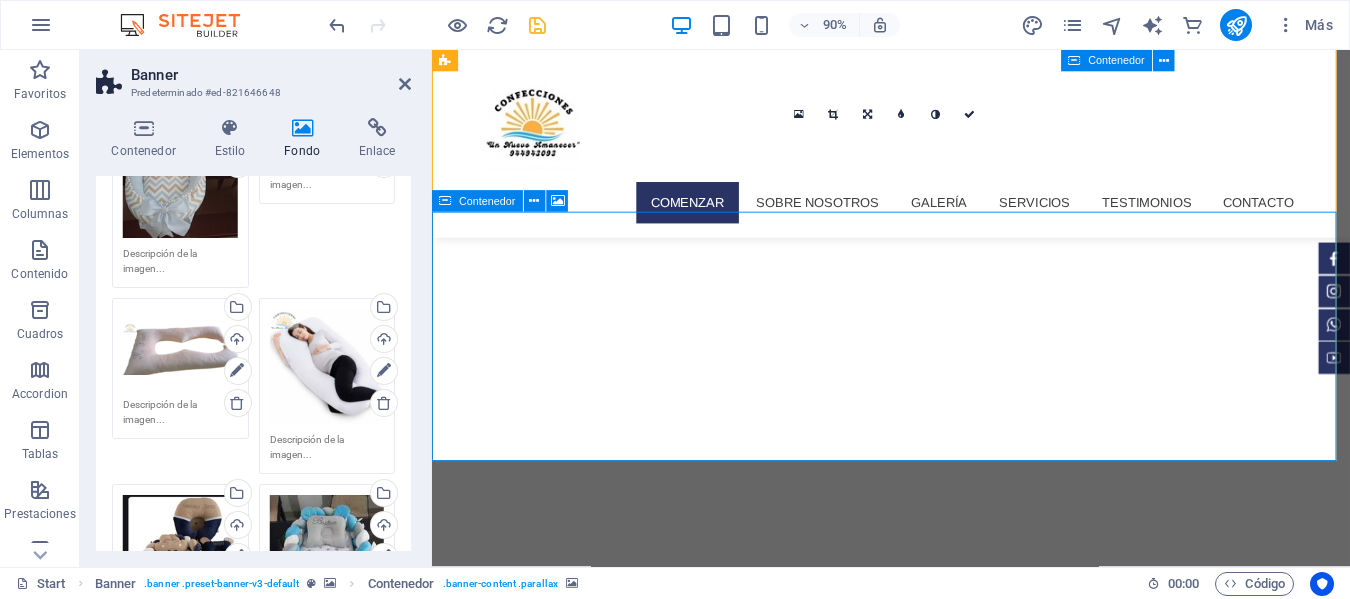 scroll, scrollTop: 0, scrollLeft: 0, axis: both 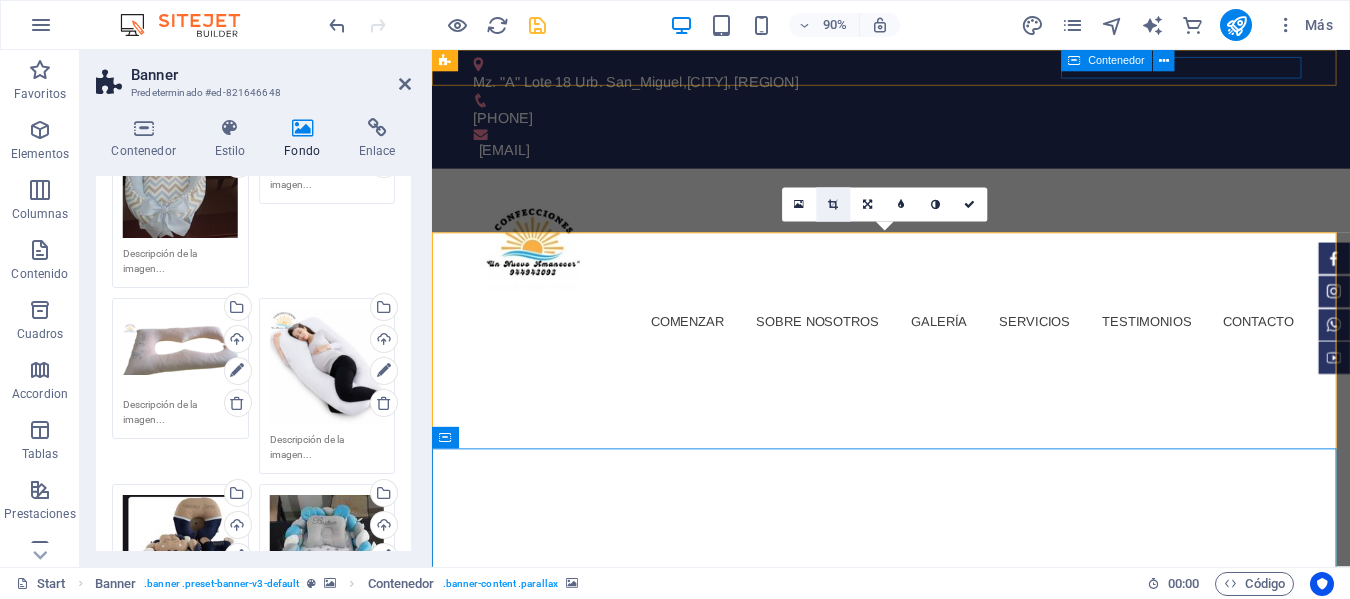 click at bounding box center (833, 204) 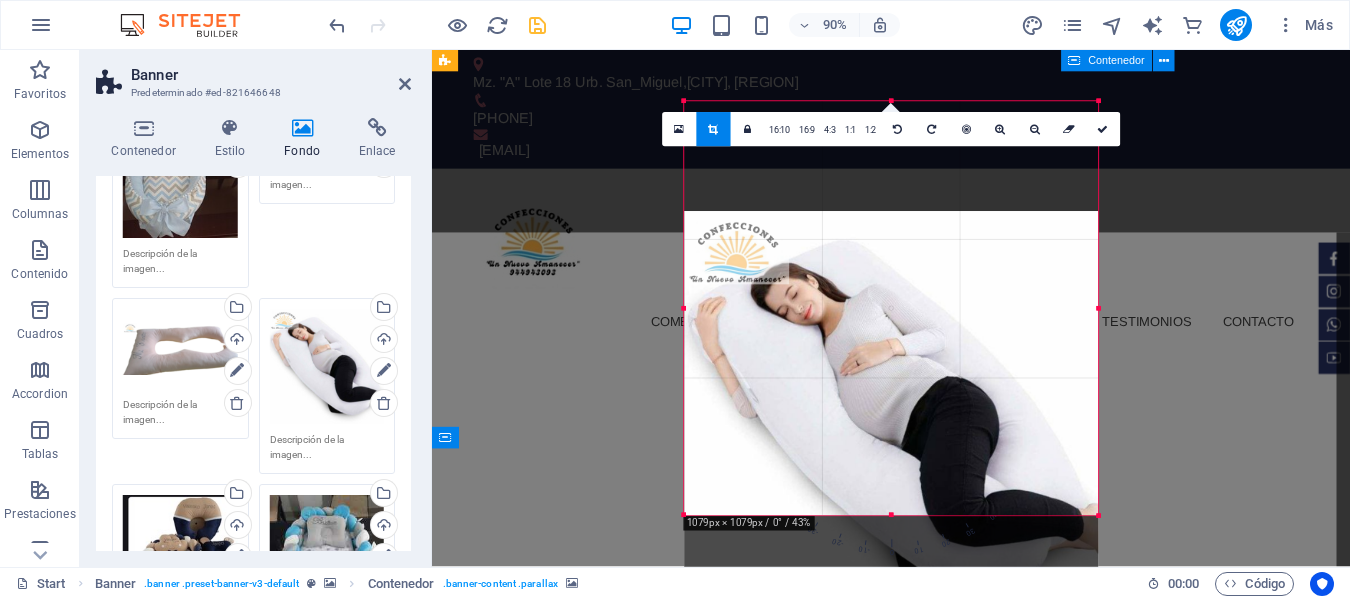 drag, startPoint x: 996, startPoint y: 274, endPoint x: 1001, endPoint y: 396, distance: 122.10242 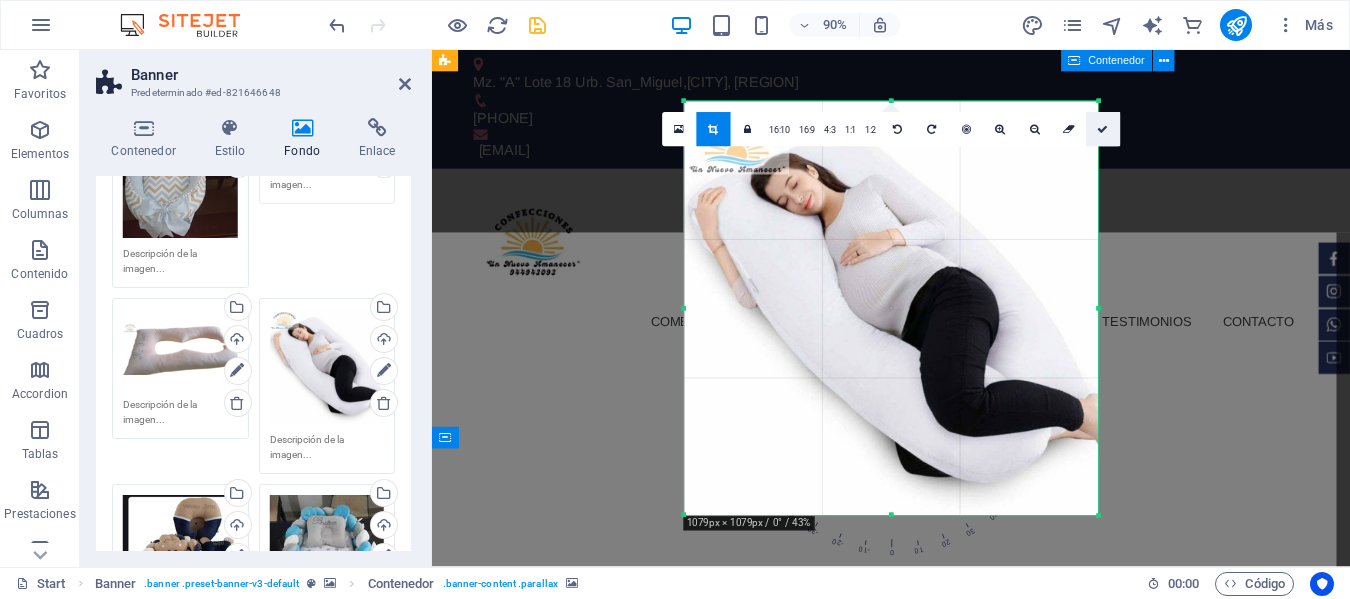 click at bounding box center (1102, 129) 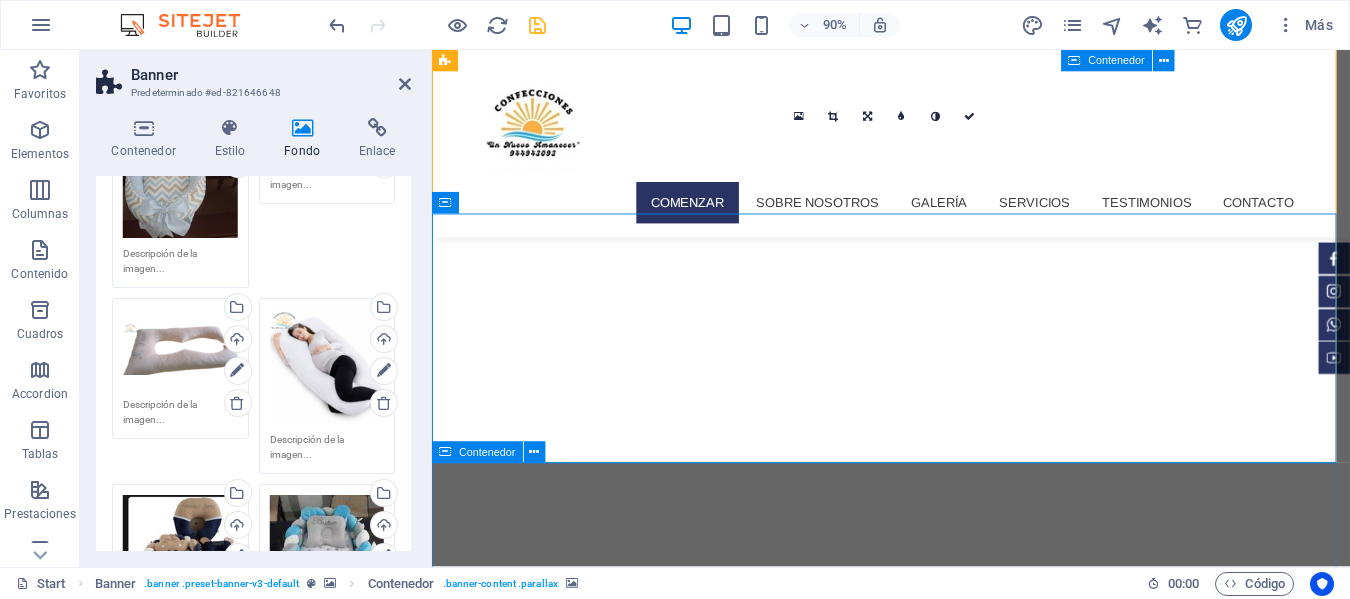 scroll, scrollTop: 0, scrollLeft: 0, axis: both 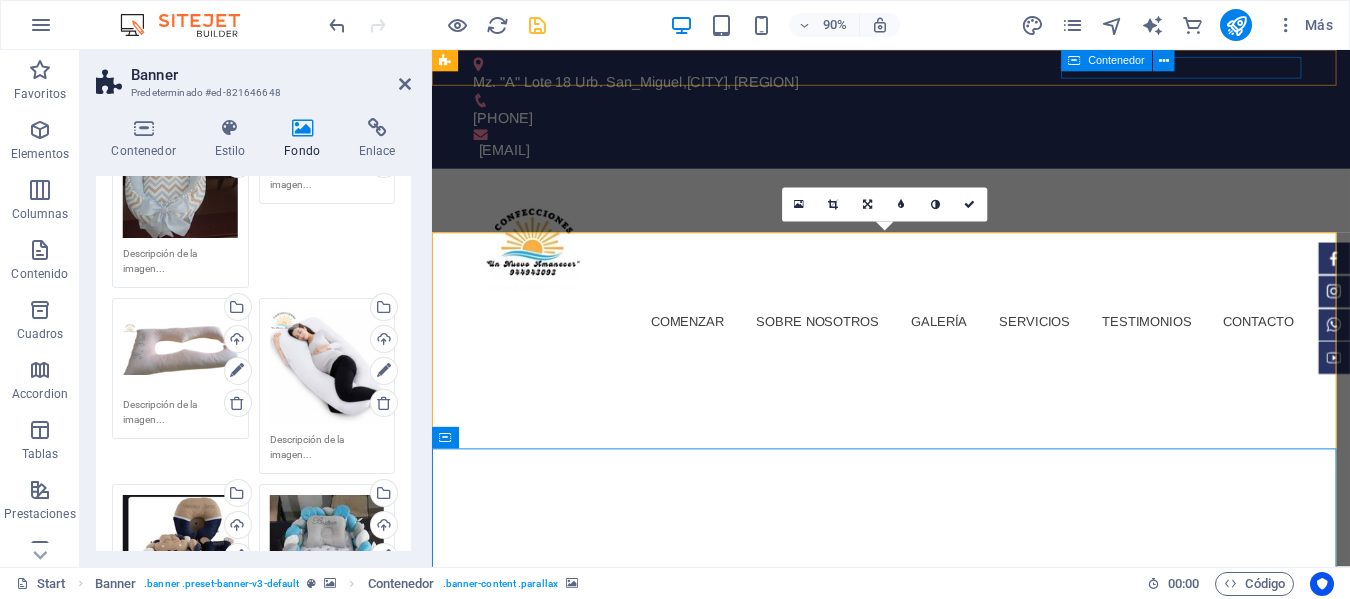 click at bounding box center (-7106, 415) 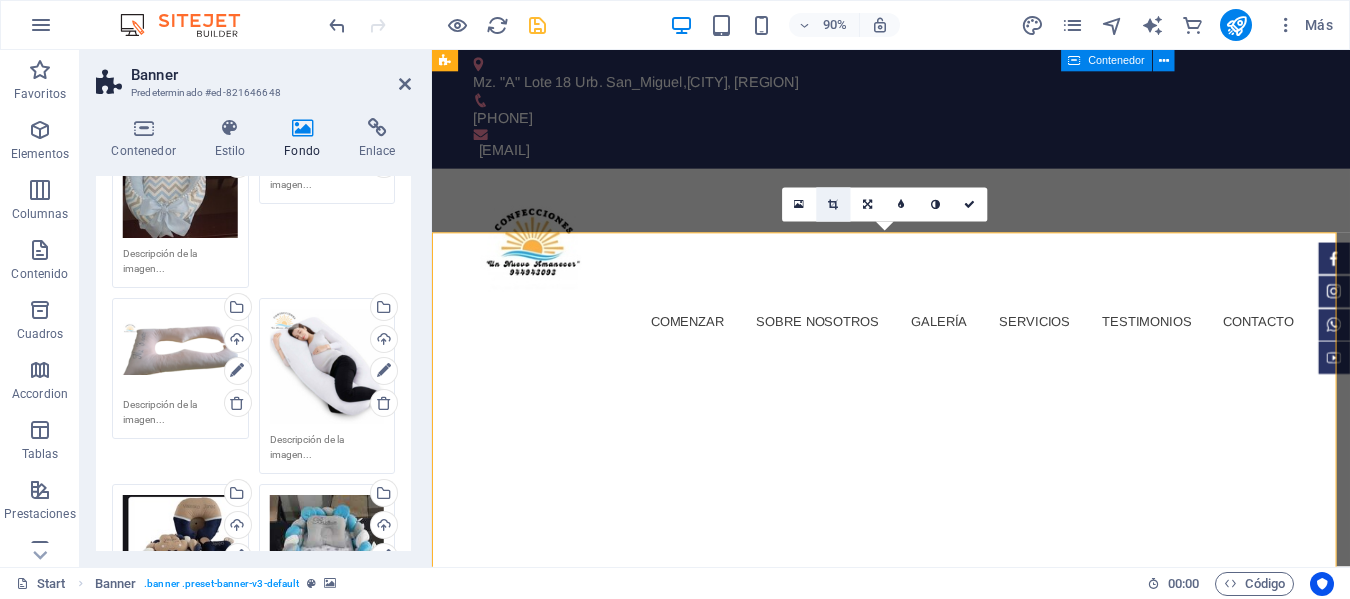 click at bounding box center [833, 204] 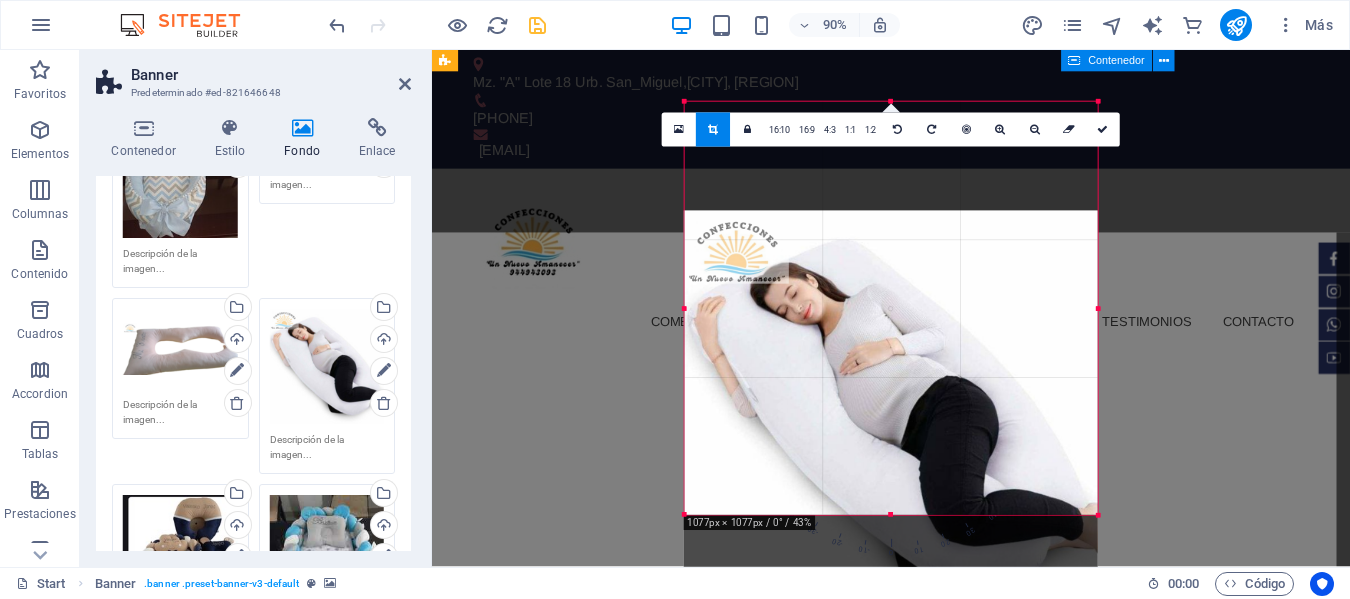 drag, startPoint x: 938, startPoint y: 205, endPoint x: 941, endPoint y: 326, distance: 121.037186 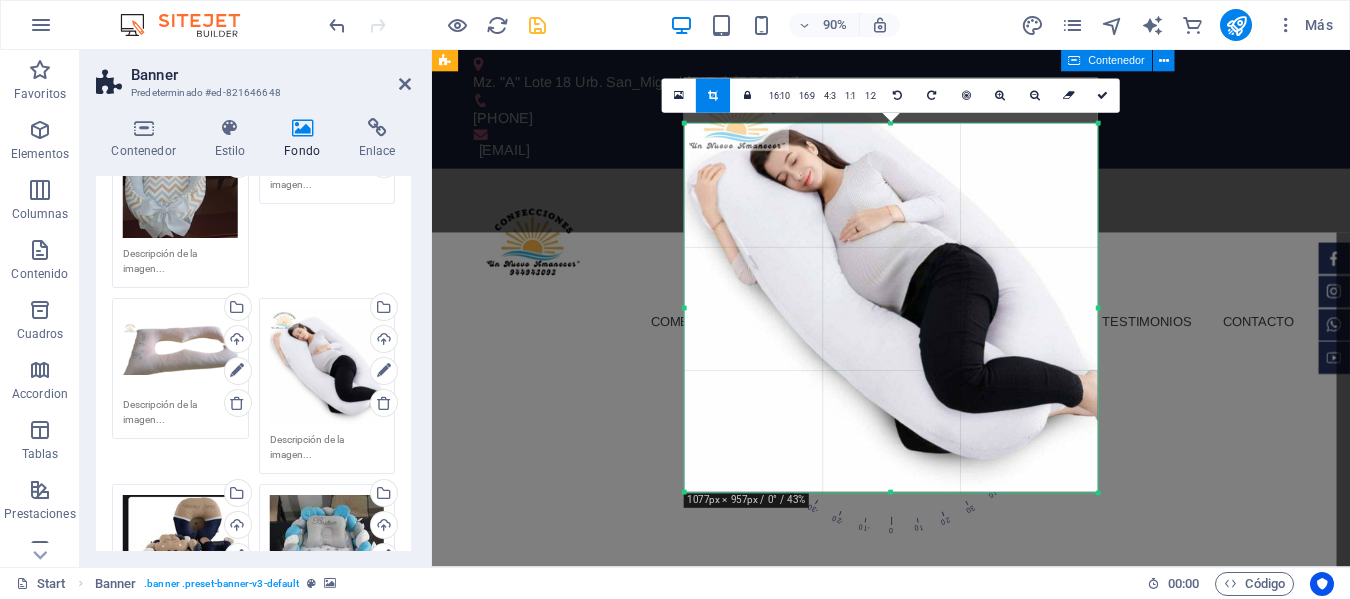 drag, startPoint x: 888, startPoint y: 101, endPoint x: 872, endPoint y: 152, distance: 53.450912 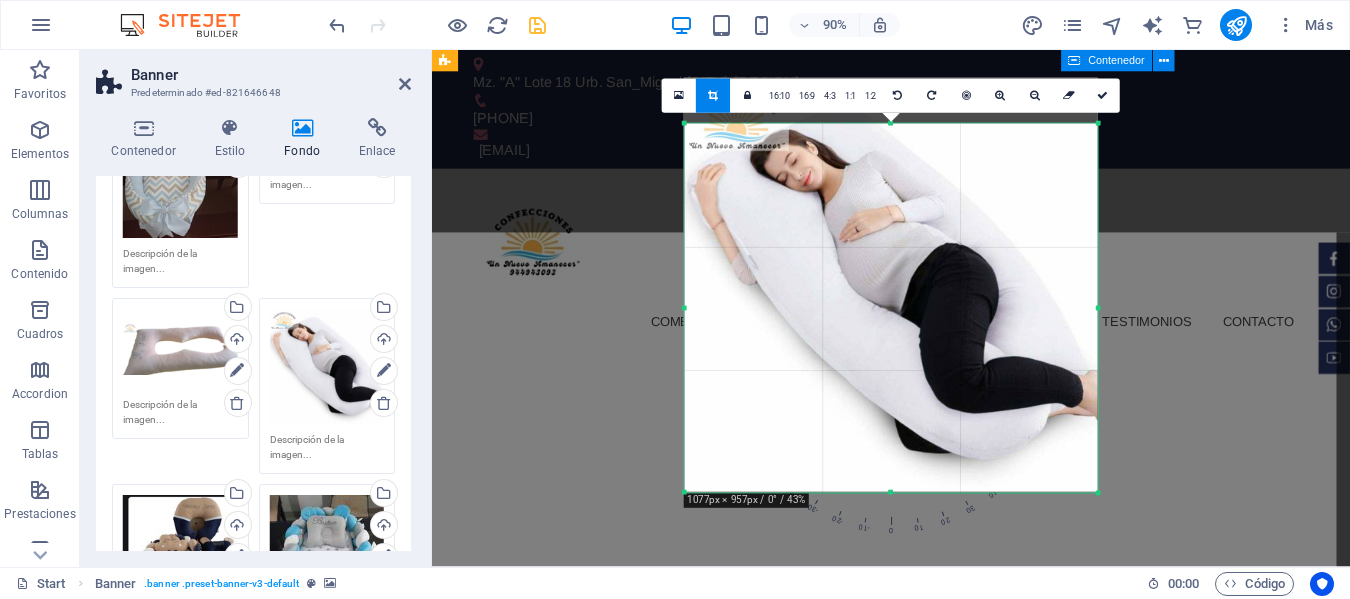 click on "180 170 160 150 140 130 120 110 100 90 80 70 60 50 40 30 20 10 0 -10 -20 -30 -40 -50 -60 -70 -80 -90 -100 -110 -120 -130 -140 -150 -160 -170 1077px × 957px / 0° / 43% 16:10 16:9 4:3 1:1 1:2 0" at bounding box center [891, 308] 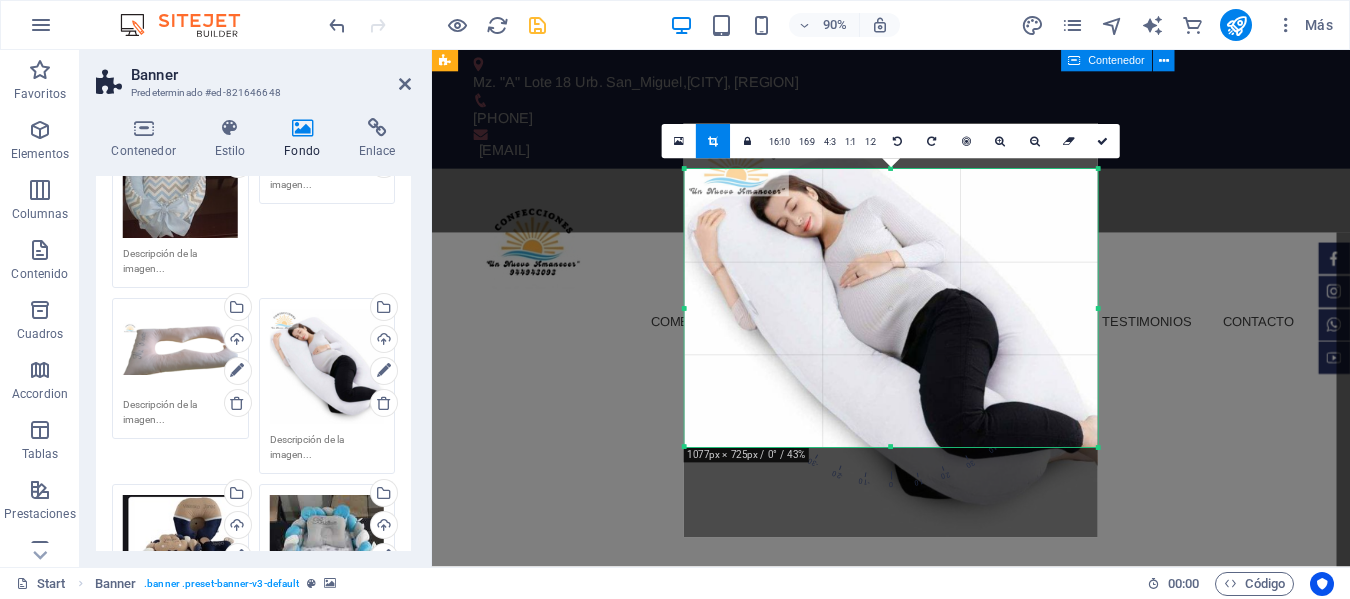drag, startPoint x: 889, startPoint y: 491, endPoint x: 883, endPoint y: 391, distance: 100.17984 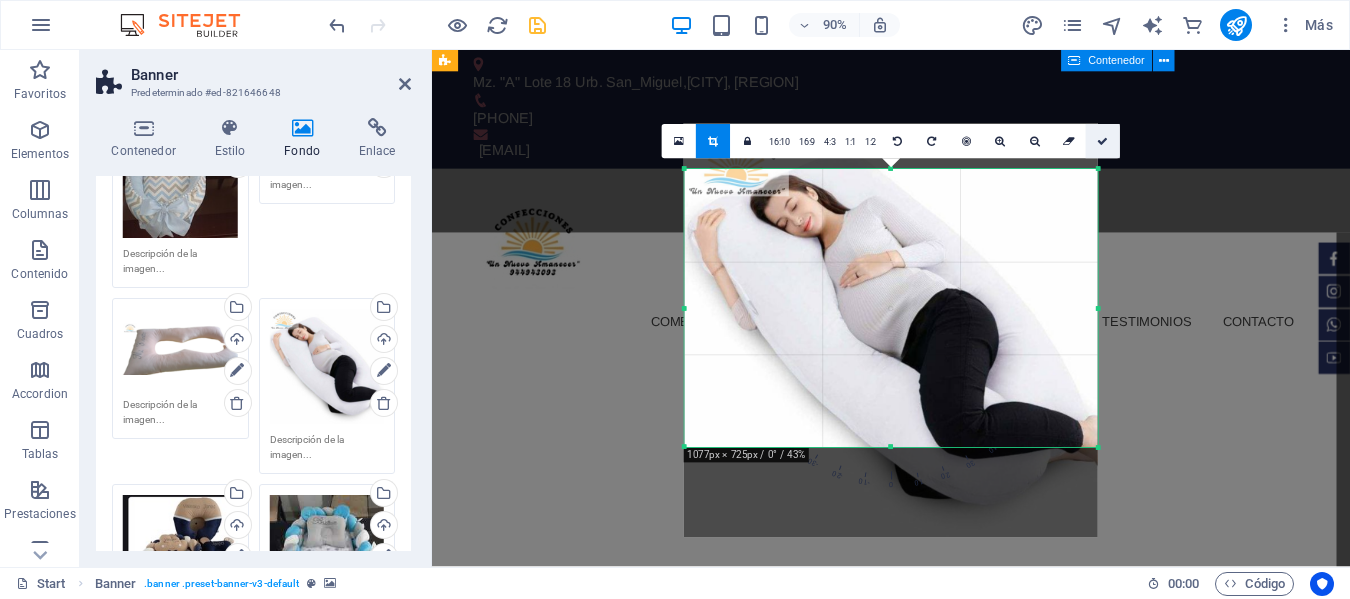 click at bounding box center [1103, 141] 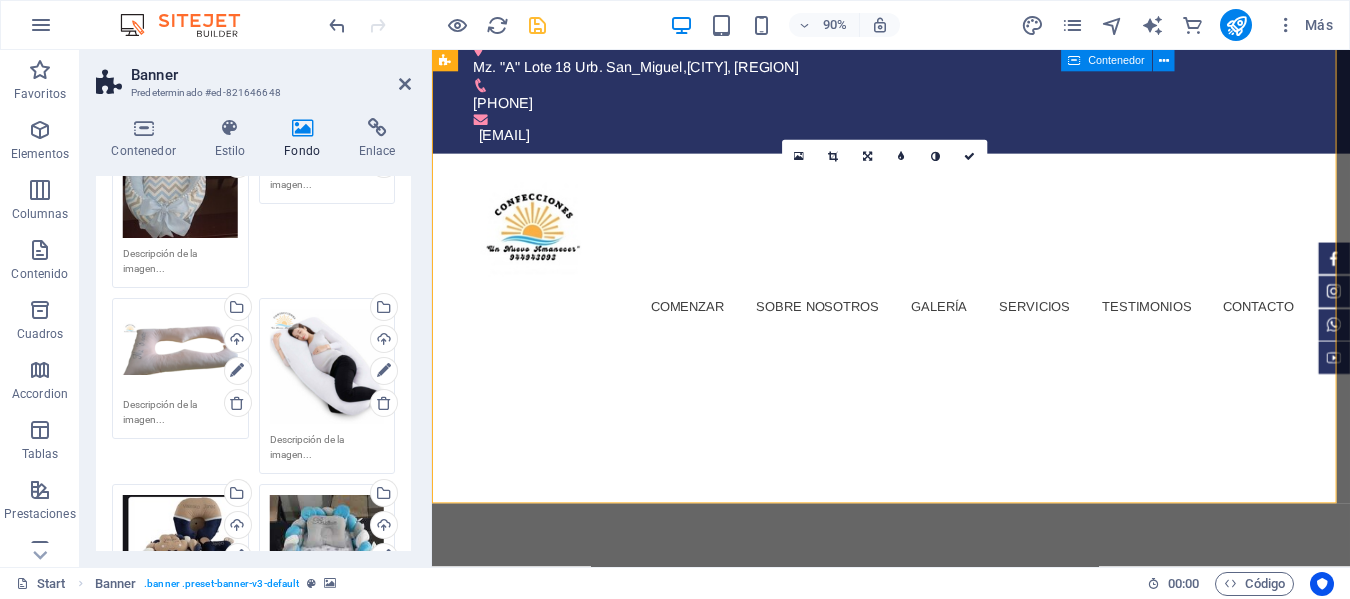scroll, scrollTop: 0, scrollLeft: 0, axis: both 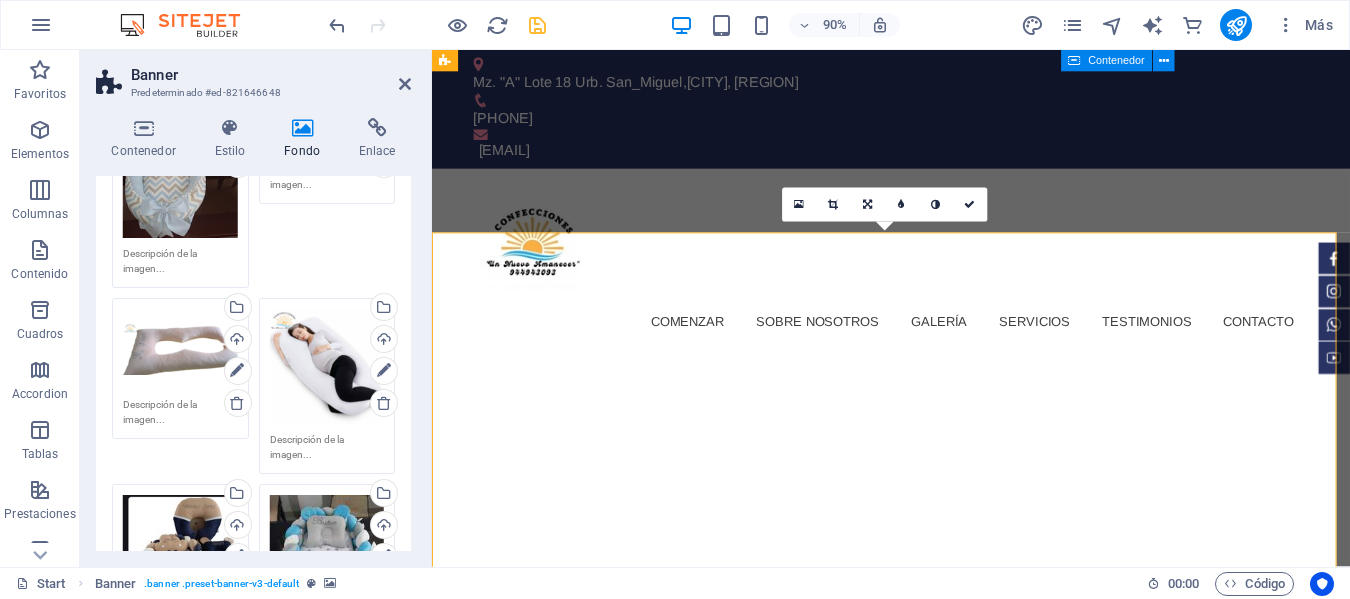 click at bounding box center (942, 929) 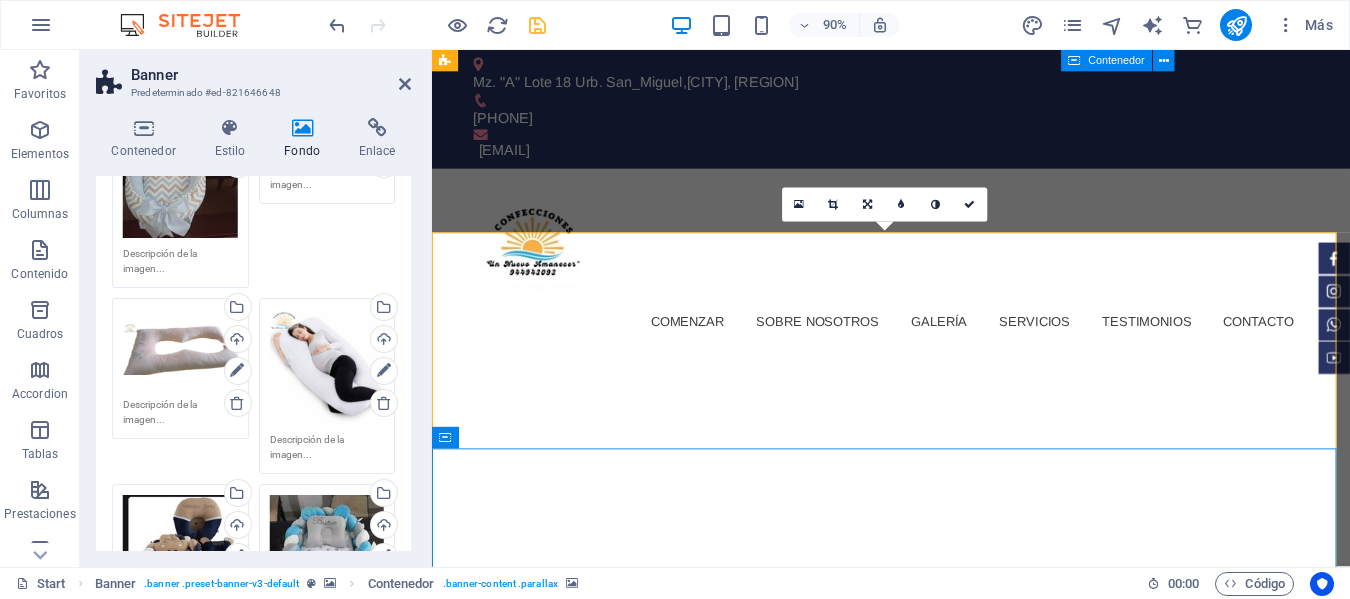 click on "Arrastra archivos aquí, haz clic para escoger archivos o  selecciona archivos de Archivos o de nuestra galería gratuita de fotos y vídeos" at bounding box center [180, 349] 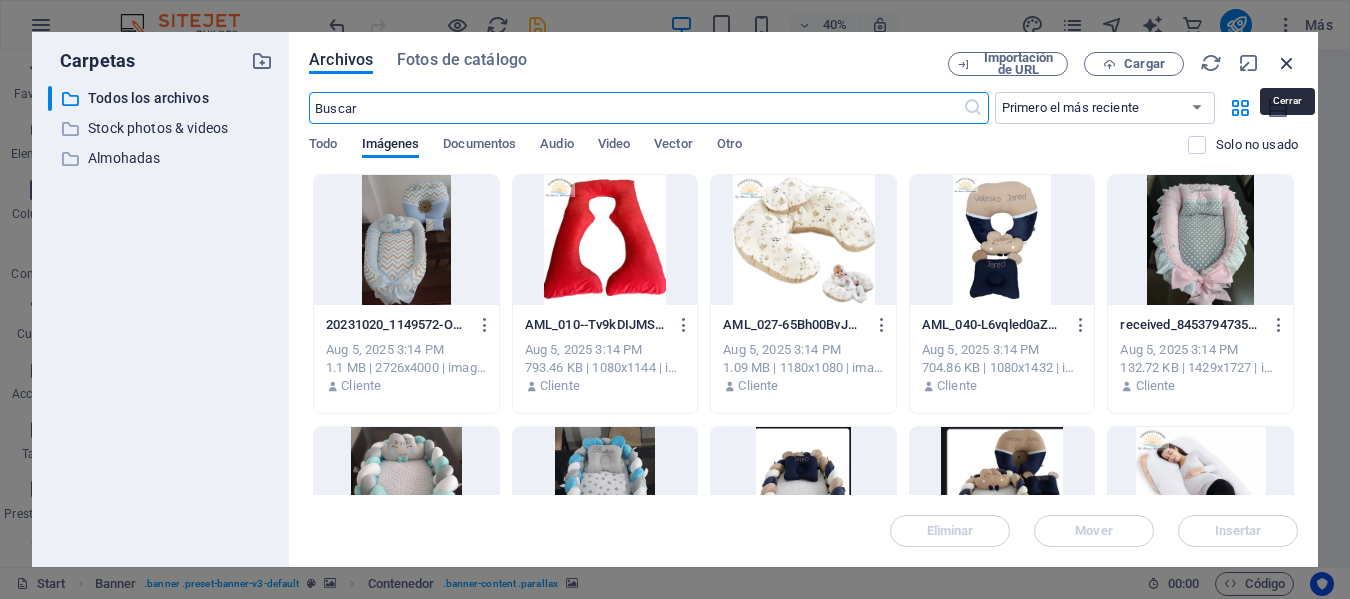 click at bounding box center (1287, 63) 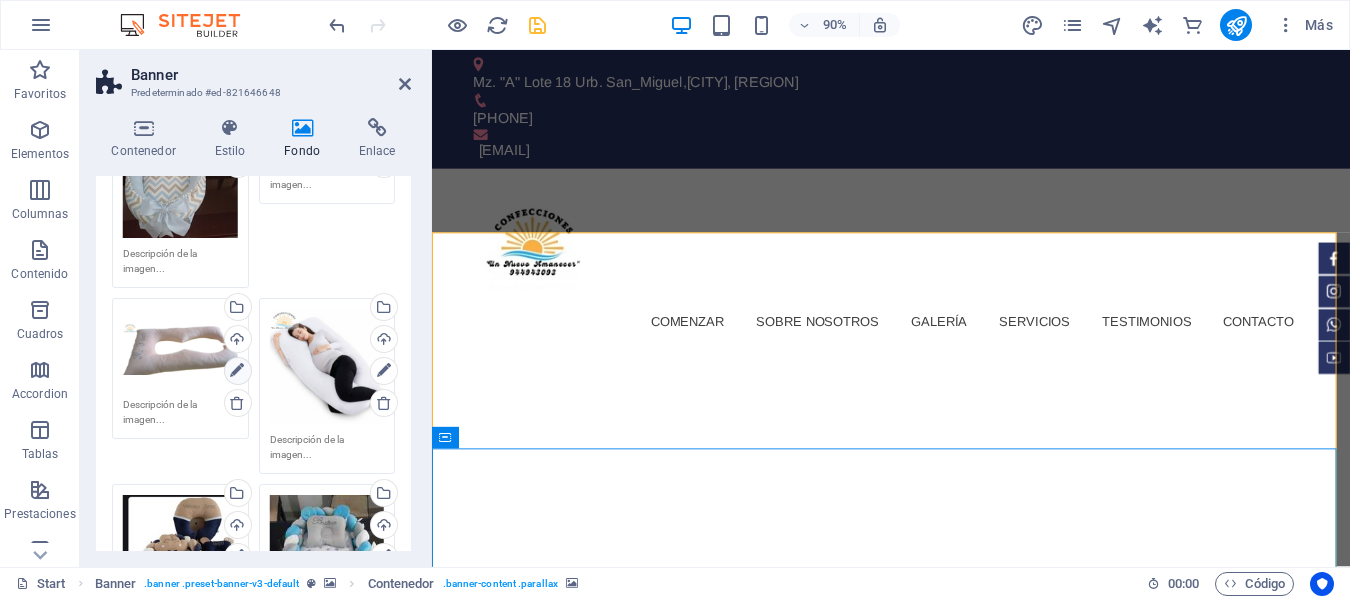 click at bounding box center (237, 371) 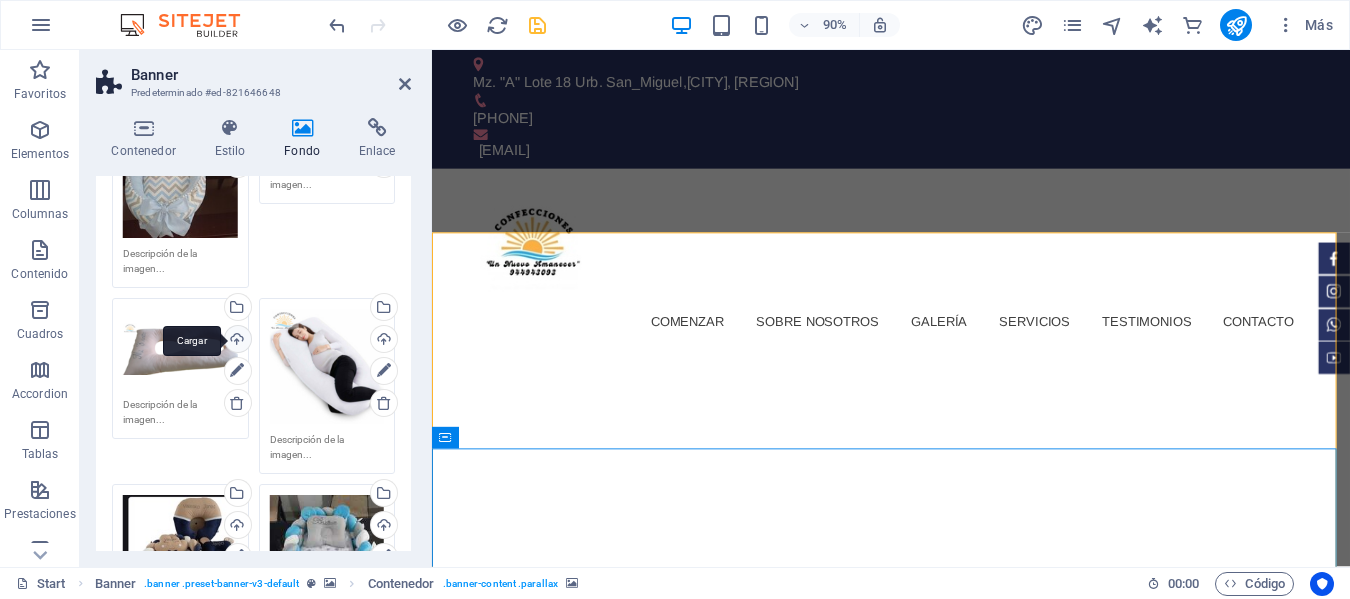 scroll, scrollTop: 700, scrollLeft: 0, axis: vertical 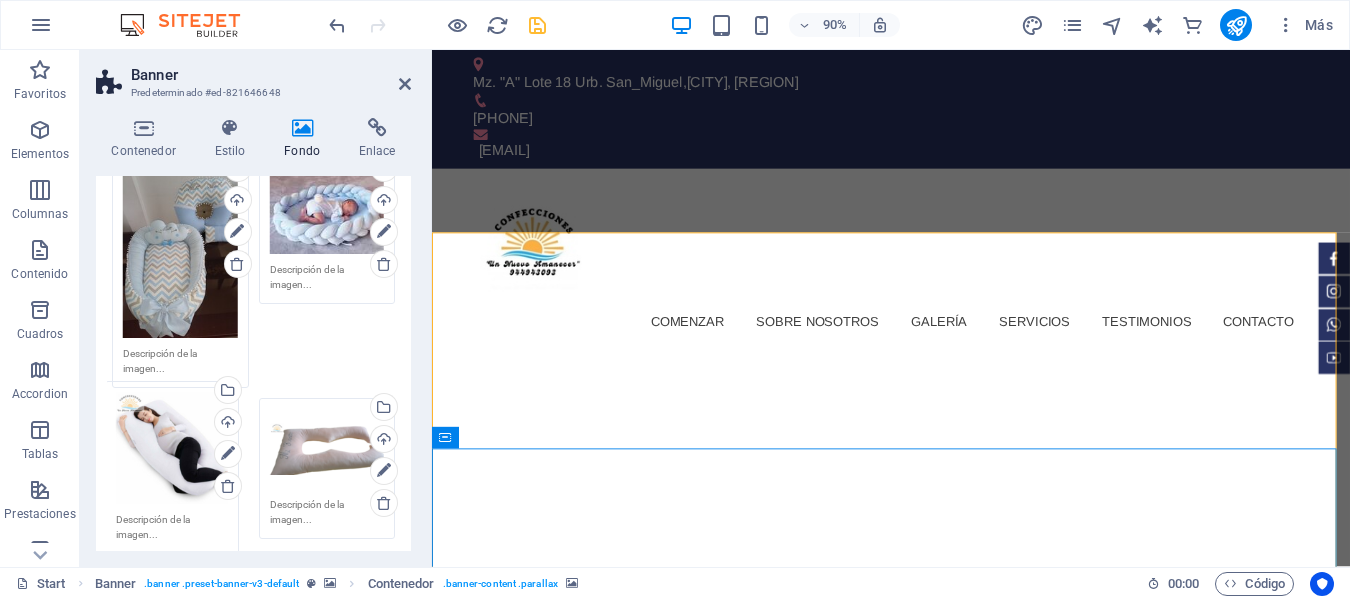 drag, startPoint x: 326, startPoint y: 463, endPoint x: 174, endPoint y: 453, distance: 152.3286 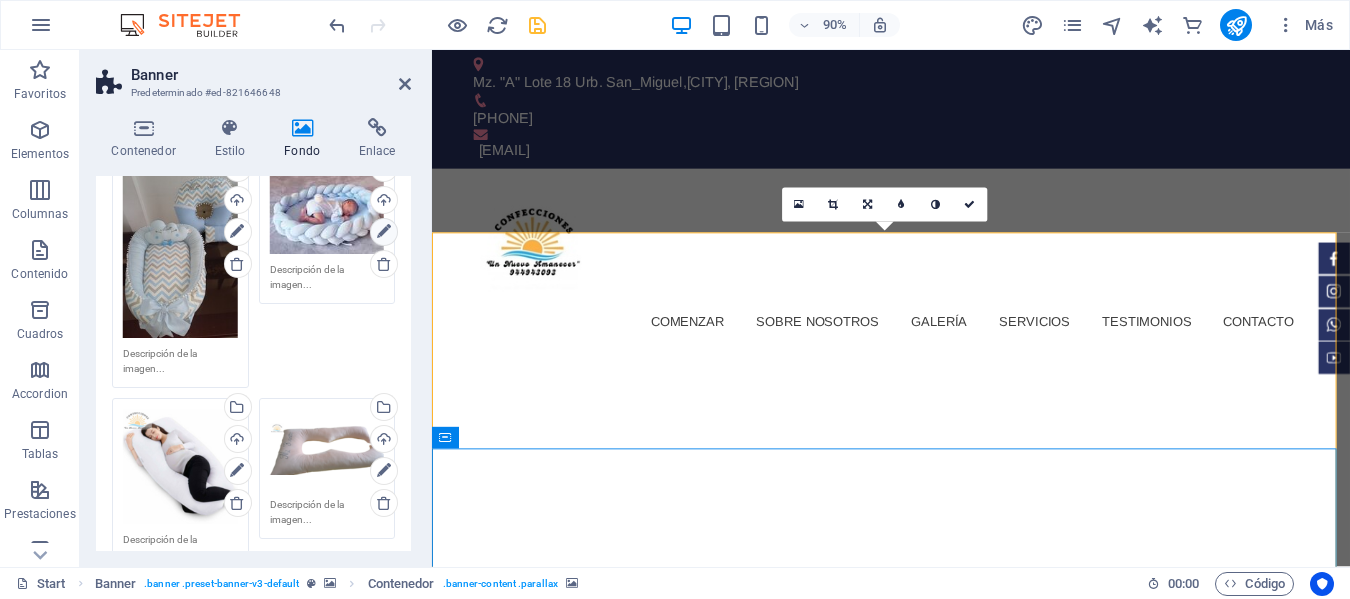 click at bounding box center (384, 232) 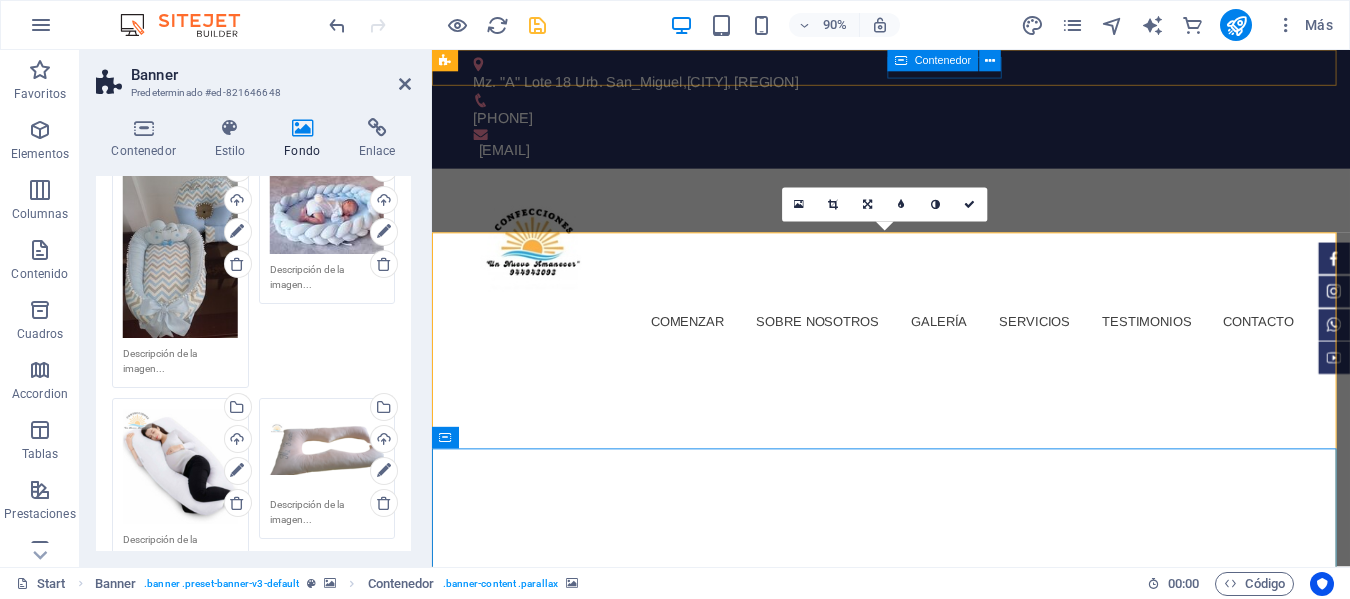 click at bounding box center (-5096, 415) 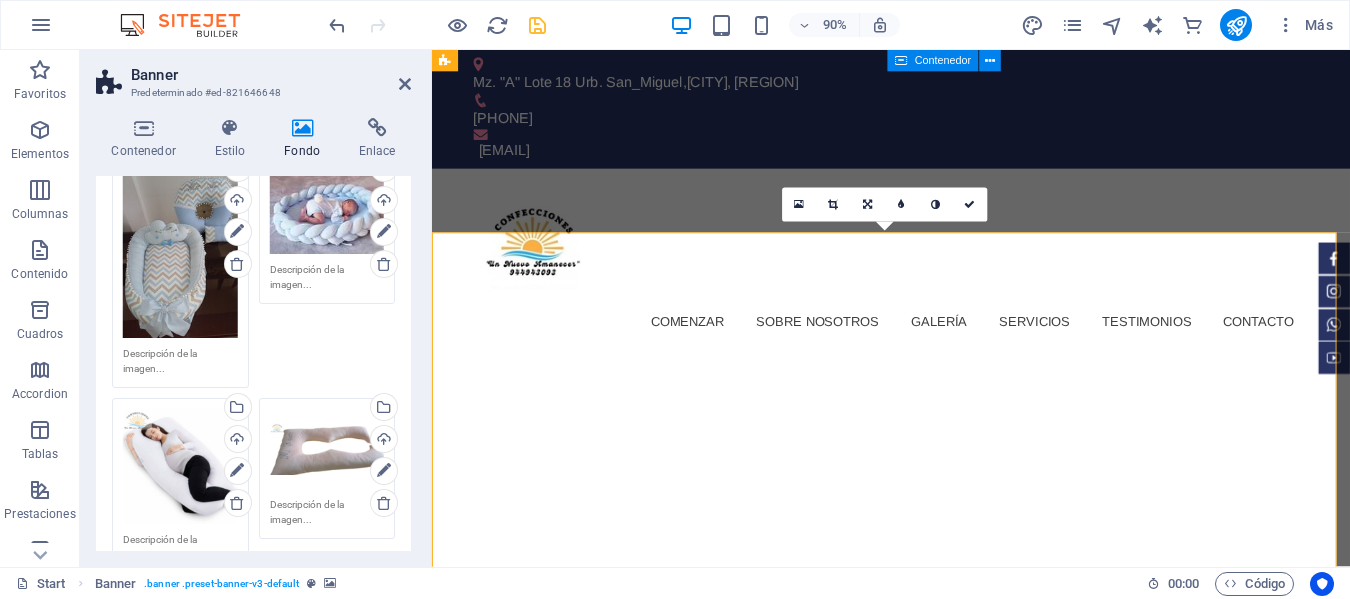 click at bounding box center (-5096, 415) 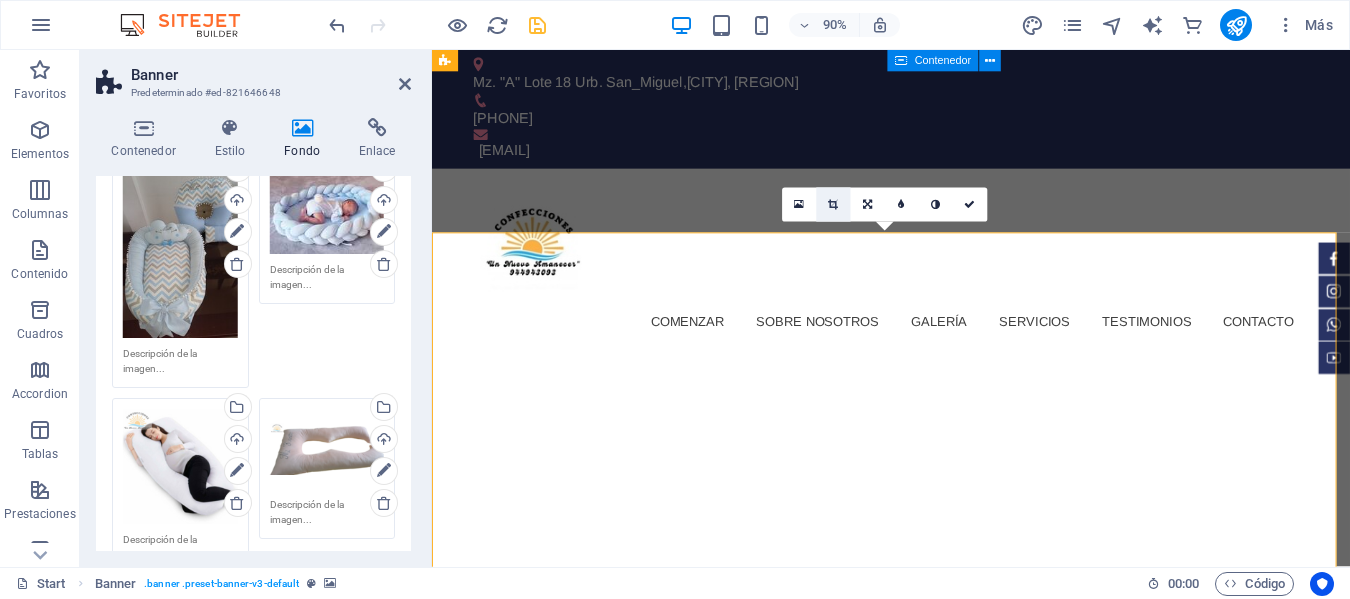 click at bounding box center [833, 204] 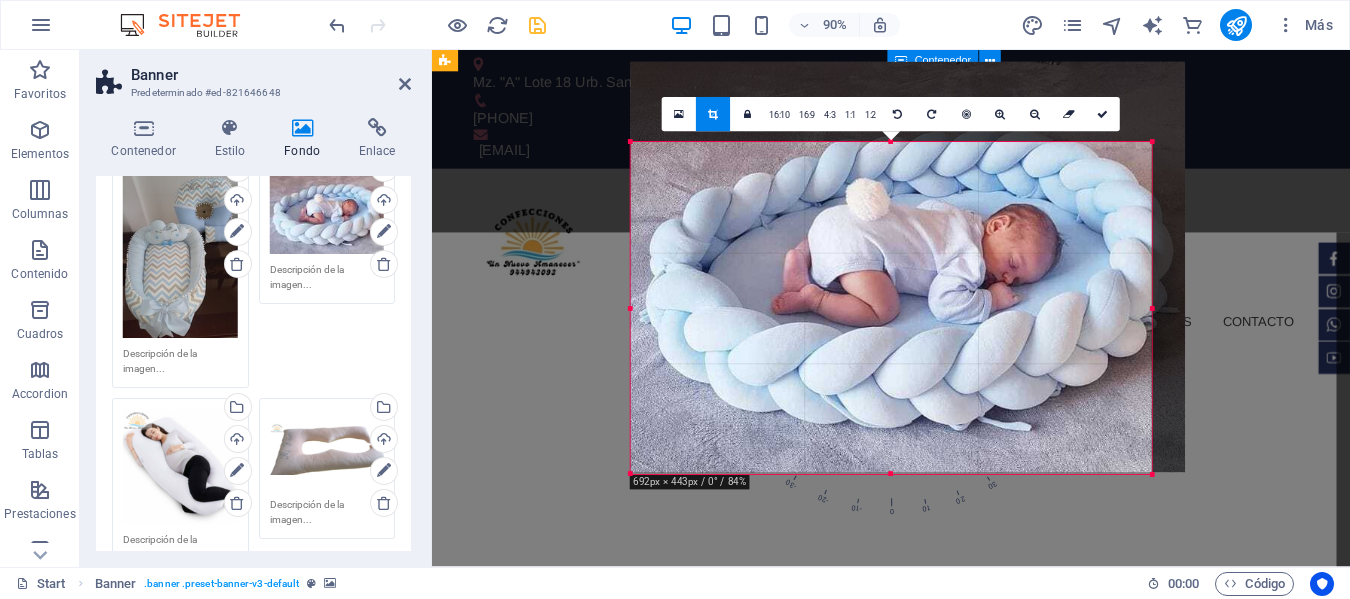 drag, startPoint x: 1165, startPoint y: 100, endPoint x: 1123, endPoint y: 189, distance: 98.4124 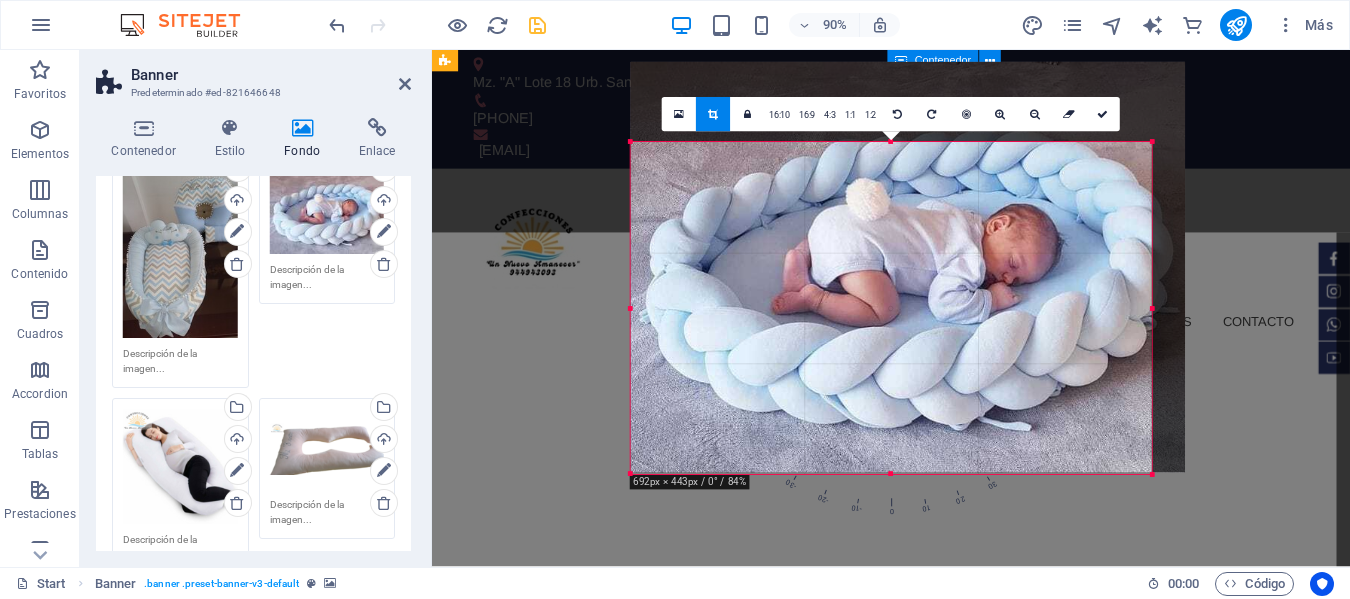 click on "180 170 160 150 140 130 120 110 100 90 80 70 60 50 40 30 20 10 0 -10 -20 -30 -40 -50 -60 -70 -80 -90 -100 -110 -120 -130 -140 -150 -160 -170 692px × 443px / 0° / 84% 16:10 16:9 4:3 1:1 1:2 0" at bounding box center (891, 308) 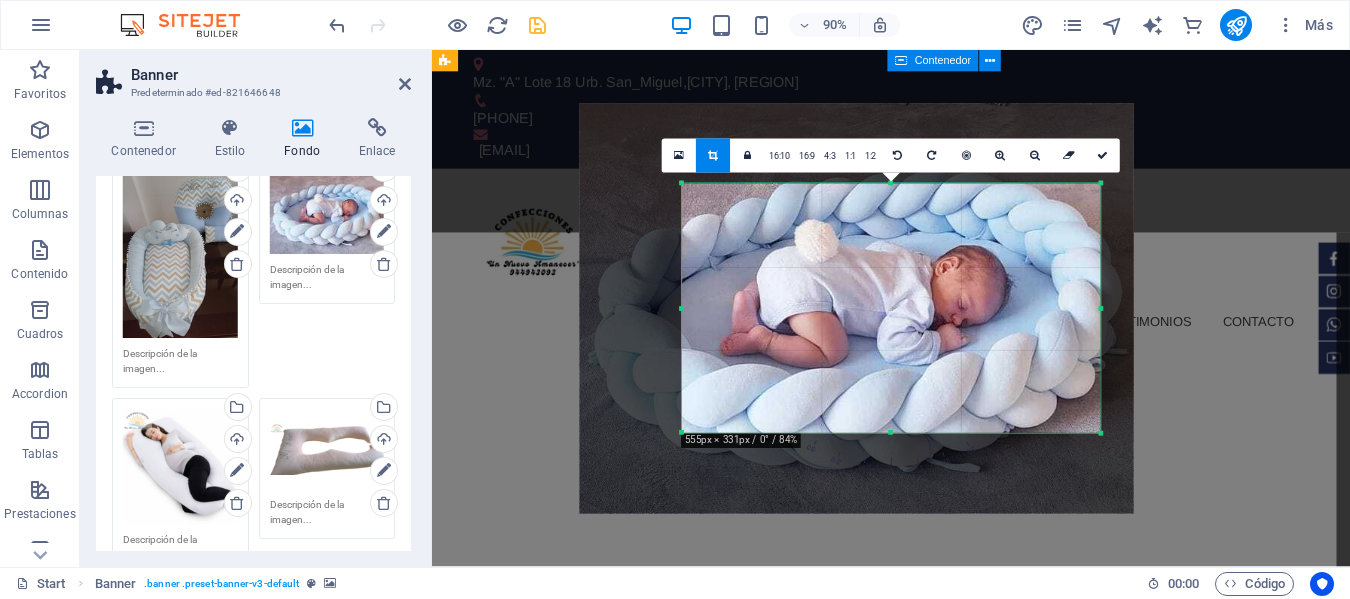 drag, startPoint x: 628, startPoint y: 475, endPoint x: 742, endPoint y: 385, distance: 145.24461 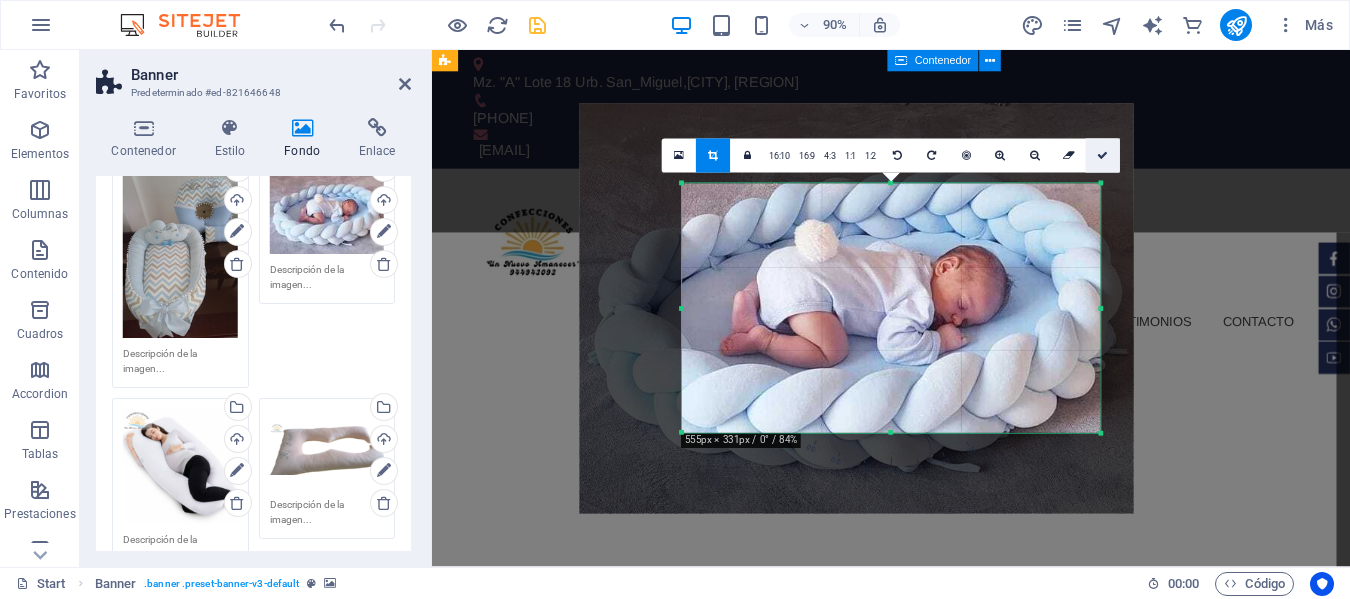 click at bounding box center (1103, 156) 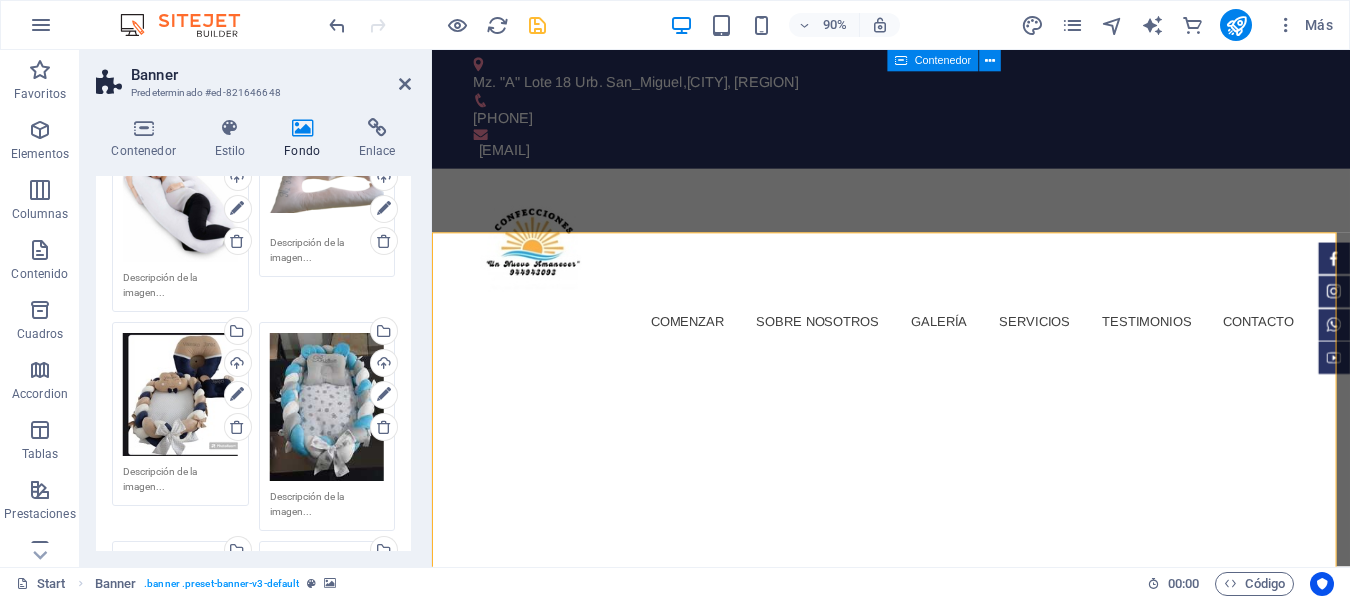scroll, scrollTop: 1100, scrollLeft: 0, axis: vertical 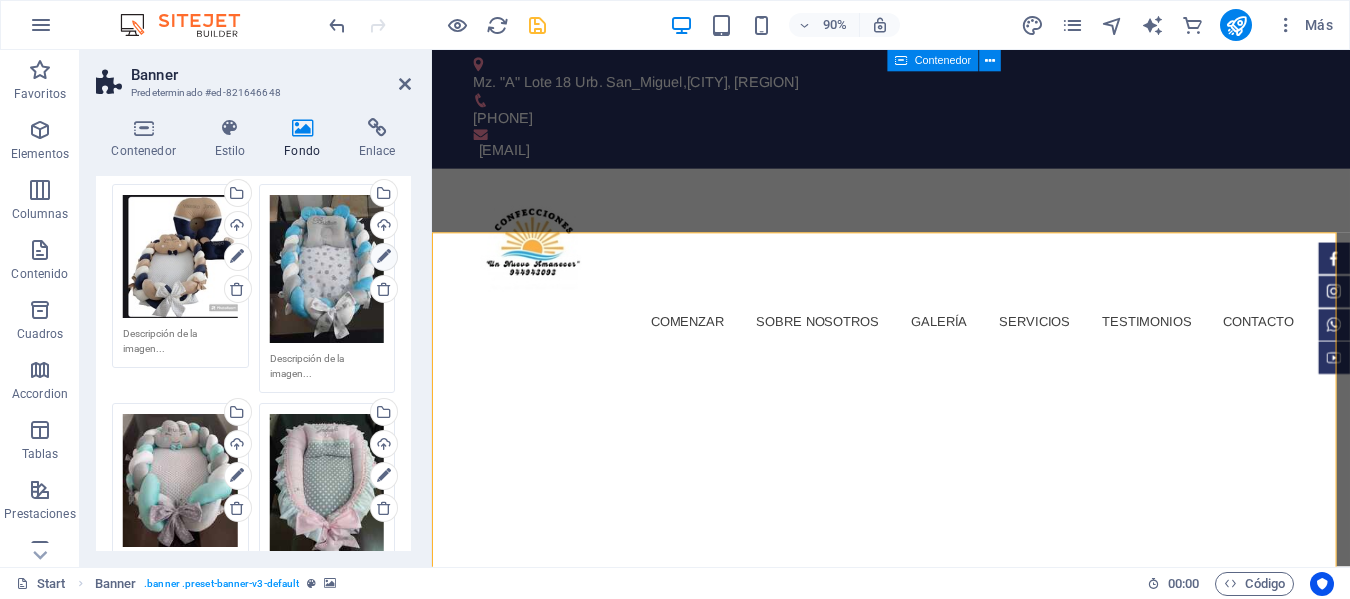 click at bounding box center [384, 257] 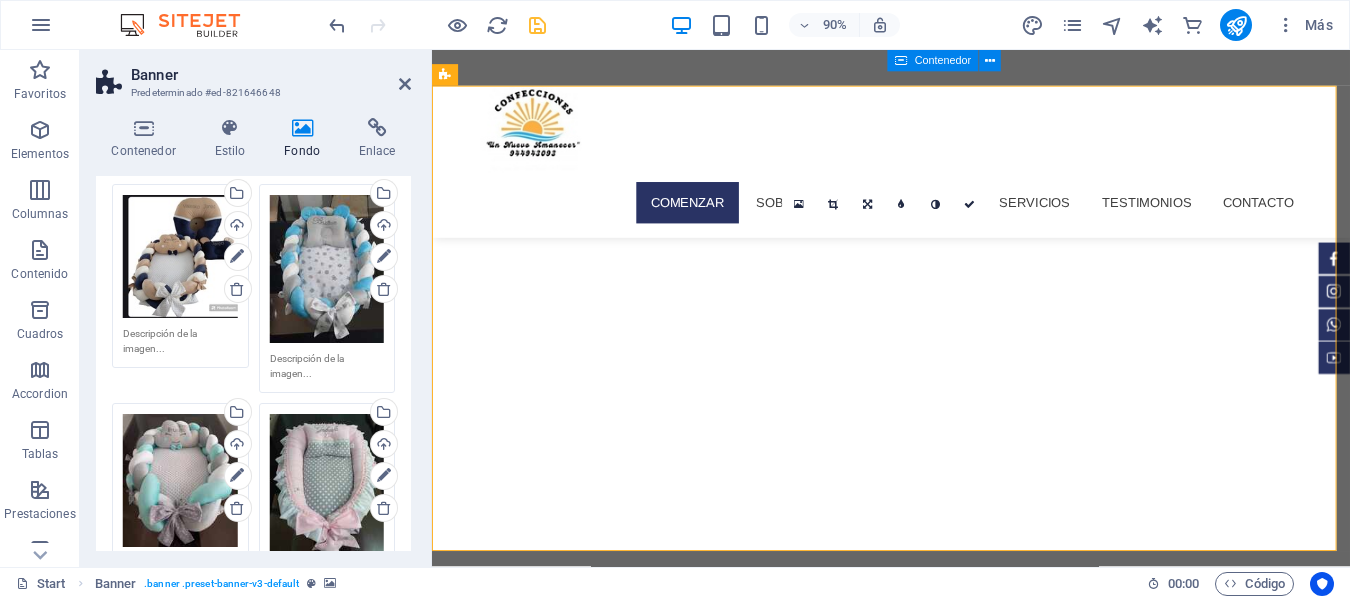 scroll, scrollTop: 0, scrollLeft: 0, axis: both 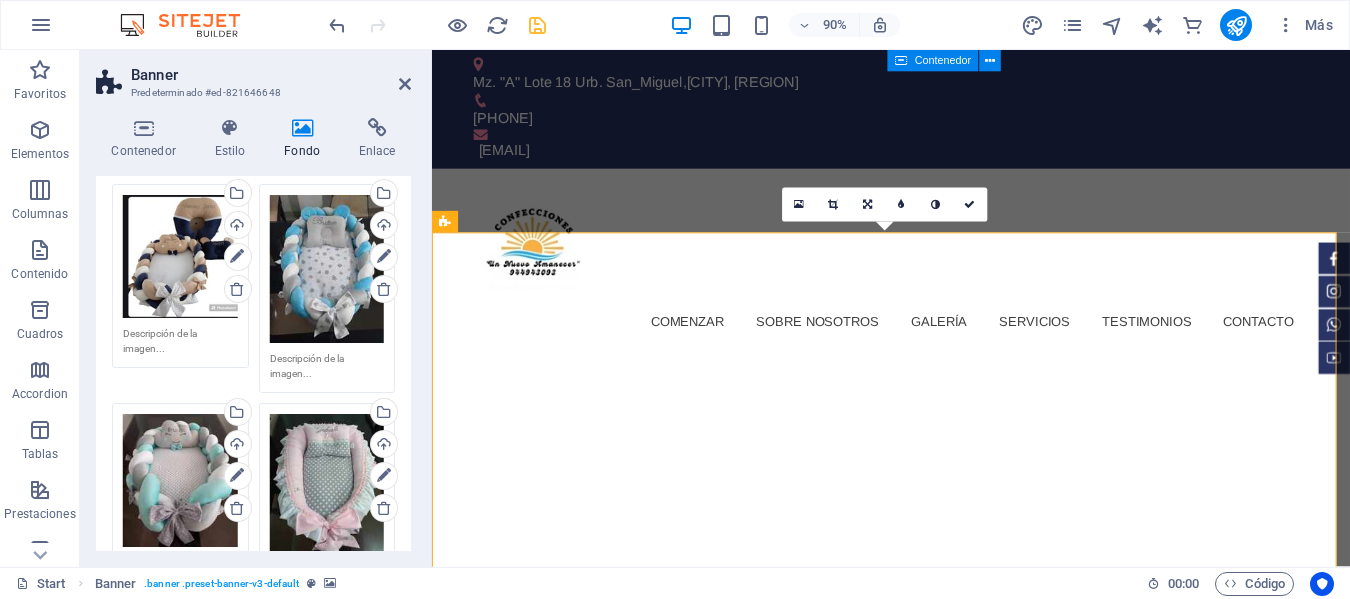 click at bounding box center [833, 204] 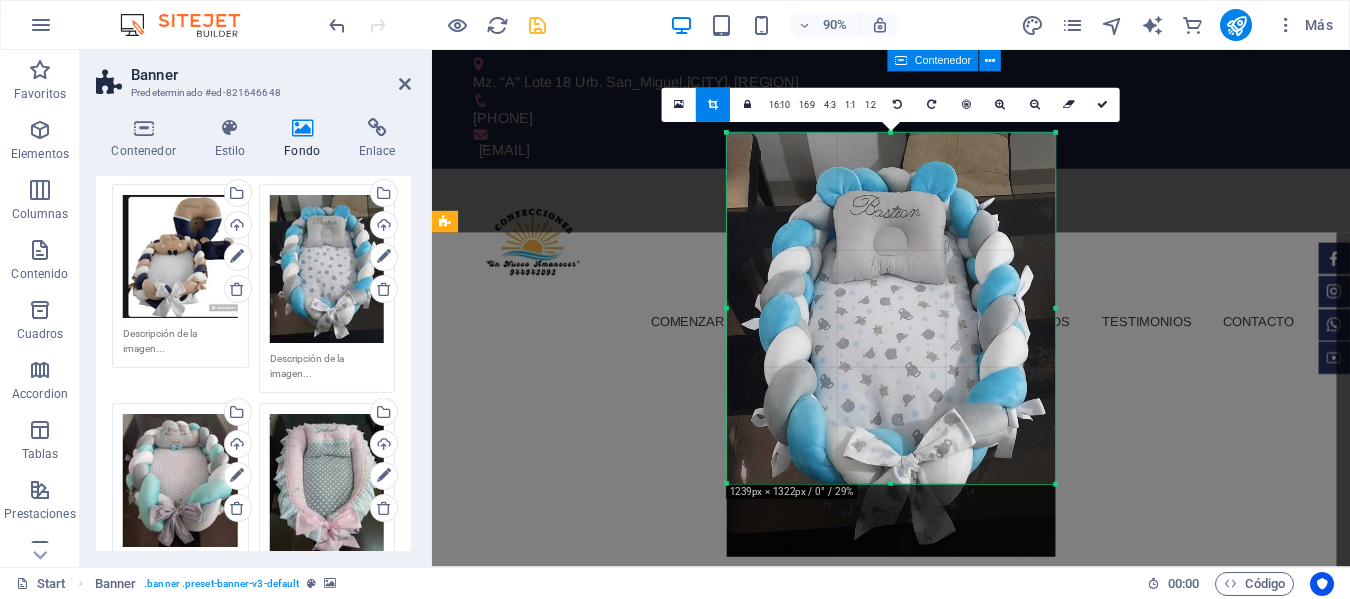drag, startPoint x: 1051, startPoint y: 518, endPoint x: 1060, endPoint y: 448, distance: 70.5762 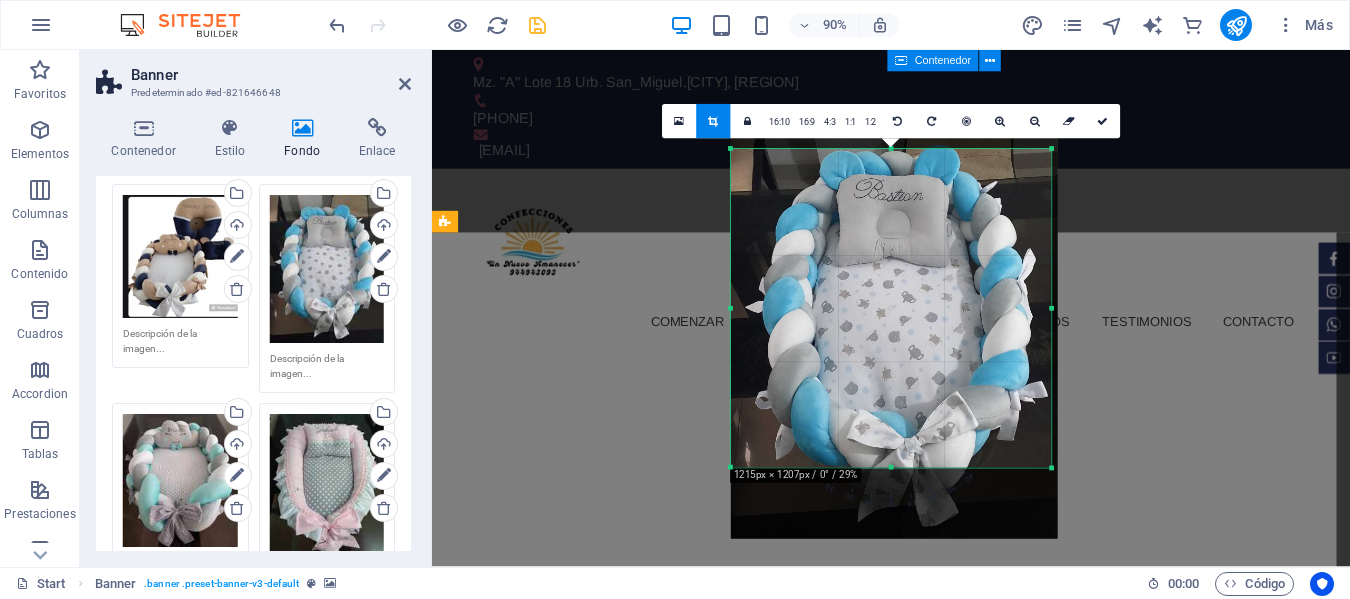 drag, startPoint x: 1053, startPoint y: 132, endPoint x: 1044, endPoint y: 168, distance: 37.107952 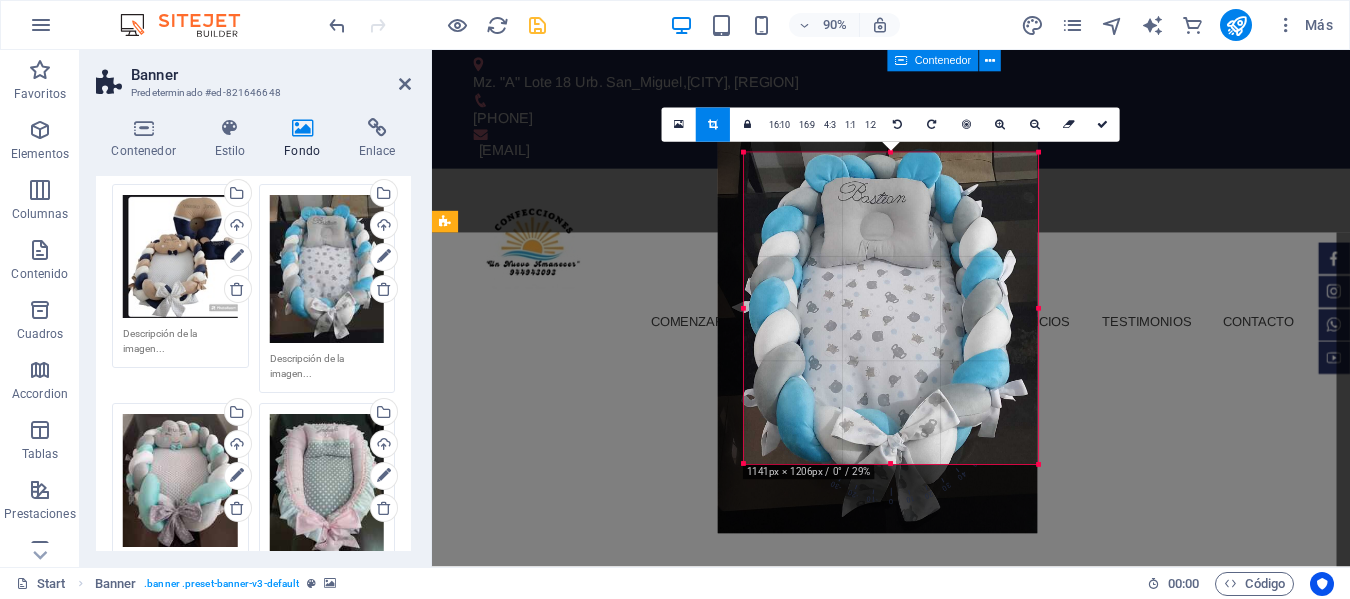 drag, startPoint x: 734, startPoint y: 467, endPoint x: 763, endPoint y: 460, distance: 29.832869 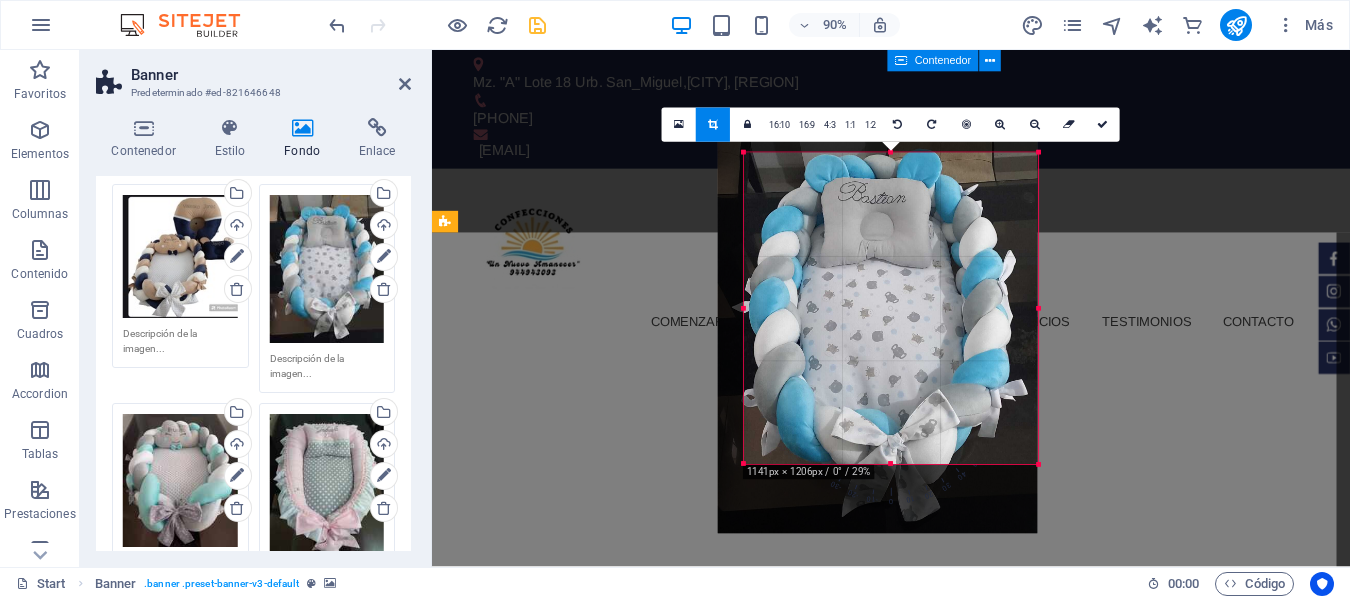click on "180 170 160 150 140 130 120 110 100 90 80 70 60 50 40 30 20 10 0 -10 -20 -30 -40 -50 -60 -70 -80 -90 -100 -110 -120 -130 -140 -150 -160 -170 1141px × 1206px / 0° / 29% 16:10 16:9 4:3 1:1 1:2 0" at bounding box center (891, 308) 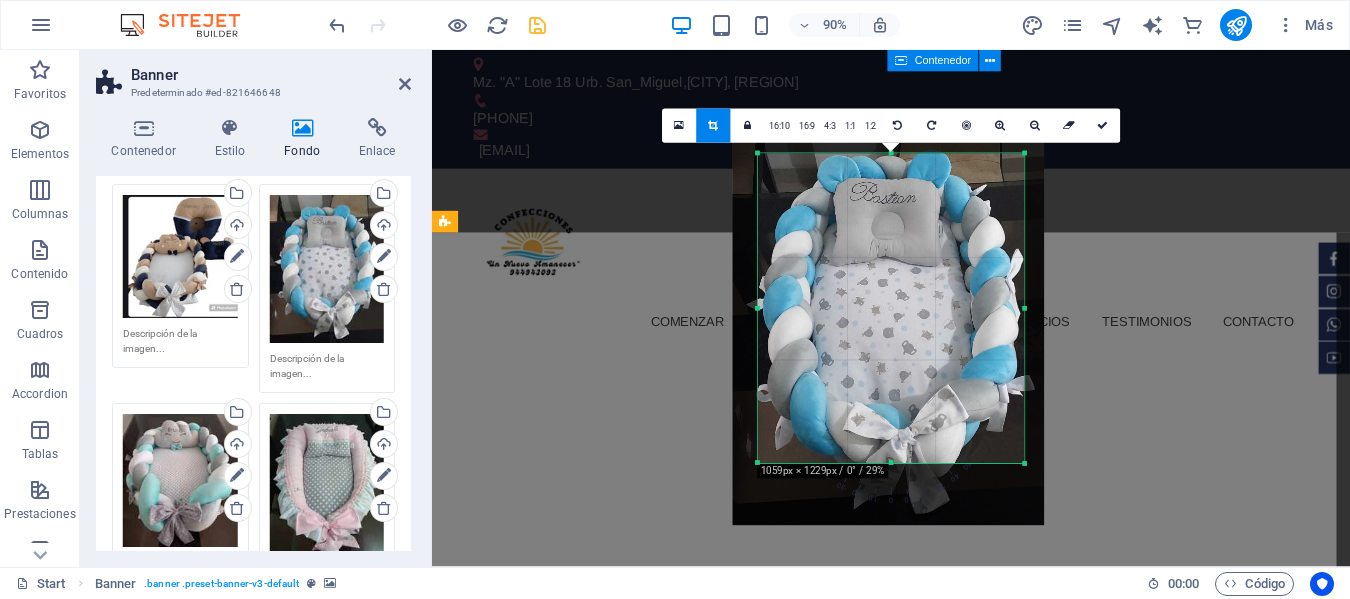 drag, startPoint x: 1039, startPoint y: 465, endPoint x: 1009, endPoint y: 462, distance: 30.149628 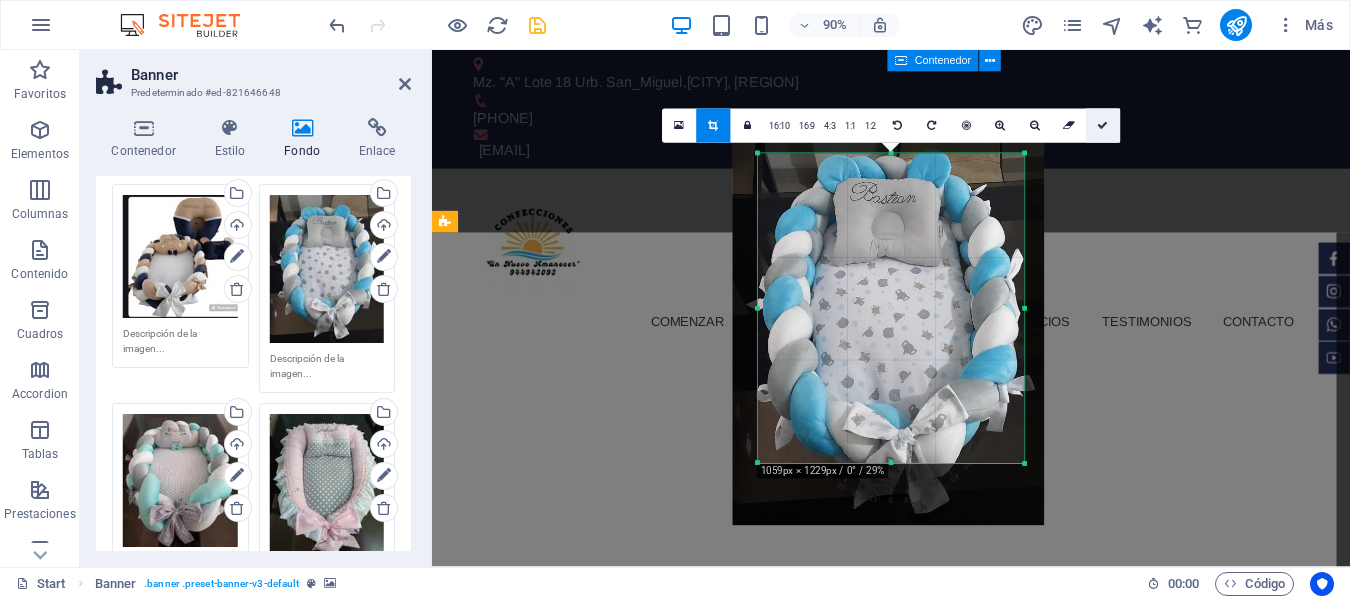 click at bounding box center [1102, 126] 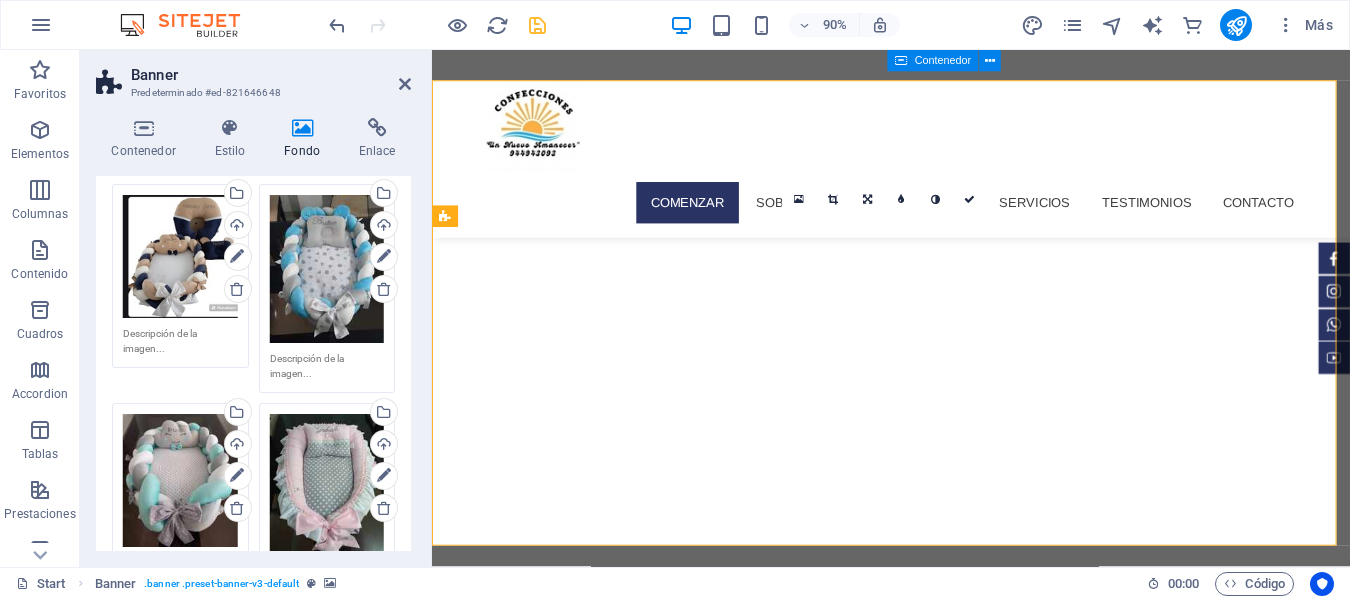 scroll, scrollTop: 0, scrollLeft: 0, axis: both 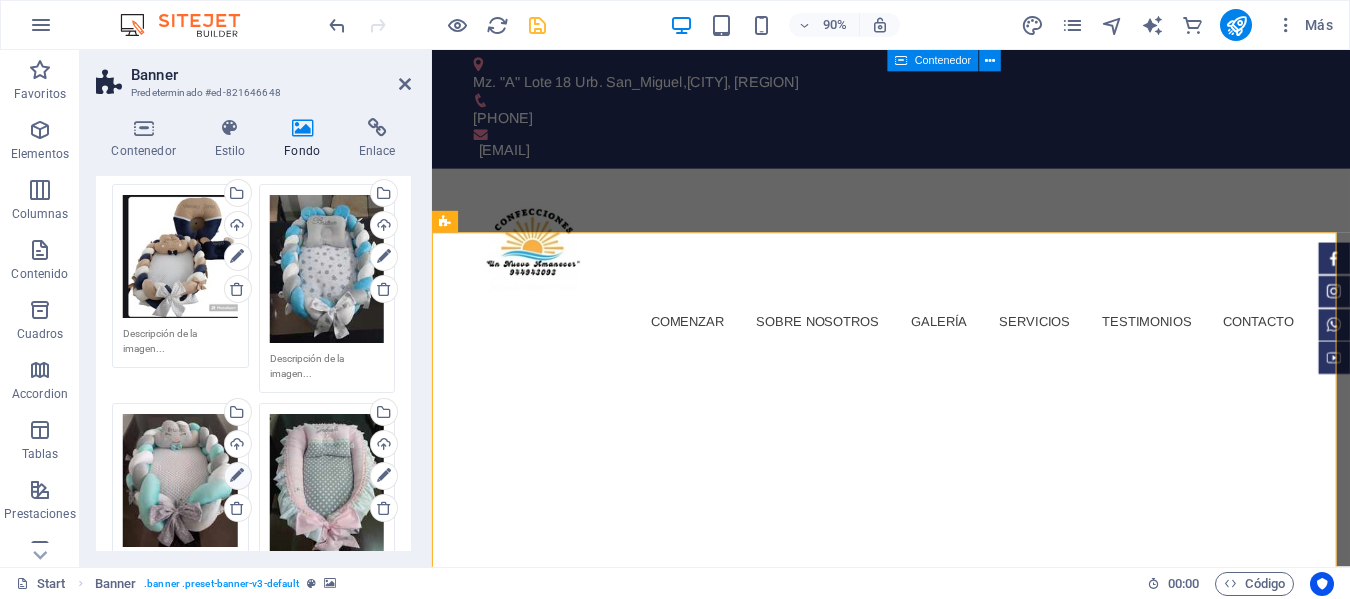 click at bounding box center [237, 476] 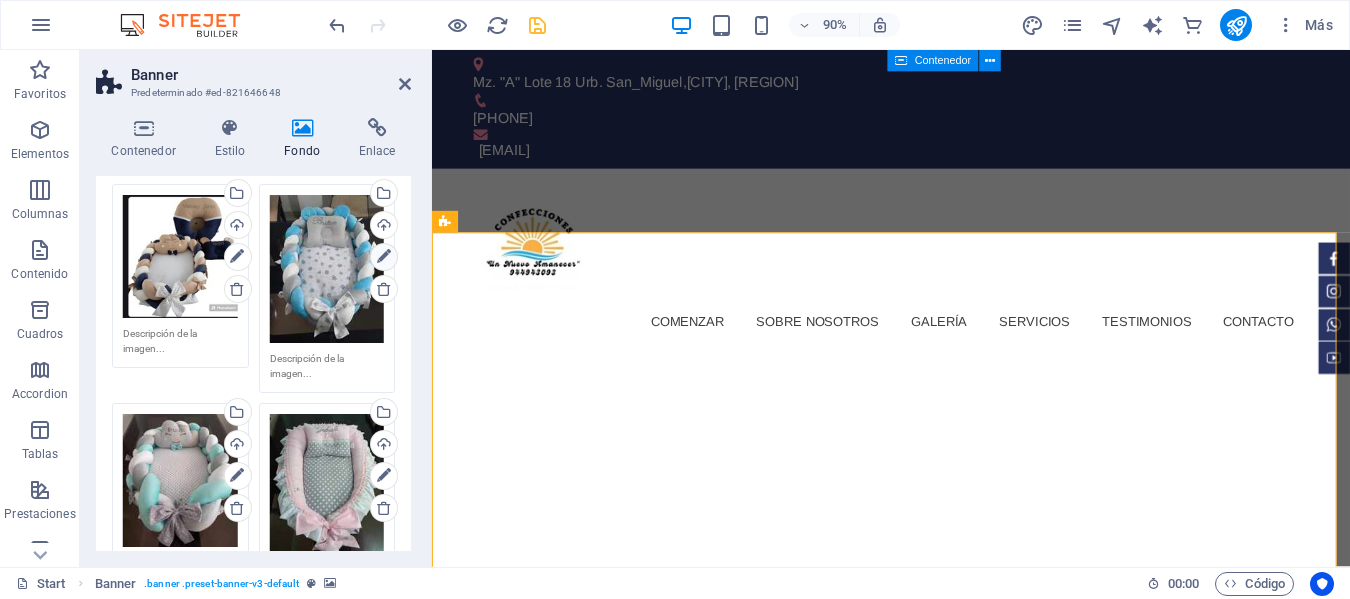 click at bounding box center [384, 257] 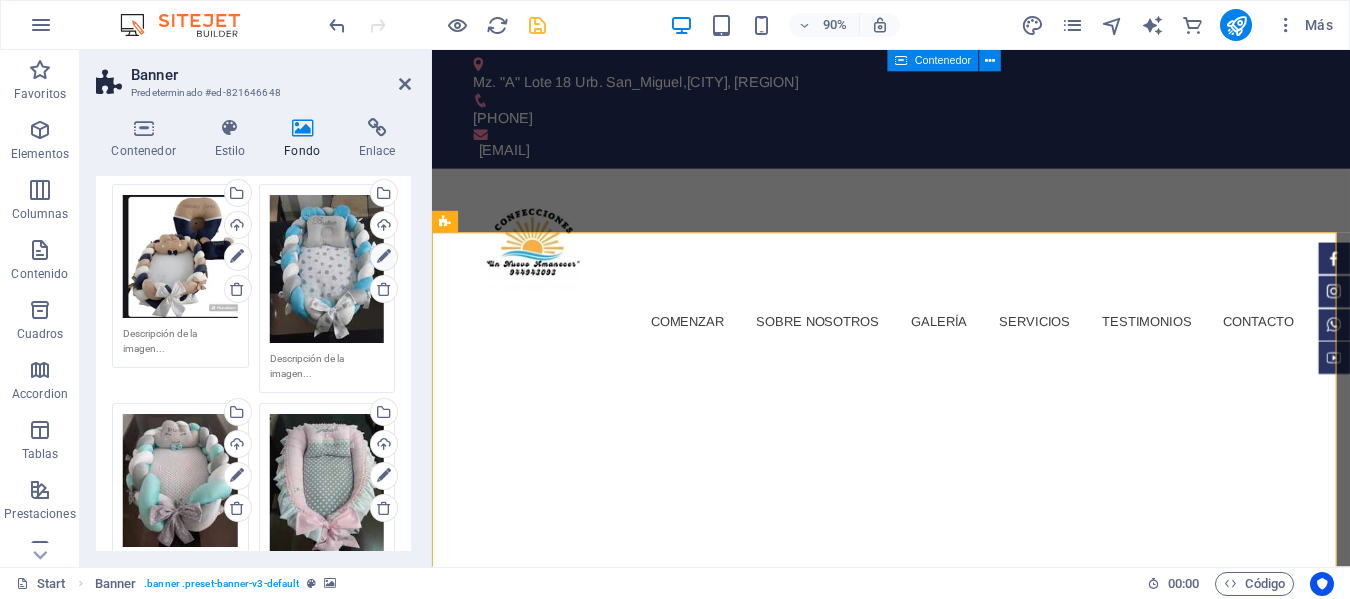 click at bounding box center (384, 257) 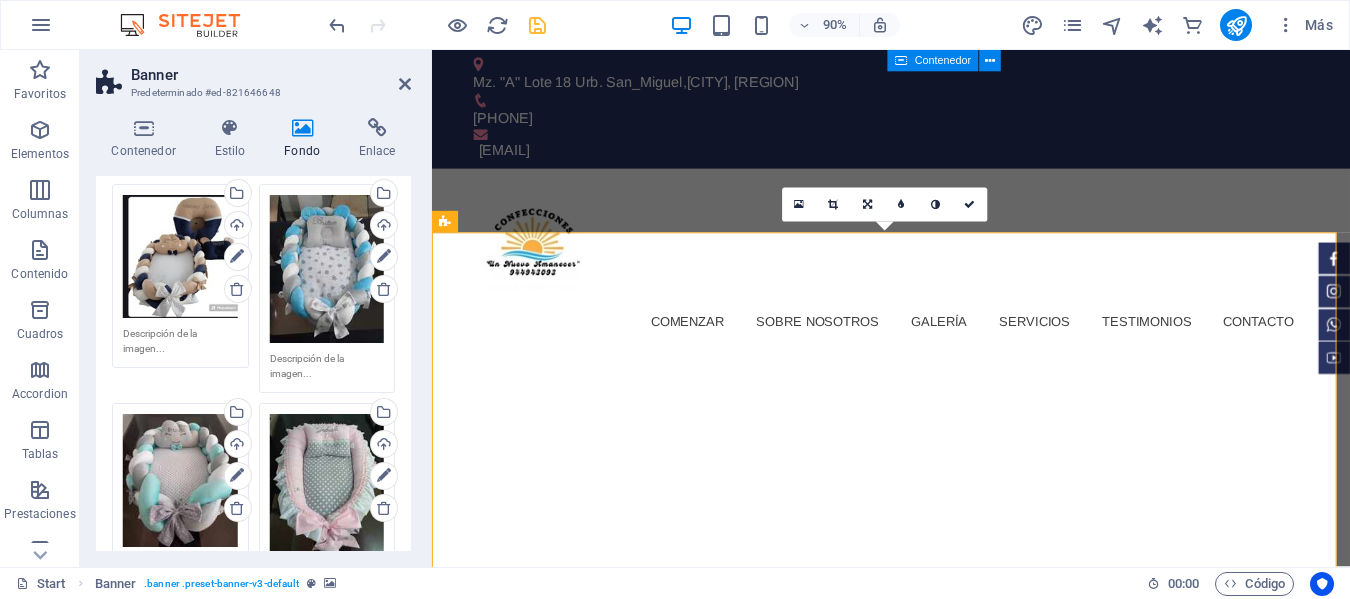 click at bounding box center (942, 929) 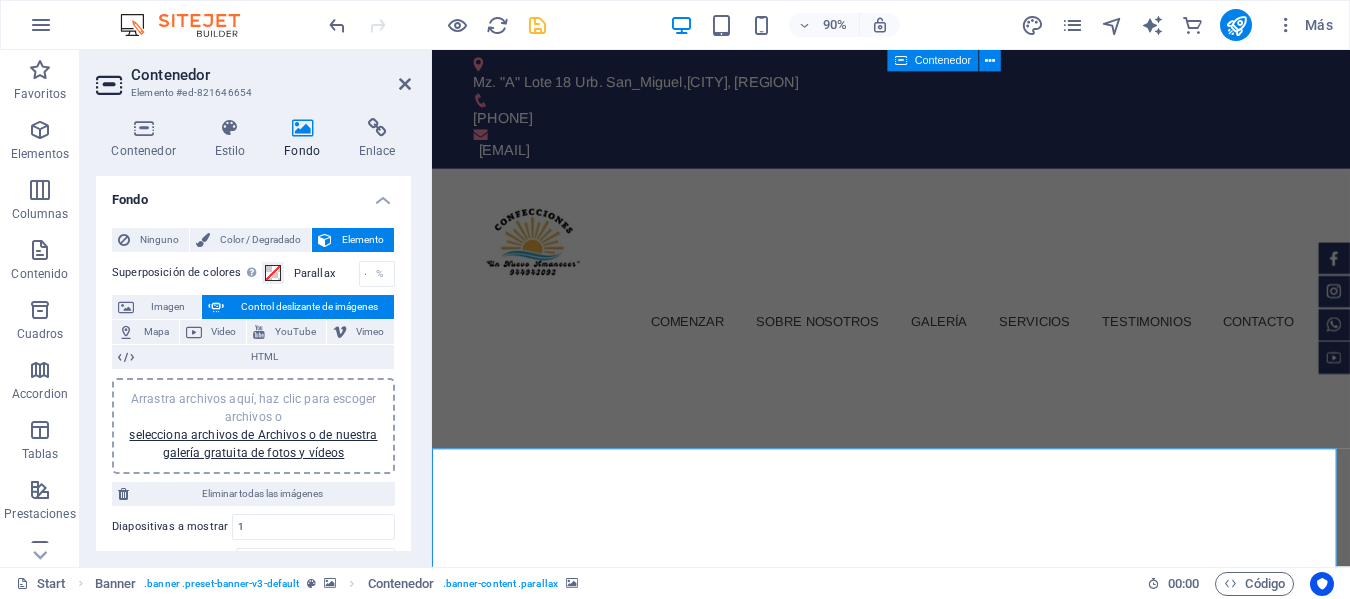 click at bounding box center [-9116, 415] 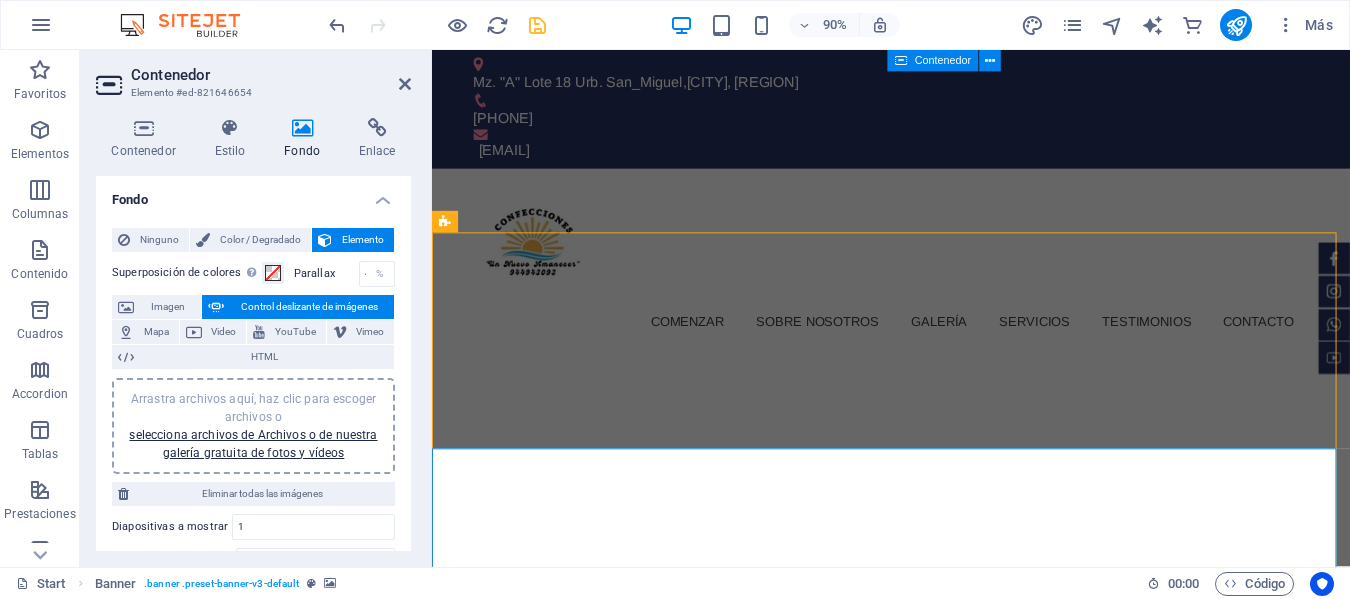 click at bounding box center [-9116, 415] 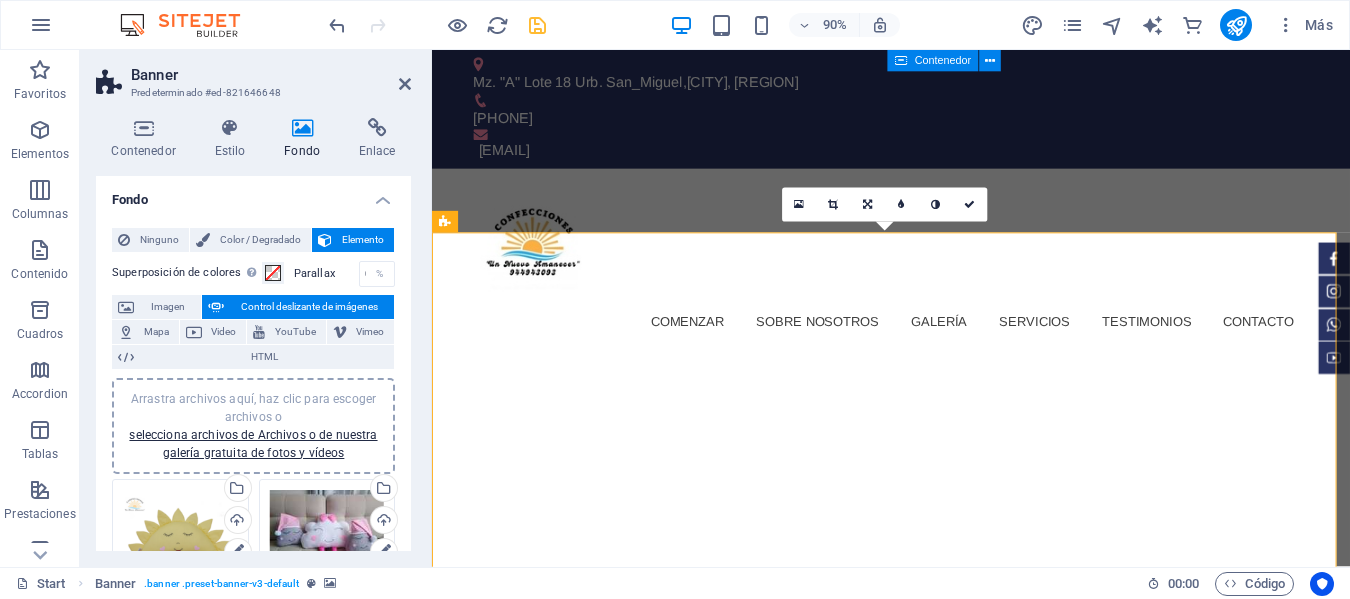 click at bounding box center (833, 204) 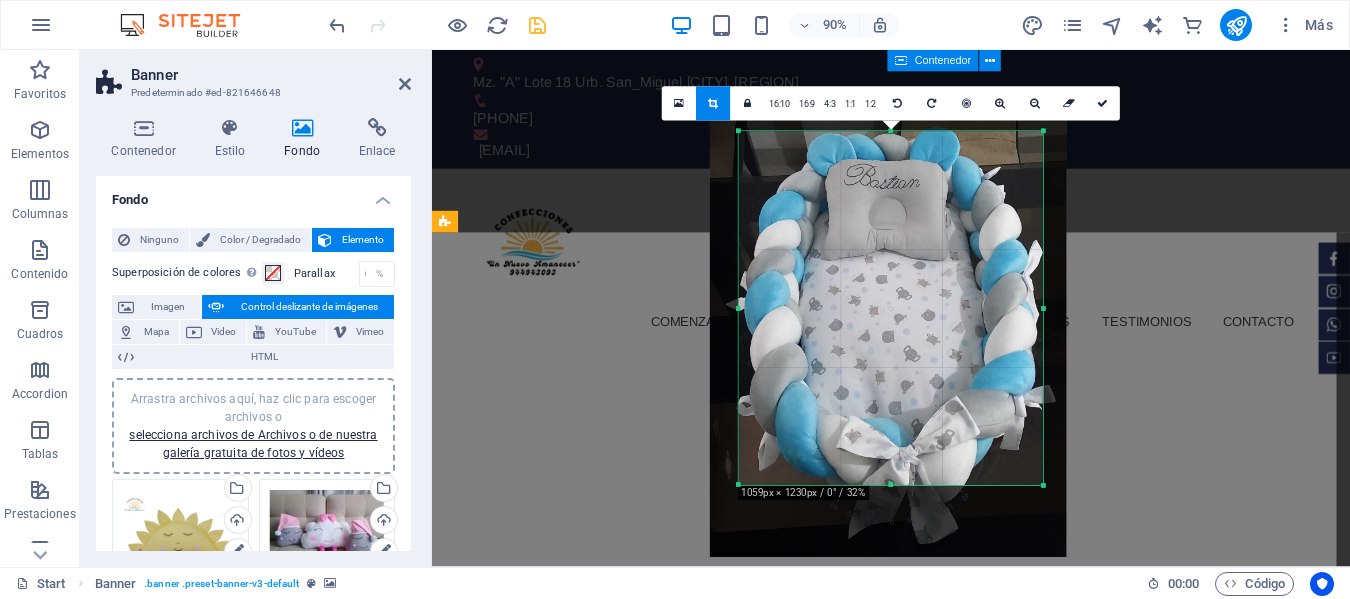click on "180 170 160 150 140 130 120 110 100 90 80 70 60 50 40 30 20 10 0 -10 -20 -30 -40 -50 -60 -70 -80 -90 -100 -110 -120 -130 -140 -150 -160 -170 1059px × 1230px / 0° / 32% 16:10 16:9 4:3 1:1 1:2 0" at bounding box center [891, 309] 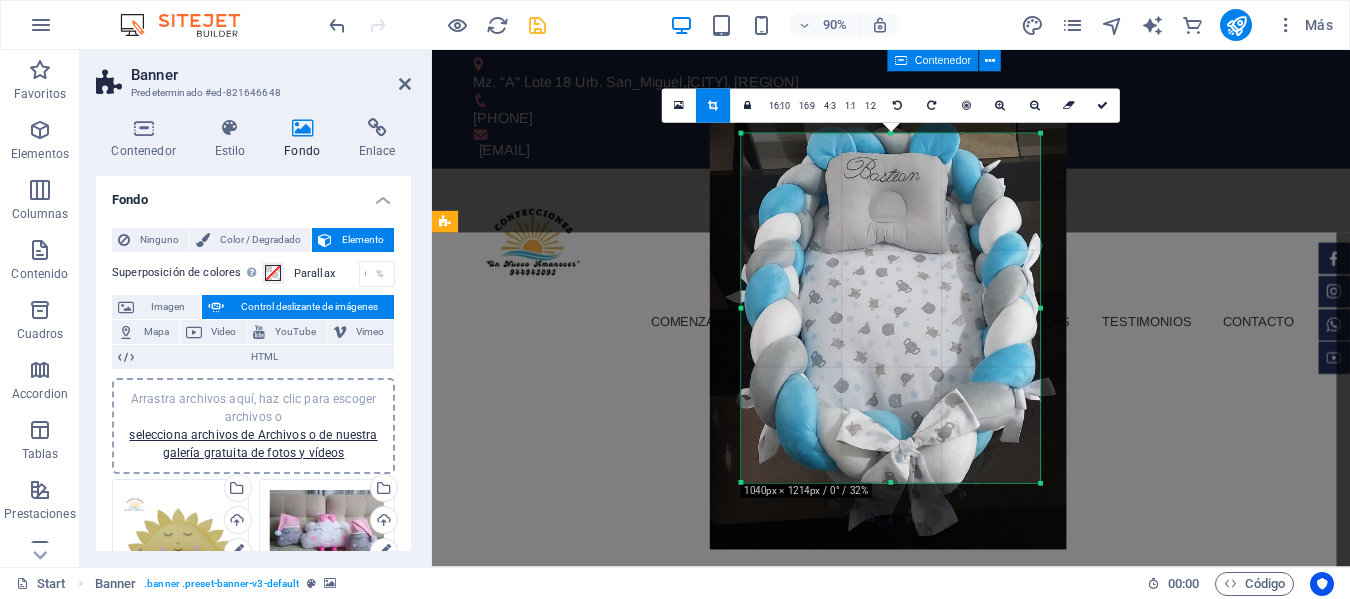 drag, startPoint x: 747, startPoint y: 138, endPoint x: 745, endPoint y: 128, distance: 10.198039 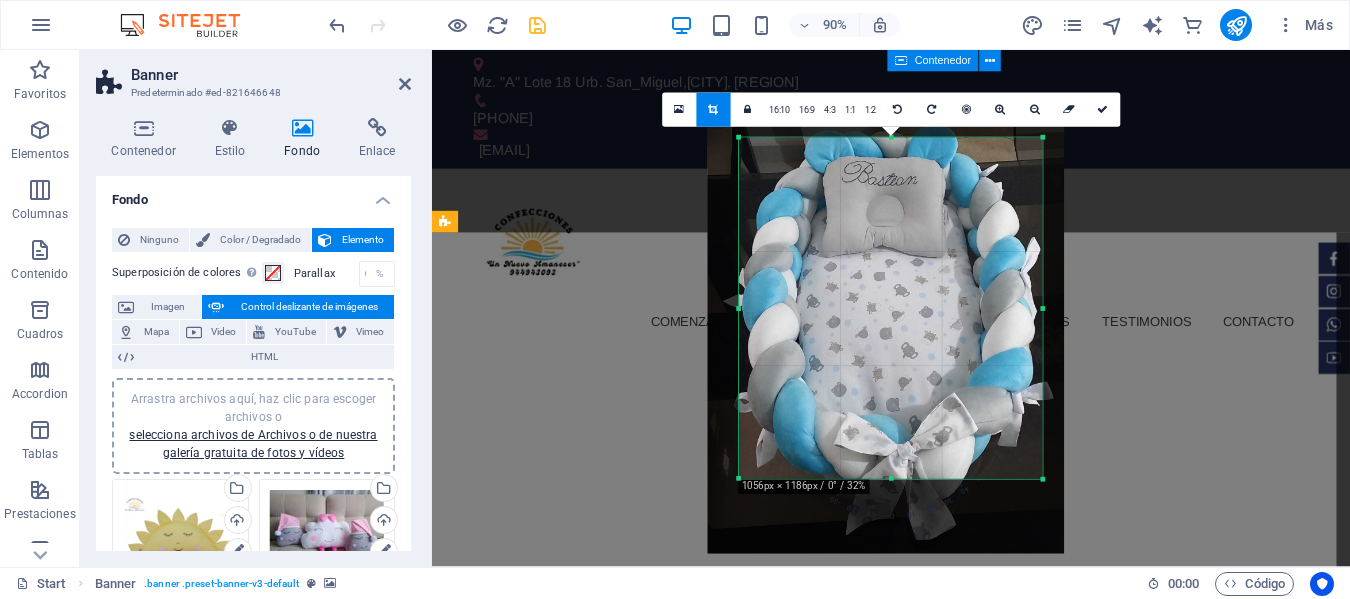 drag, startPoint x: 1040, startPoint y: 483, endPoint x: 1045, endPoint y: 474, distance: 10.29563 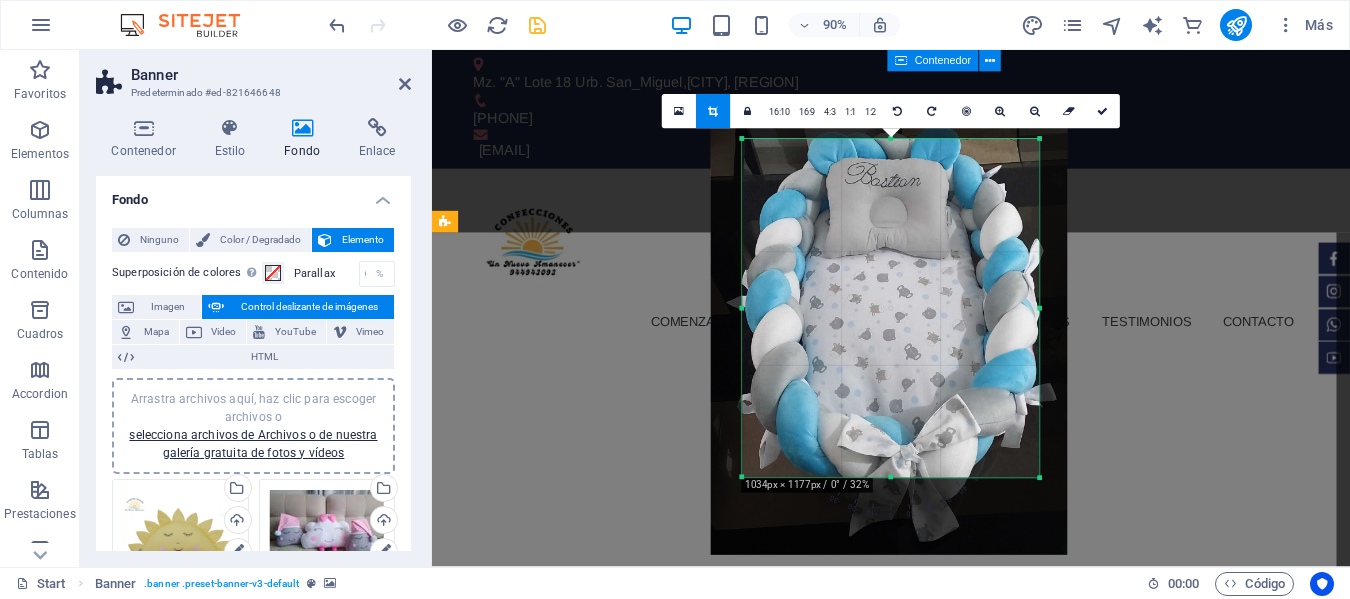 click at bounding box center (1040, 478) 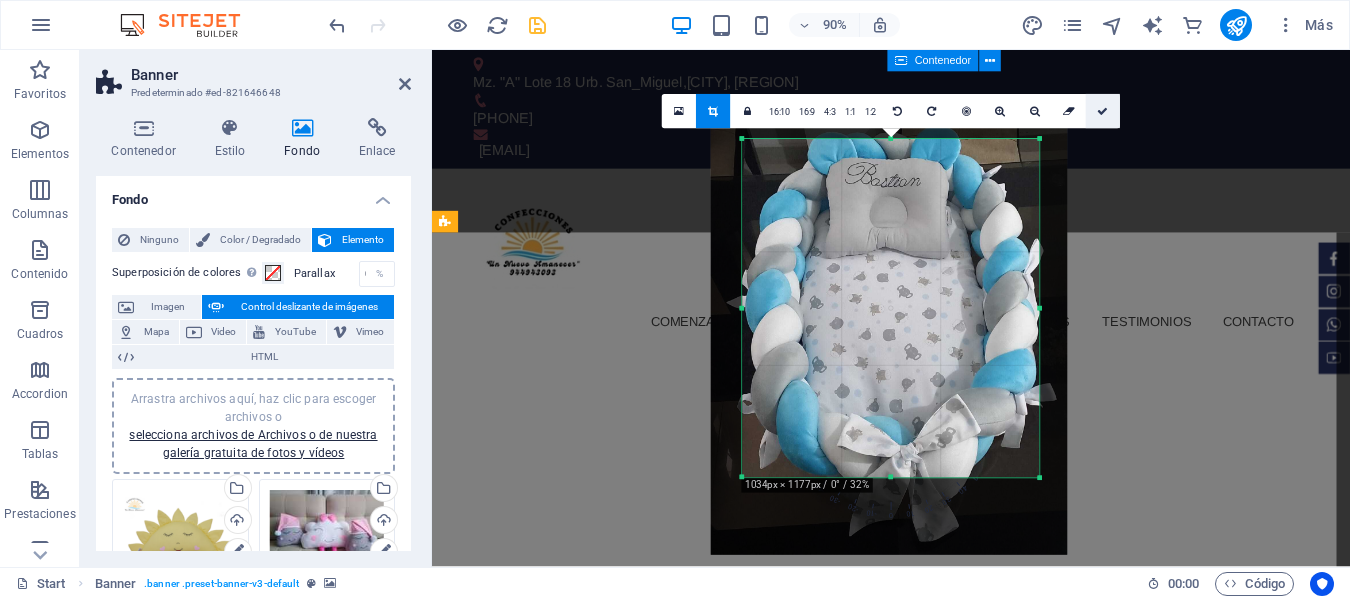 drag, startPoint x: 1096, startPoint y: 115, endPoint x: 736, endPoint y: 71, distance: 362.67892 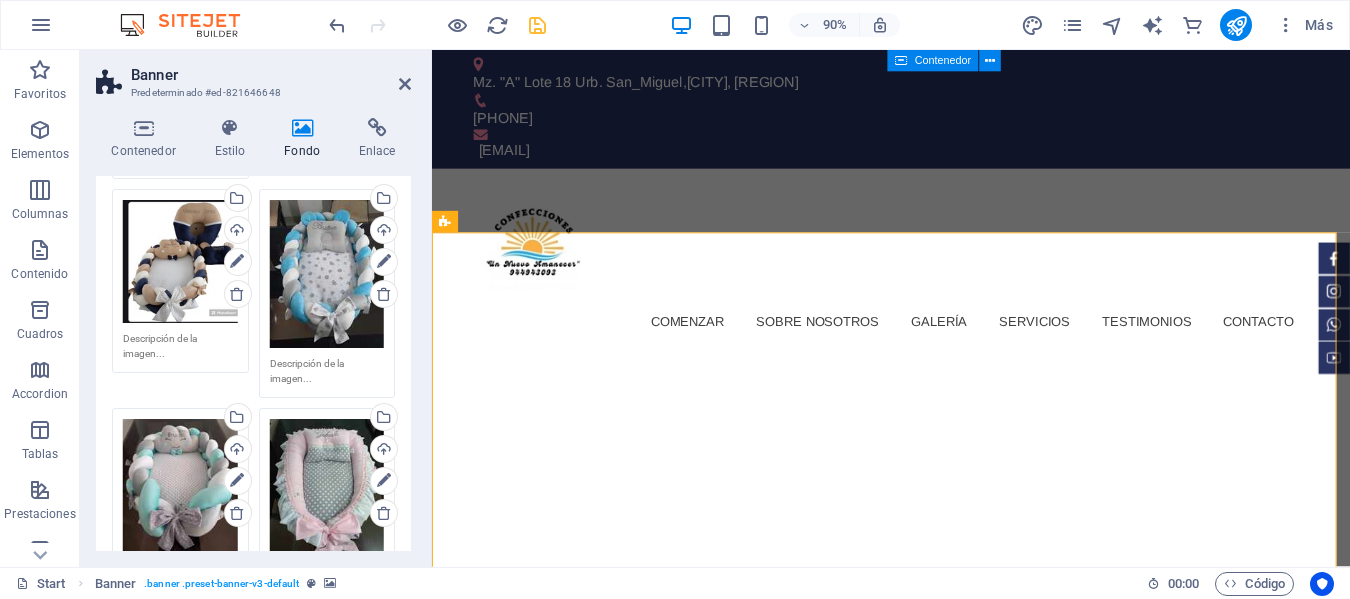 scroll, scrollTop: 1100, scrollLeft: 0, axis: vertical 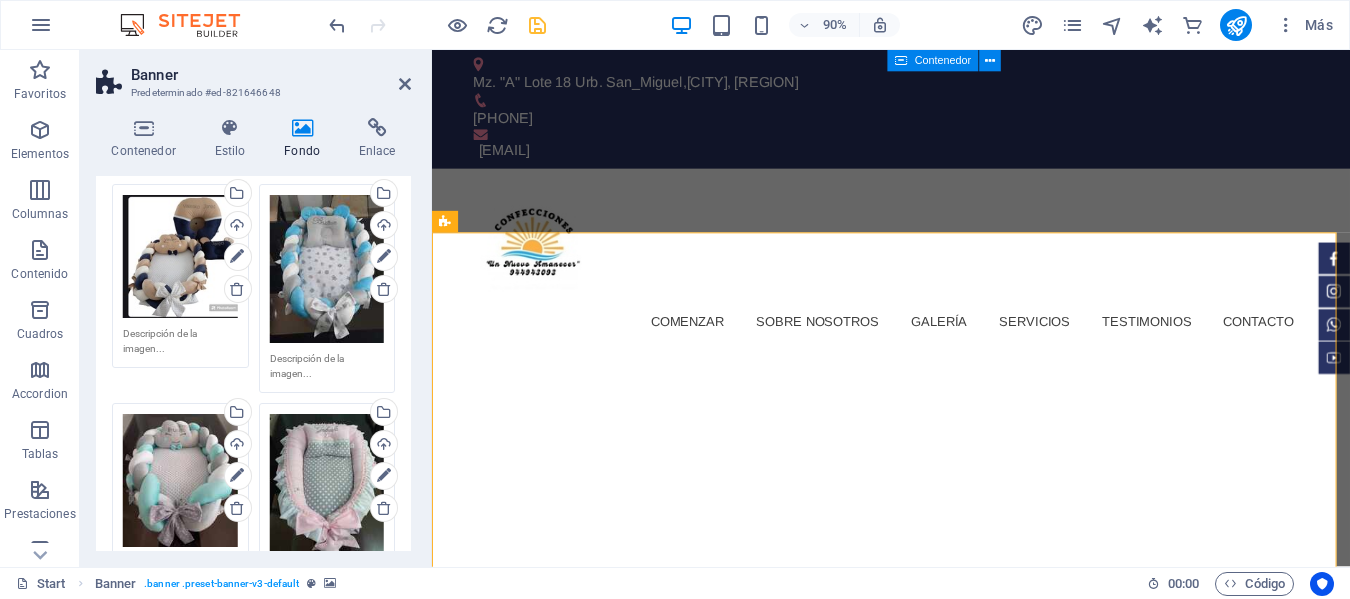click on "Arrastra archivos aquí, haz clic para escoger archivos o  selecciona archivos de Archivos o de nuestra galería gratuita de fotos y vídeos" at bounding box center (180, 480) 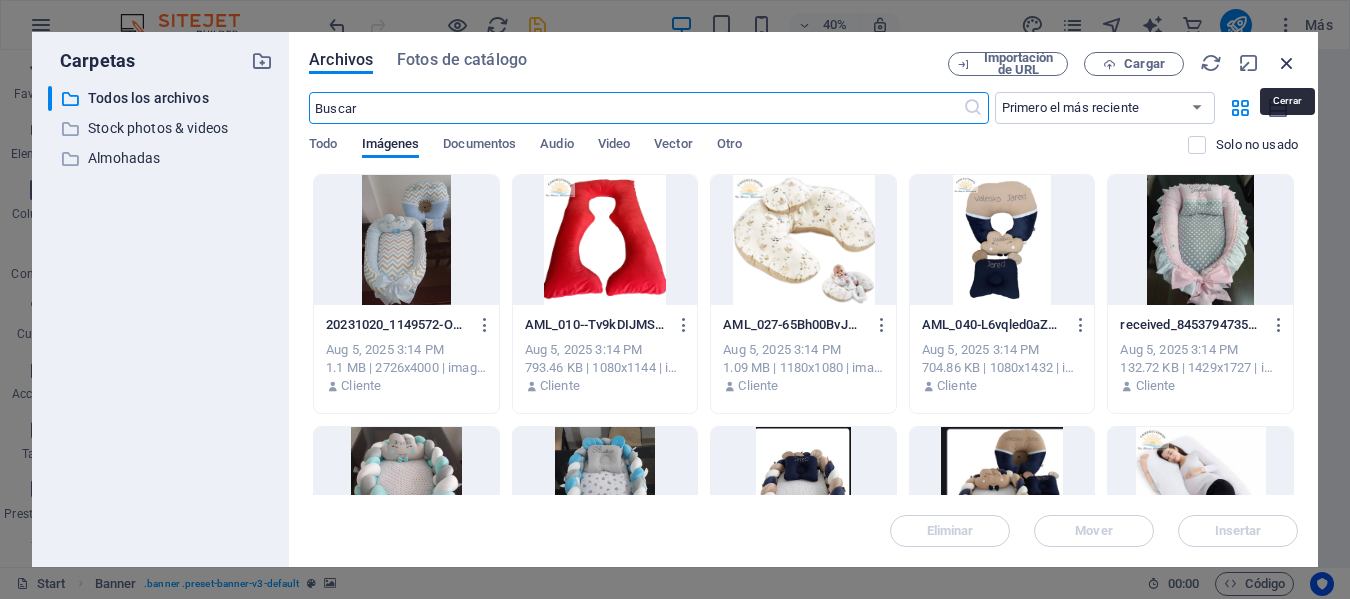 click at bounding box center [1287, 63] 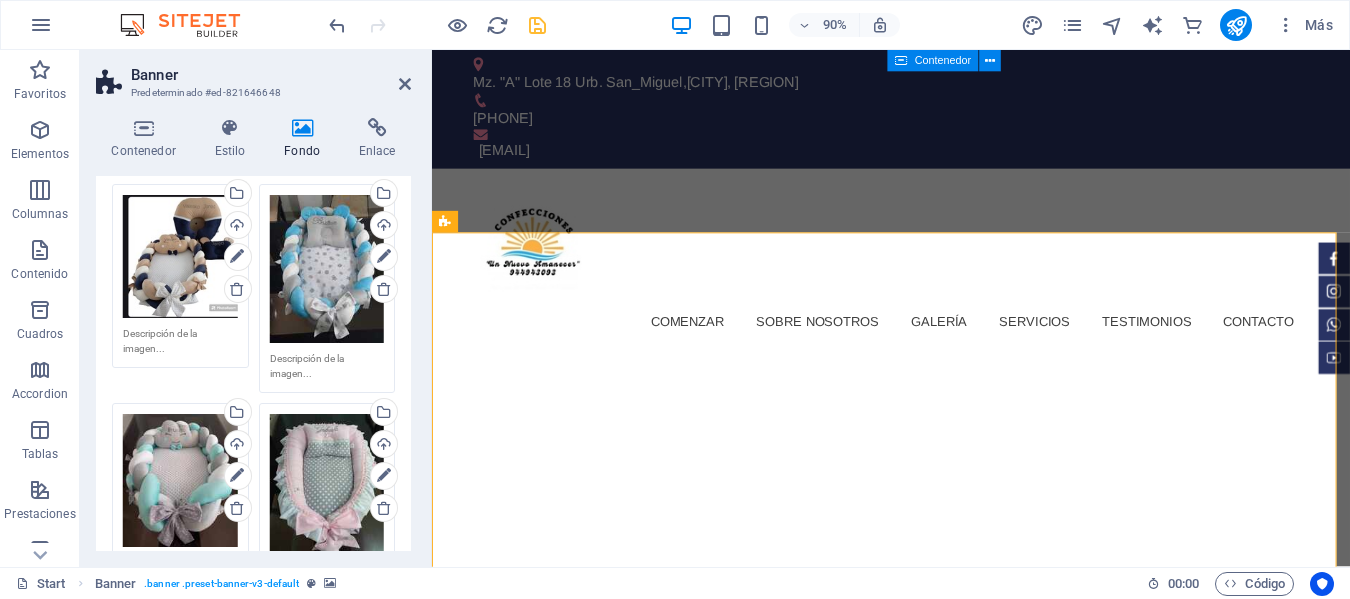 click on "Arrastra archivos aquí, haz clic para escoger archivos o  selecciona archivos de Archivos o de nuestra galería gratuita de fotos y vídeos" at bounding box center (180, 480) 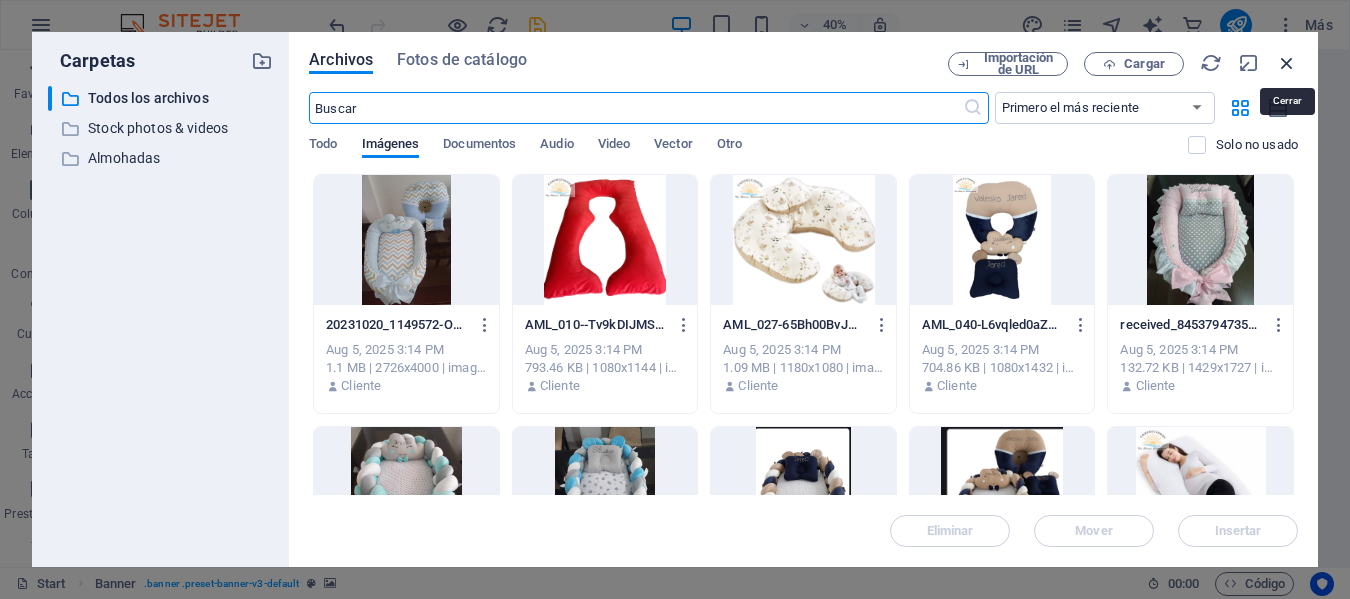 click at bounding box center [1287, 63] 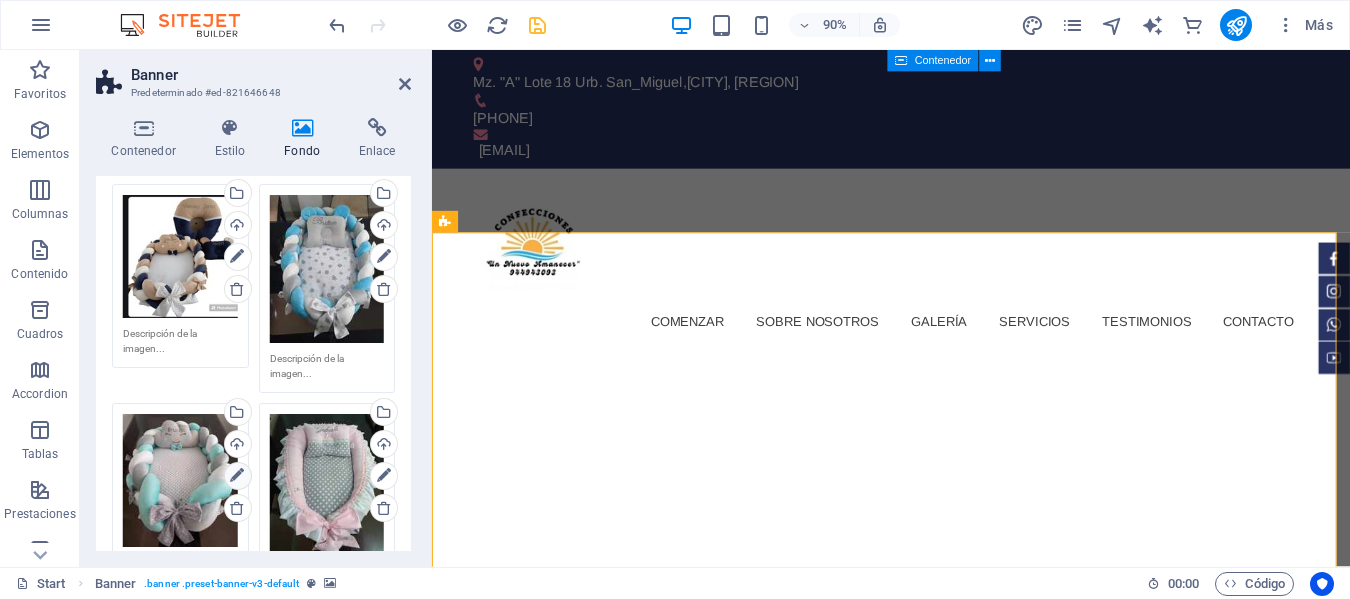 click at bounding box center (237, 476) 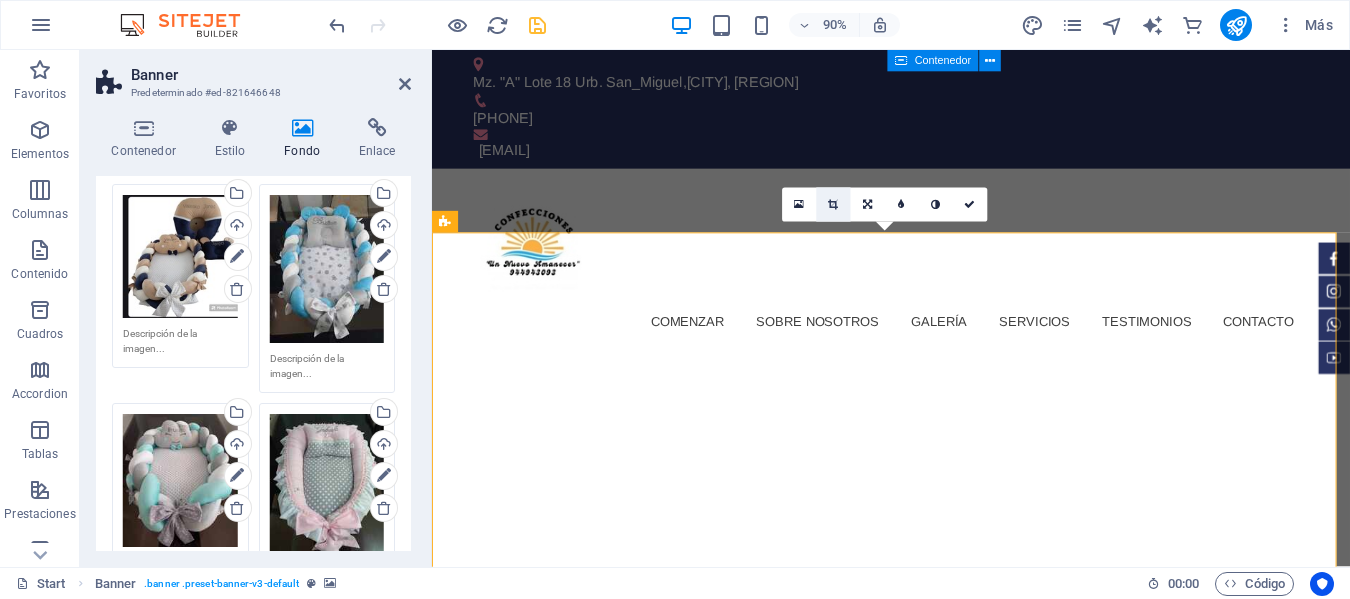 click at bounding box center [833, 204] 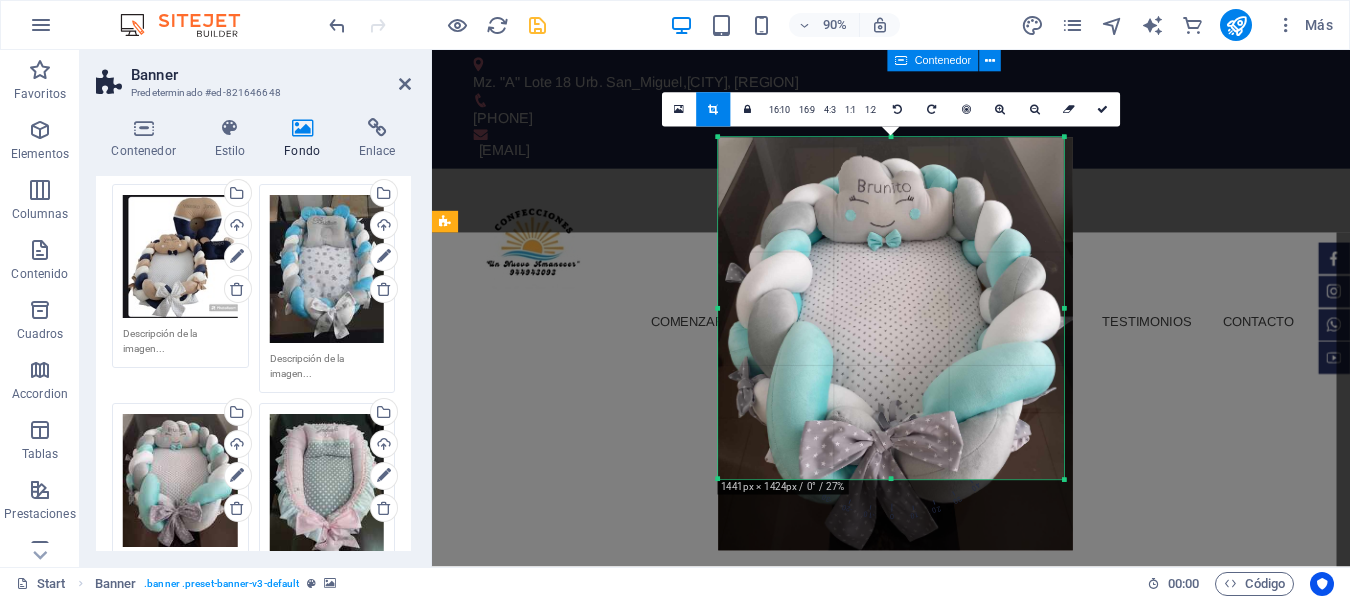 drag, startPoint x: 1071, startPoint y: 515, endPoint x: 1060, endPoint y: 435, distance: 80.75271 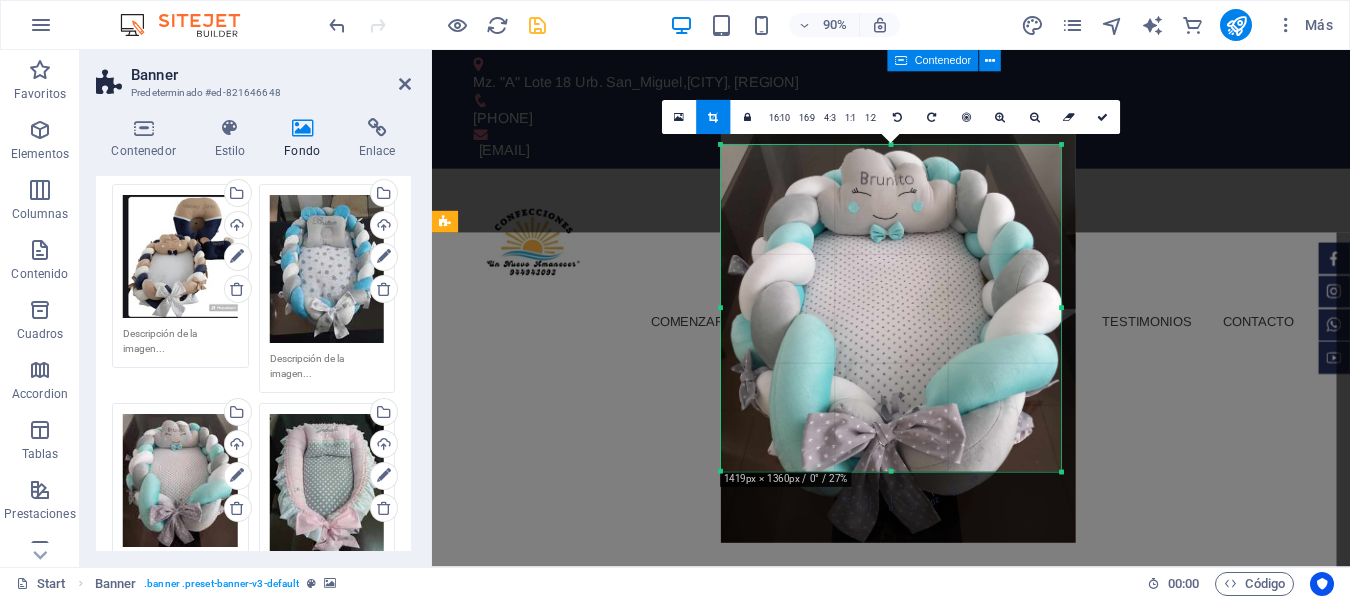 drag, startPoint x: 1061, startPoint y: 134, endPoint x: 1055, endPoint y: 151, distance: 18.027756 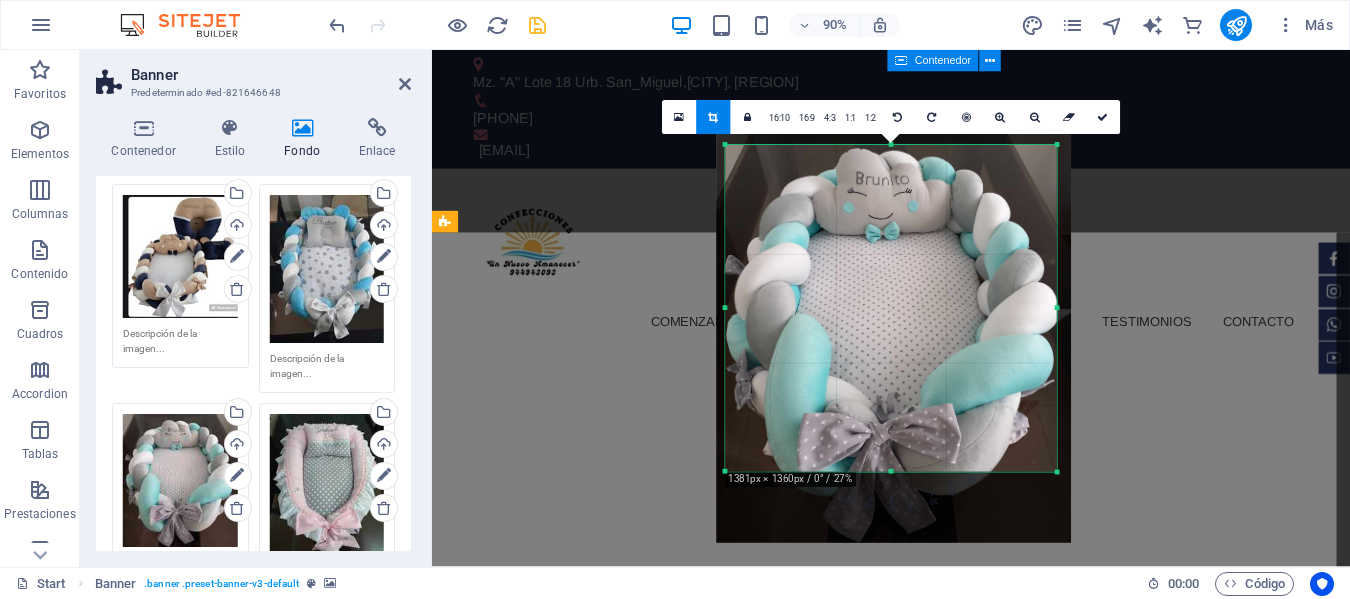 drag, startPoint x: 721, startPoint y: 308, endPoint x: 731, endPoint y: 316, distance: 12.806249 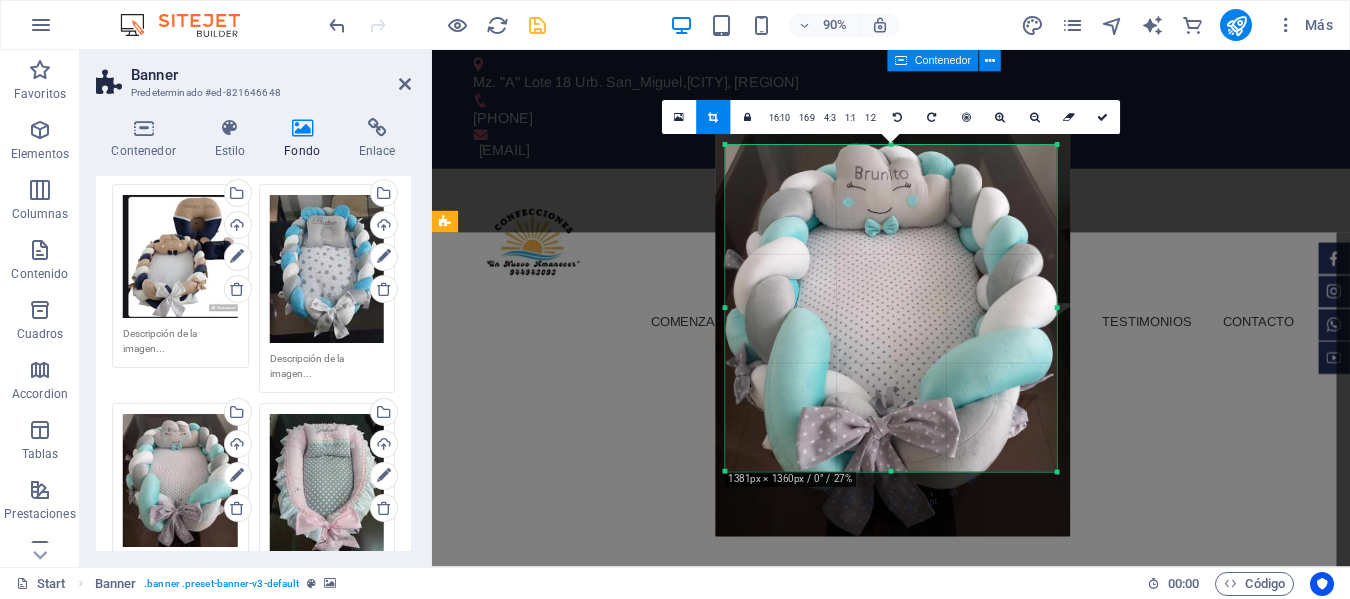 click at bounding box center (893, 330) 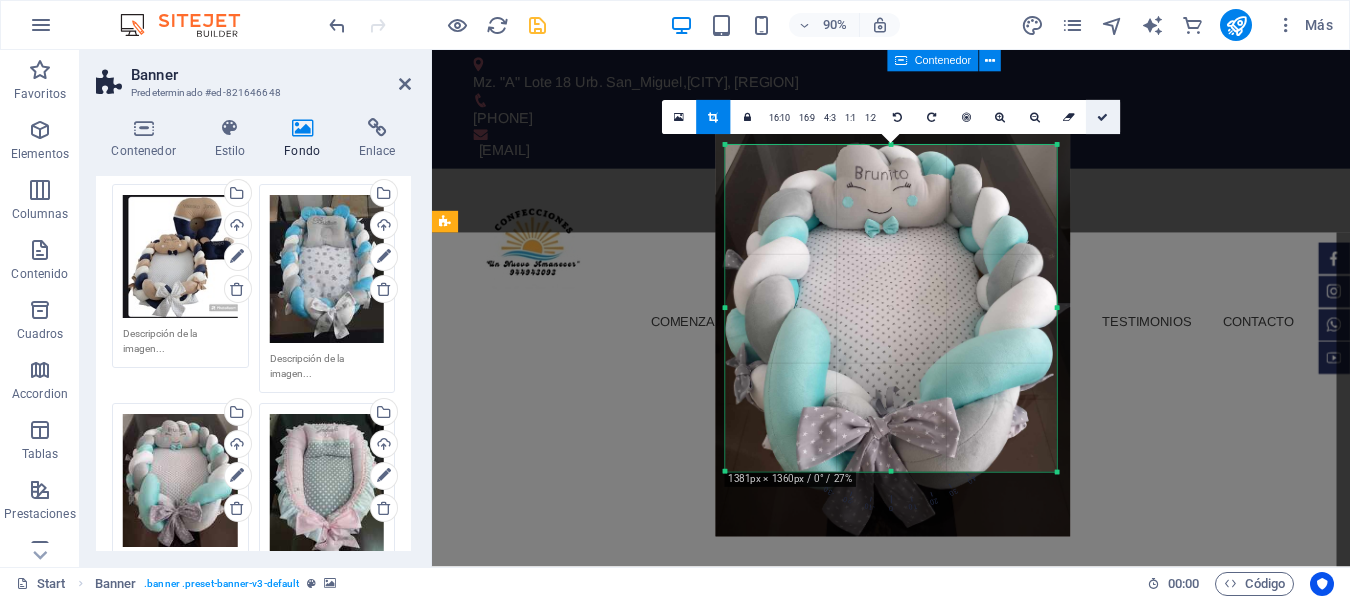 drag, startPoint x: 1104, startPoint y: 120, endPoint x: 745, endPoint y: 77, distance: 361.56604 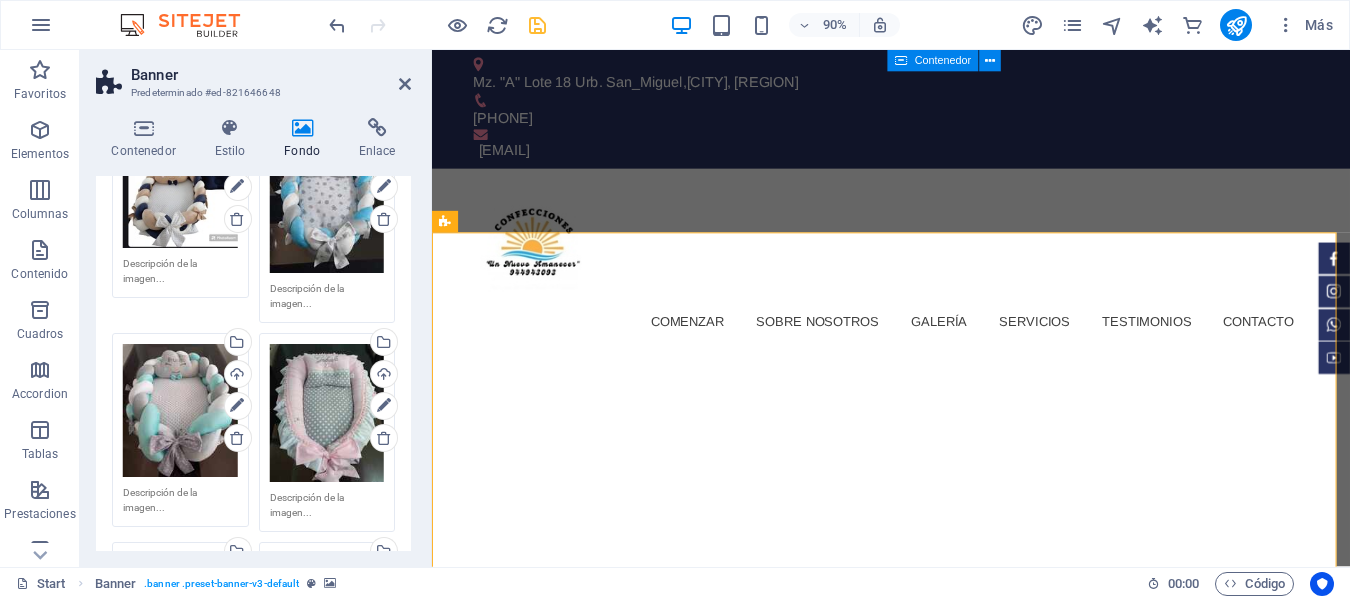 scroll, scrollTop: 1200, scrollLeft: 0, axis: vertical 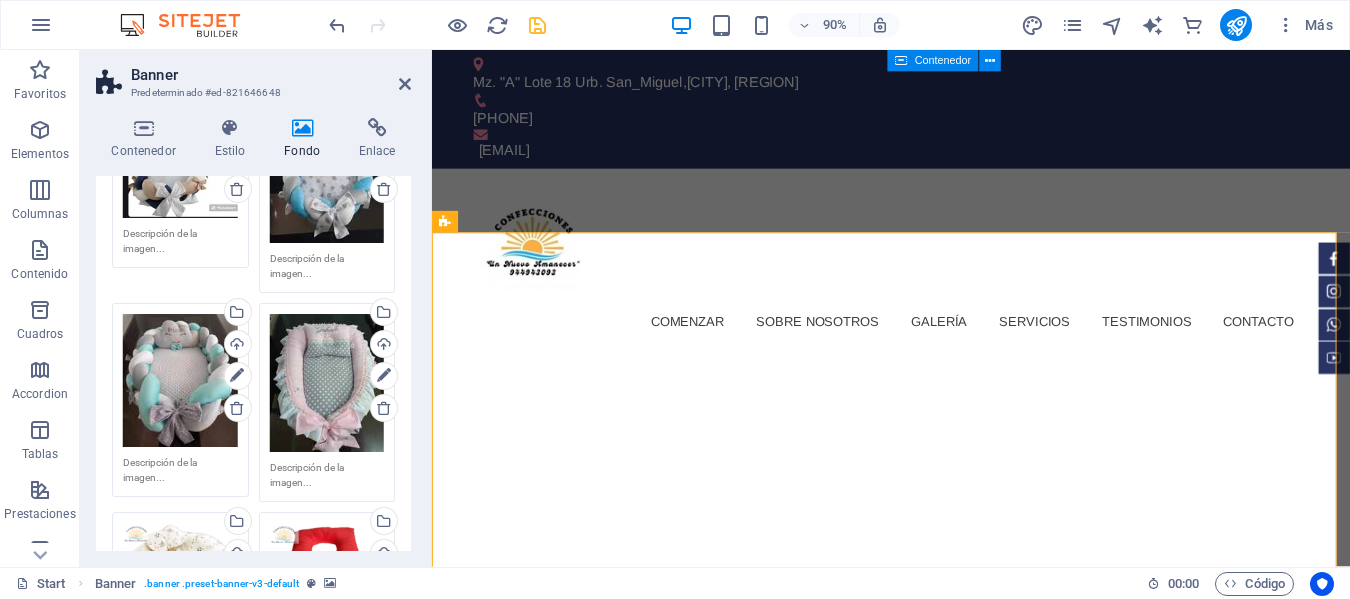 click on "Arrastra archivos aquí, haz clic para escoger archivos o  selecciona archivos de Archivos o de nuestra galería gratuita de fotos y vídeos" at bounding box center [327, 383] 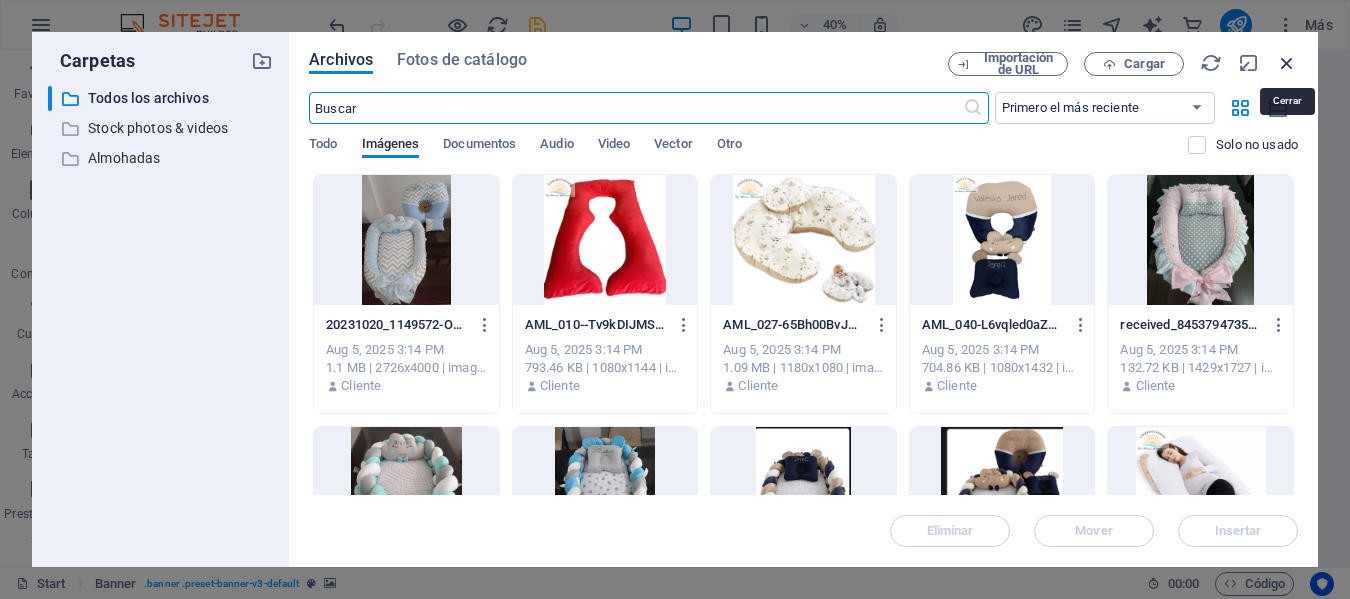 click at bounding box center [1287, 63] 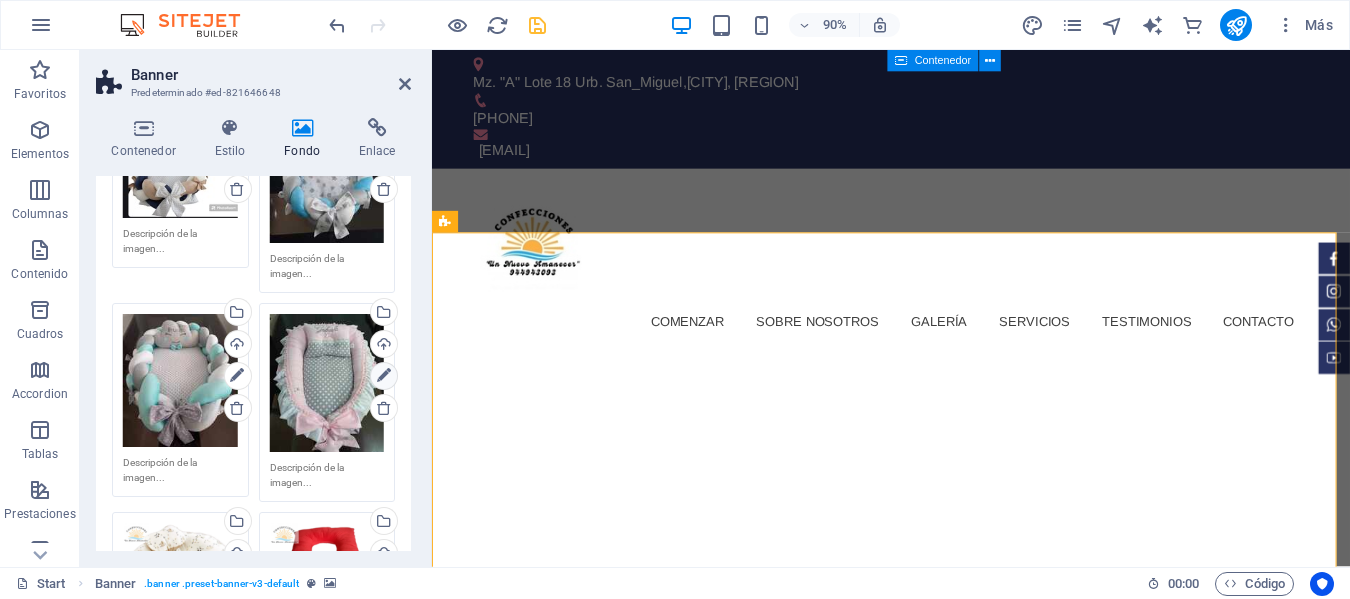 click at bounding box center [384, 376] 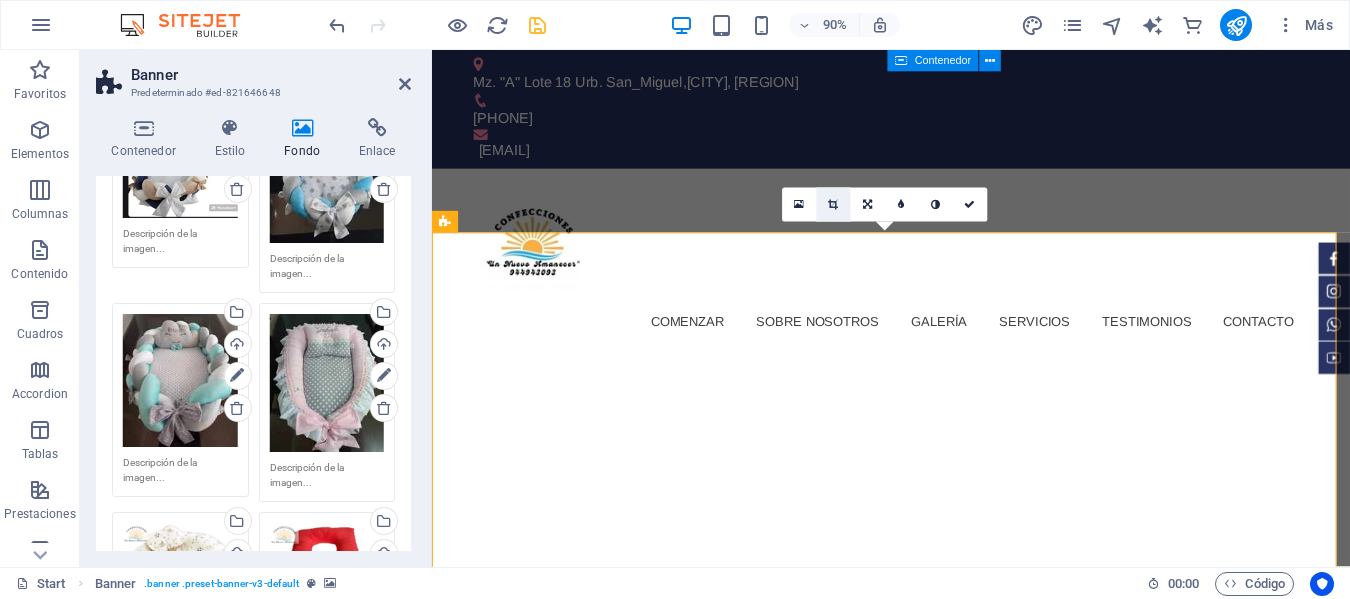click at bounding box center (833, 204) 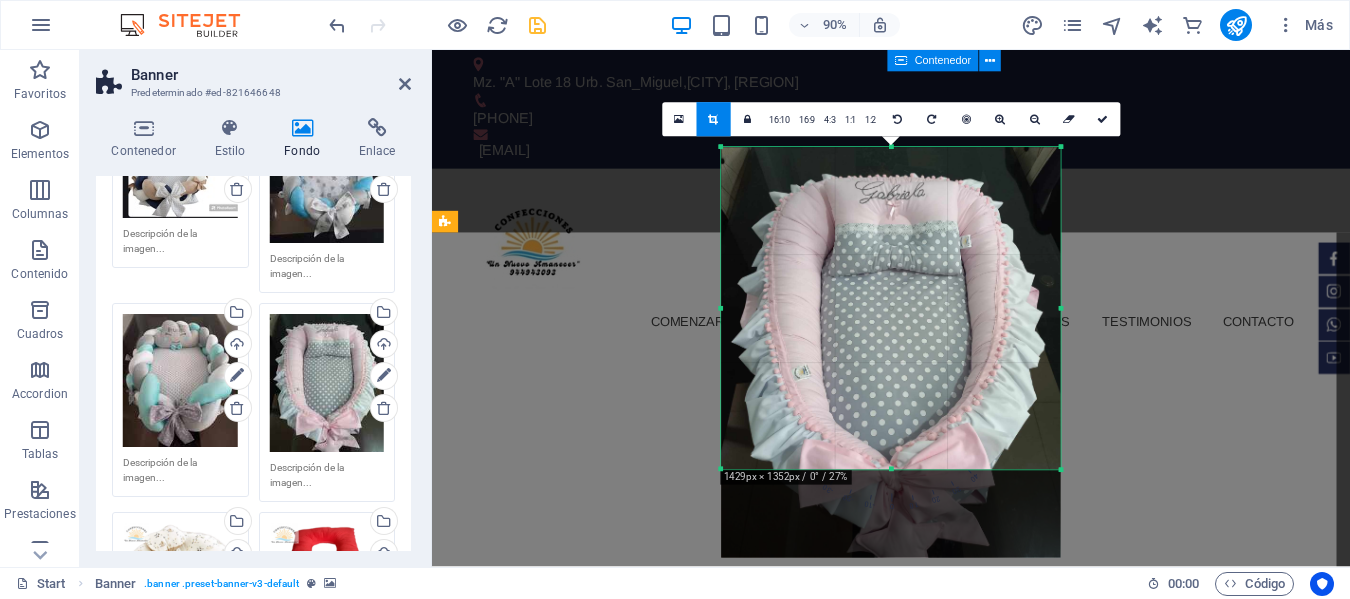 drag, startPoint x: 1059, startPoint y: 513, endPoint x: 1056, endPoint y: 411, distance: 102.044106 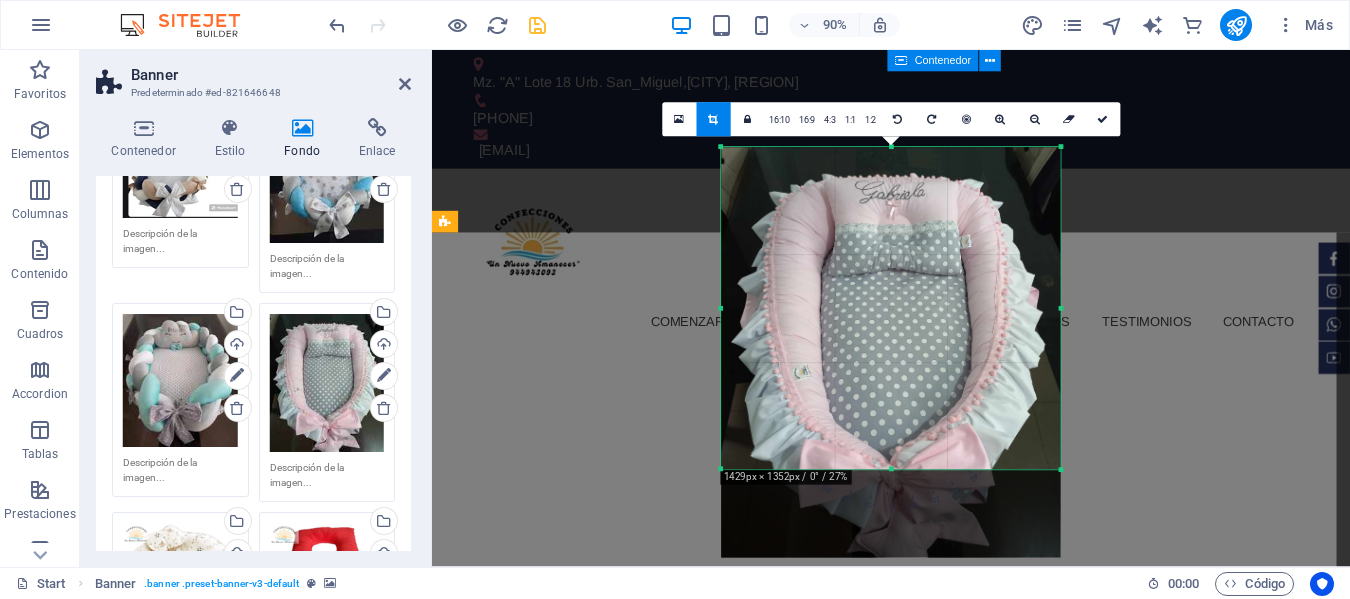 click on "180 170 160 150 140 130 120 110 100 90 80 70 60 50 40 30 20 10 0 -10 -20 -30 -40 -50 -60 -70 -80 -90 -100 -110 -120 -130 -140 -150 -160 -170 1429px × 1352px / 0° / 27% 16:10 16:9 4:3 1:1 1:2 0" at bounding box center [891, 309] 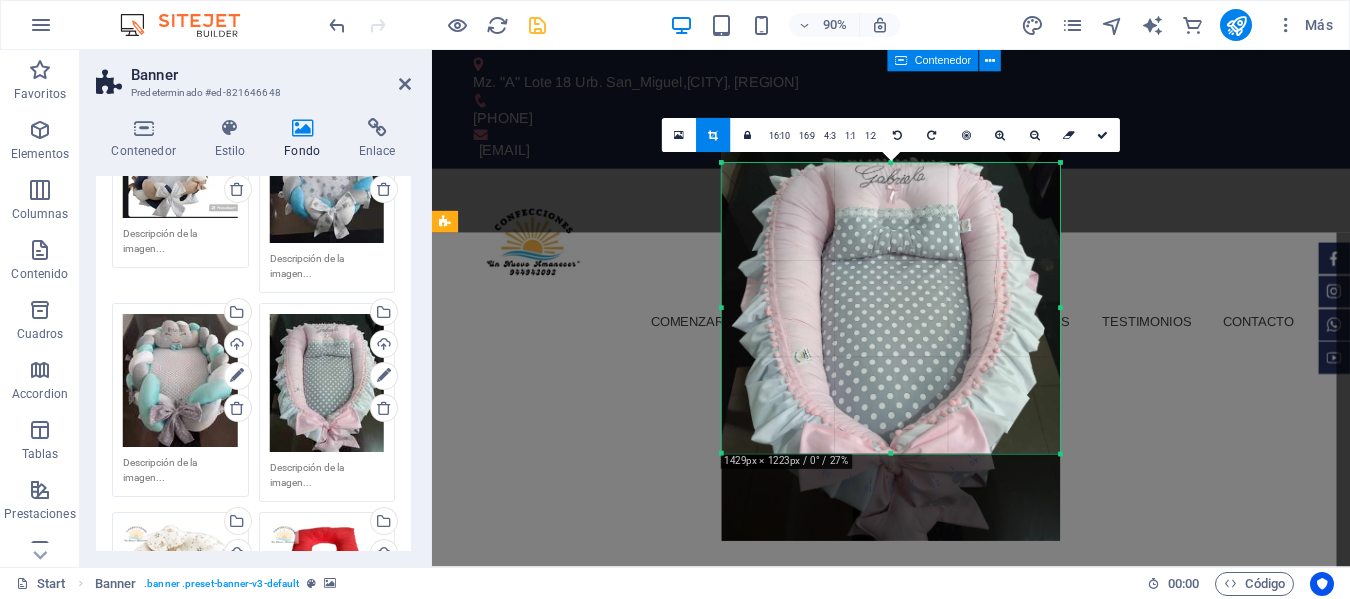 drag, startPoint x: 1058, startPoint y: 147, endPoint x: 1057, endPoint y: 182, distance: 35.014282 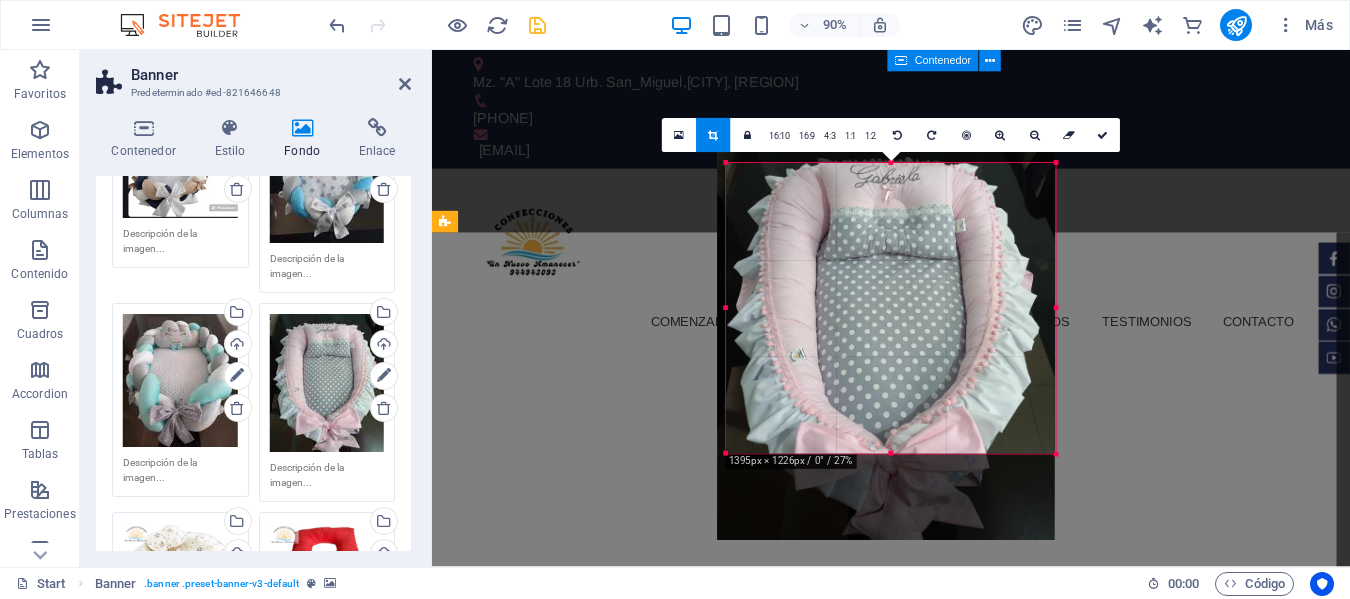 drag, startPoint x: 720, startPoint y: 307, endPoint x: 730, endPoint y: 308, distance: 10.049875 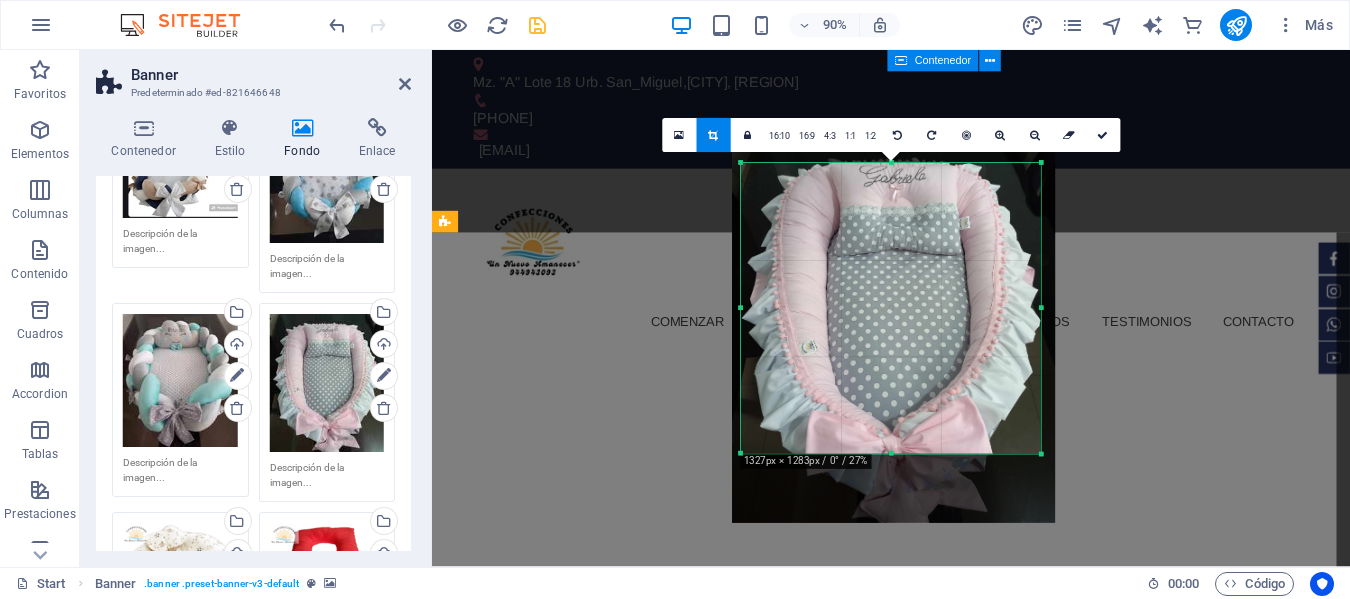 drag, startPoint x: 1057, startPoint y: 308, endPoint x: 1024, endPoint y: 304, distance: 33.24154 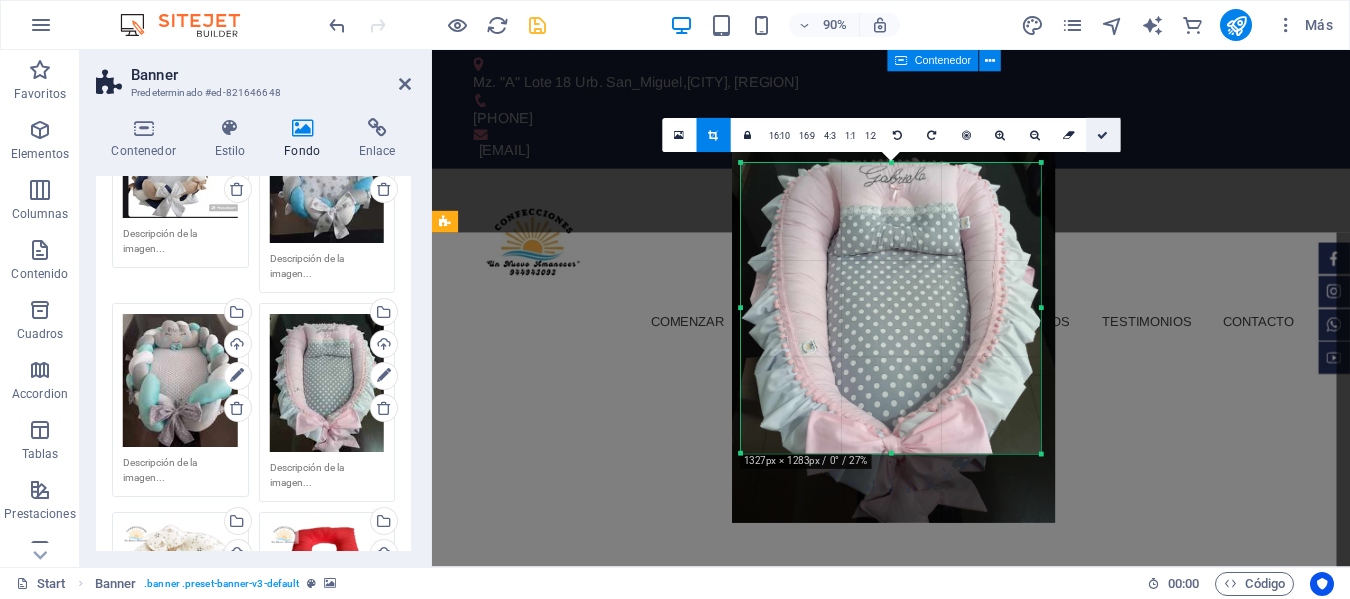 click at bounding box center [1102, 135] 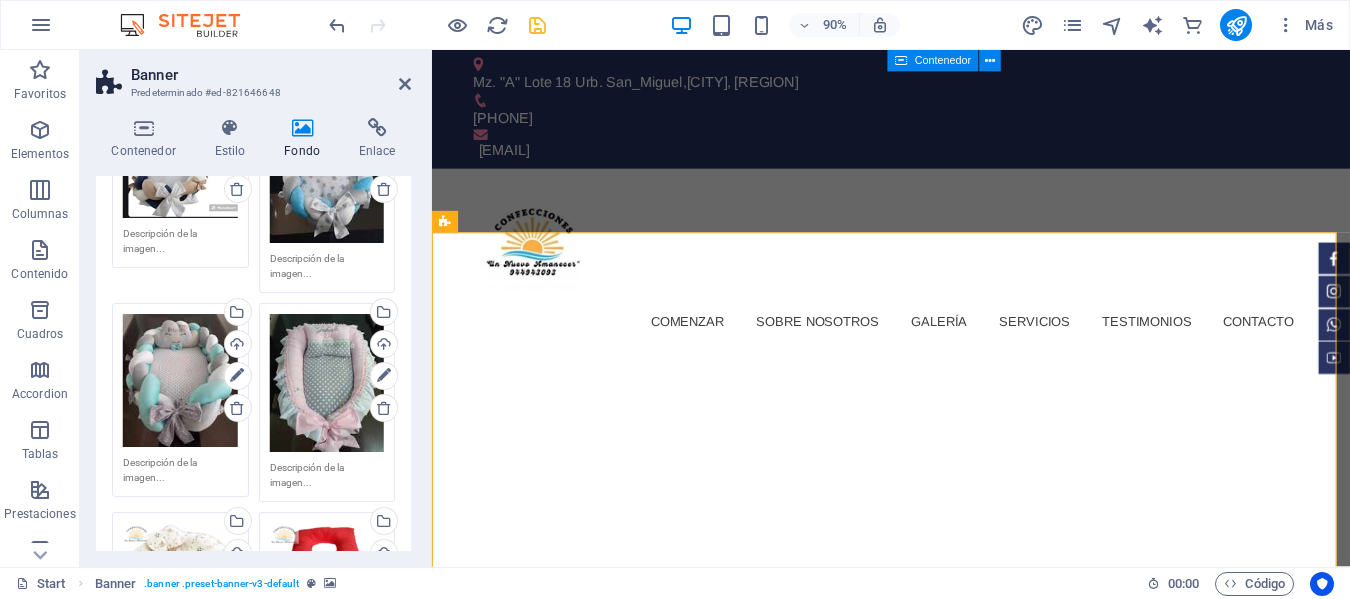 scroll, scrollTop: 1300, scrollLeft: 0, axis: vertical 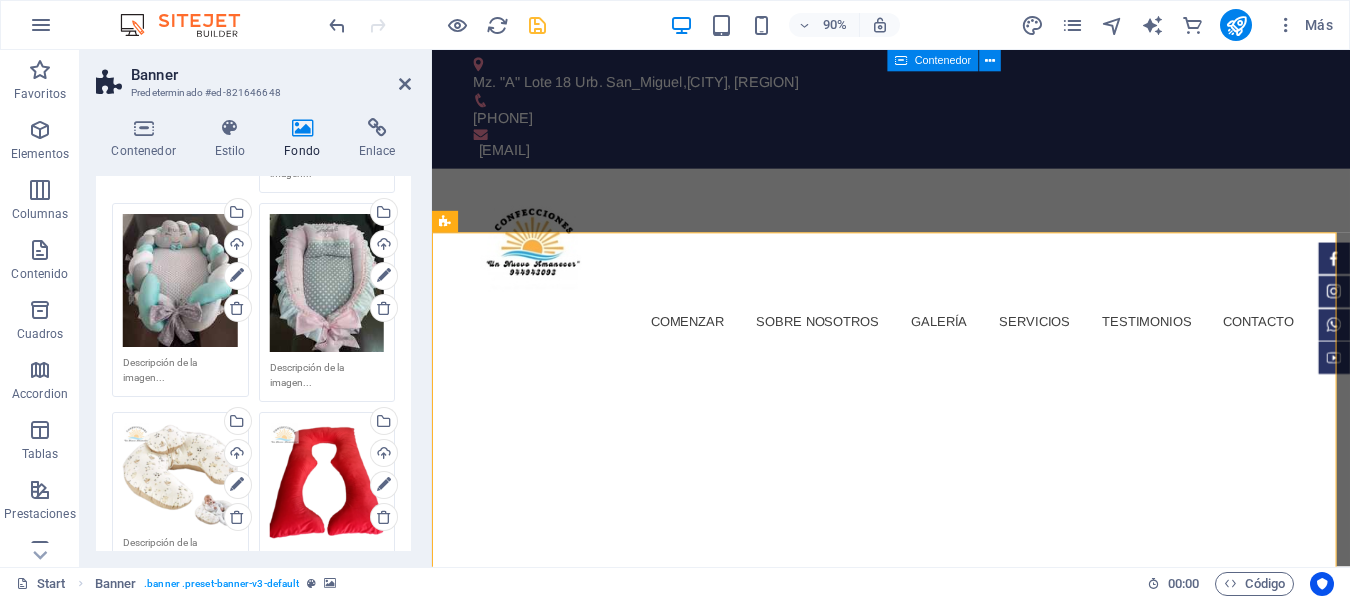 click on "Arrastra archivos aquí, haz clic para escoger archivos o  selecciona archivos de Archivos o de nuestra galería gratuita de fotos y vídeos" at bounding box center [180, 475] 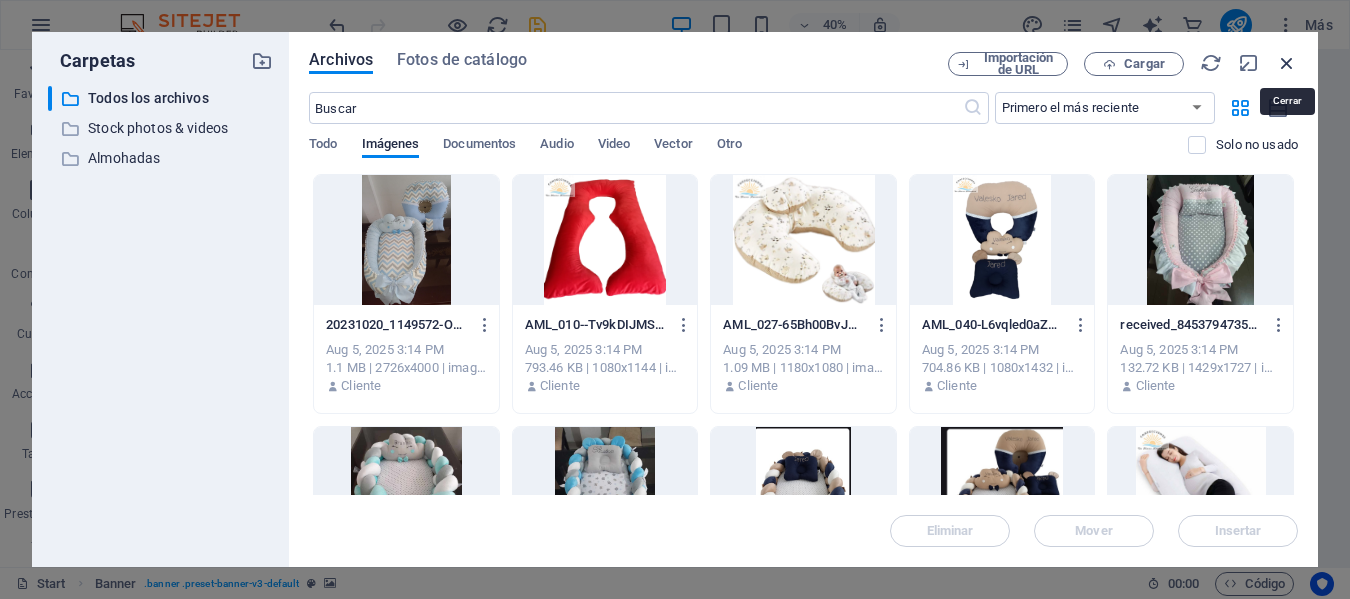 click at bounding box center [1287, 63] 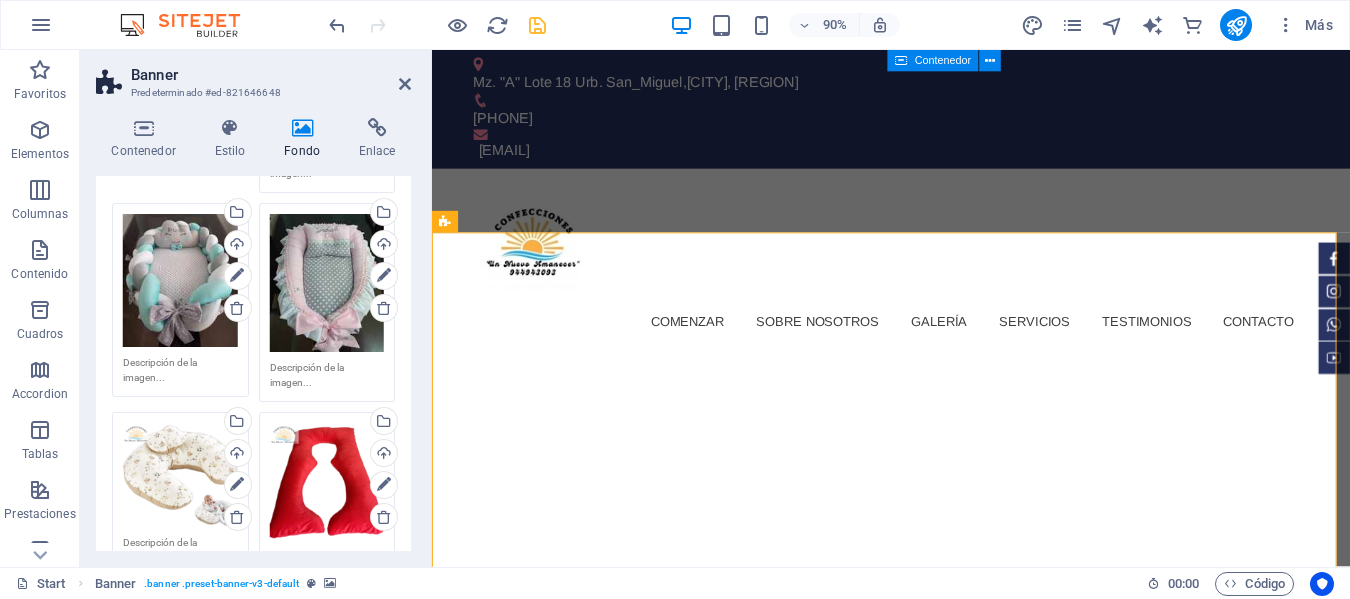 click on "Arrastra archivos aquí, haz clic para escoger archivos o  selecciona archivos de Archivos o de nuestra galería gratuita de fotos y vídeos" at bounding box center [180, 475] 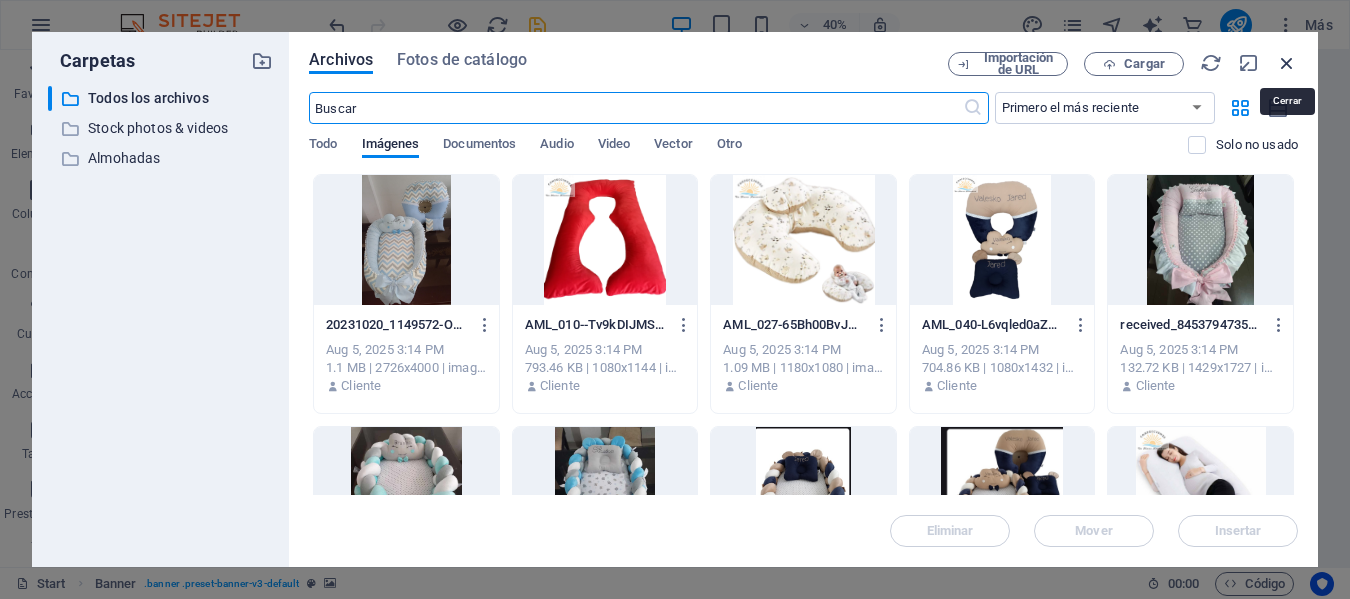 click at bounding box center (1287, 63) 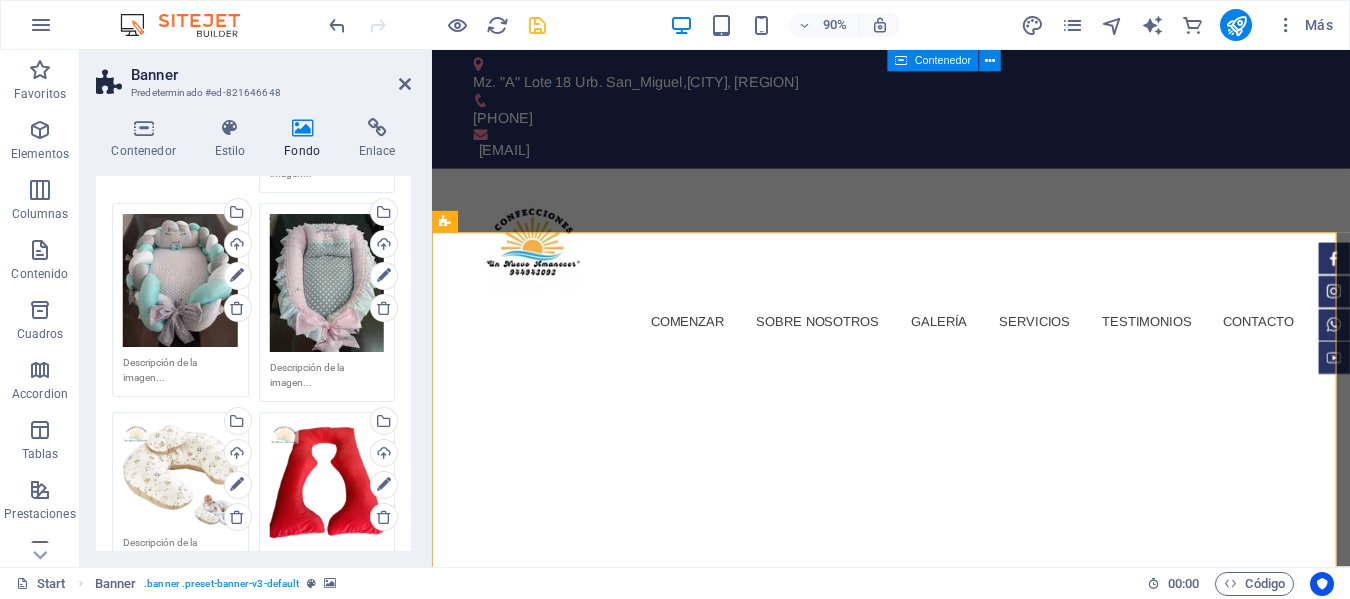 click on "Arrastra archivos aquí, haz clic para escoger archivos o  selecciona archivos de Archivos o de nuestra galería gratuita de fotos y vídeos" at bounding box center (180, 475) 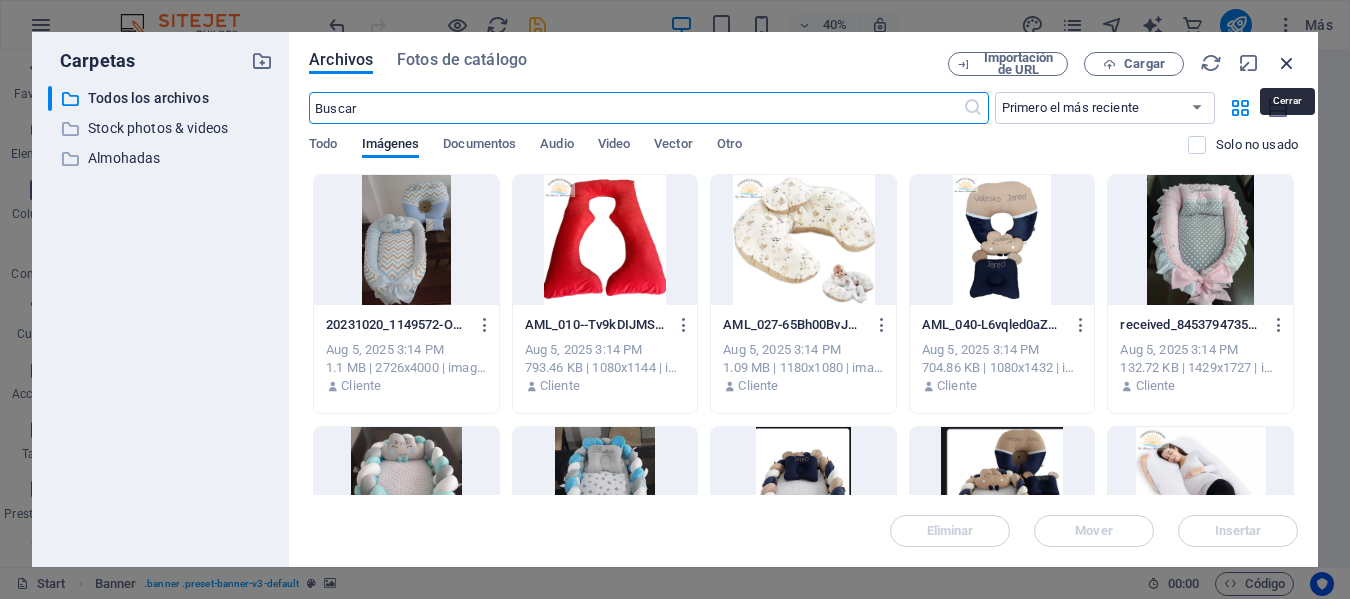 click at bounding box center [1287, 63] 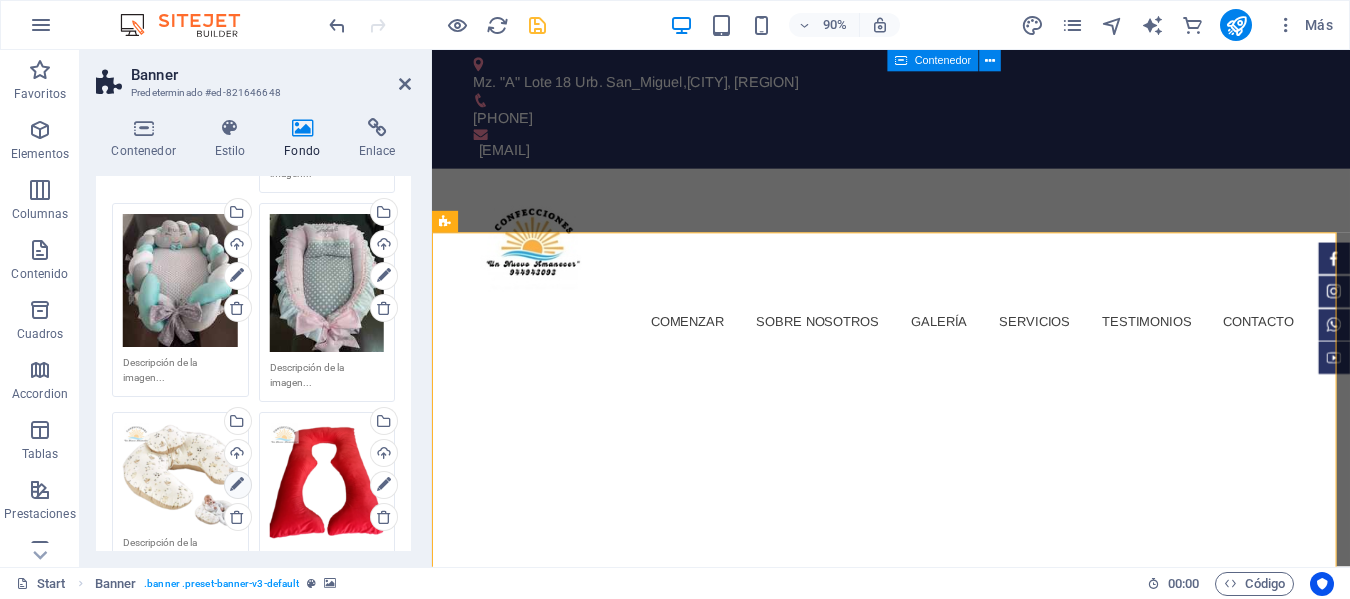 click at bounding box center [237, 485] 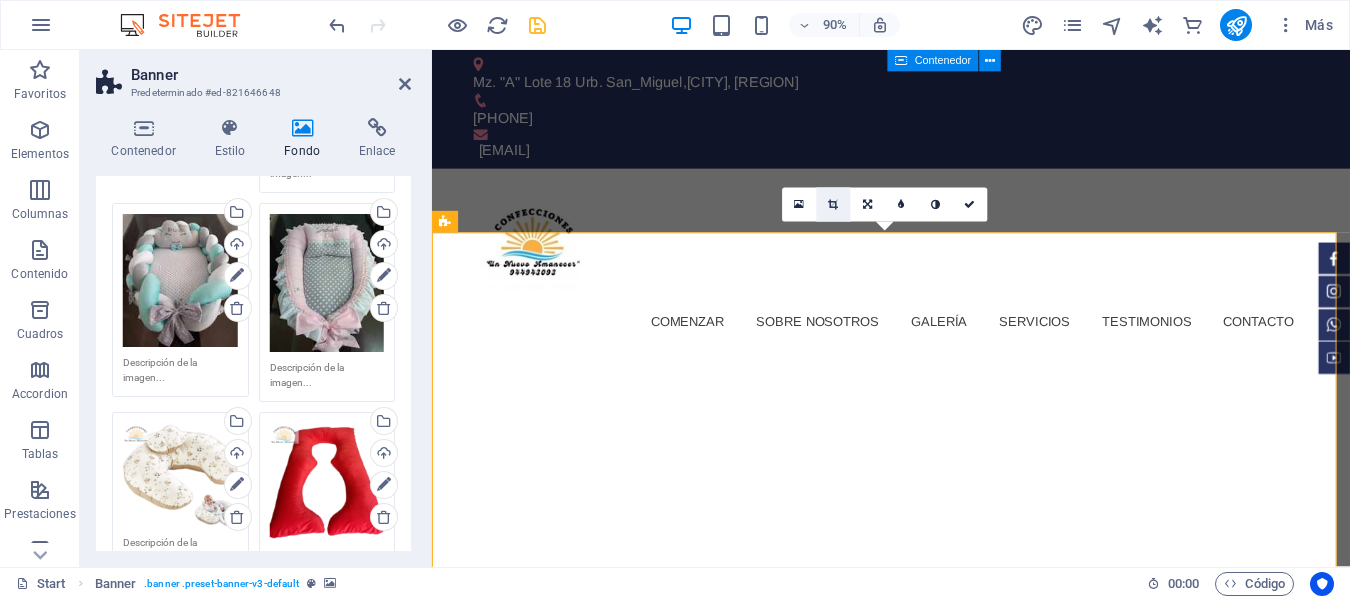click at bounding box center (833, 204) 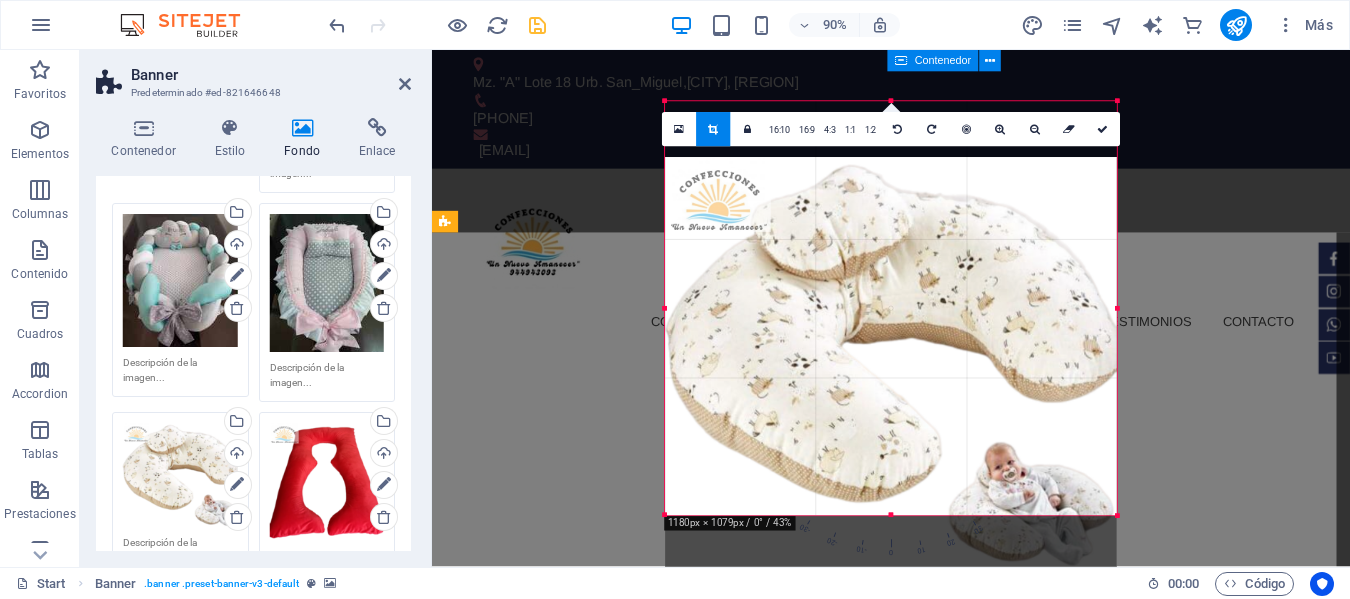 drag, startPoint x: 987, startPoint y: 327, endPoint x: 991, endPoint y: 355, distance: 28.284271 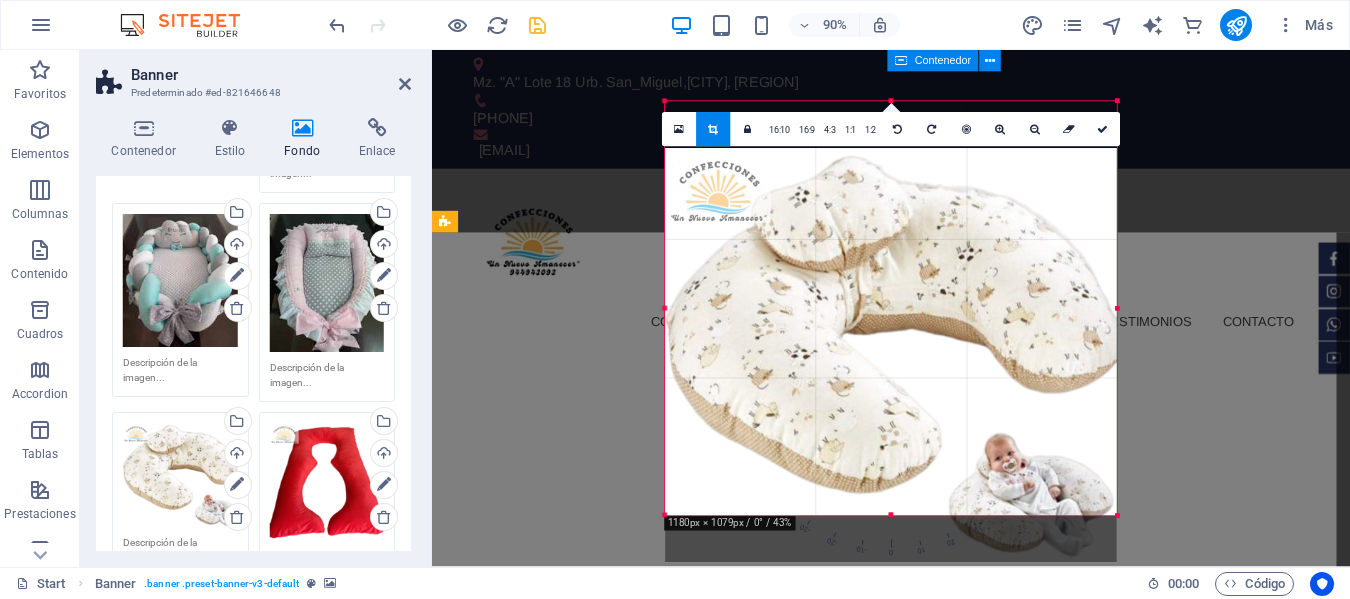 drag, startPoint x: 1030, startPoint y: 365, endPoint x: 1038, endPoint y: 391, distance: 27.202942 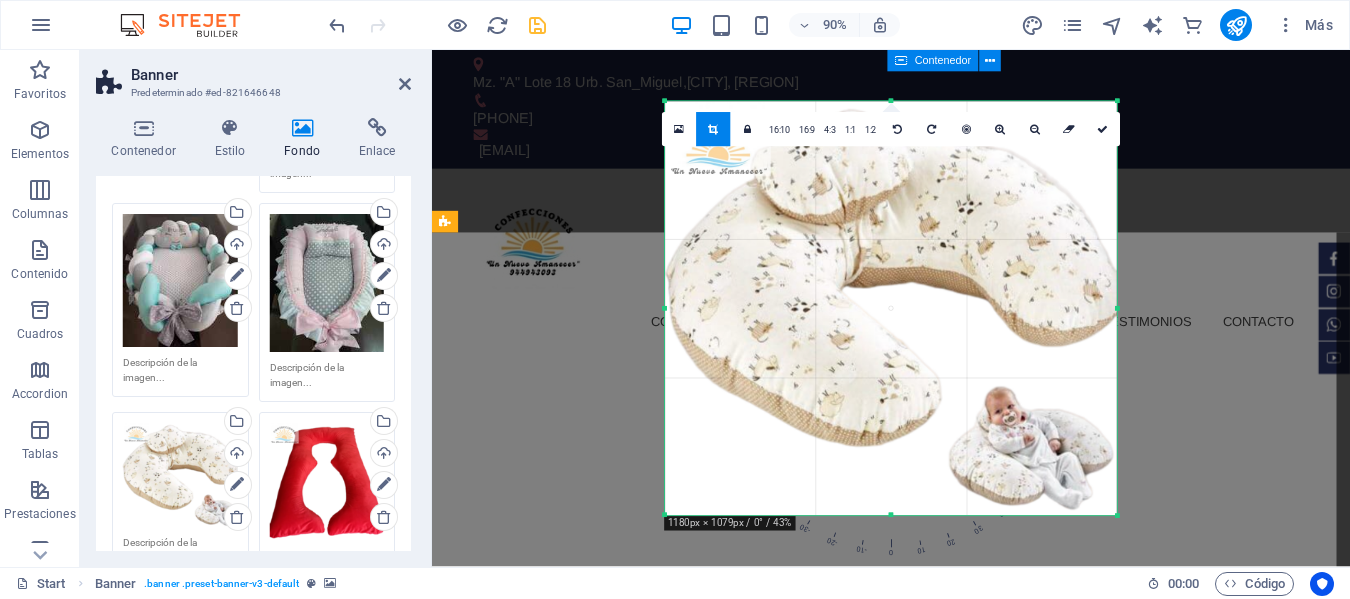 click at bounding box center [1117, 516] 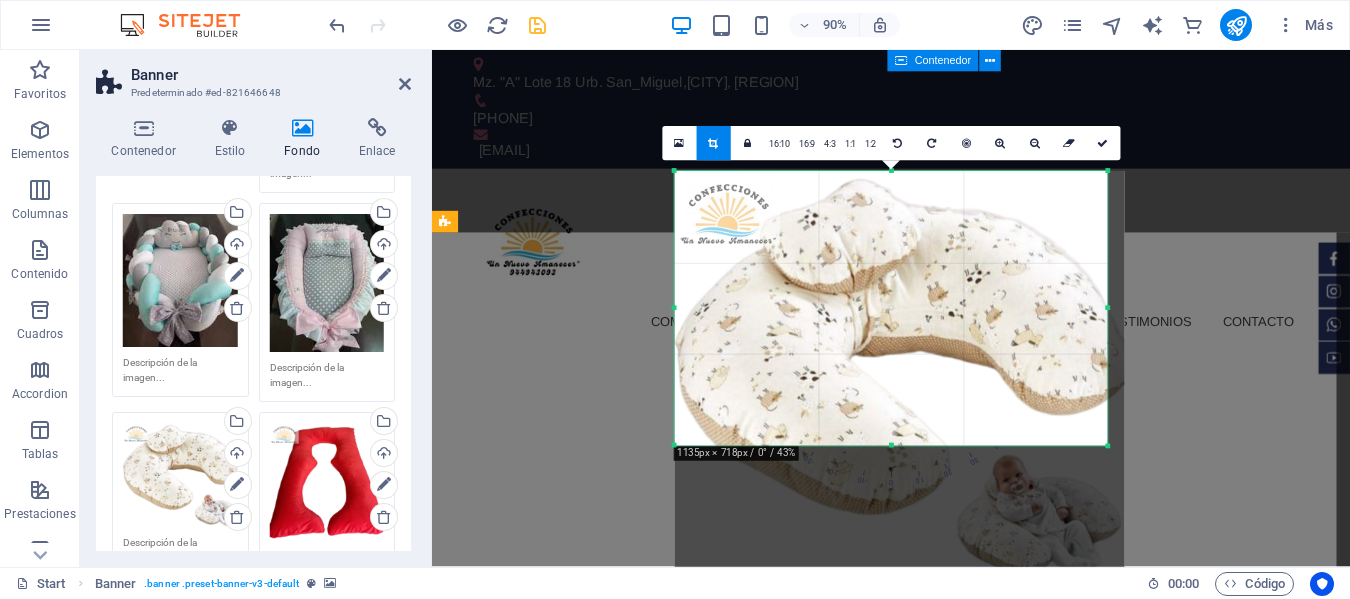 drag, startPoint x: 1118, startPoint y: 516, endPoint x: 1097, endPoint y: 361, distance: 156.4161 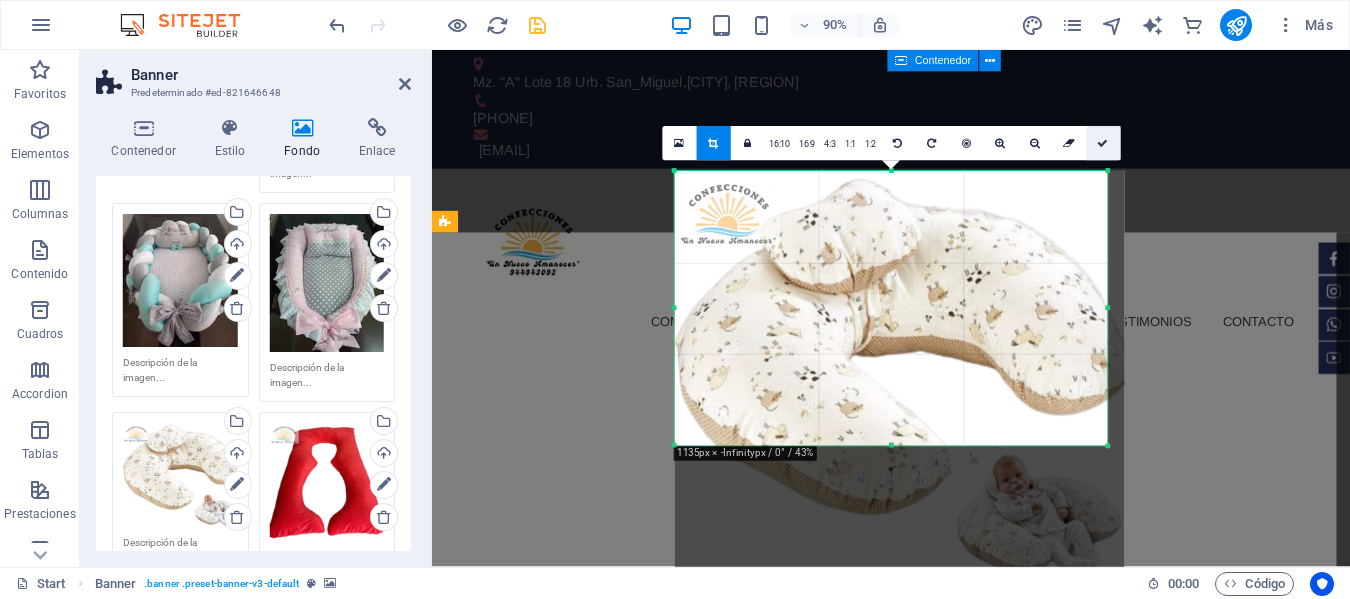 click at bounding box center [1102, 143] 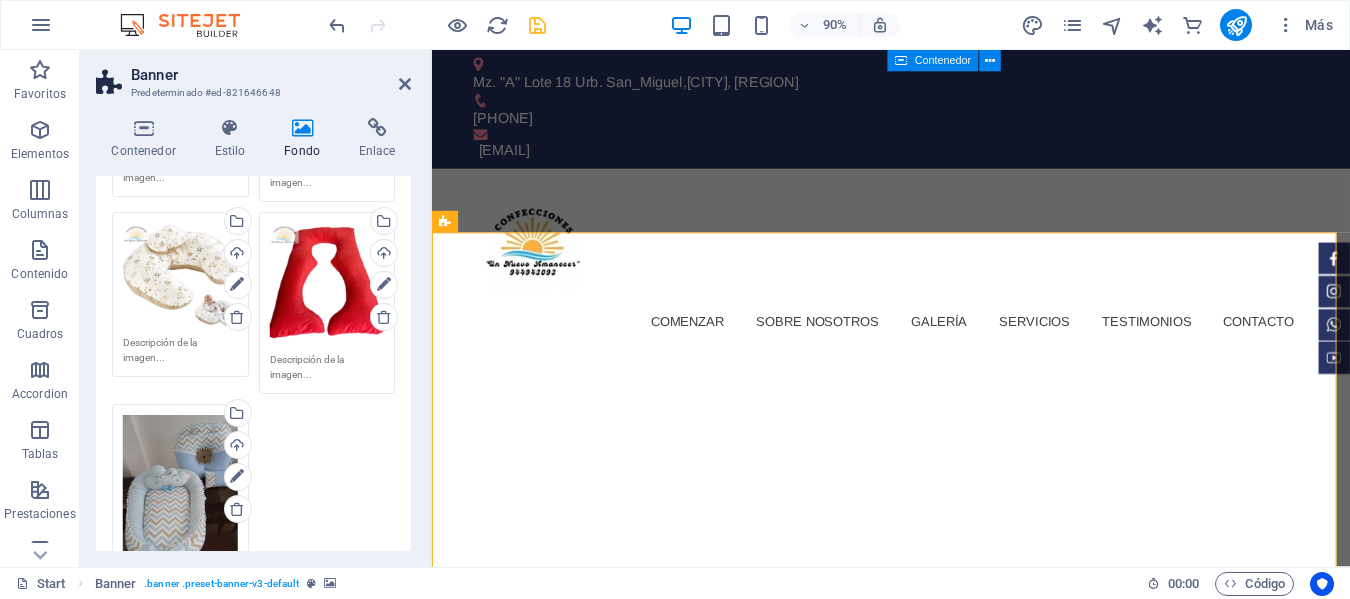 scroll, scrollTop: 1600, scrollLeft: 0, axis: vertical 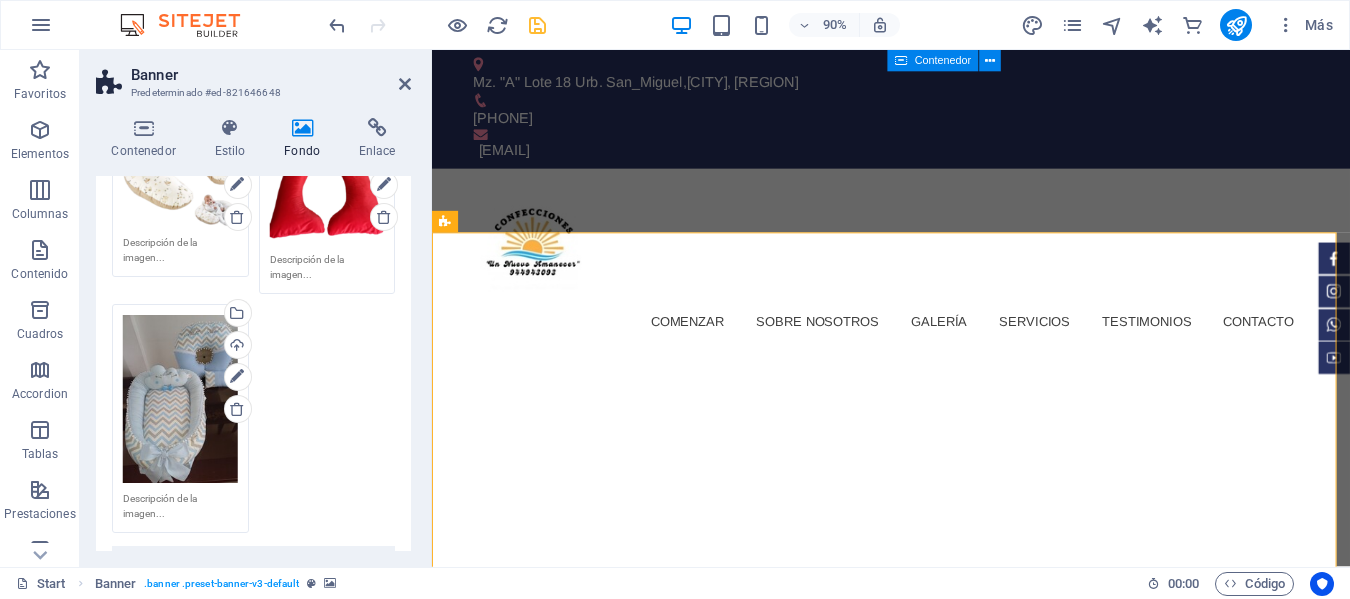 click on "Arrastra archivos aquí, haz clic para escoger archivos o  selecciona archivos de Archivos o de nuestra galería gratuita de fotos y vídeos" at bounding box center (180, 399) 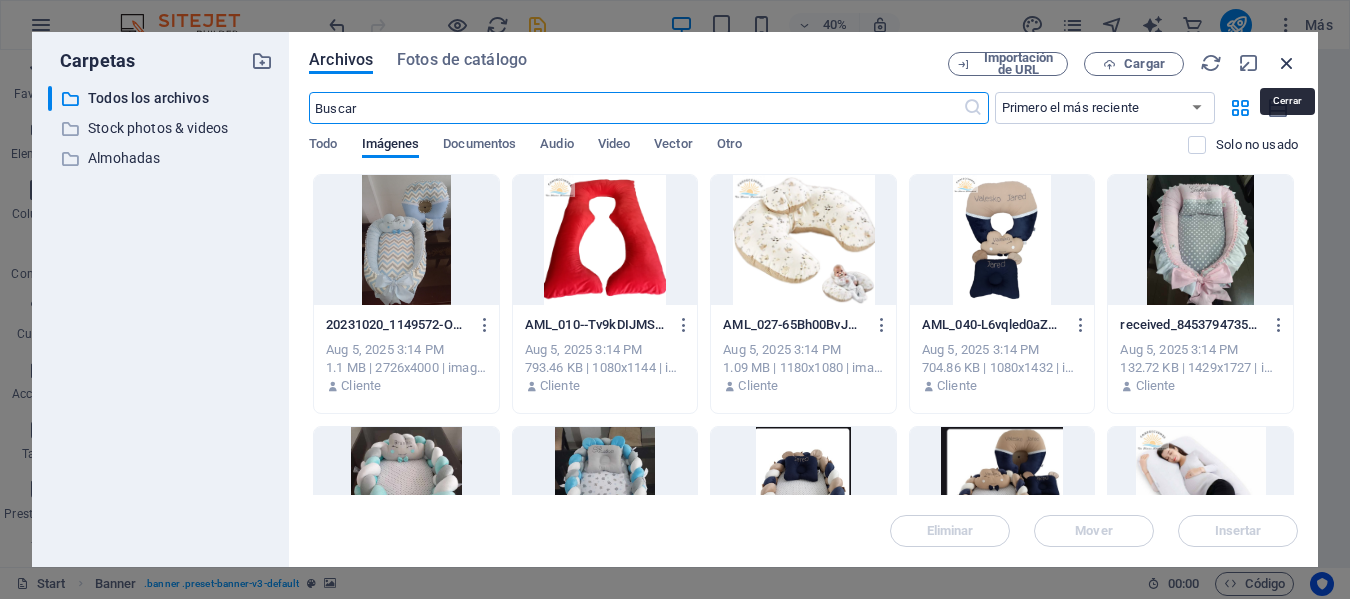 click at bounding box center [1287, 63] 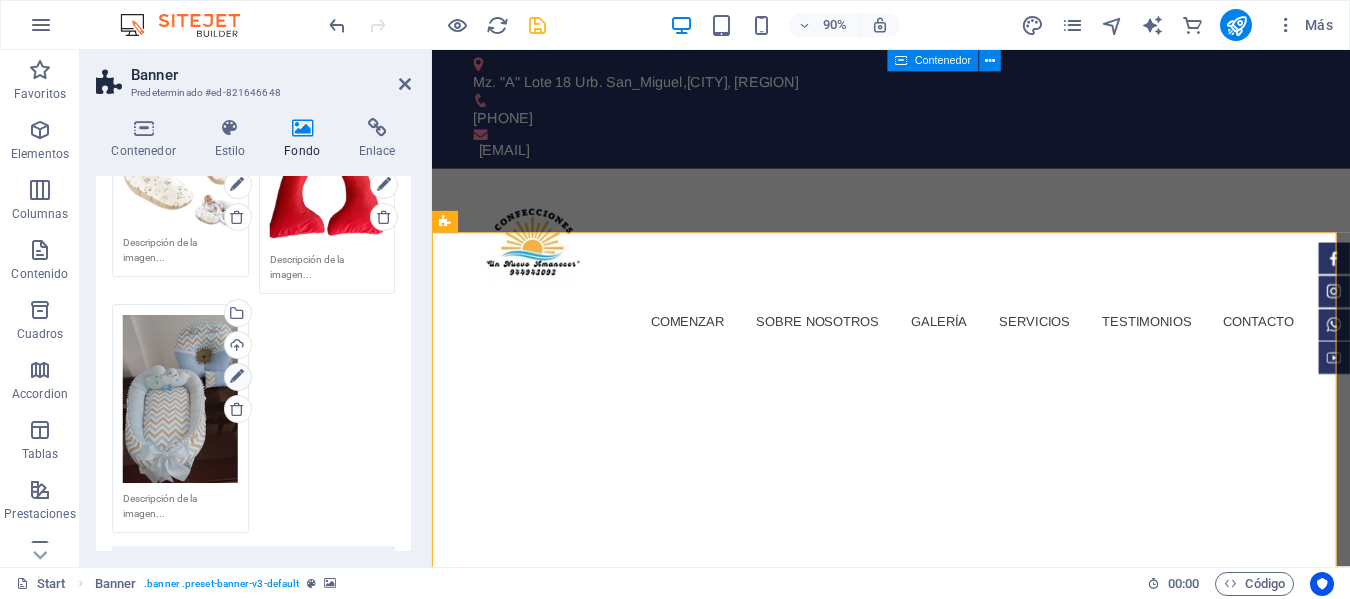 click at bounding box center (237, 377) 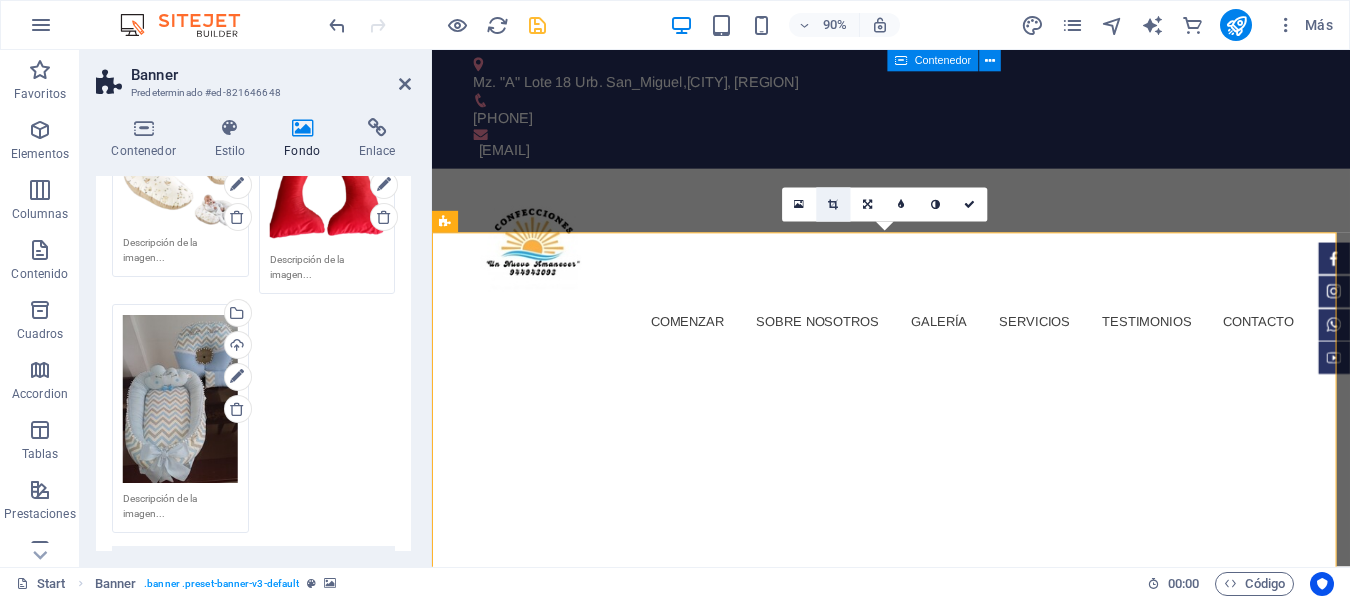 click at bounding box center (833, 204) 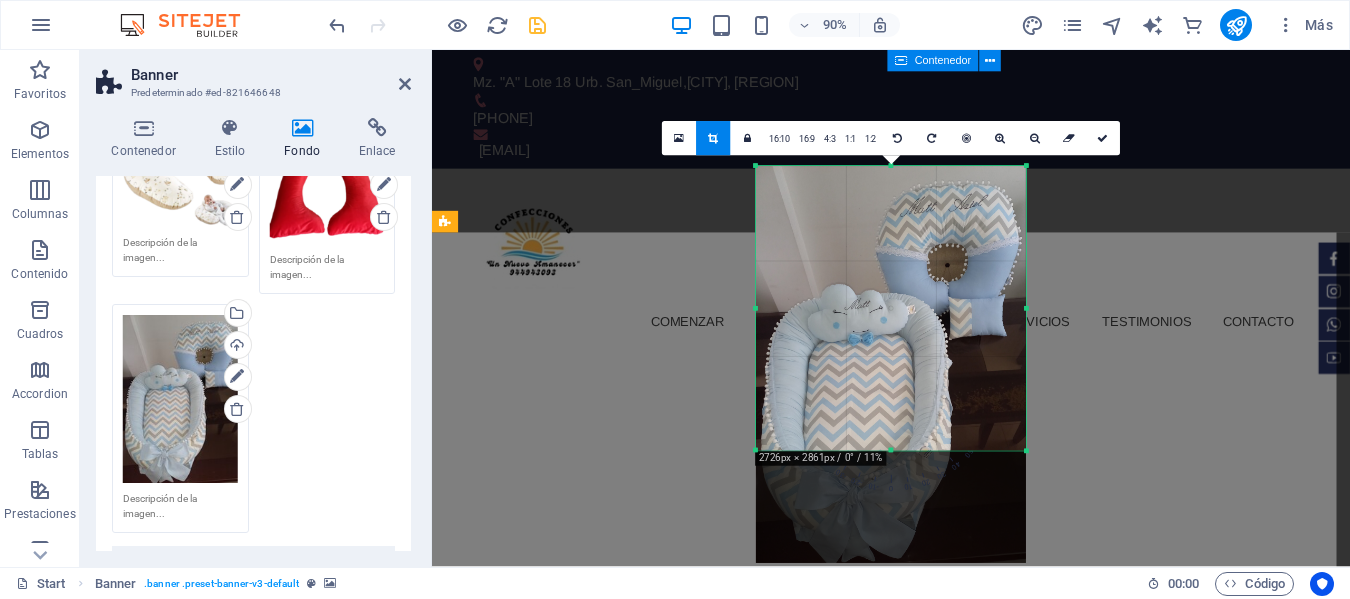 drag, startPoint x: 1035, startPoint y: 519, endPoint x: 1047, endPoint y: 338, distance: 181.39735 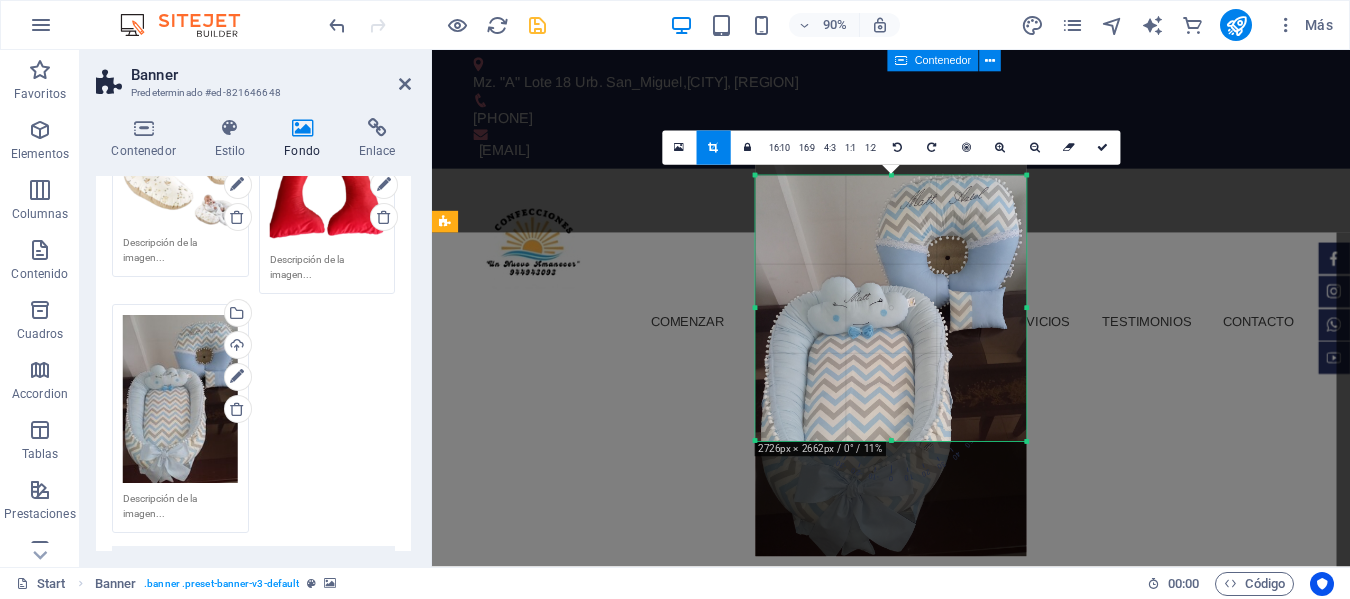 drag, startPoint x: 1023, startPoint y: 166, endPoint x: 1024, endPoint y: 185, distance: 19.026299 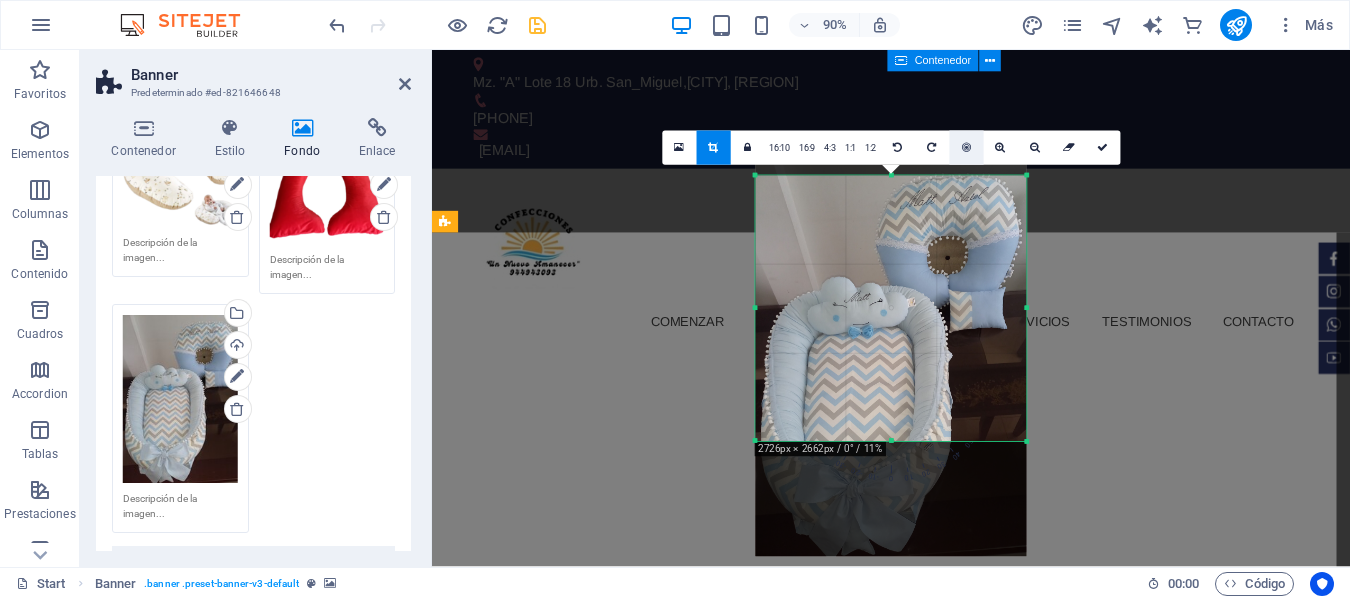 click at bounding box center [966, 148] 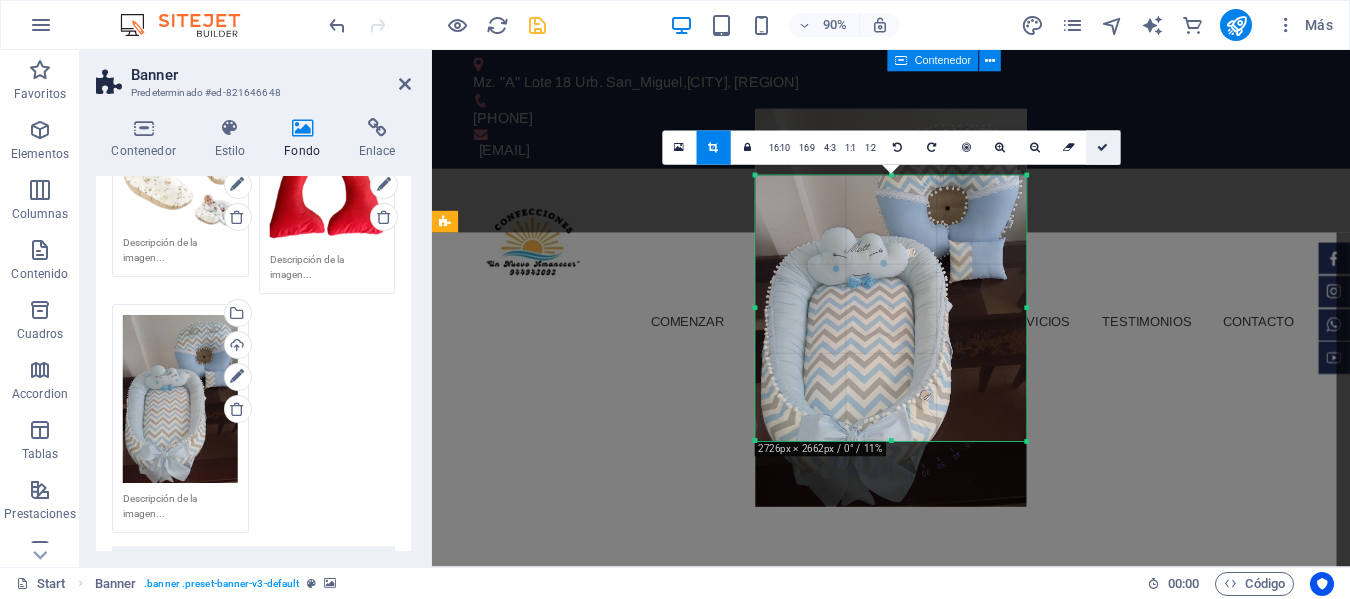 click at bounding box center (1103, 148) 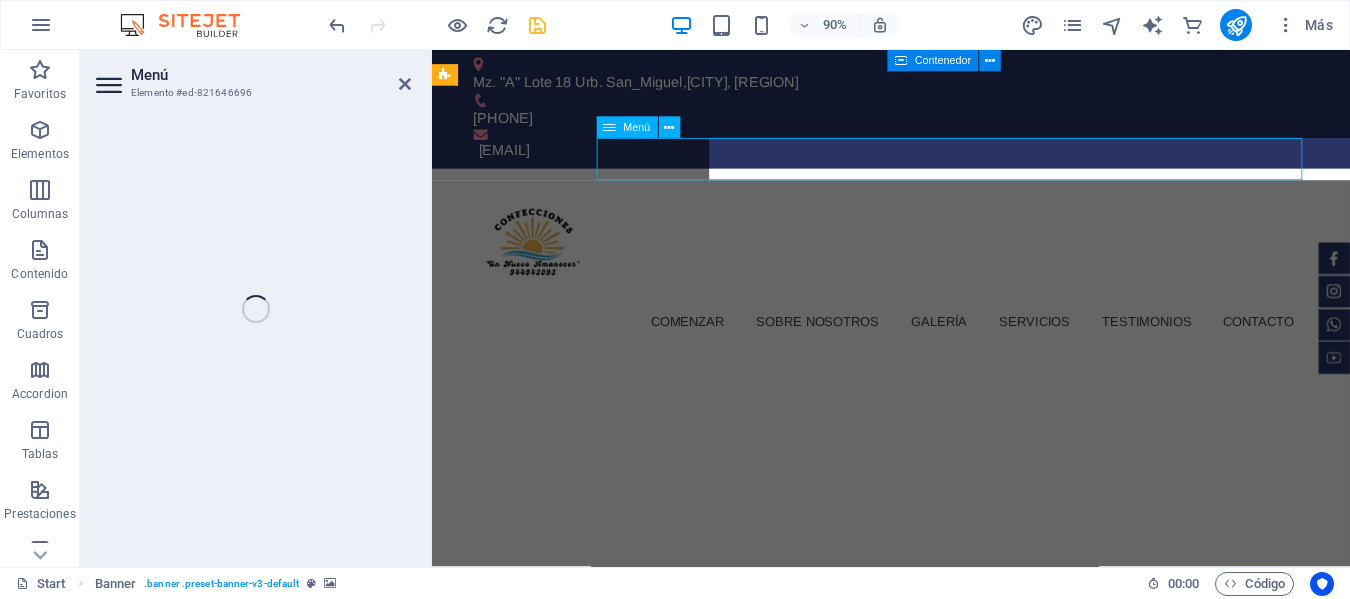 select 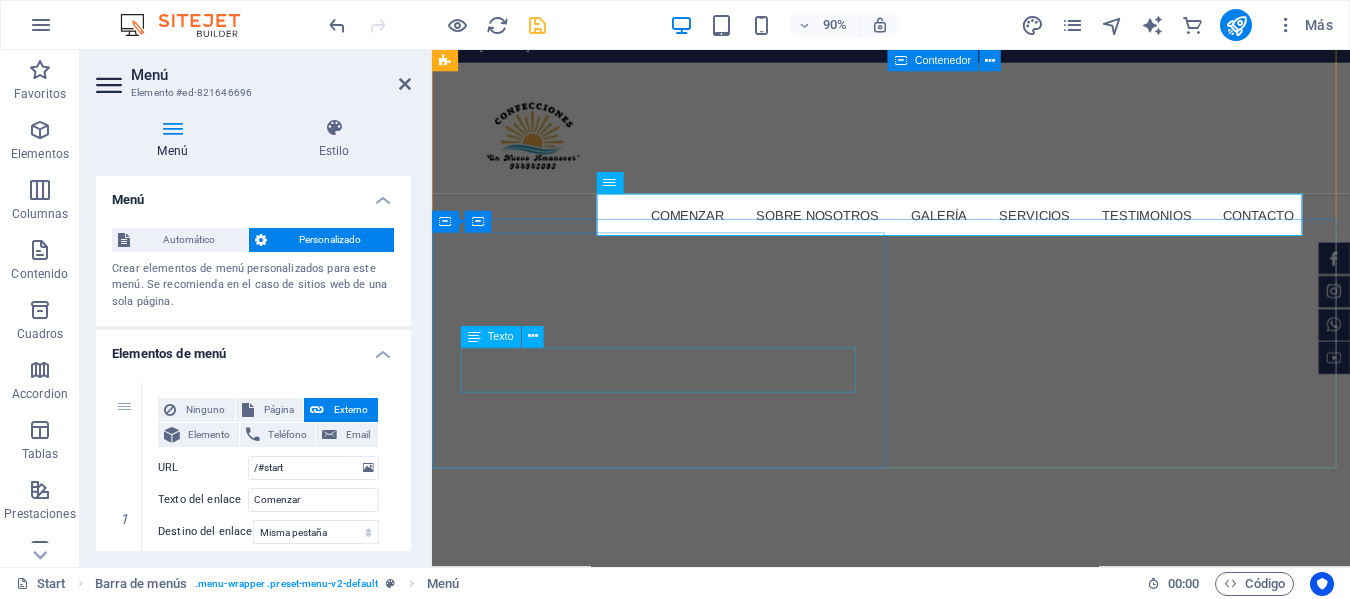 scroll, scrollTop: 0, scrollLeft: 0, axis: both 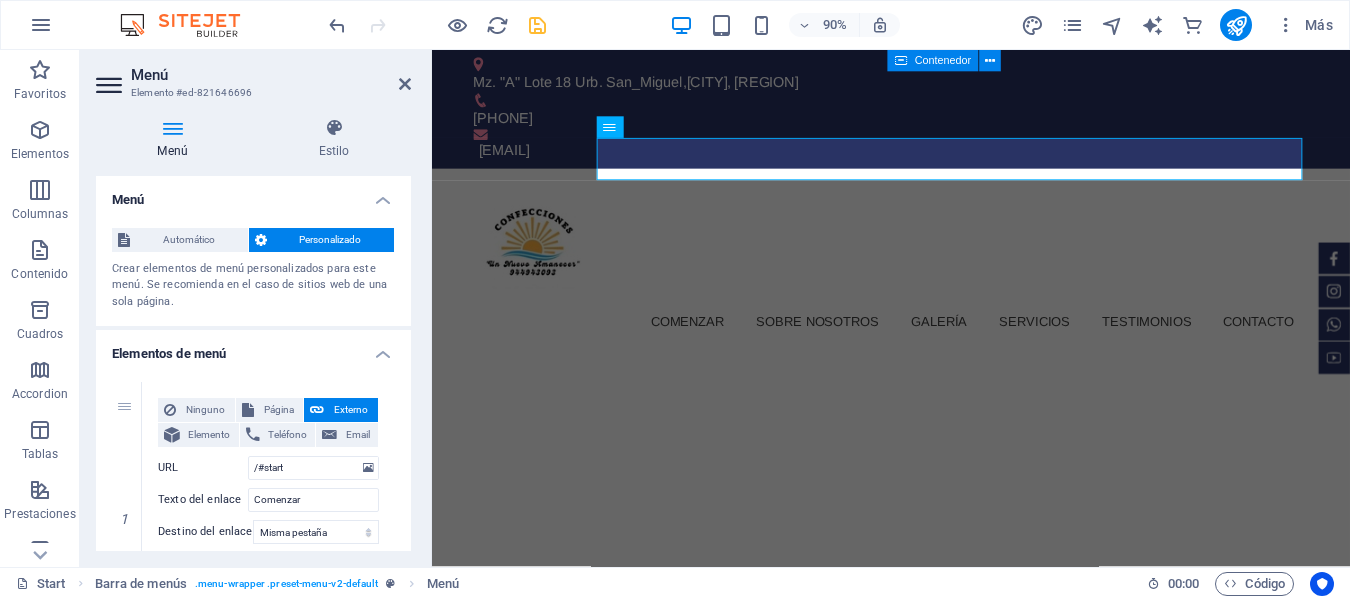 click at bounding box center (-14141, 415) 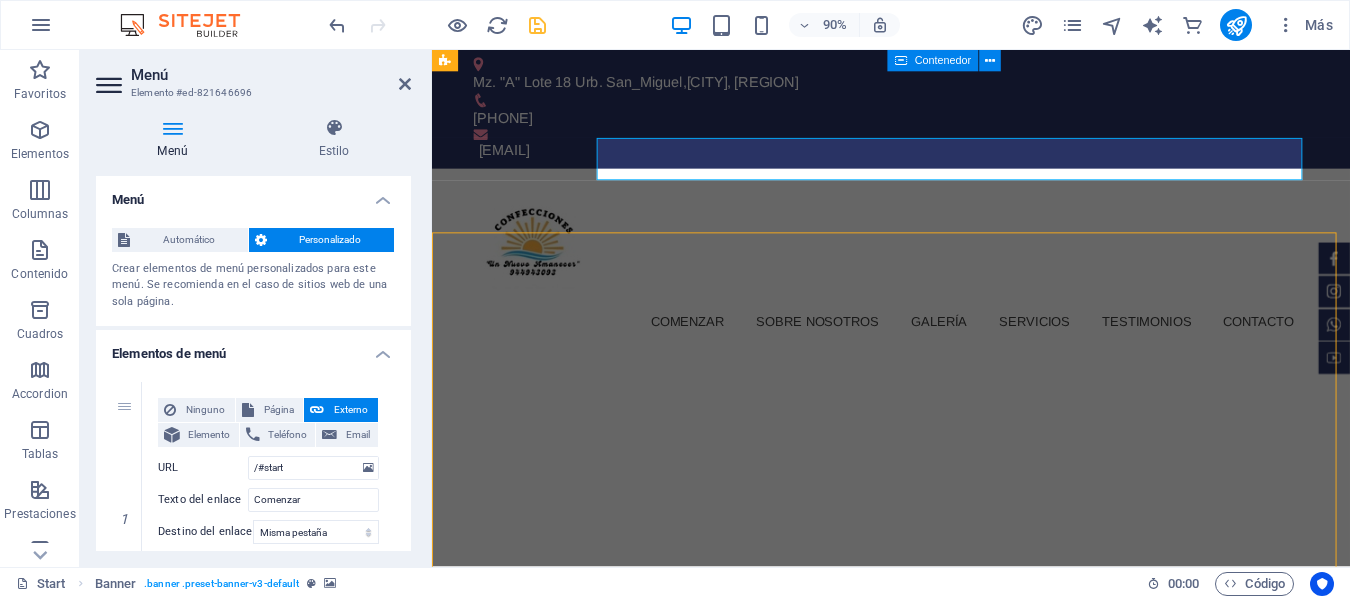 click at bounding box center [-14141, 415] 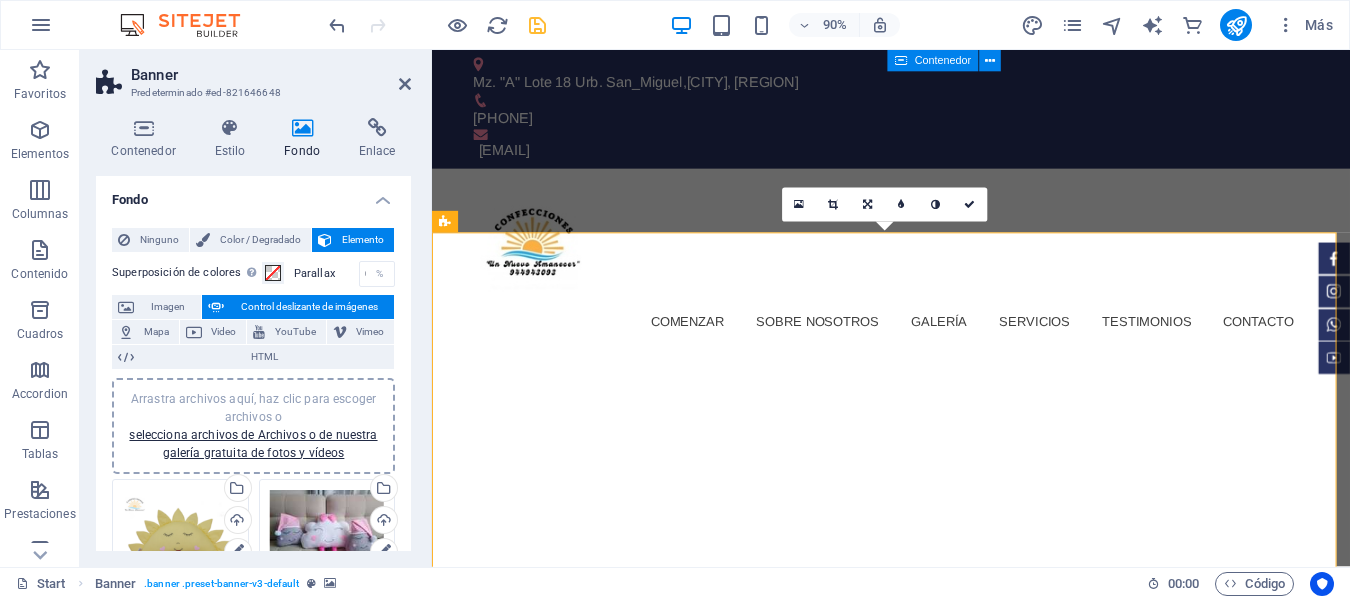 click at bounding box center [-14141, 415] 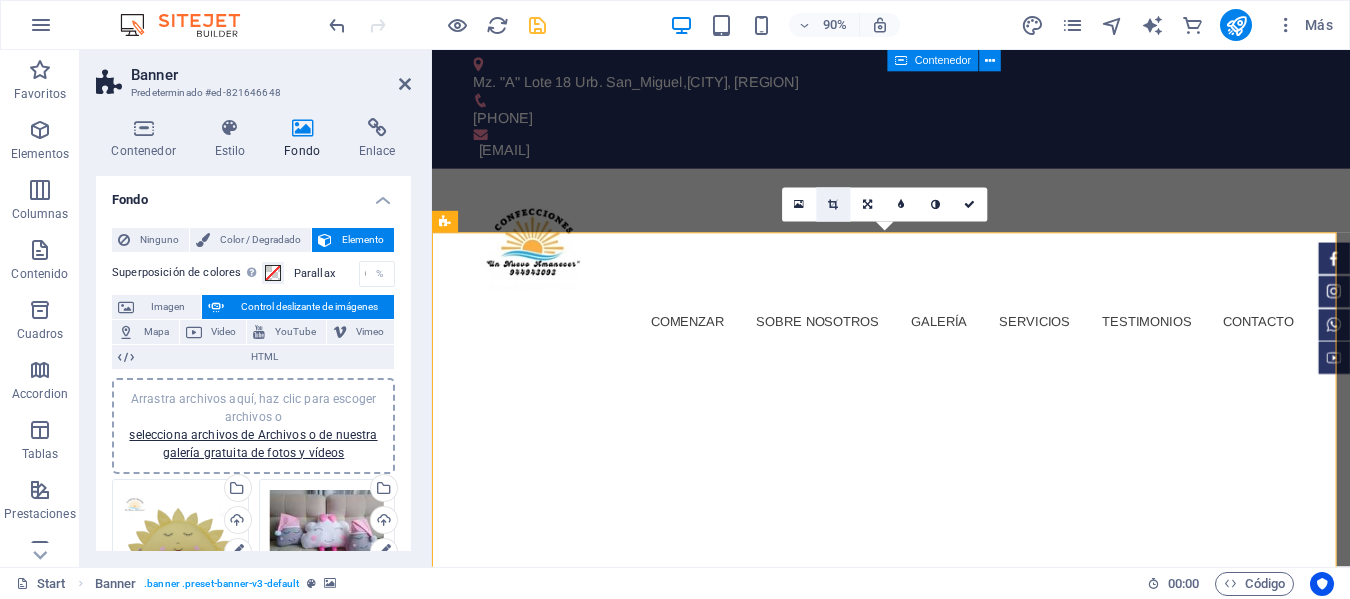 click at bounding box center (833, 204) 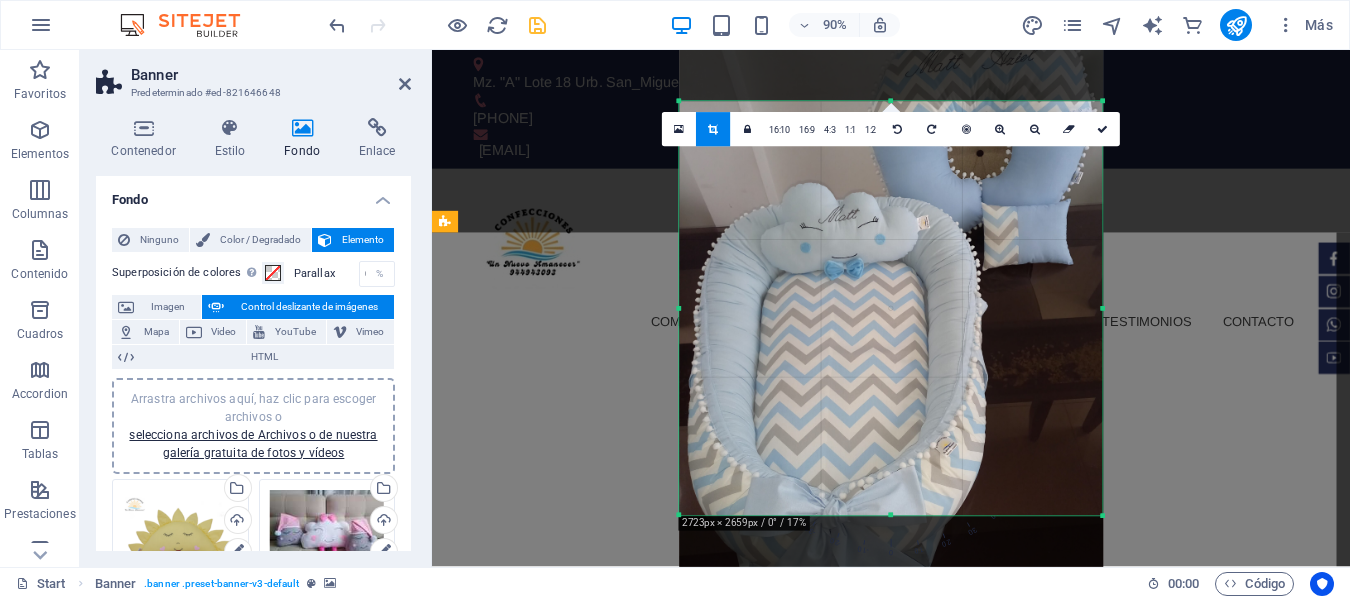 click at bounding box center (891, 309) 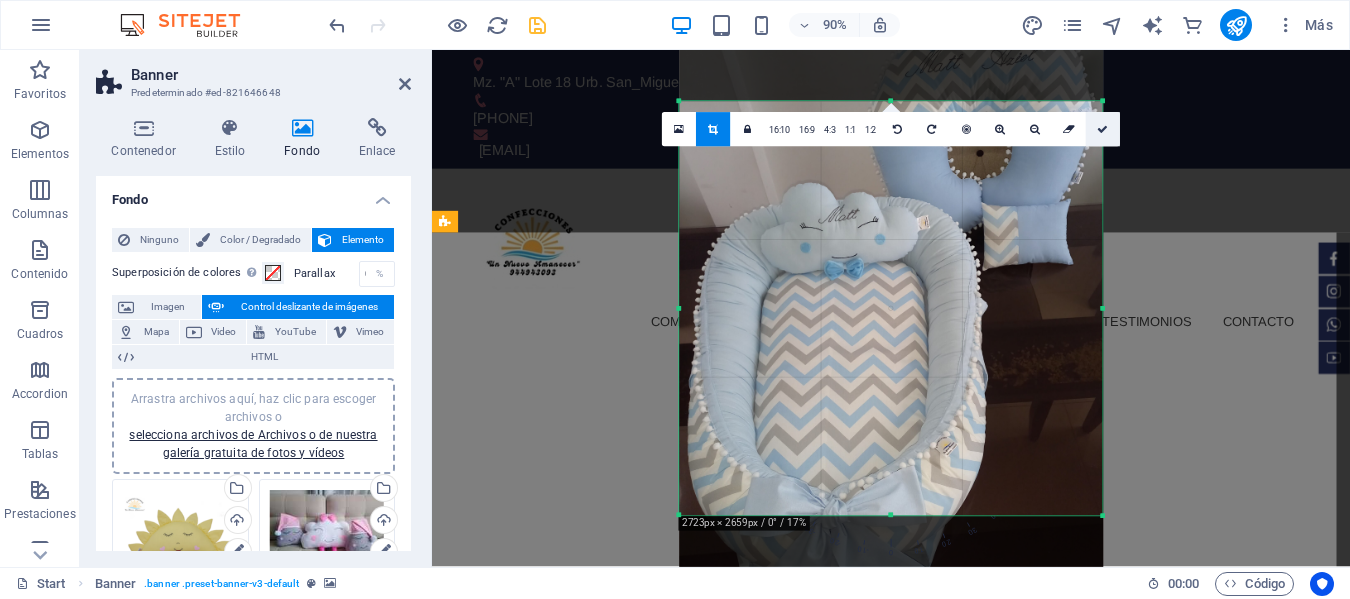 click at bounding box center [1103, 130] 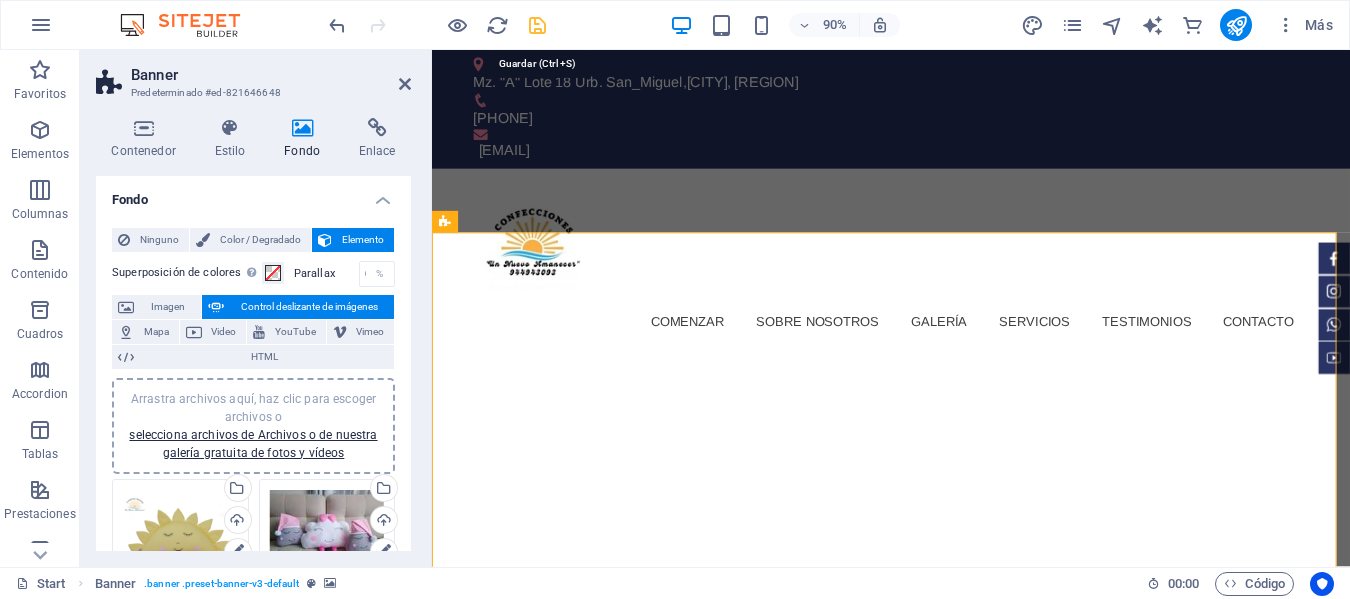 click at bounding box center [537, 25] 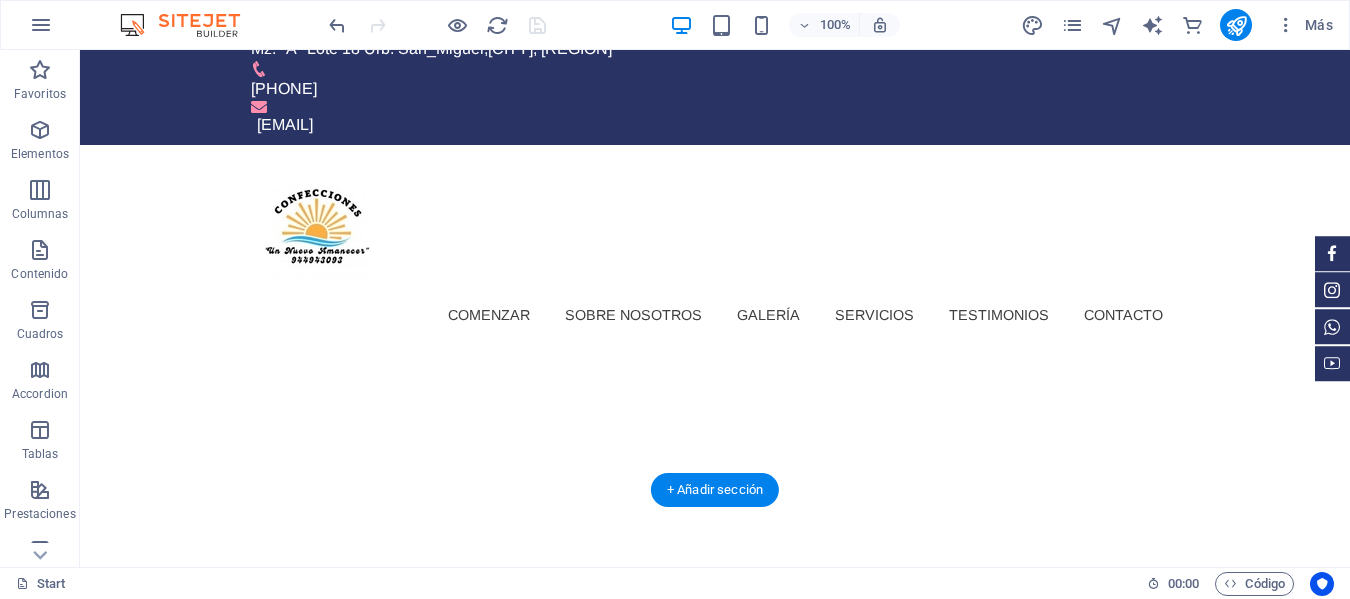 scroll, scrollTop: 0, scrollLeft: 0, axis: both 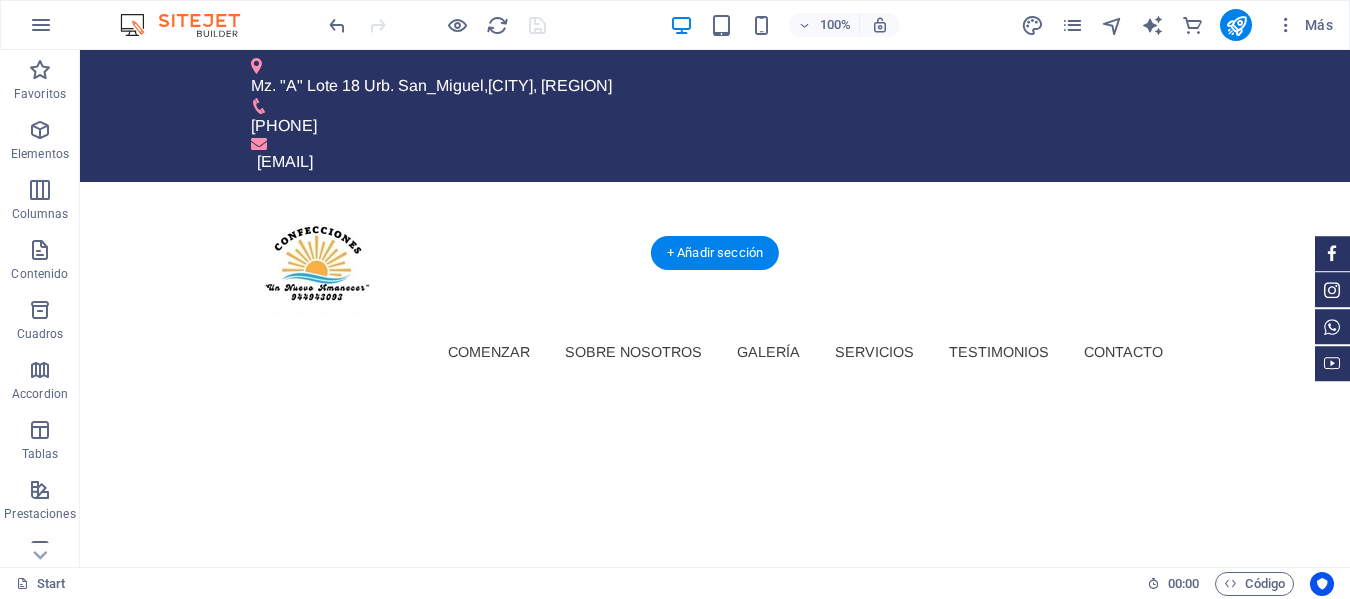click at bounding box center (80, 432) 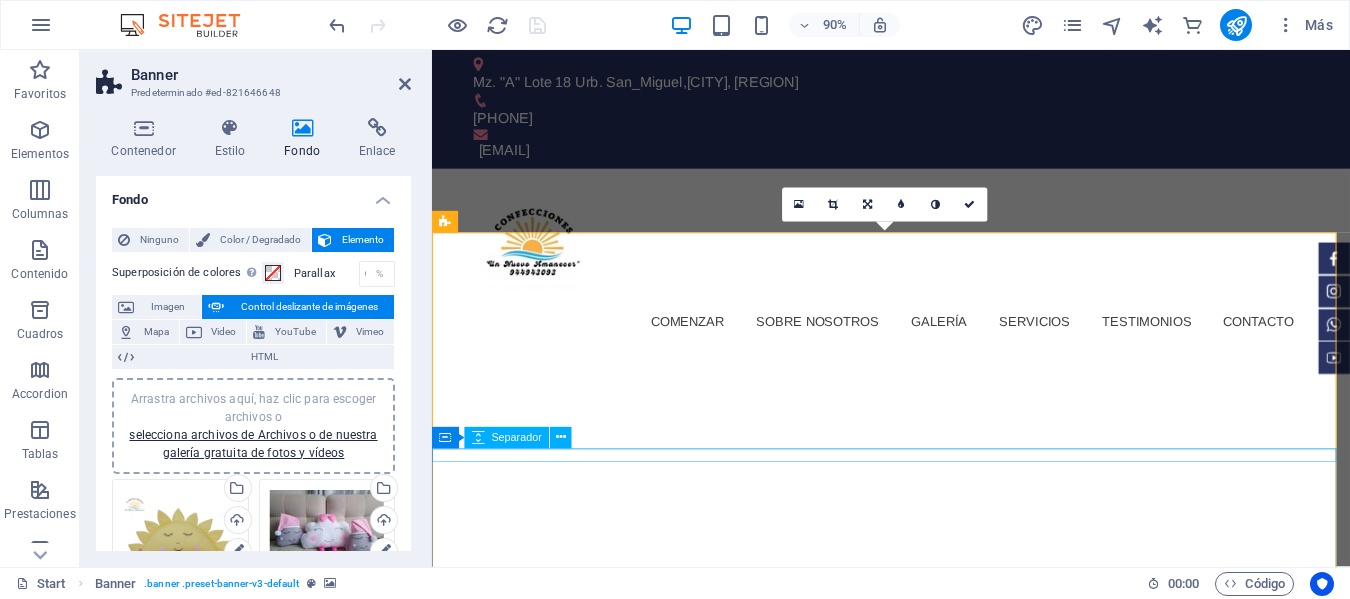 click at bounding box center (942, 1311) 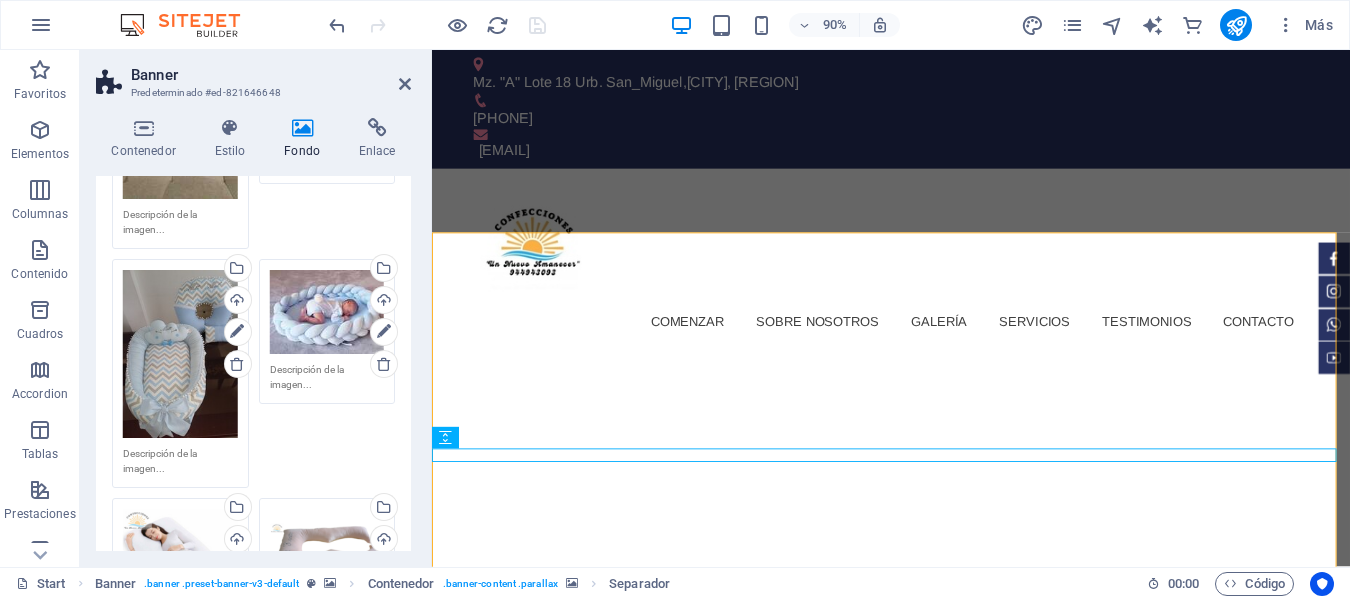scroll, scrollTop: 800, scrollLeft: 0, axis: vertical 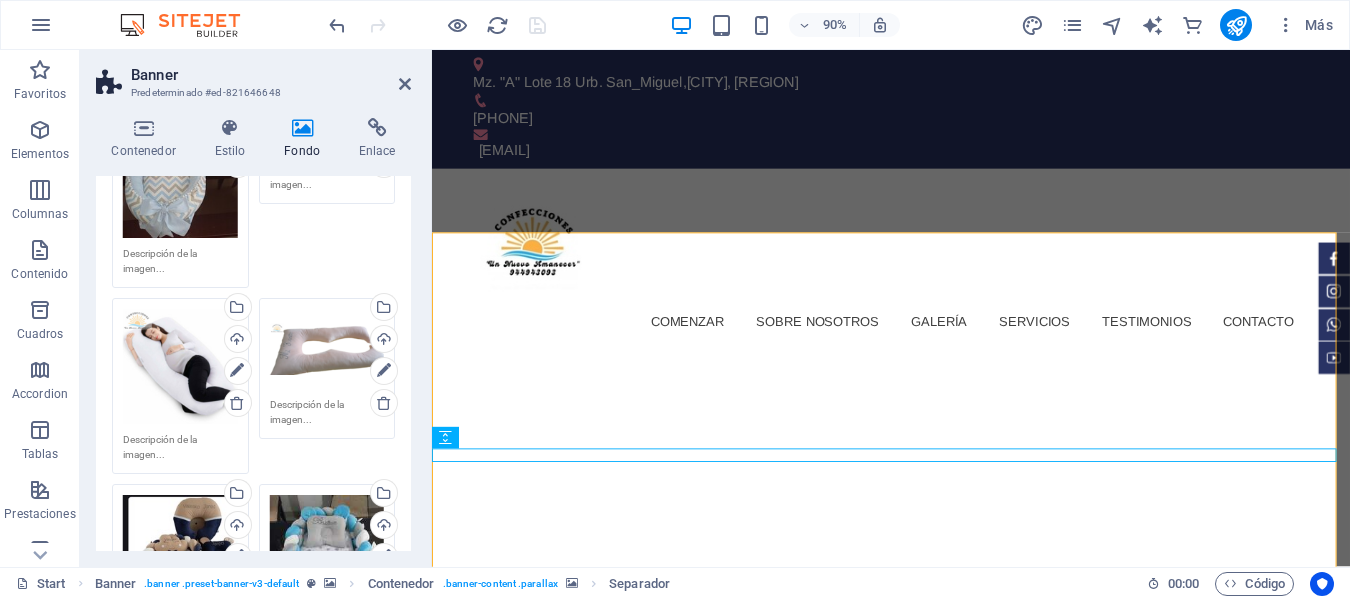 click on "Arrastra archivos aquí, haz clic para escoger archivos o  selecciona archivos de Archivos o de nuestra galería gratuita de fotos y vídeos" at bounding box center (180, 366) 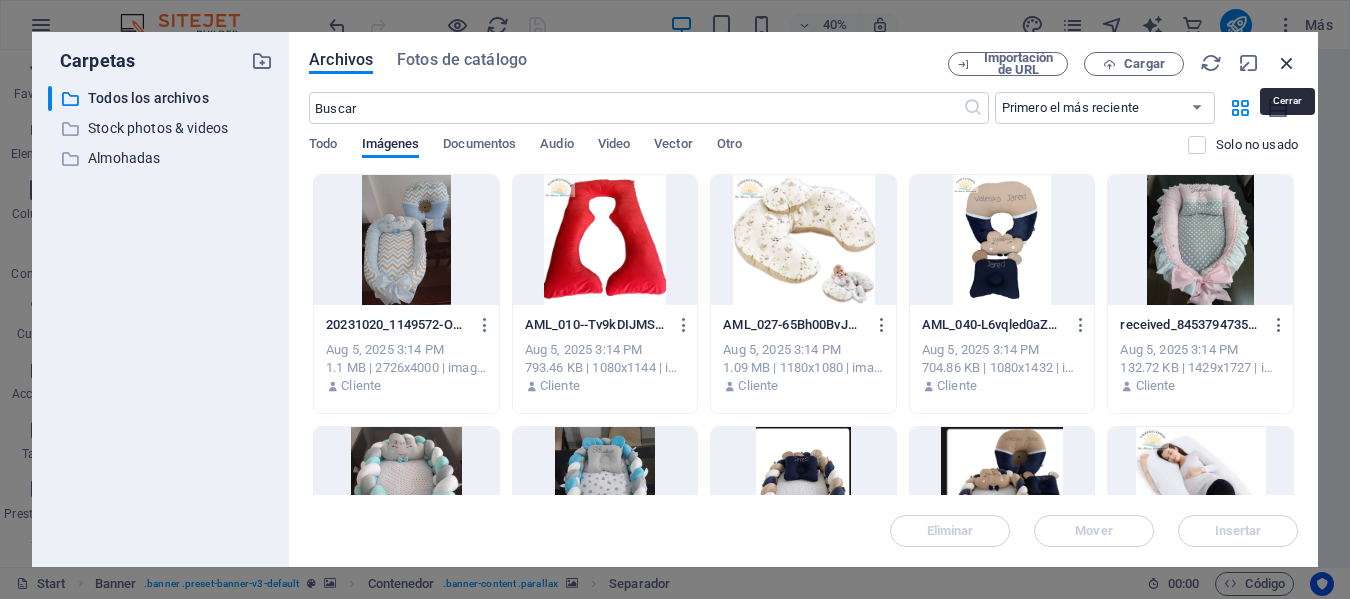 click at bounding box center (1287, 63) 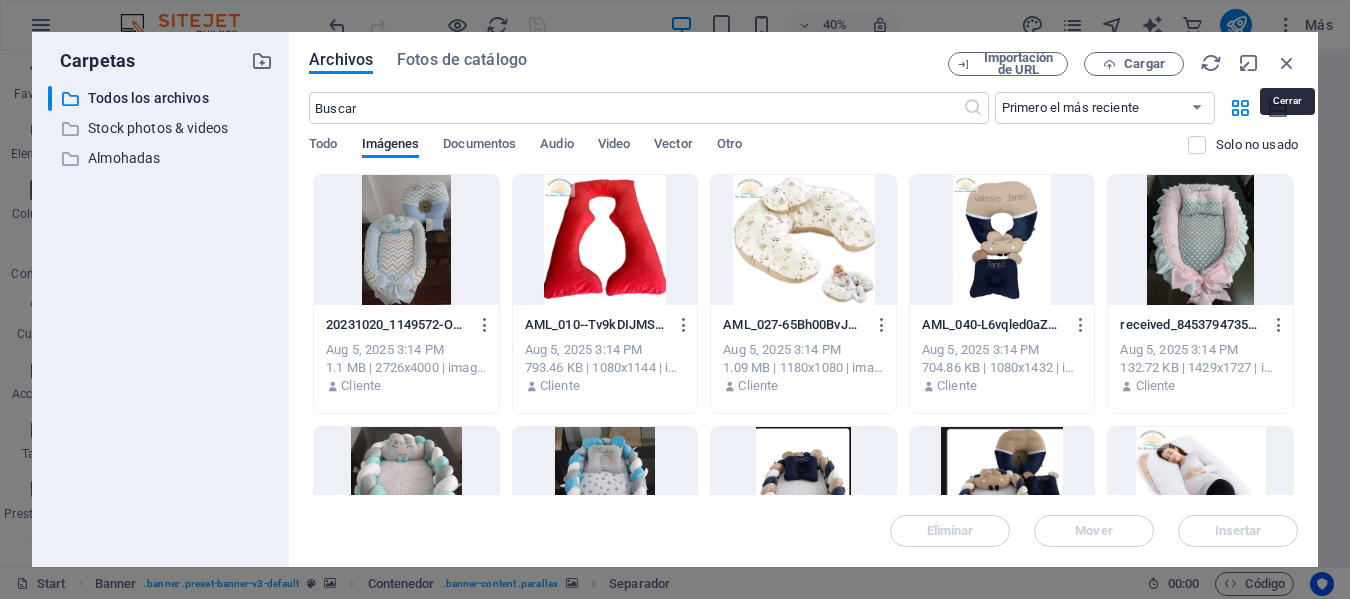 drag, startPoint x: 1718, startPoint y: 107, endPoint x: 845, endPoint y: 225, distance: 880.9387 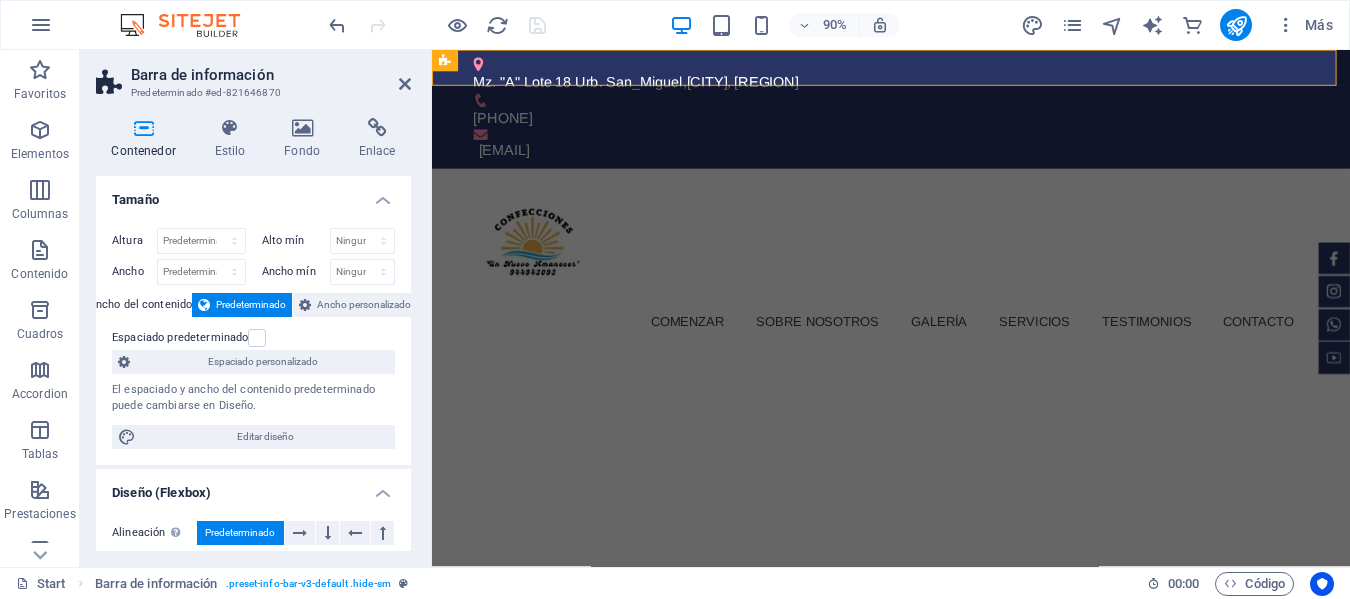 click at bounding box center [-7106, 415] 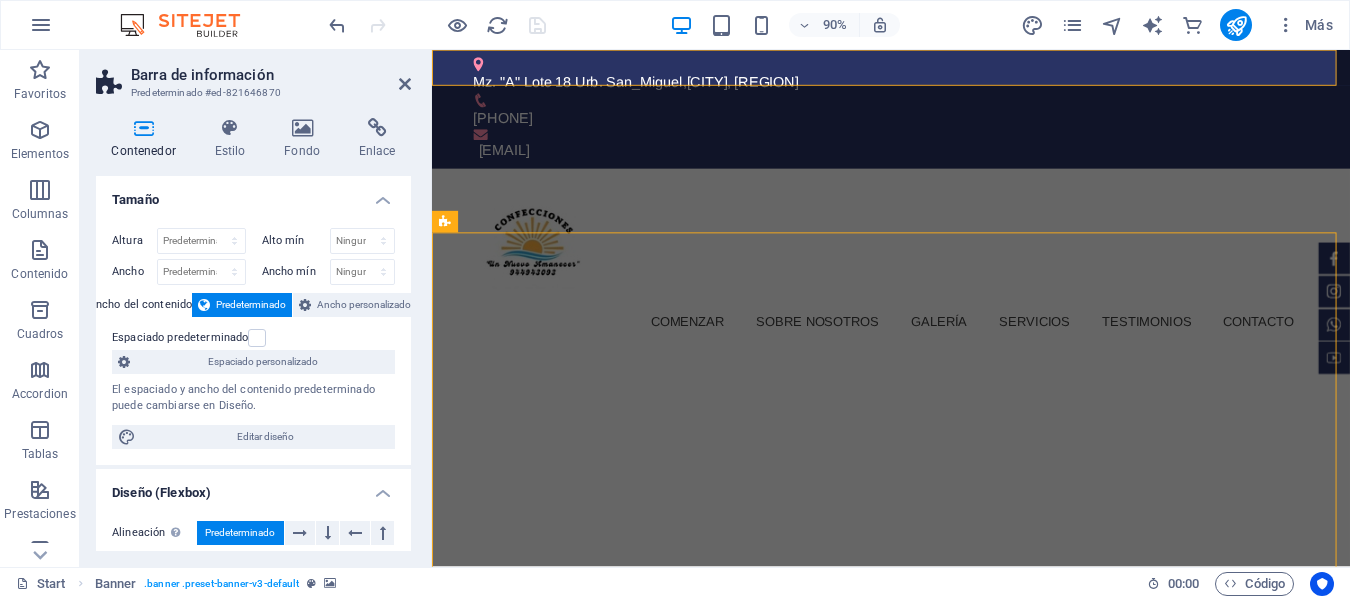 click at bounding box center (-7106, 415) 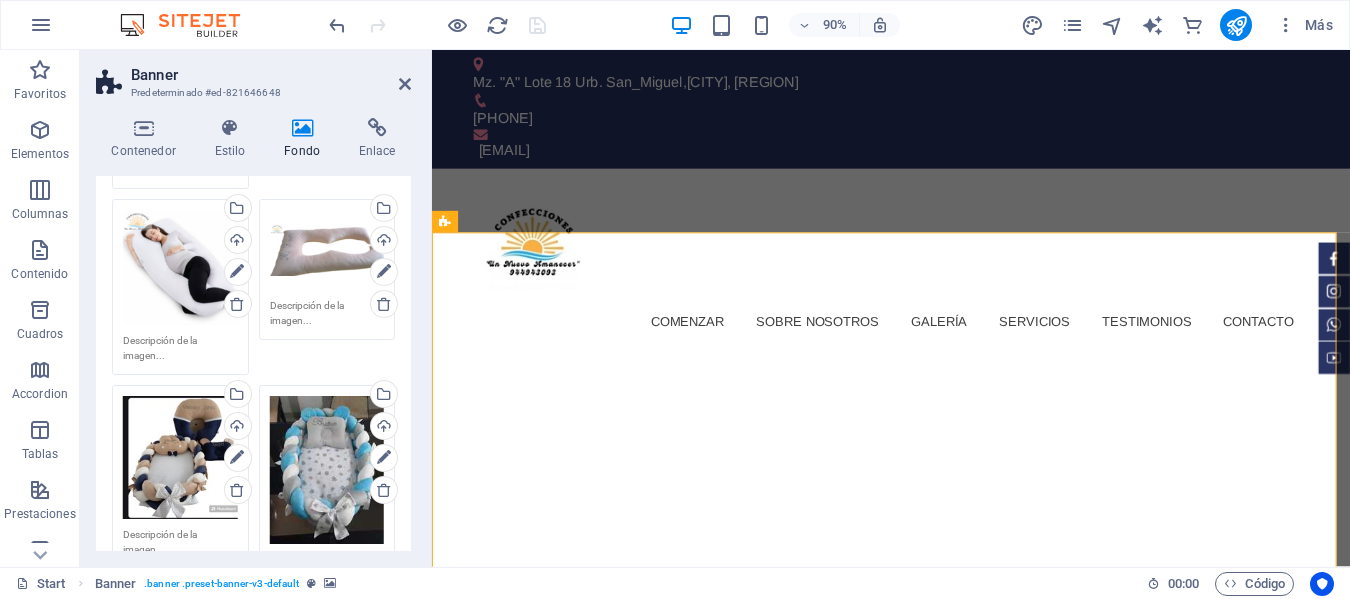 scroll, scrollTop: 900, scrollLeft: 0, axis: vertical 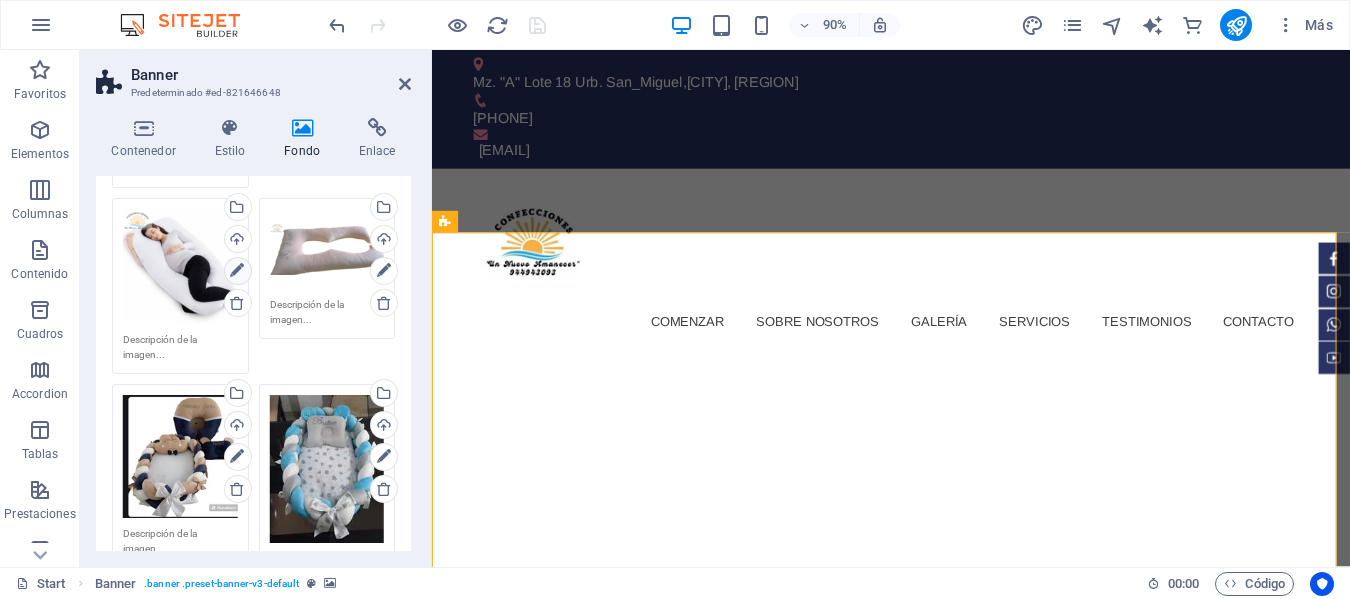click at bounding box center (237, 271) 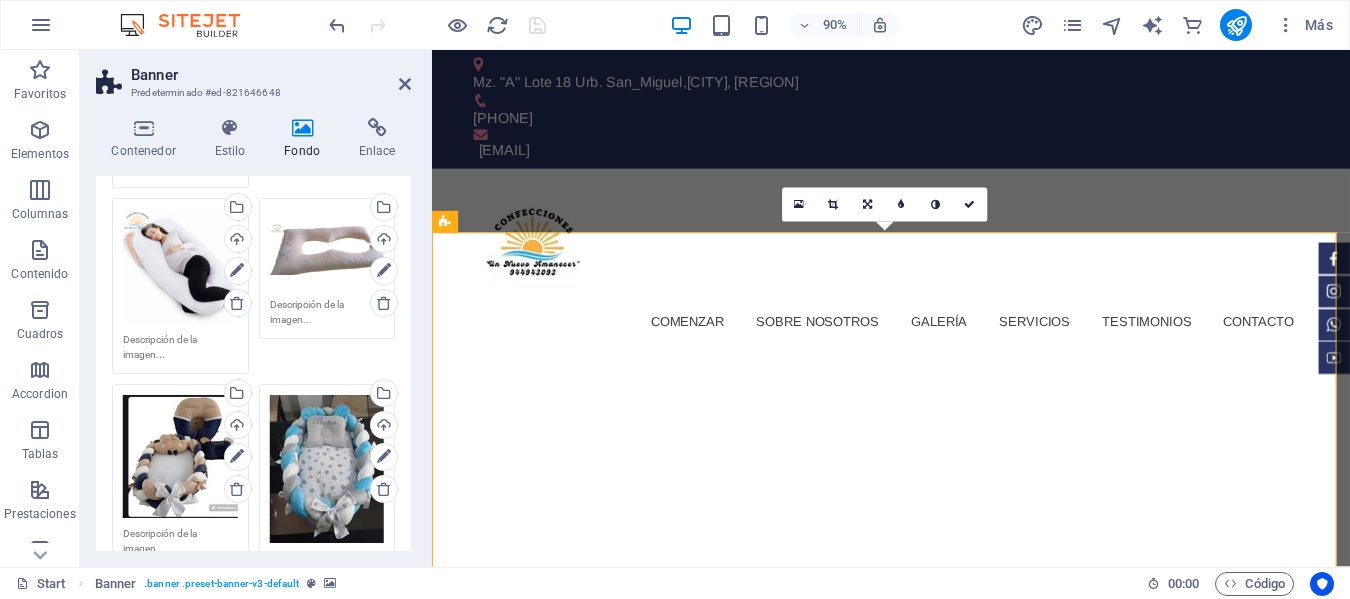 click at bounding box center (867, 205) 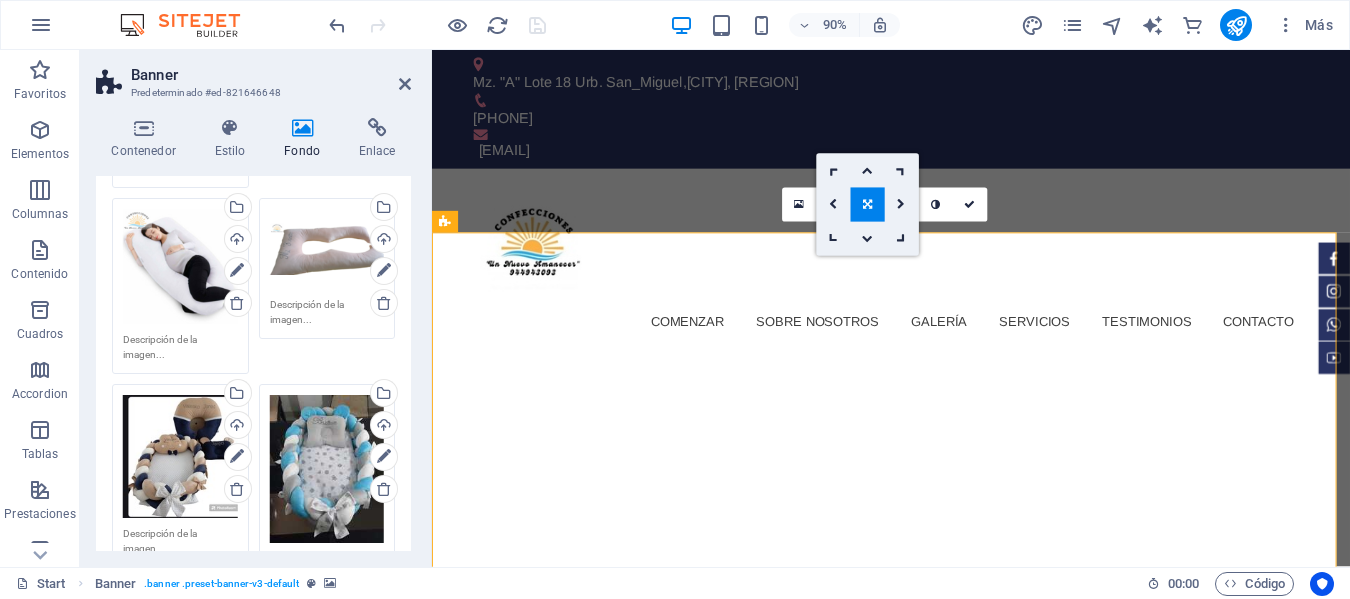 click at bounding box center [-6101, 415] 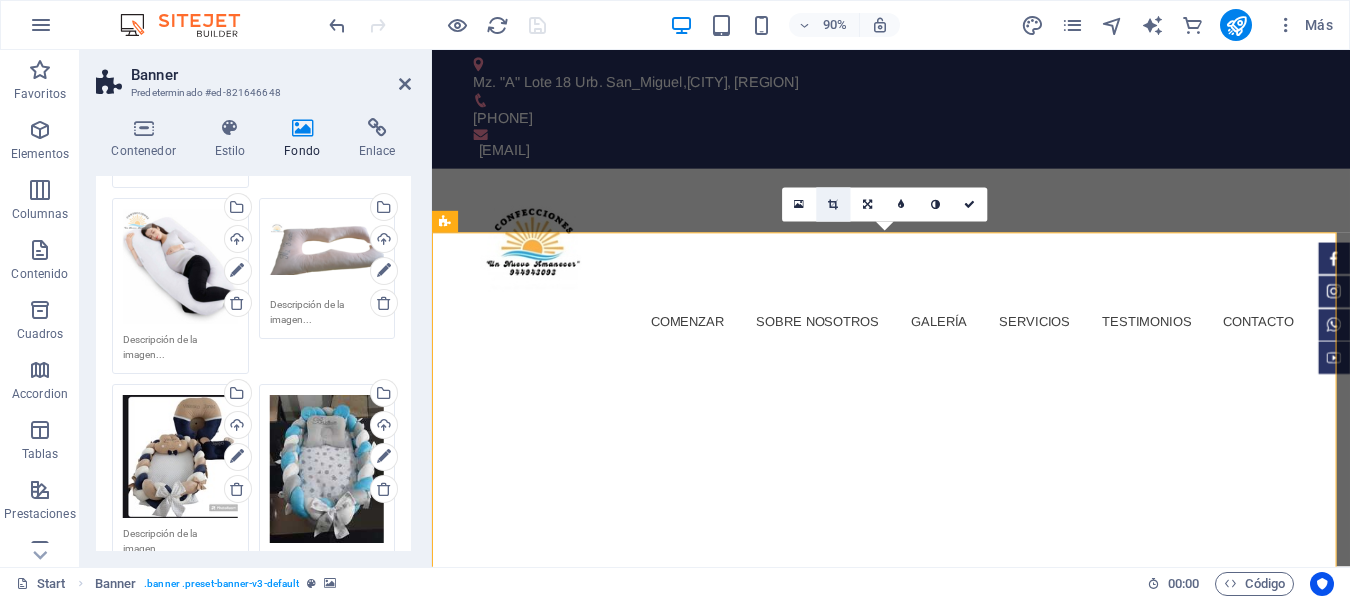 click at bounding box center [833, 204] 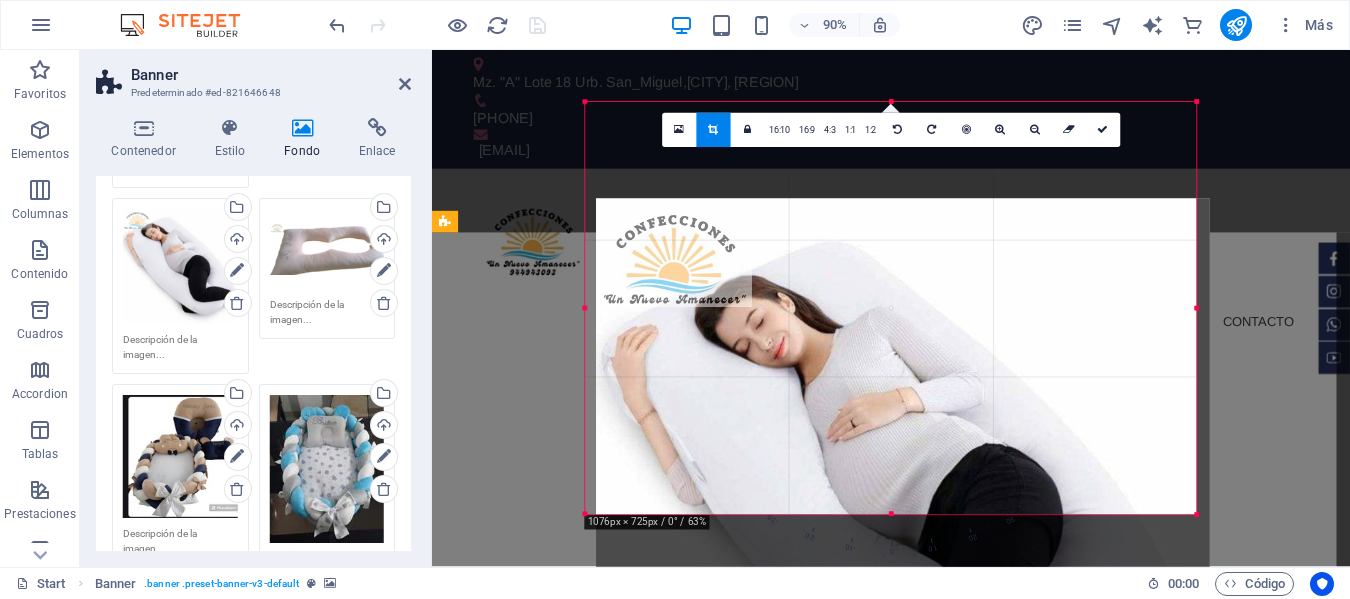 drag, startPoint x: 932, startPoint y: 256, endPoint x: 946, endPoint y: 430, distance: 174.56232 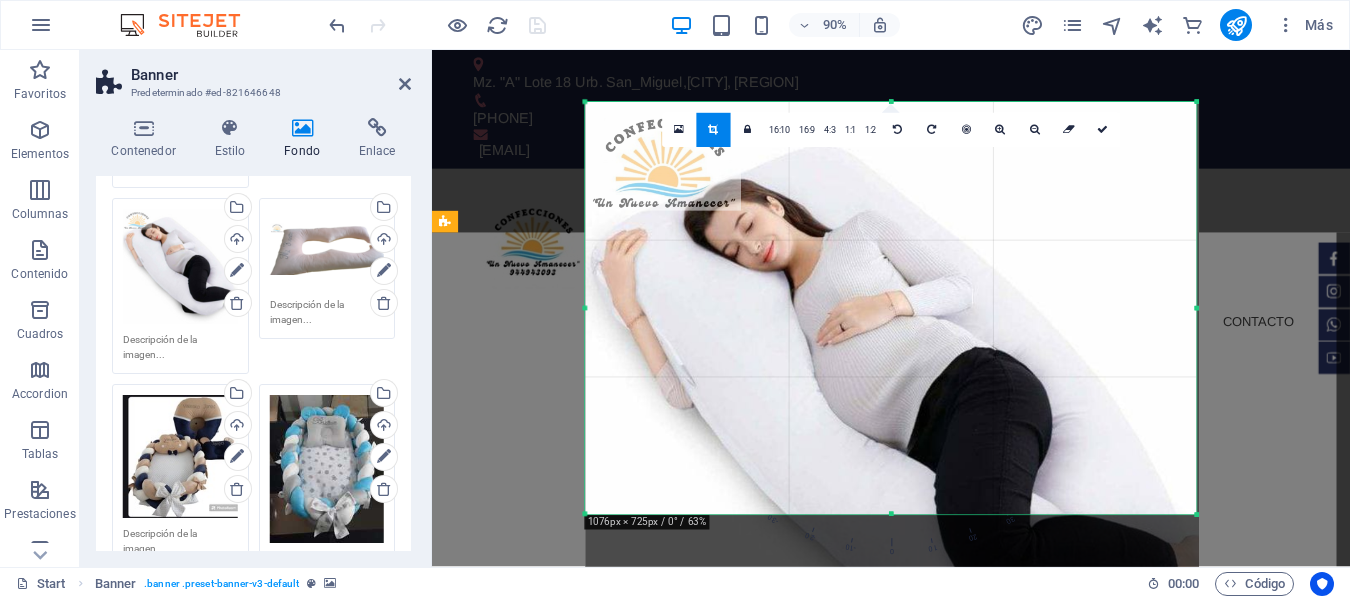 drag, startPoint x: 1166, startPoint y: 478, endPoint x: 1175, endPoint y: 486, distance: 12.0415945 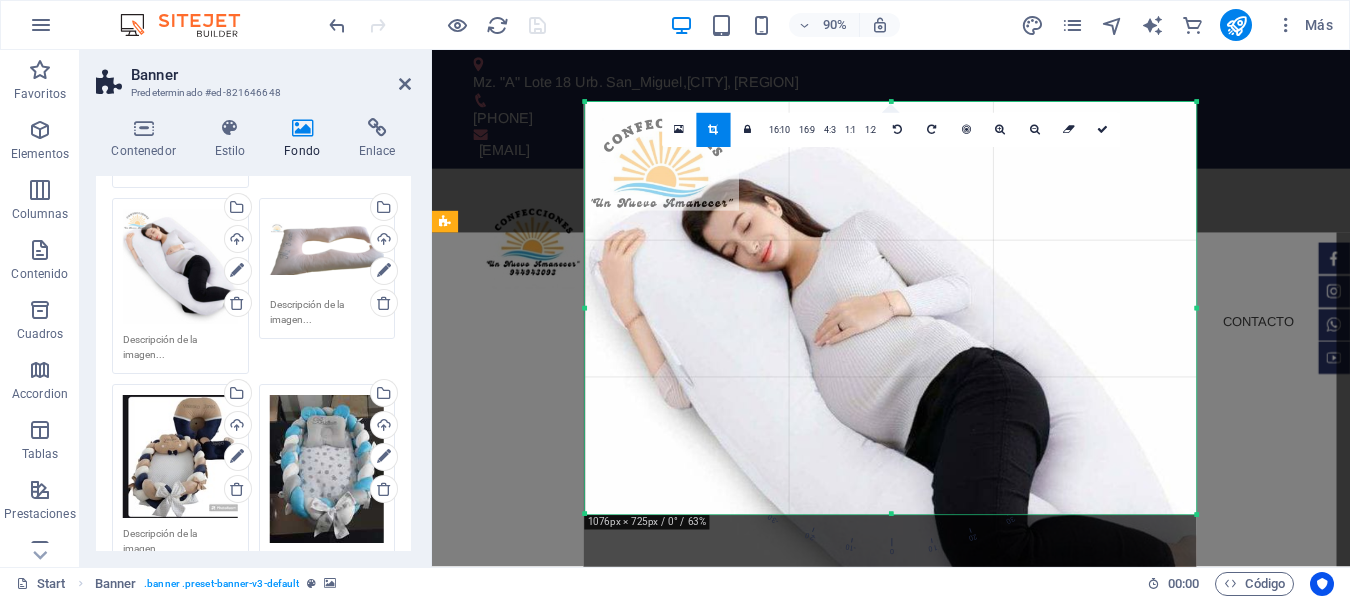 drag, startPoint x: 1201, startPoint y: 517, endPoint x: 1119, endPoint y: 433, distance: 117.388245 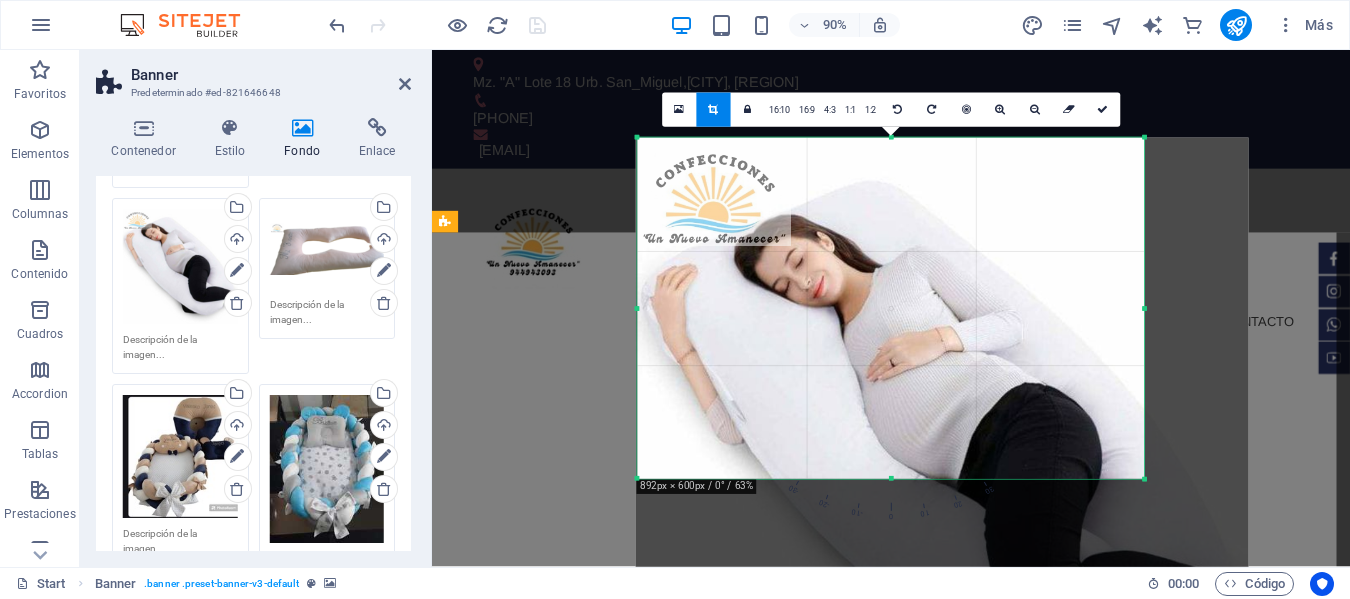 drag, startPoint x: 1119, startPoint y: 433, endPoint x: 1081, endPoint y: 436, distance: 38.118237 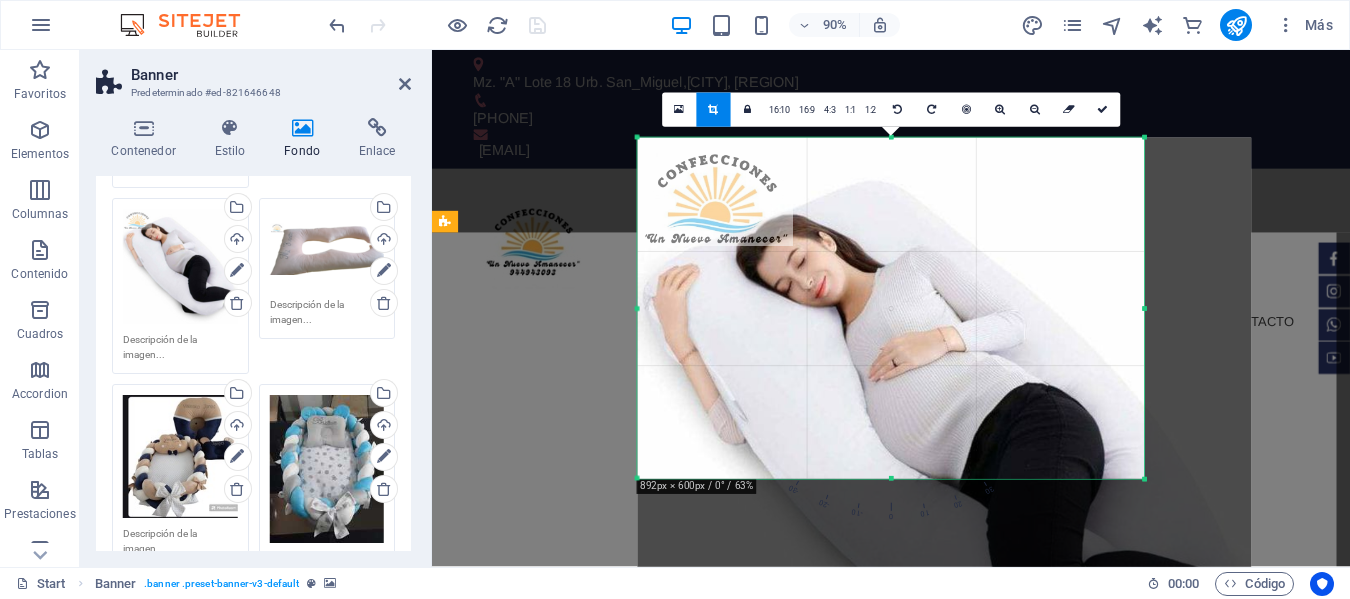 click at bounding box center (944, 445) 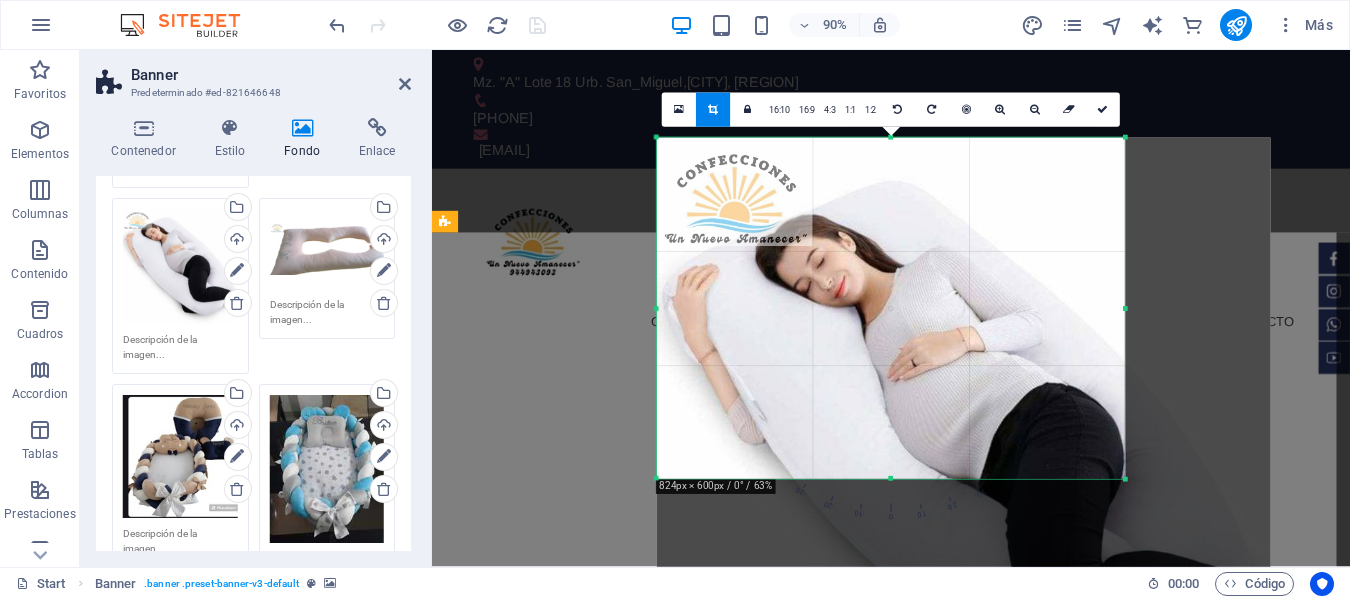 click on "180 170 160 150 140 130 120 110 100 90 80 70 60 50 40 30 20 10 0 -10 -20 -30 -40 -50 -60 -70 -80 -90 -100 -110 -120 -130 -140 -150 -160 -170 824px × 600px / 0° / 63% 16:10 16:9 4:3 1:1 1:2 0" at bounding box center (891, 308) 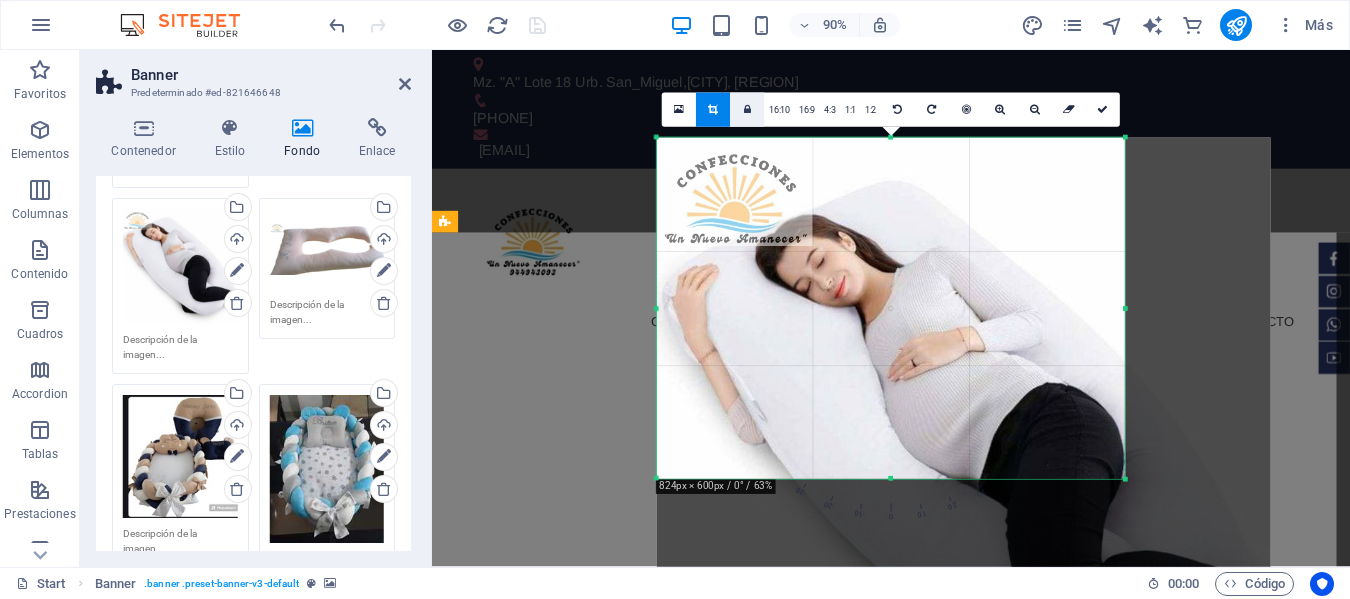 click at bounding box center [747, 110] 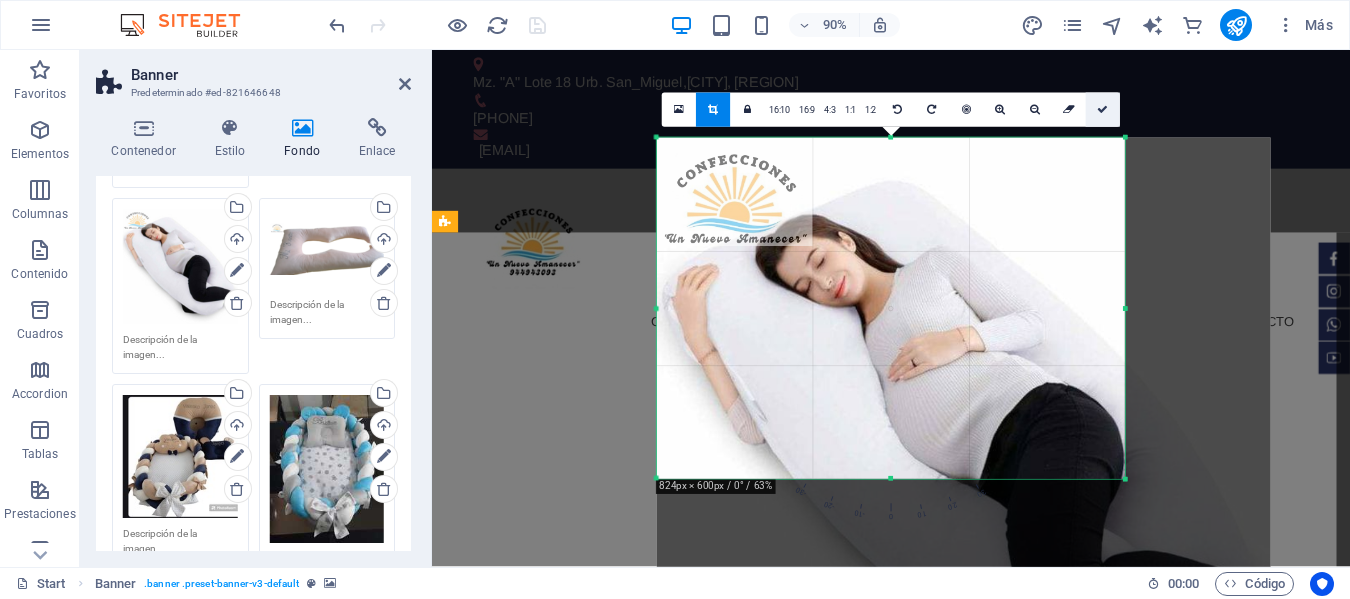 drag, startPoint x: 1103, startPoint y: 118, endPoint x: 745, endPoint y: 75, distance: 360.57315 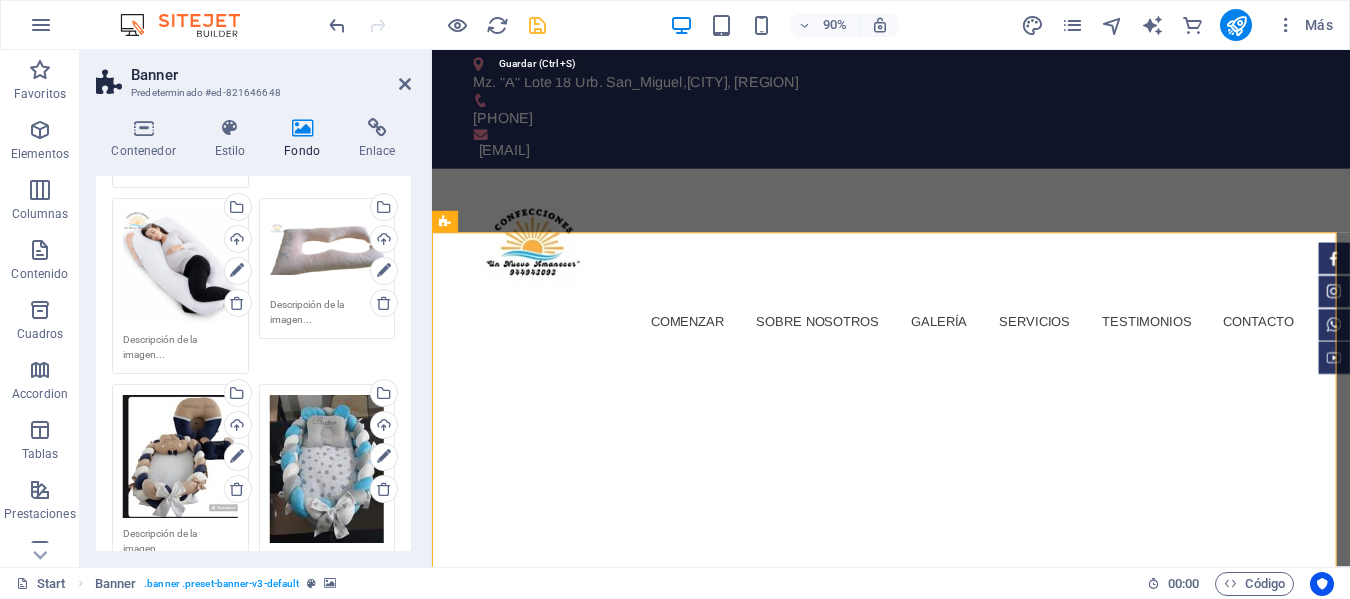 click at bounding box center (537, 25) 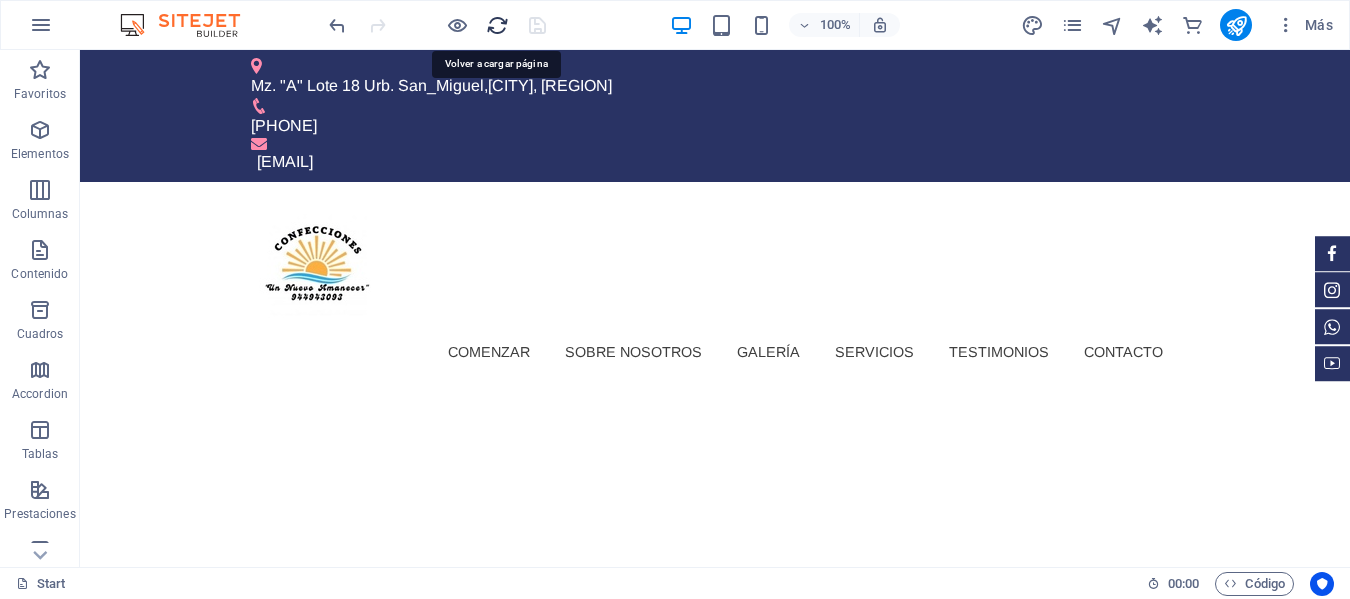 click at bounding box center [497, 25] 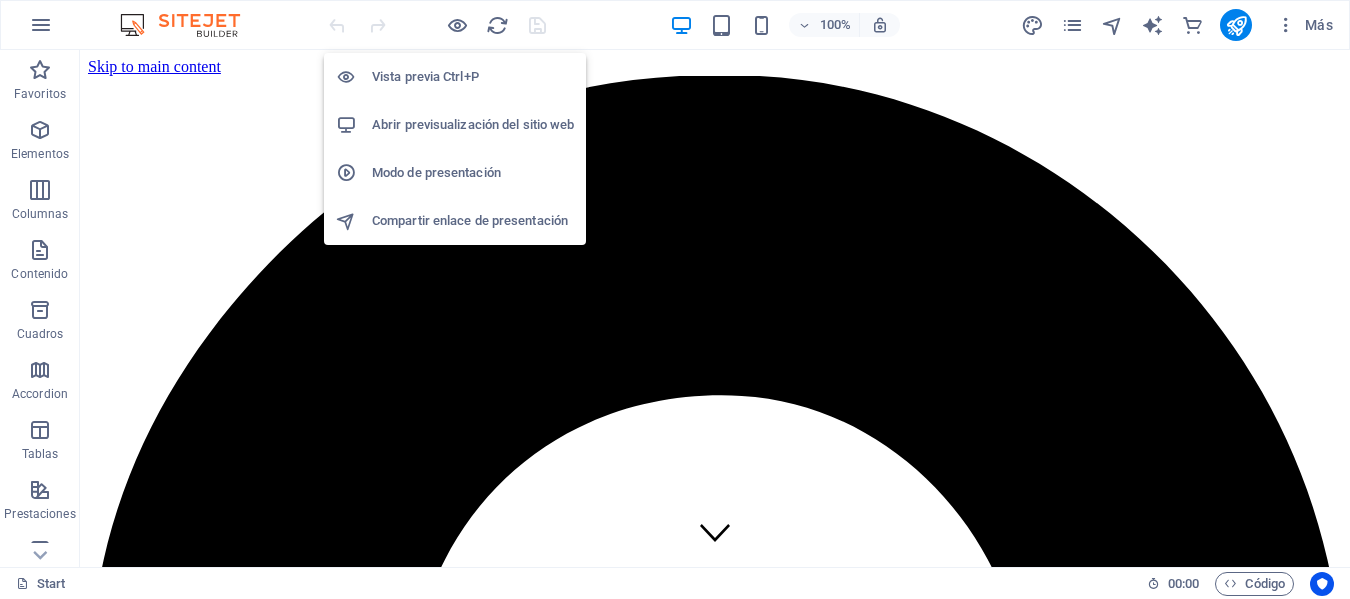 scroll, scrollTop: 0, scrollLeft: 0, axis: both 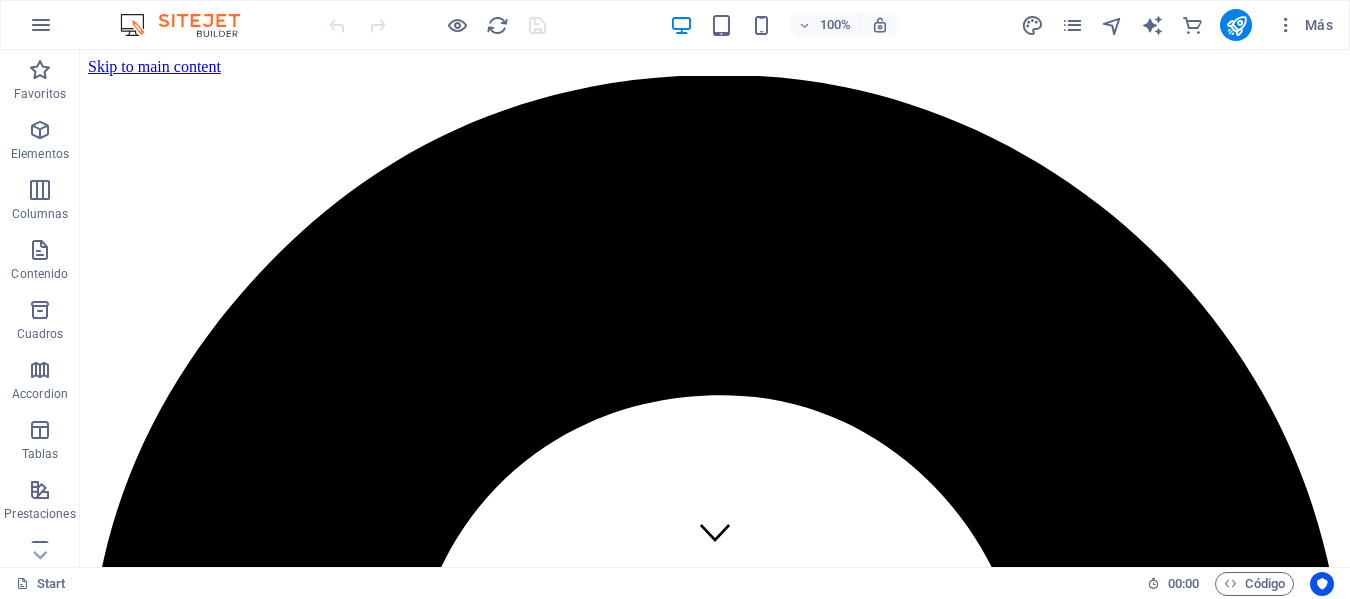 click at bounding box center [-1902, 9735] 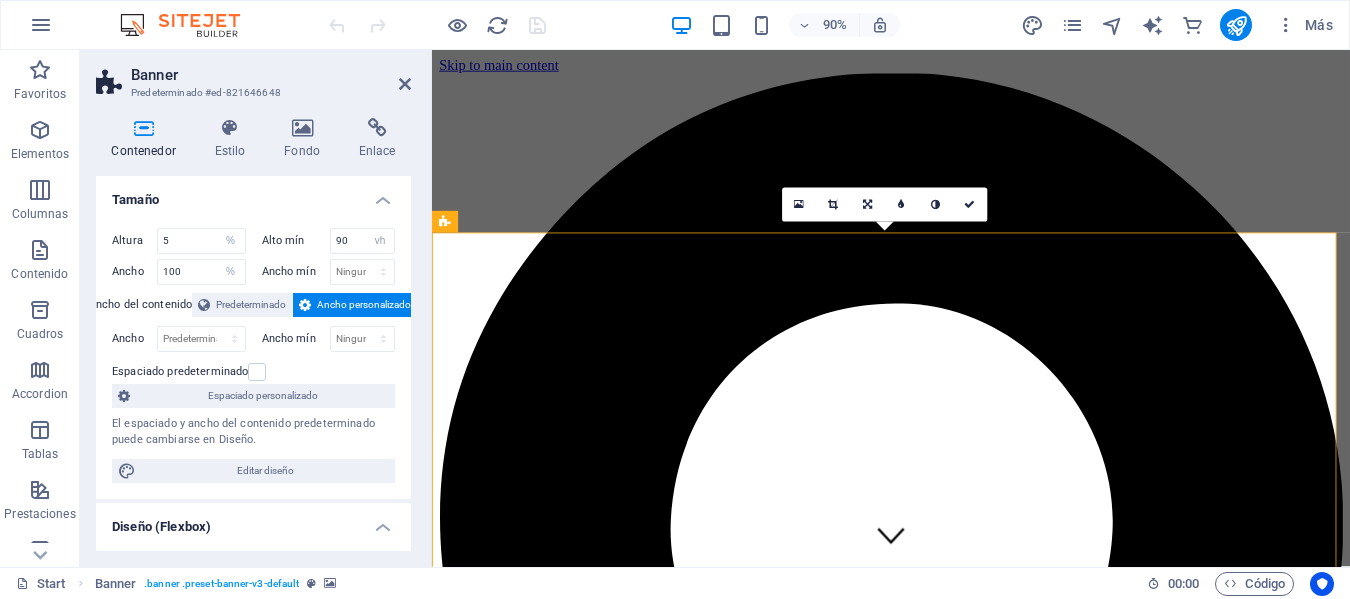 click at bounding box center [-1050, 8516] 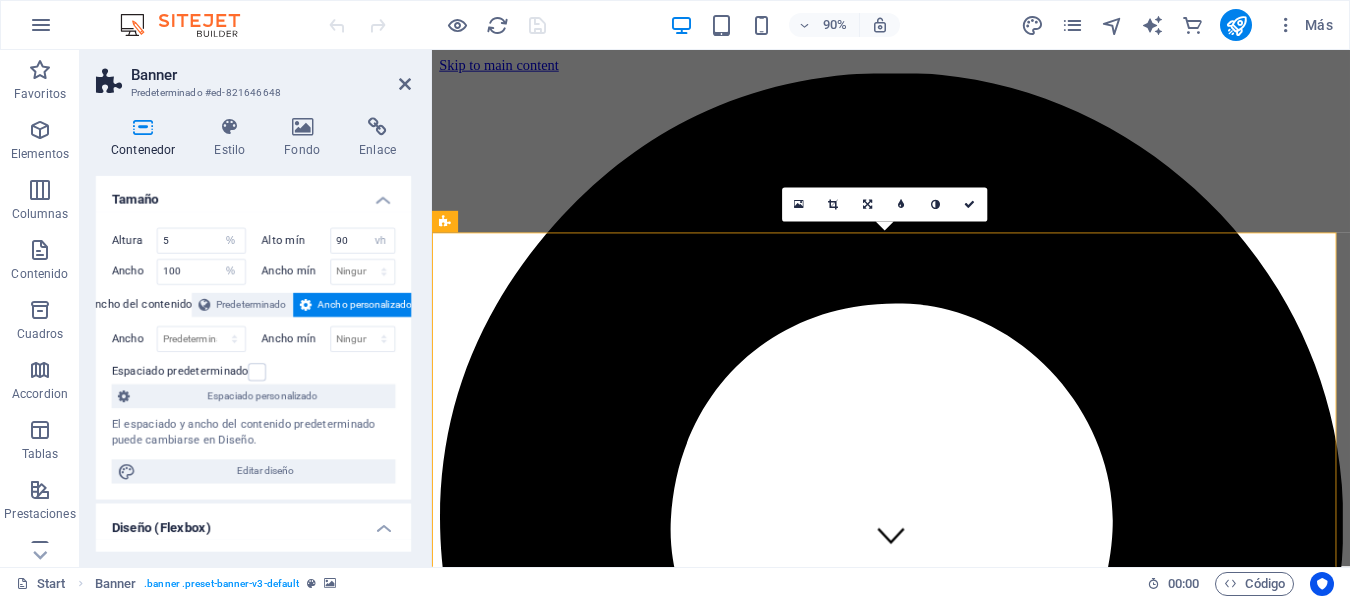 click at bounding box center (-1050, 8516) 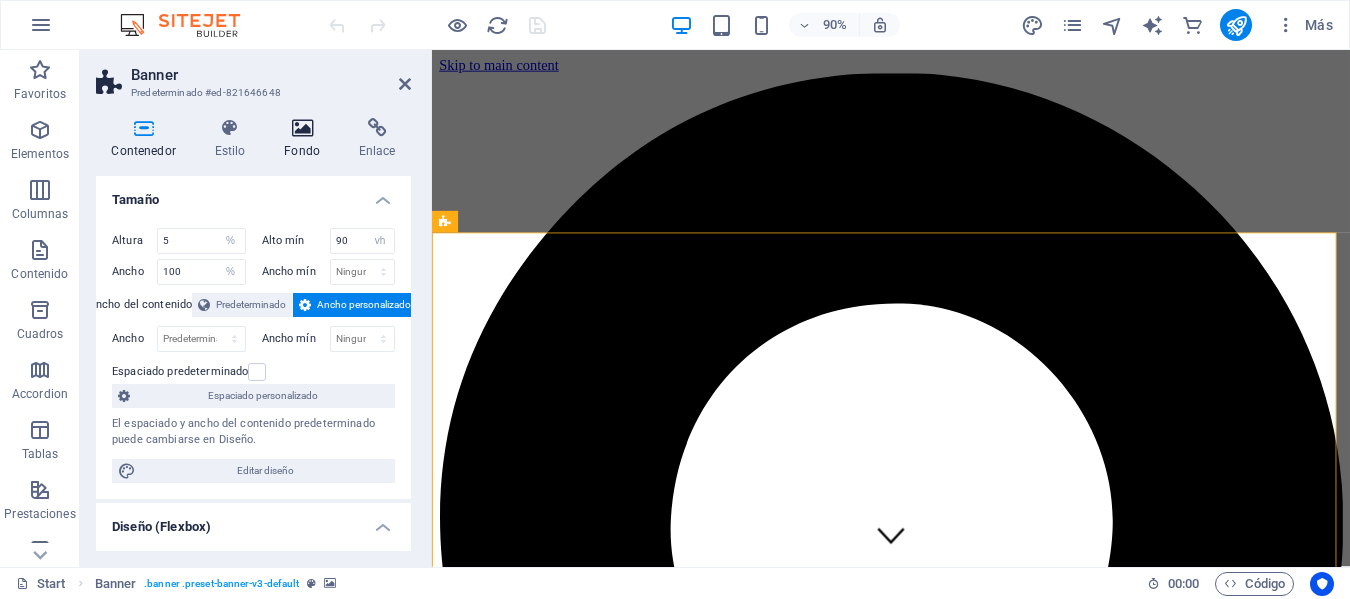 click at bounding box center [302, 128] 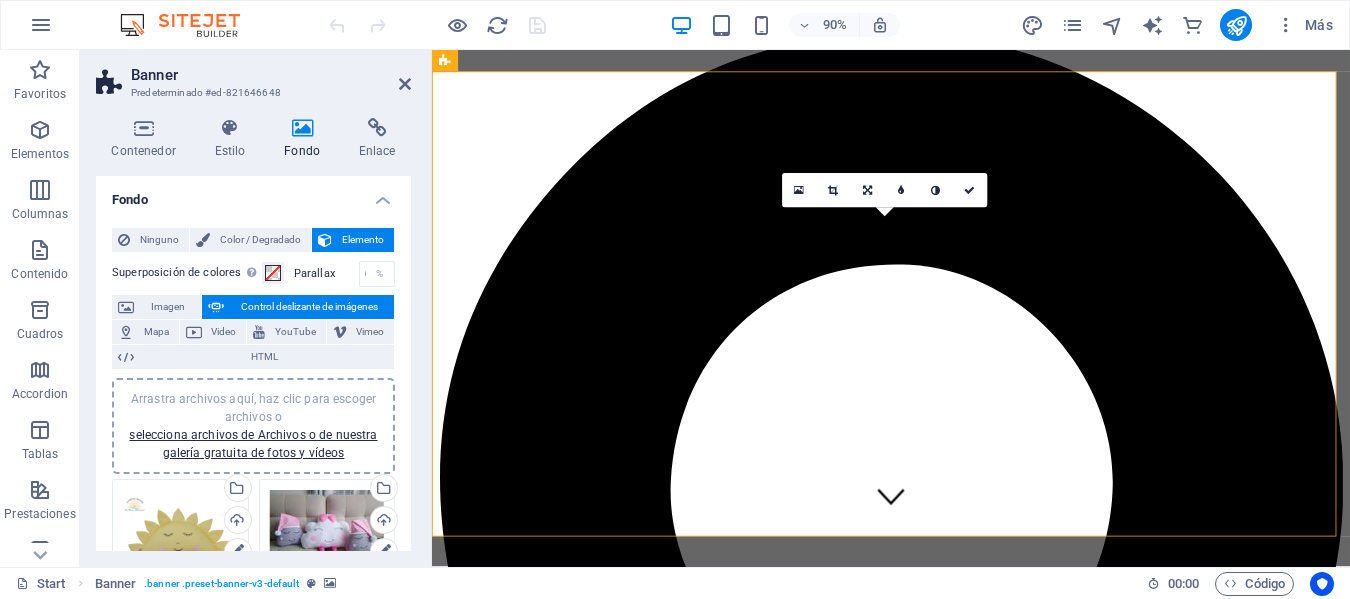 scroll, scrollTop: 0, scrollLeft: 0, axis: both 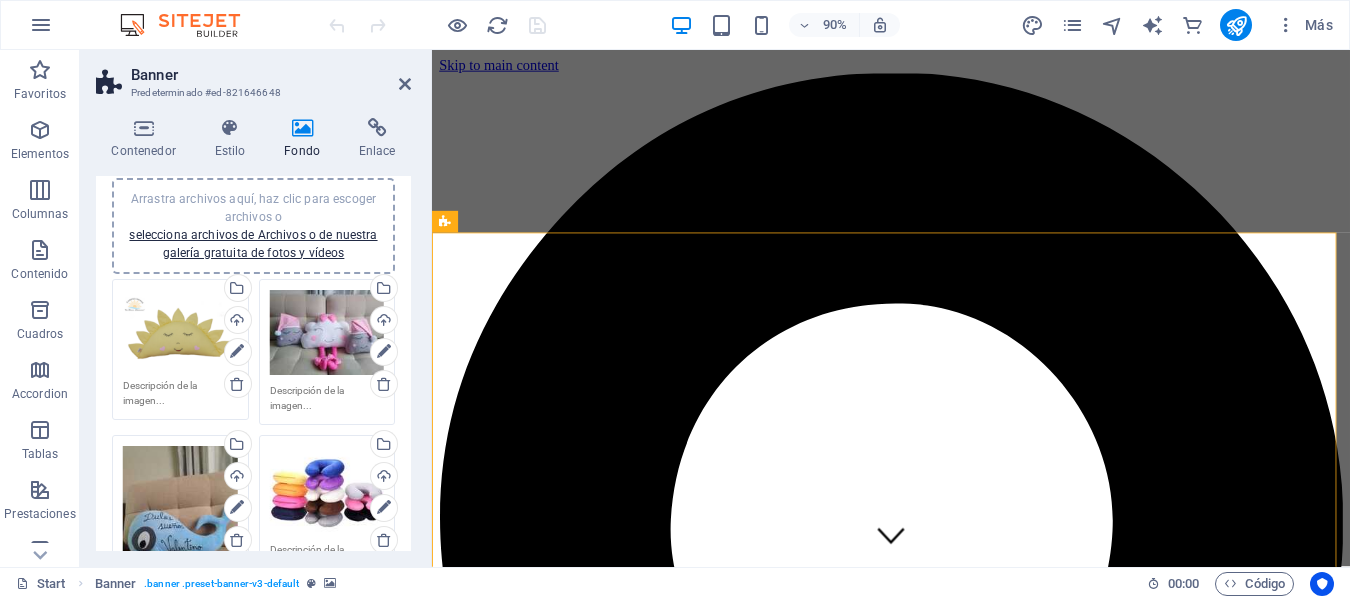 click on "Arrastra archivos aquí, haz clic para escoger archivos o  selecciona archivos de Archivos o de nuestra galería gratuita de fotos y vídeos" at bounding box center [327, 490] 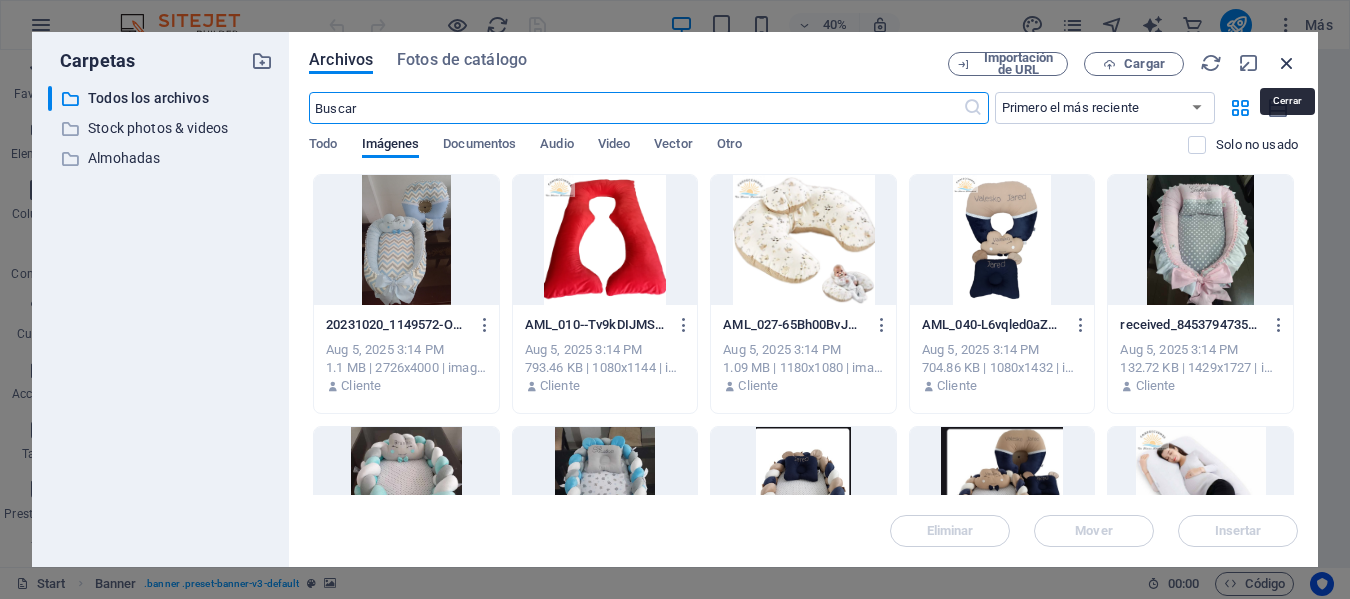 click at bounding box center [1287, 63] 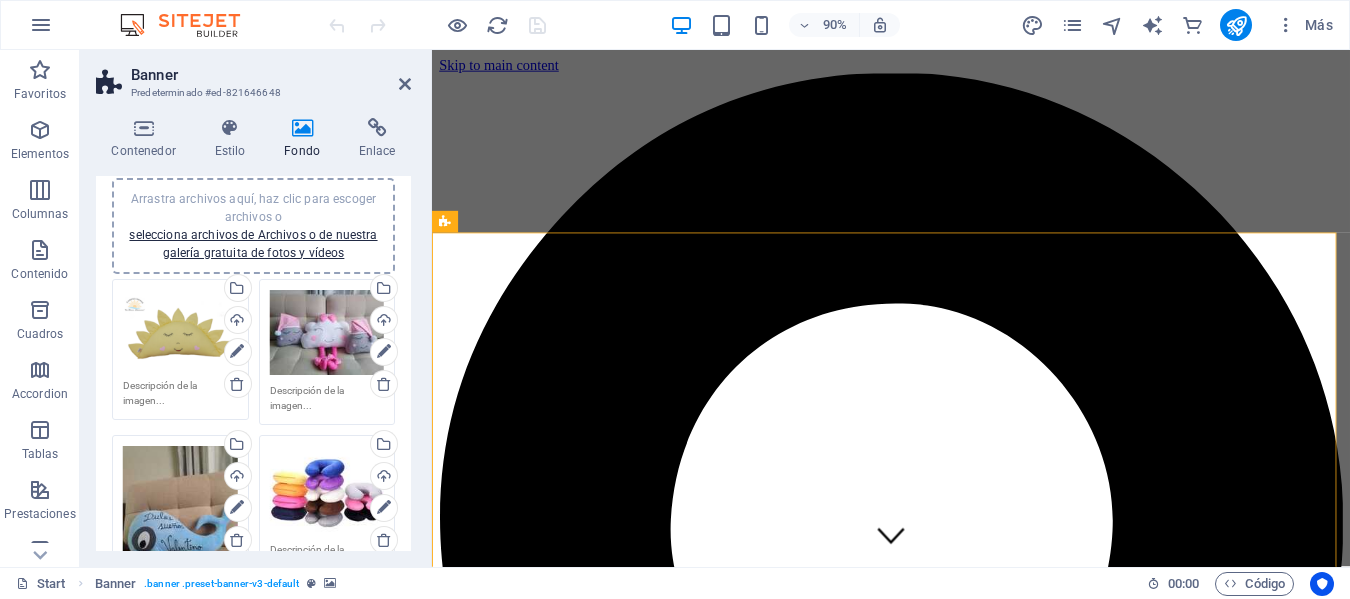 click at bounding box center [384, 508] 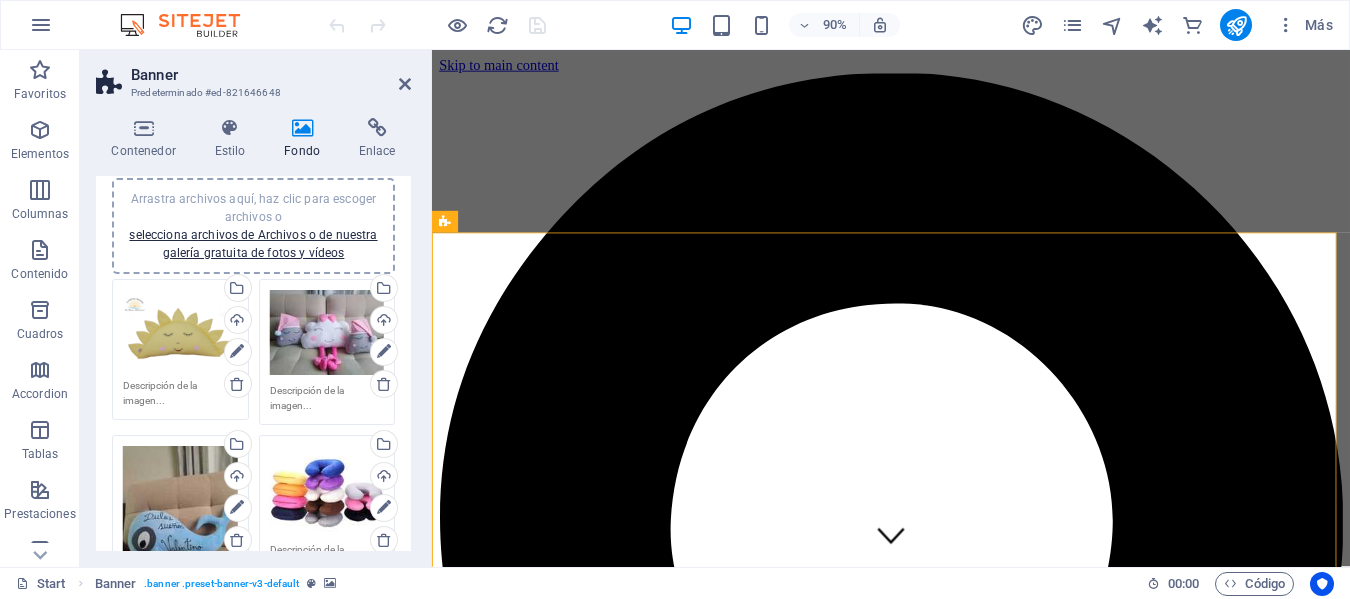 click at bounding box center [384, 508] 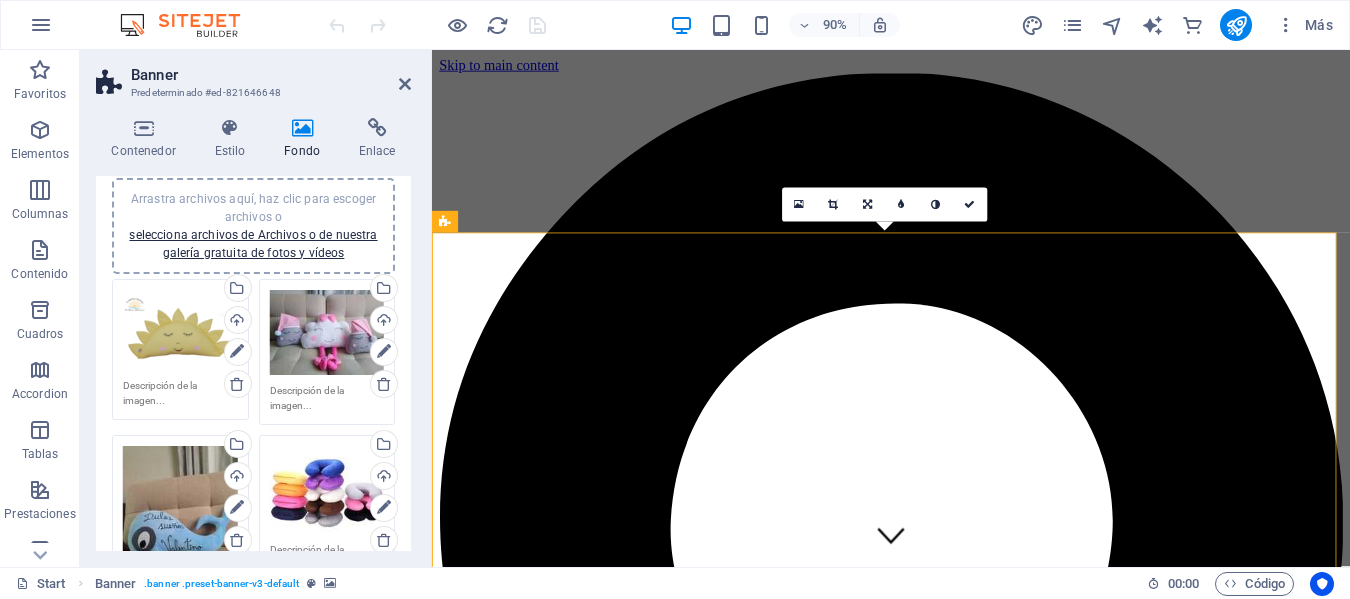 click at bounding box center (-3212, 10796) 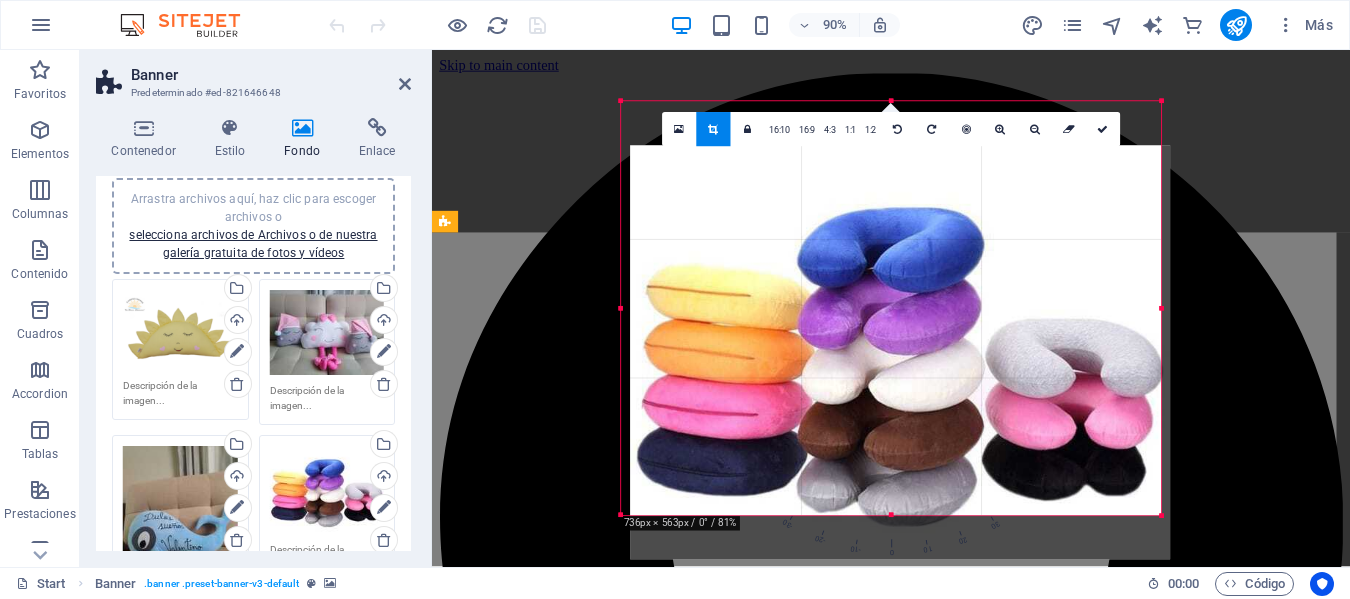 drag, startPoint x: 988, startPoint y: 276, endPoint x: 998, endPoint y: 325, distance: 50.01 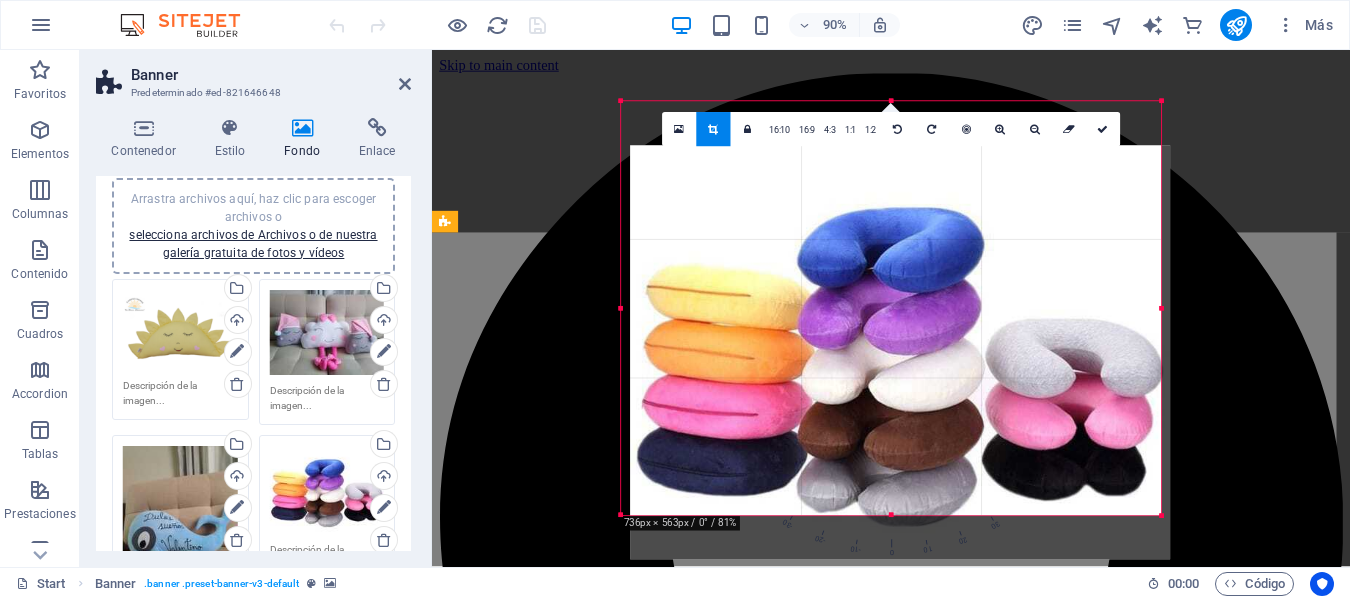 click at bounding box center [900, 353] 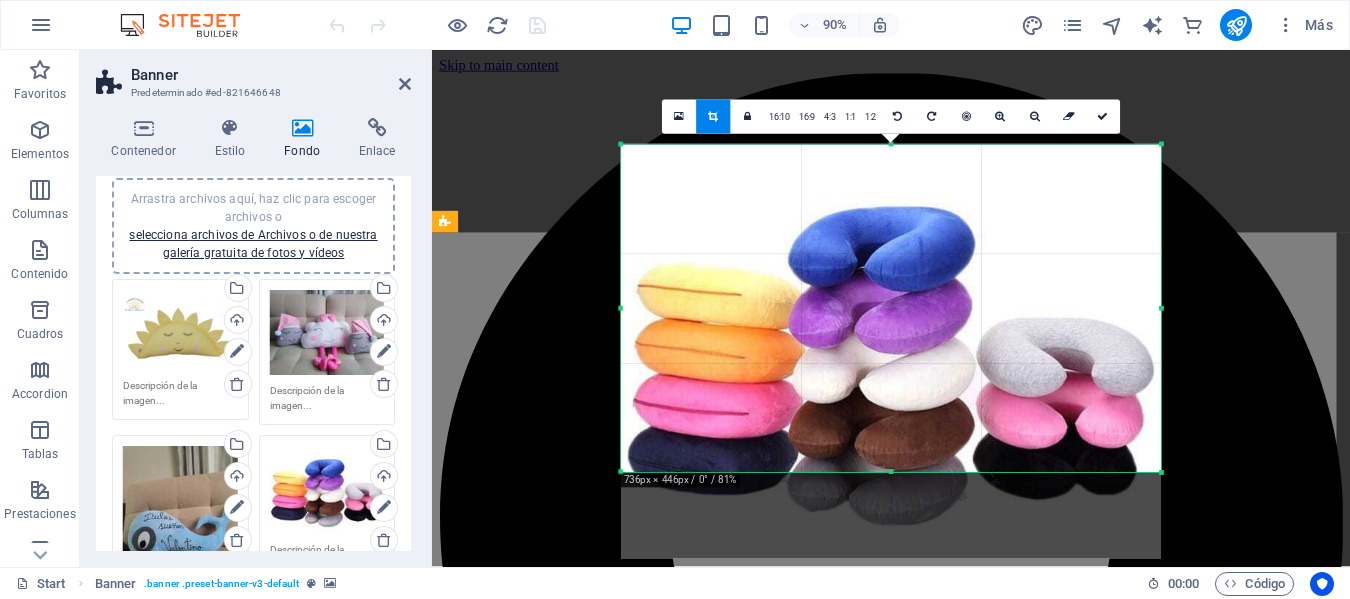 drag, startPoint x: 890, startPoint y: 518, endPoint x: 920, endPoint y: 422, distance: 100.57833 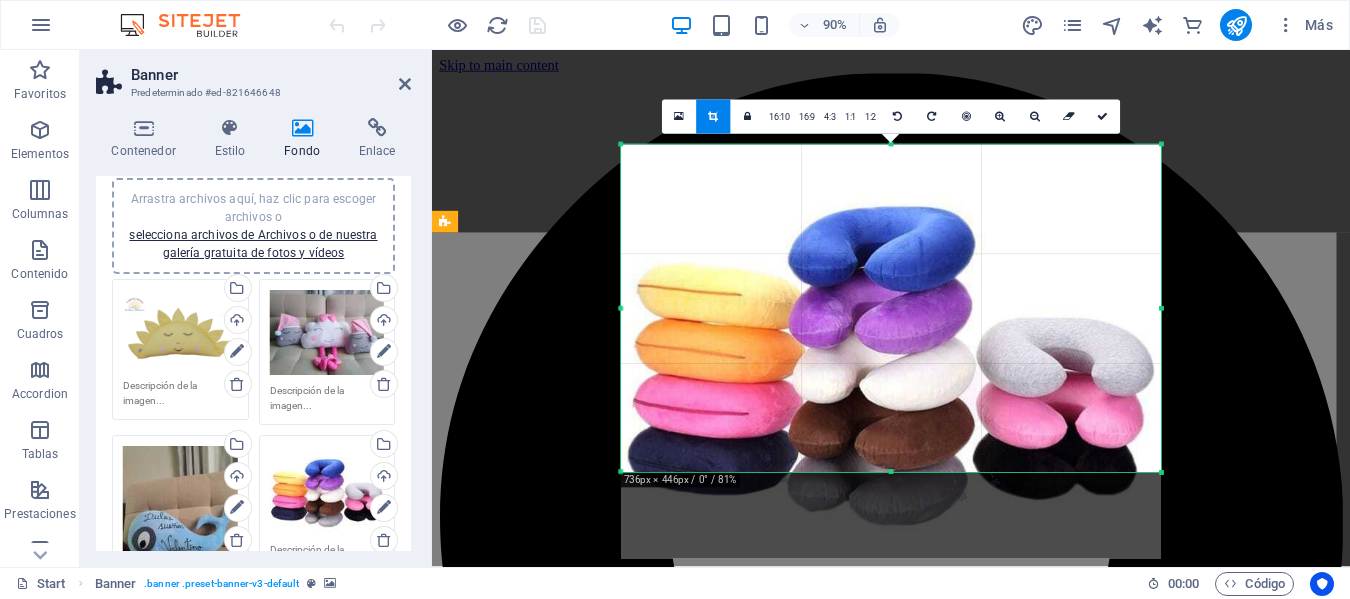 click on "180 170 160 150 140 130 120 110 100 90 80 70 60 50 40 30 20 10 0 -10 -20 -30 -40 -50 -60 -70 -80 -90 -100 -110 -120 -130 -140 -150 -160 -170 736px × 446px / 0° / 81% 16:10 16:9 4:3 1:1 1:2 0" at bounding box center (891, 308) 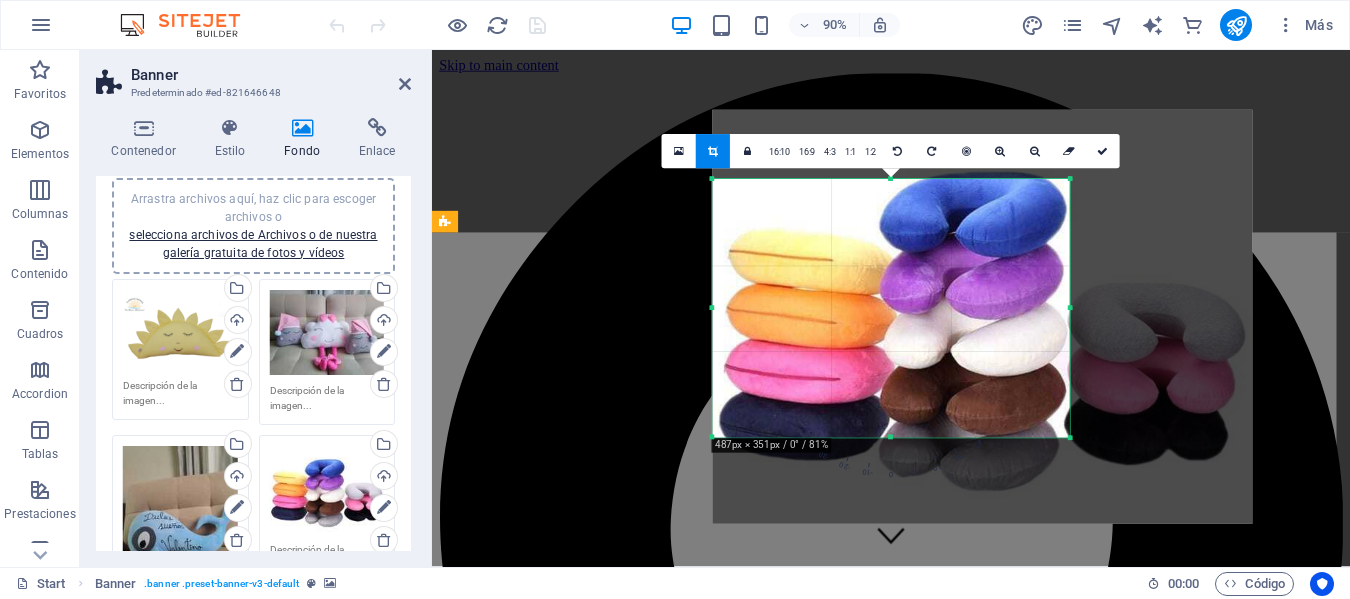 drag, startPoint x: 1164, startPoint y: 144, endPoint x: 961, endPoint y: 221, distance: 217.11287 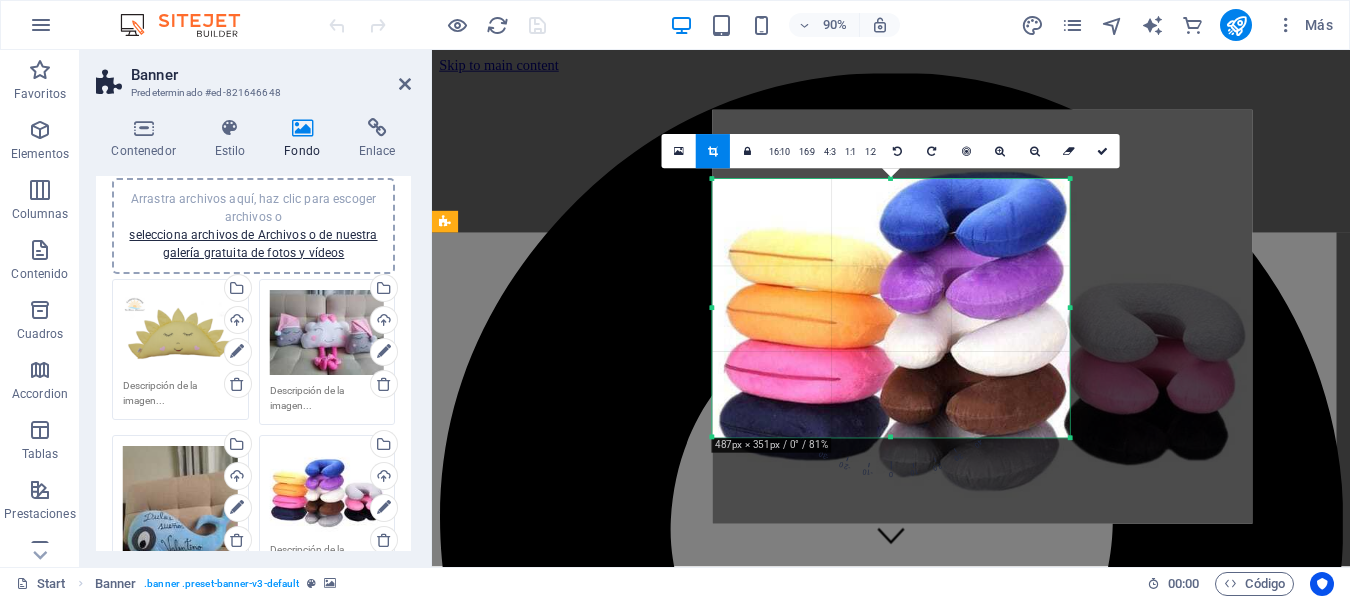 click on "180 170 160 150 140 130 120 110 100 90 80 70 60 50 40 30 20 10 0 -10 -20 -30 -40 -50 -60 -70 -80 -90 -100 -110 -120 -130 -140 -150 -160 -170 487px × 351px / 0° / 81% 16:10 16:9 4:3 1:1 1:2 0" at bounding box center (890, 309) 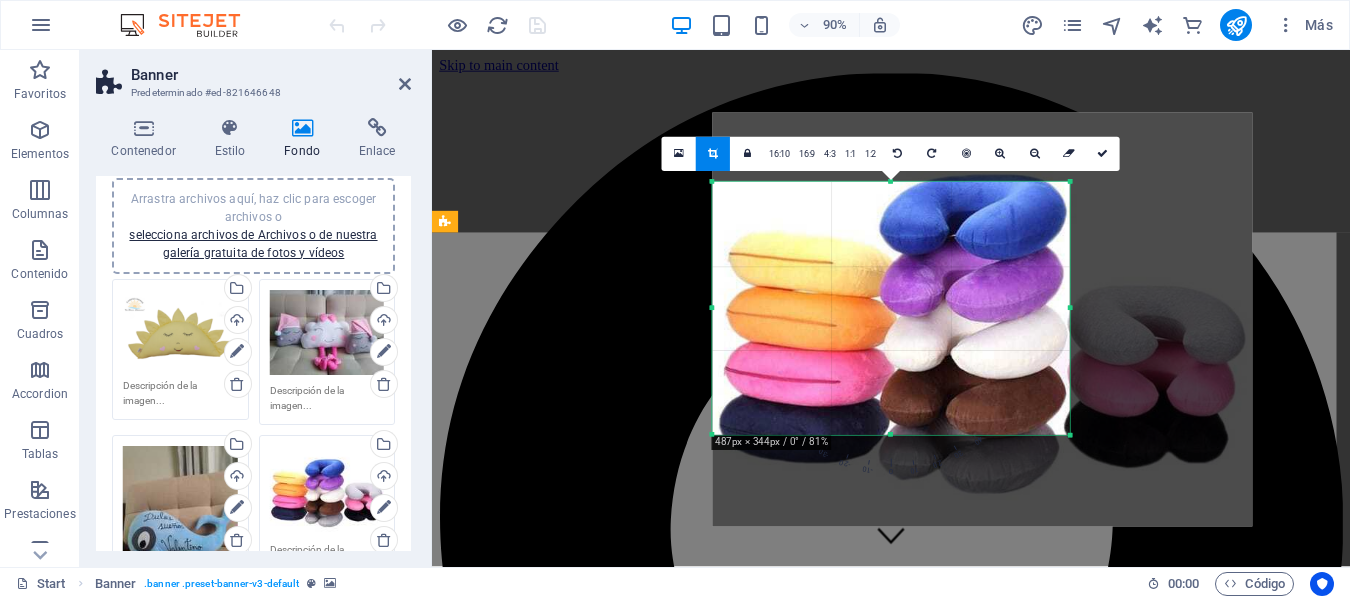 drag, startPoint x: 890, startPoint y: 434, endPoint x: 939, endPoint y: 428, distance: 49.365982 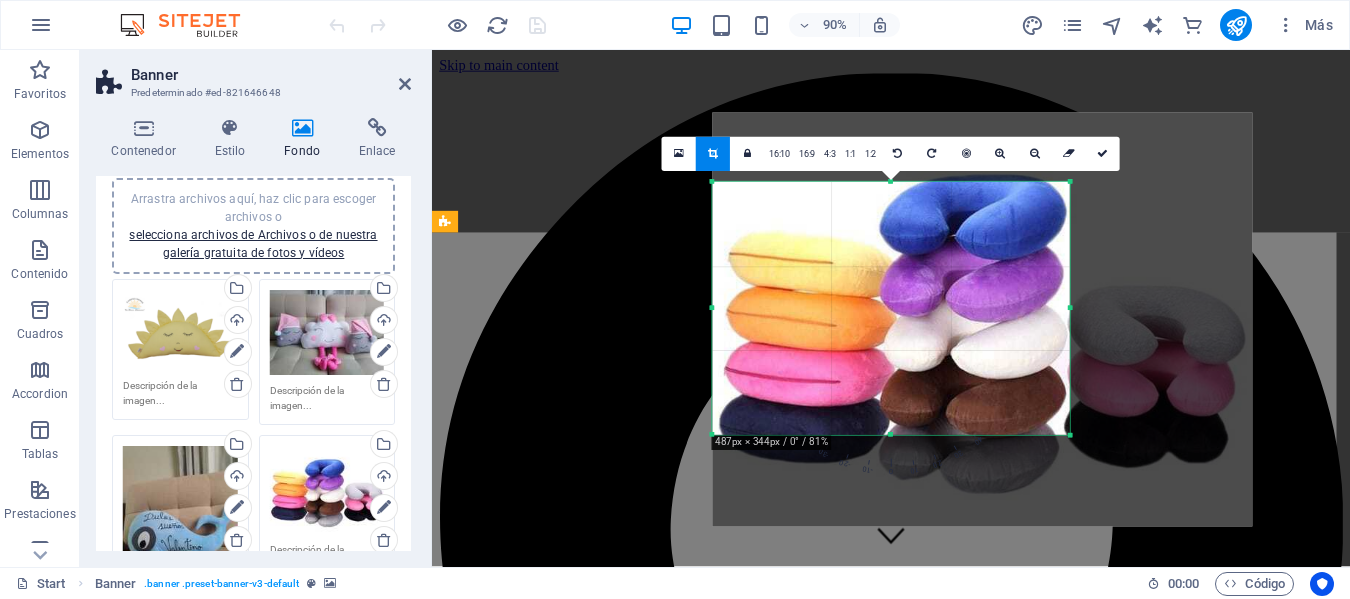 click on "180 170 160 150 140 130 120 110 100 90 80 70 60 50 40 30 20 10 0 -10 -20 -30 -40 -50 -60 -70 -80 -90 -100 -110 -120 -130 -140 -150 -160 -170 487px × 344px / 0° / 81% 16:10 16:9 4:3 1:1 1:2 0" at bounding box center [890, 308] 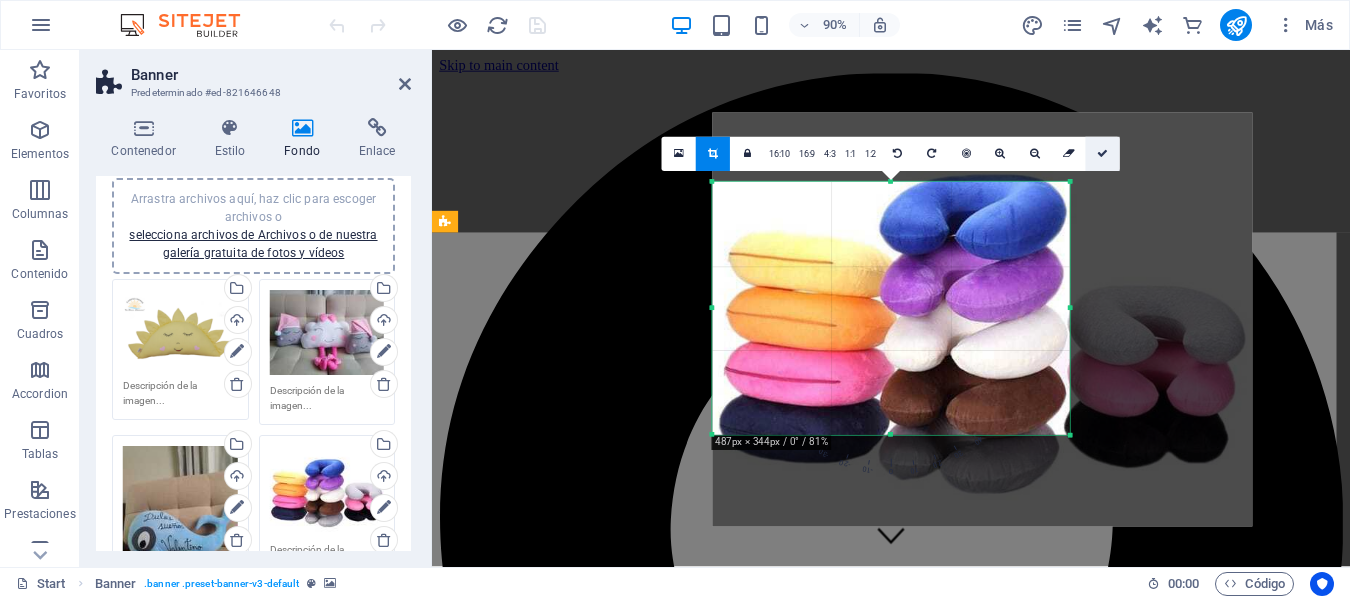 click at bounding box center (1102, 154) 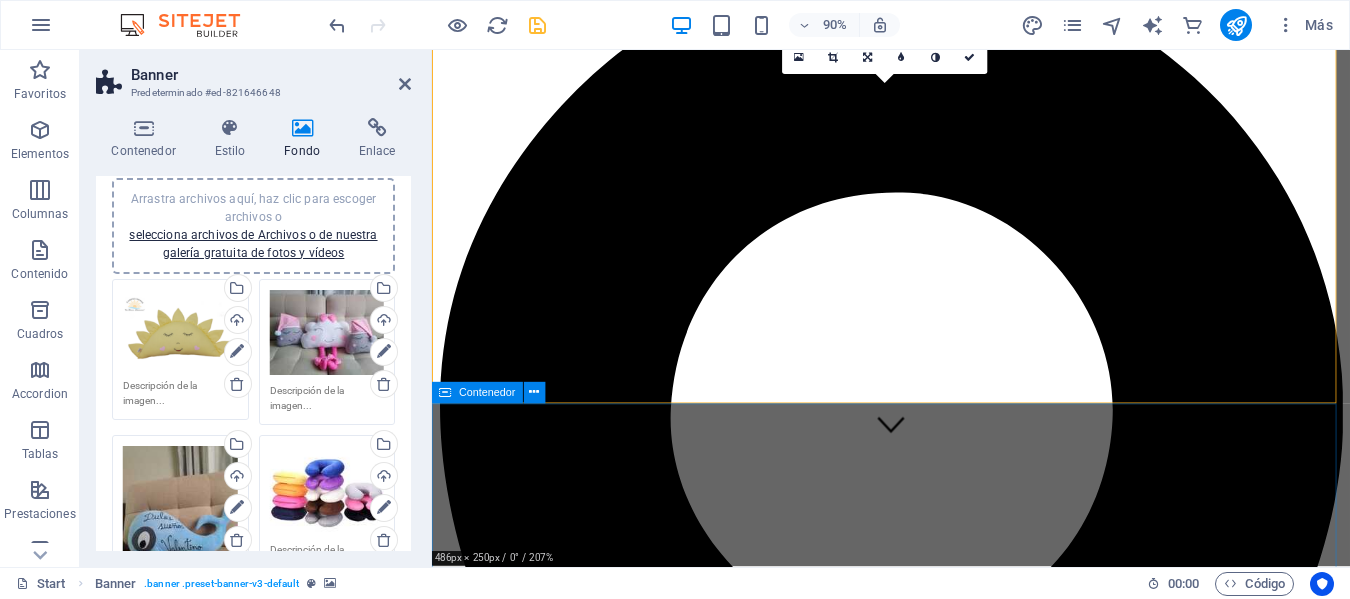 scroll, scrollTop: 0, scrollLeft: 0, axis: both 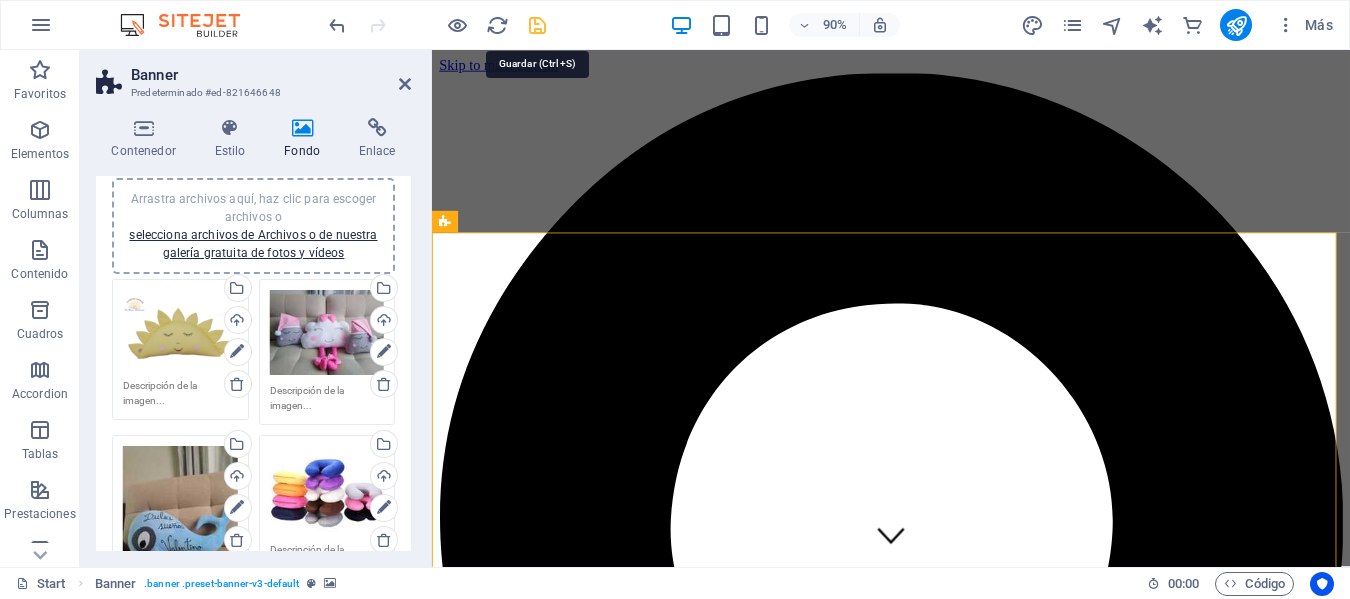 click at bounding box center [537, 25] 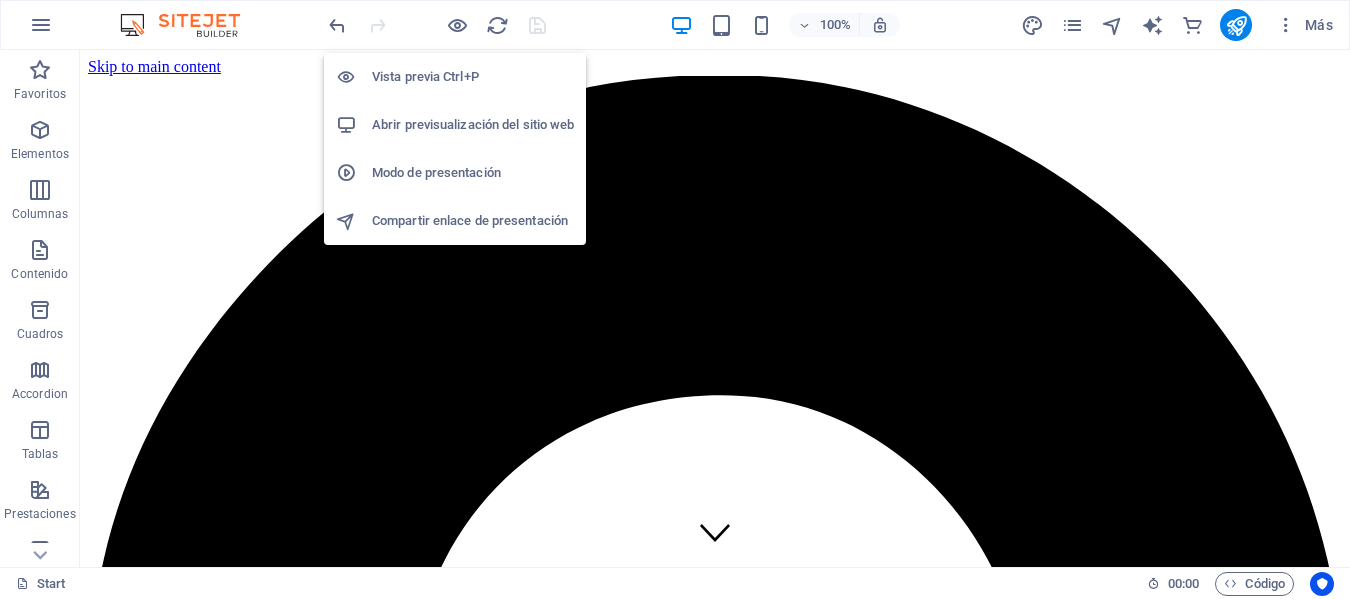 click on "Abrir previsualización del sitio web" at bounding box center [473, 125] 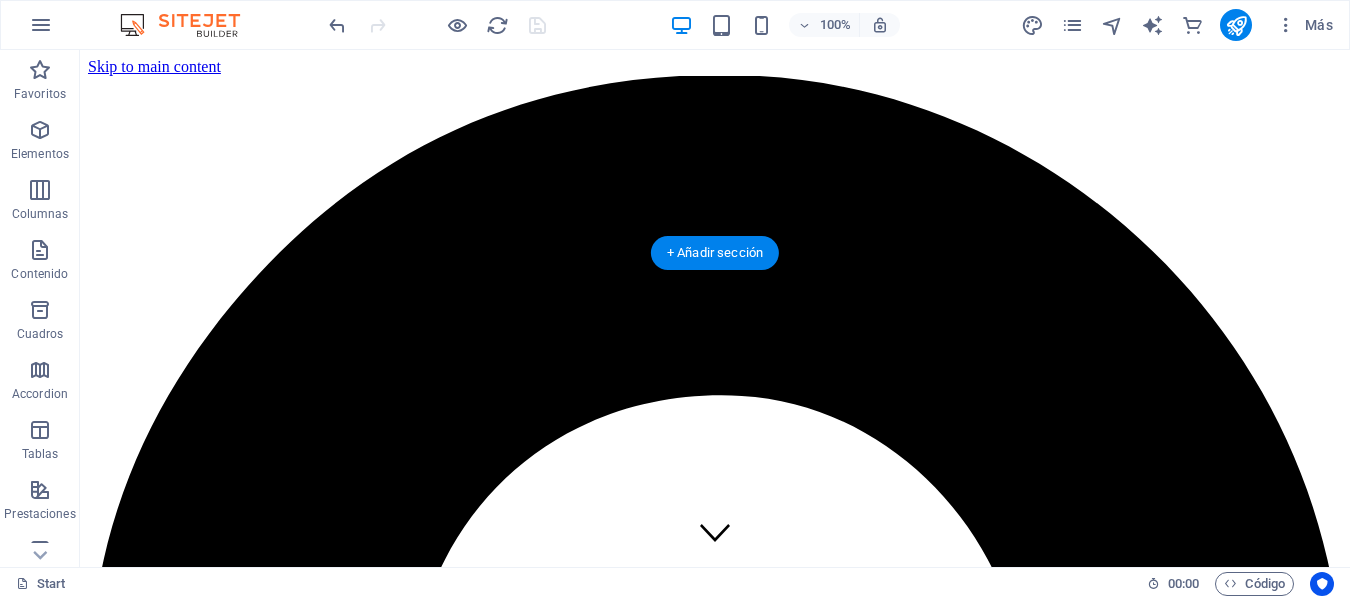 click at bounding box center (-5227, 13664) 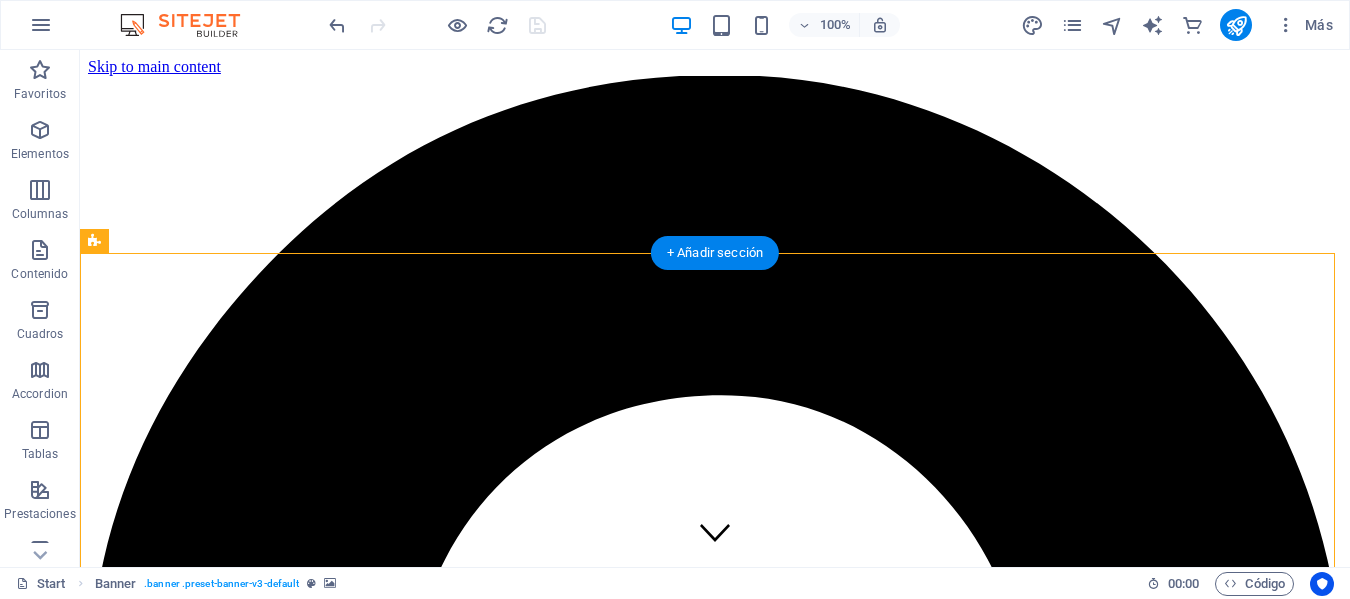 click at bounding box center [-5227, 13664] 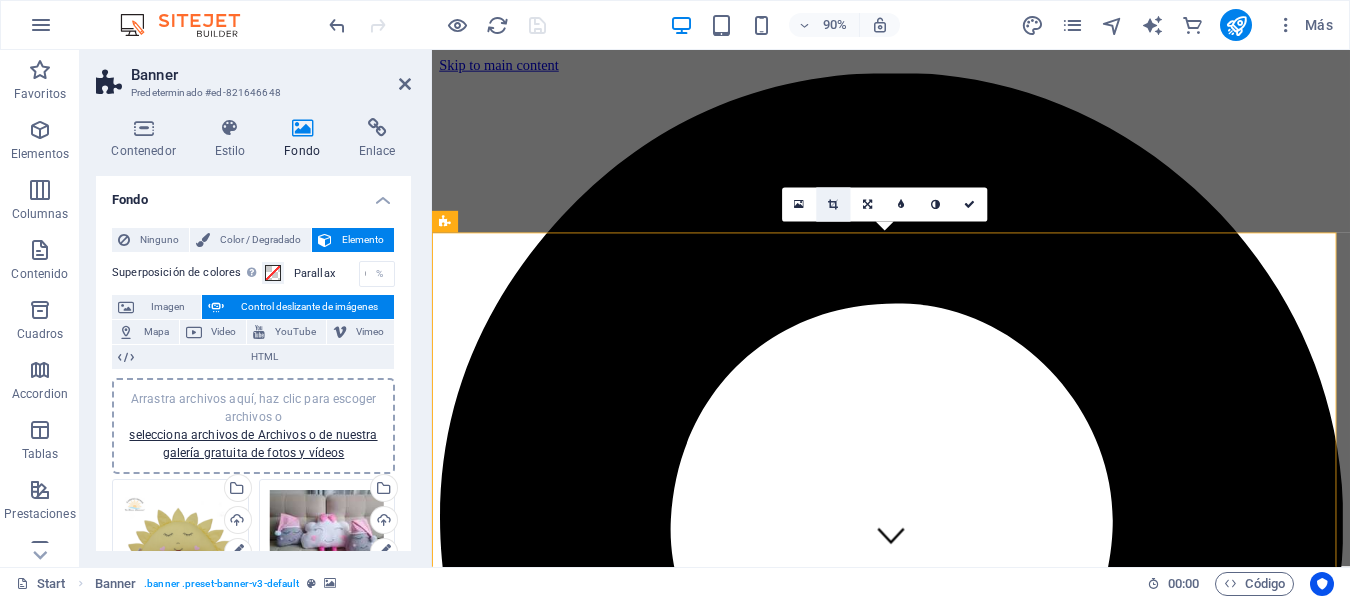 click at bounding box center (833, 205) 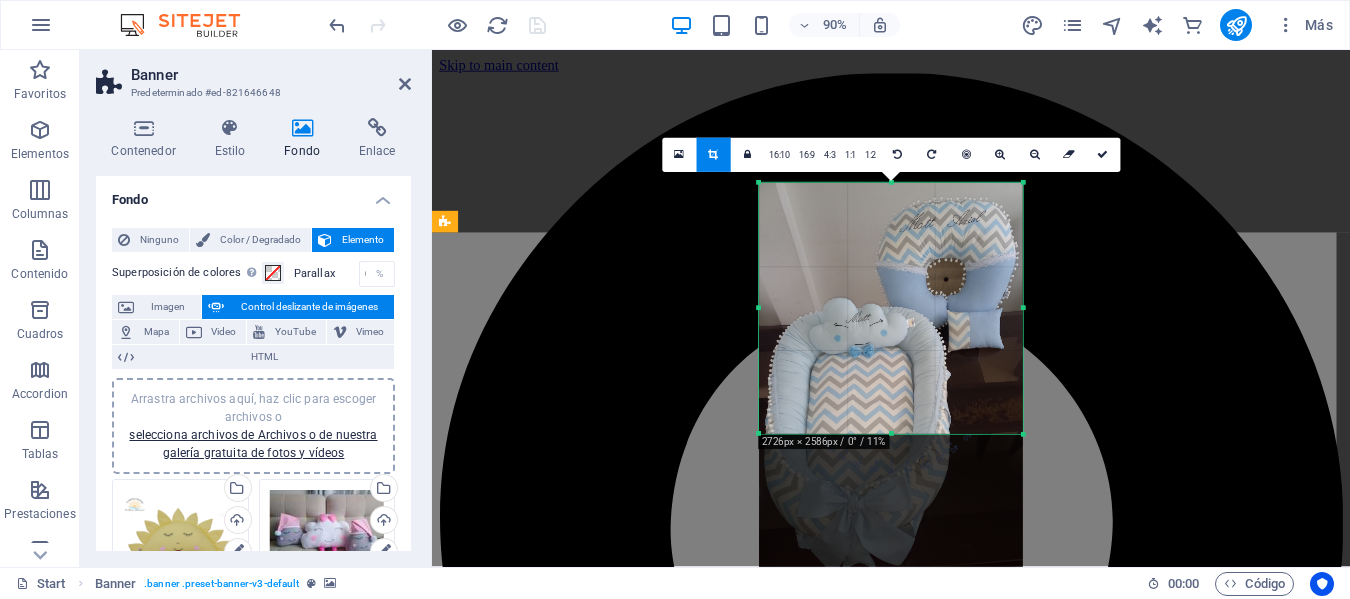 drag, startPoint x: 1027, startPoint y: 516, endPoint x: 1007, endPoint y: 335, distance: 182.10162 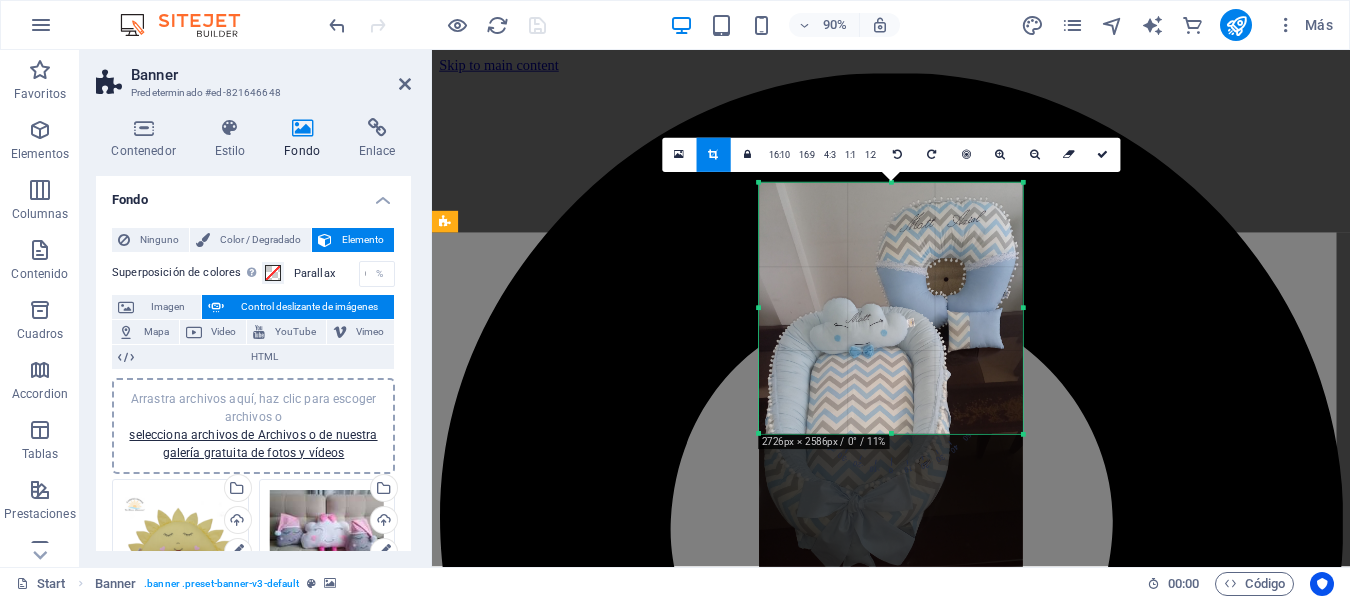 click at bounding box center (891, 183) 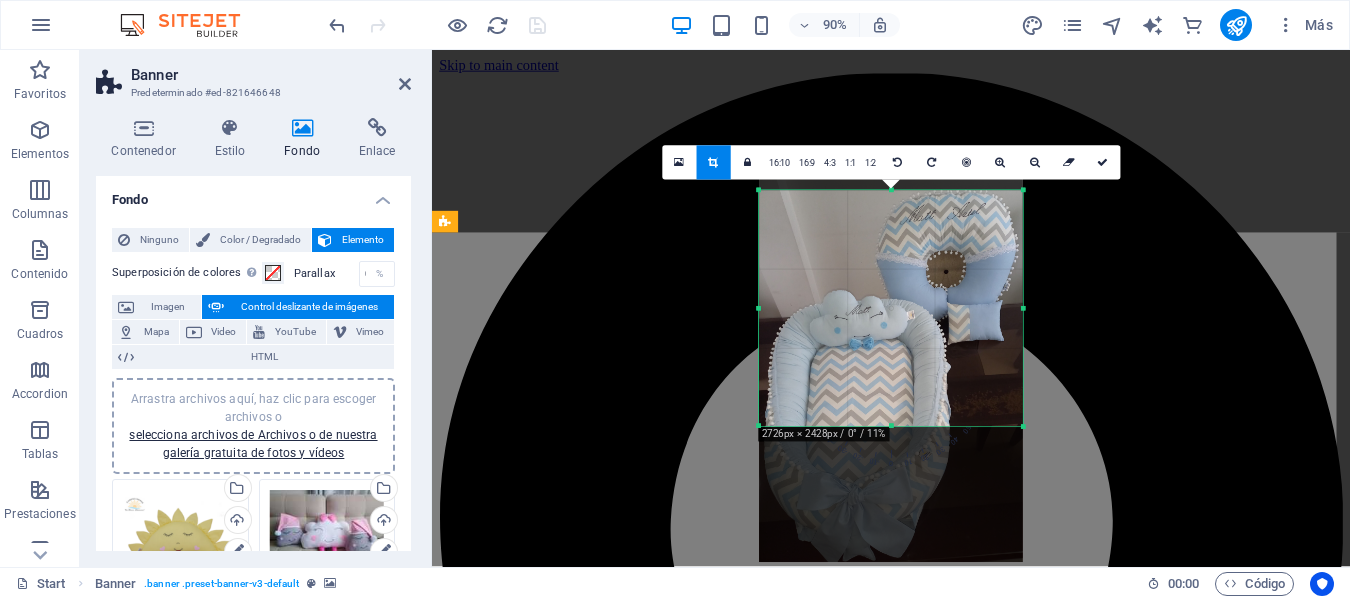 drag, startPoint x: 889, startPoint y: 182, endPoint x: 888, endPoint y: 199, distance: 17.029387 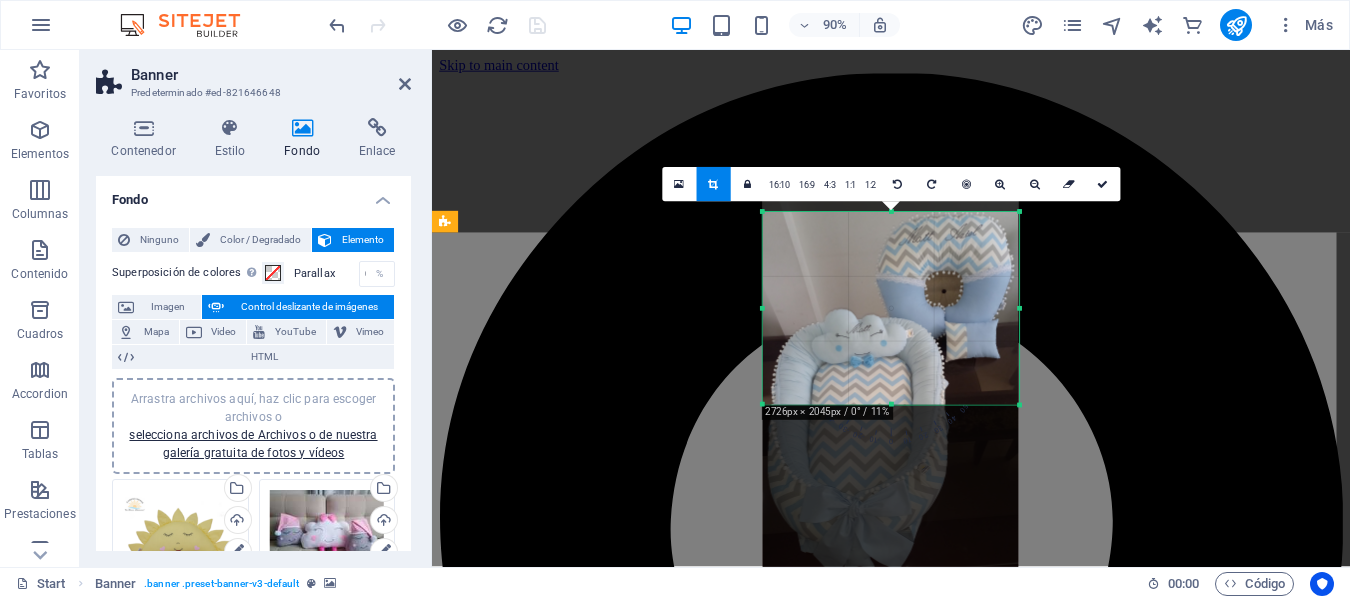 drag, startPoint x: 1023, startPoint y: 426, endPoint x: 1014, endPoint y: 378, distance: 48.83646 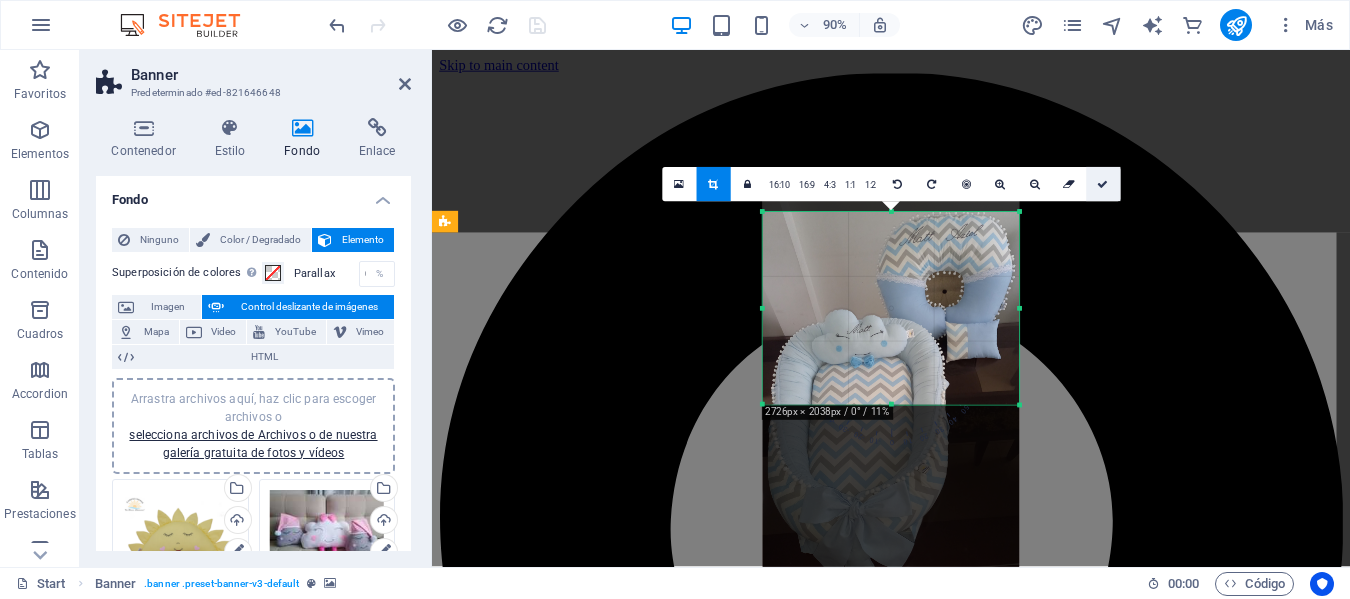 click at bounding box center (1102, 184) 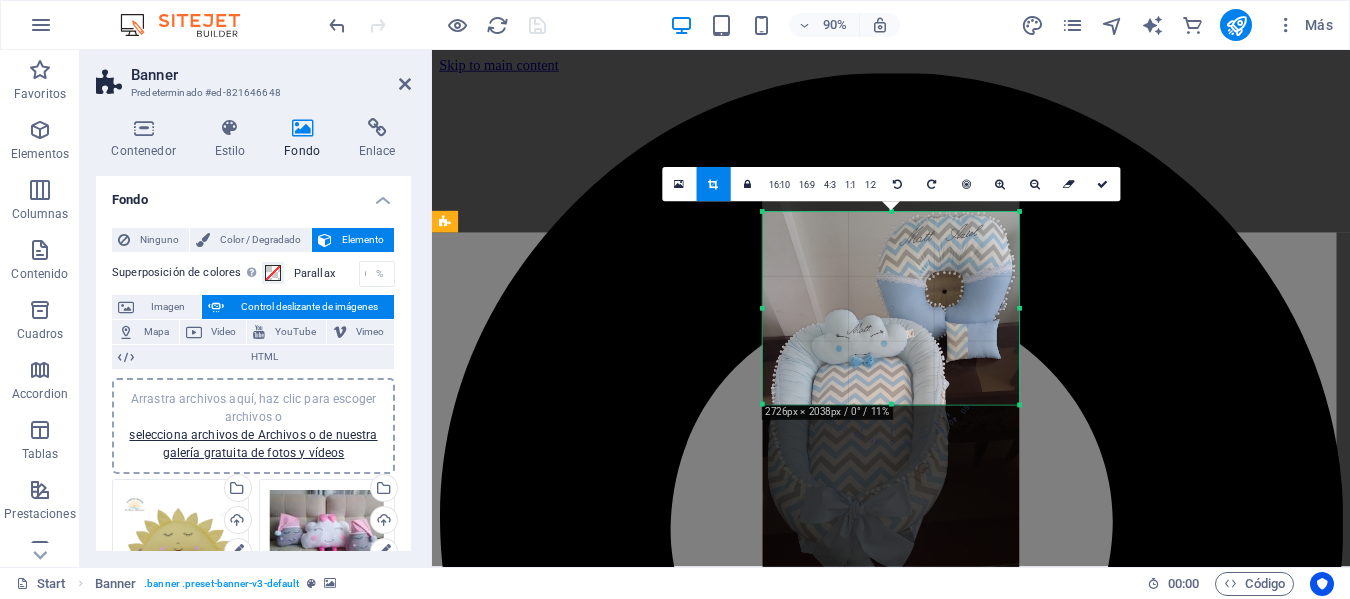 click on "Comenzar Sobre nosotros Galería Servicios Testimonios Contacto" at bounding box center (942, 4605) 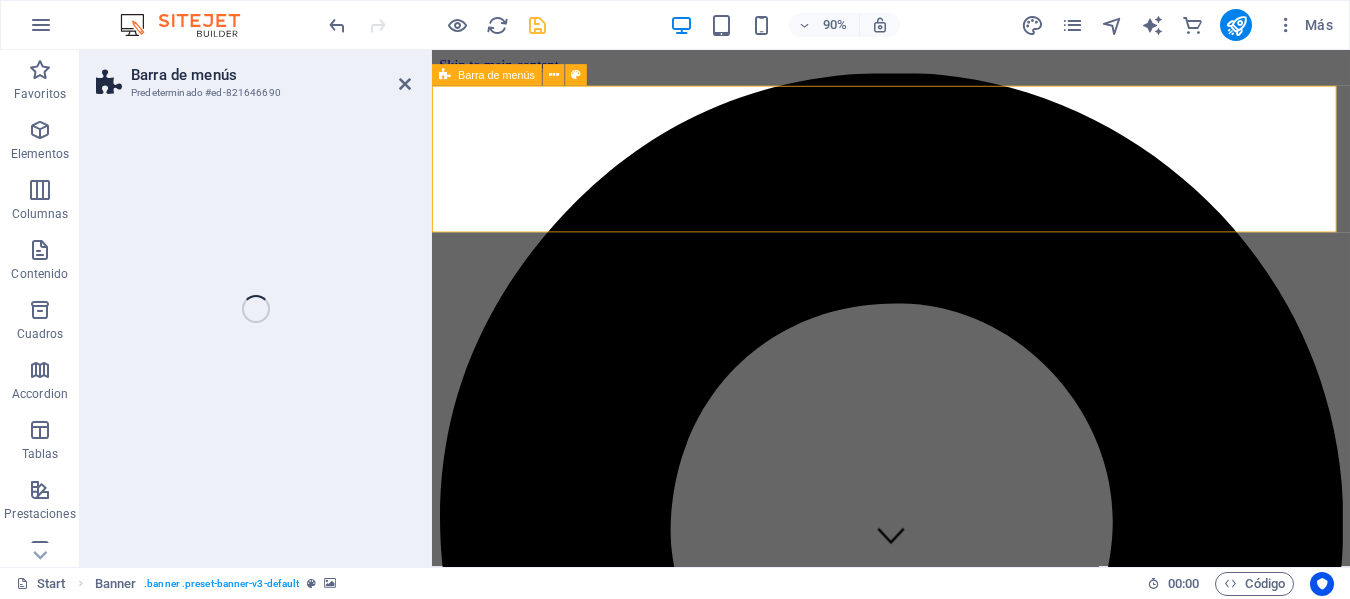 select on "header" 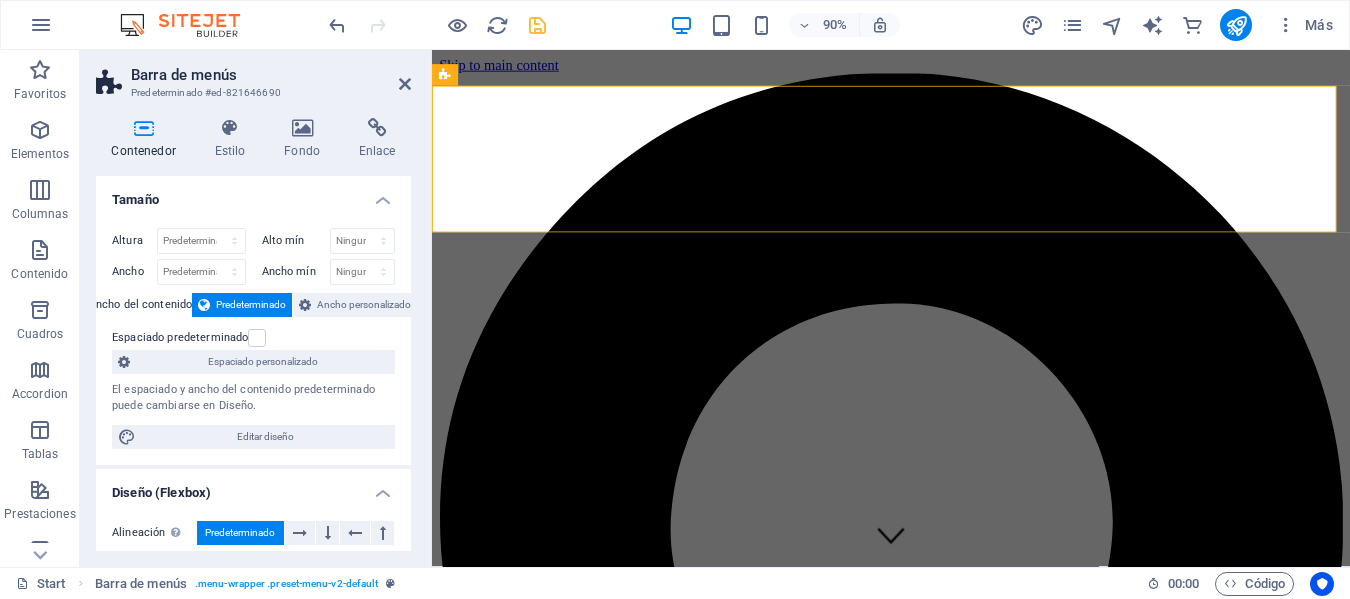 click at bounding box center [-3625, 11754] 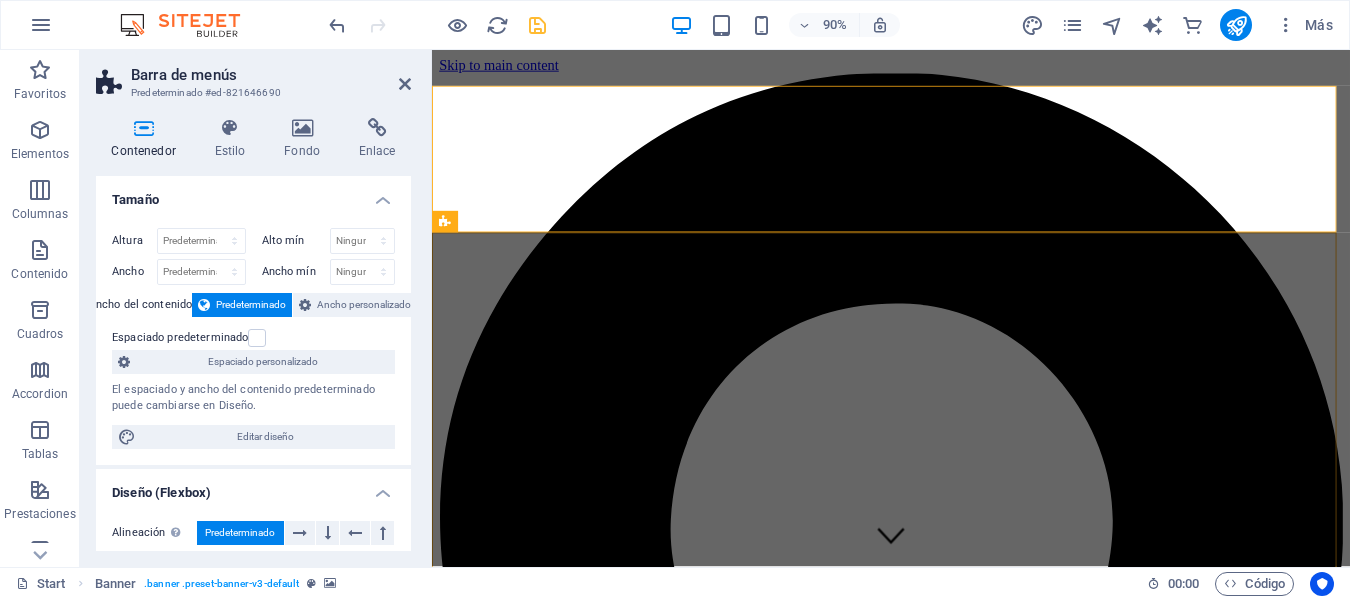 click at bounding box center (-3625, 11754) 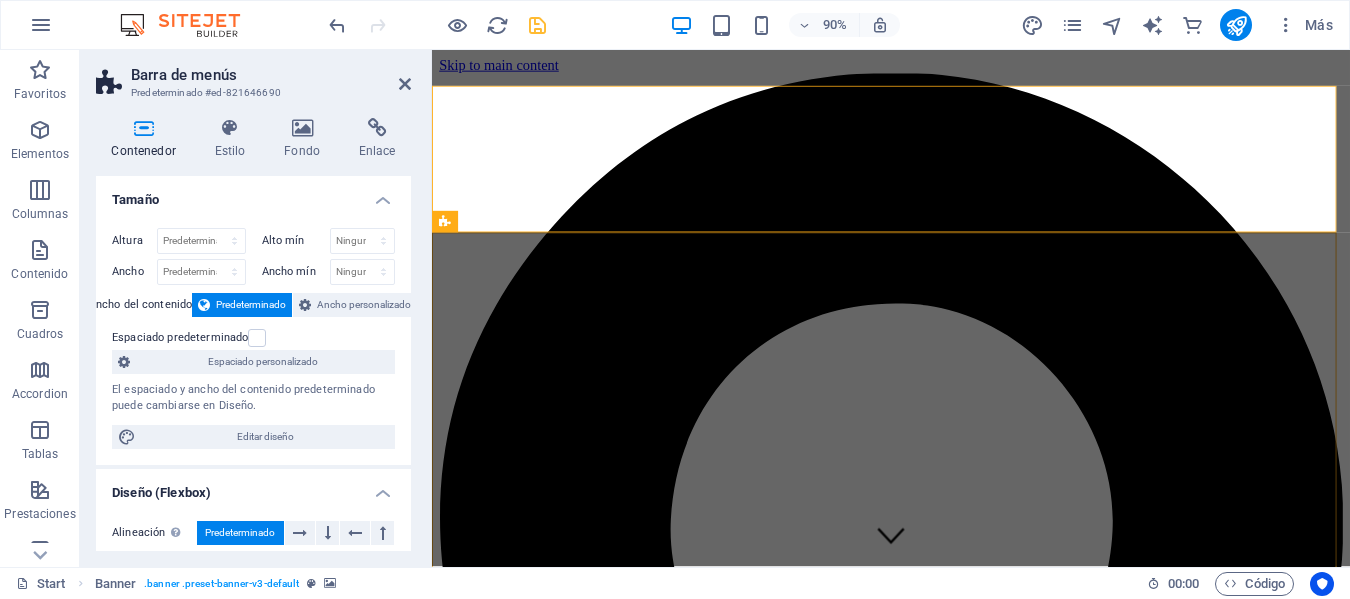select on "ms" 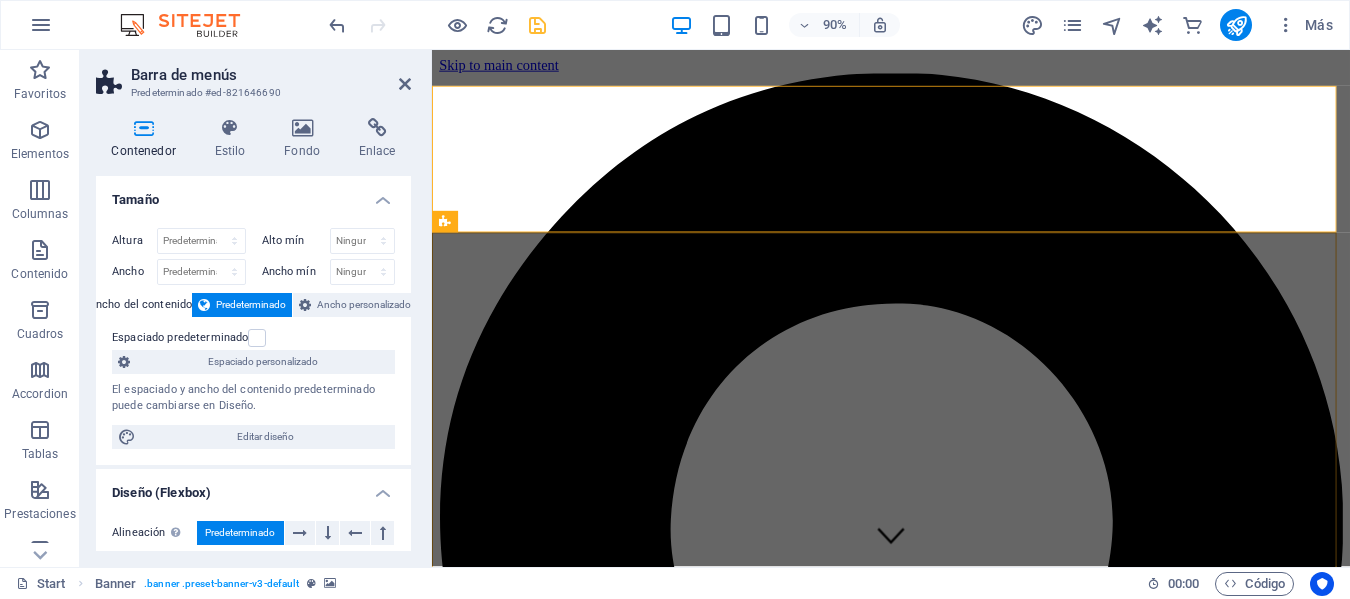 select on "s" 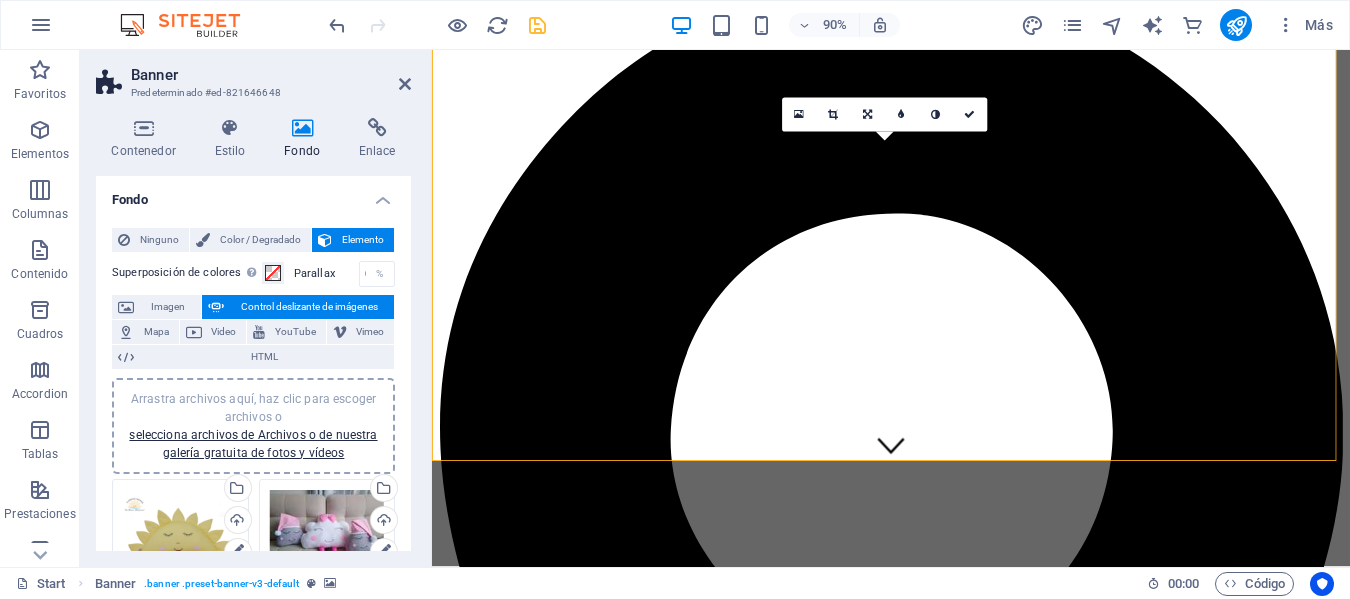 scroll, scrollTop: 0, scrollLeft: 0, axis: both 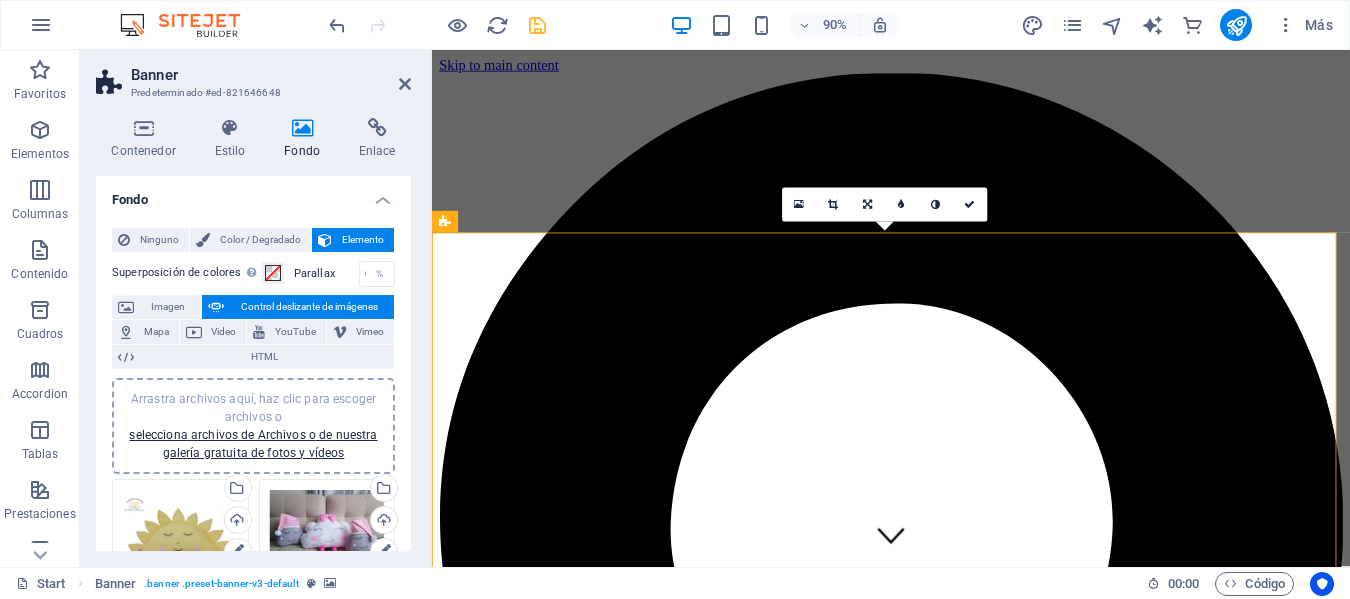 click at bounding box center (-3625, 11754) 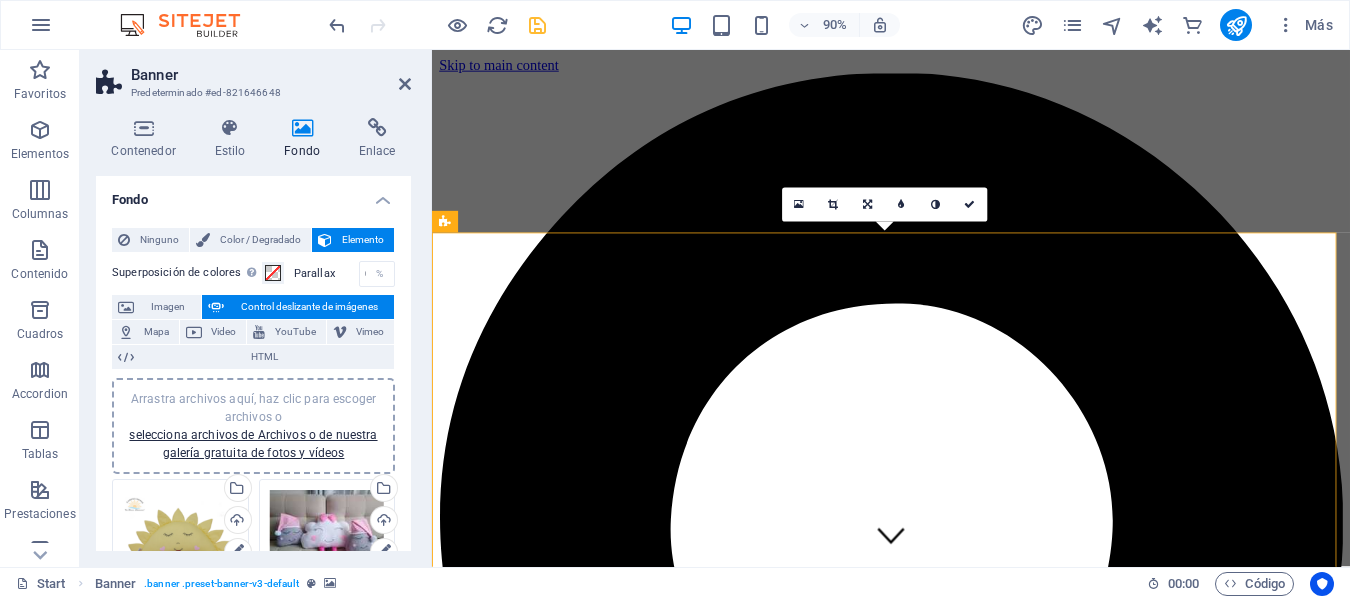 click at bounding box center (-3625, 11754) 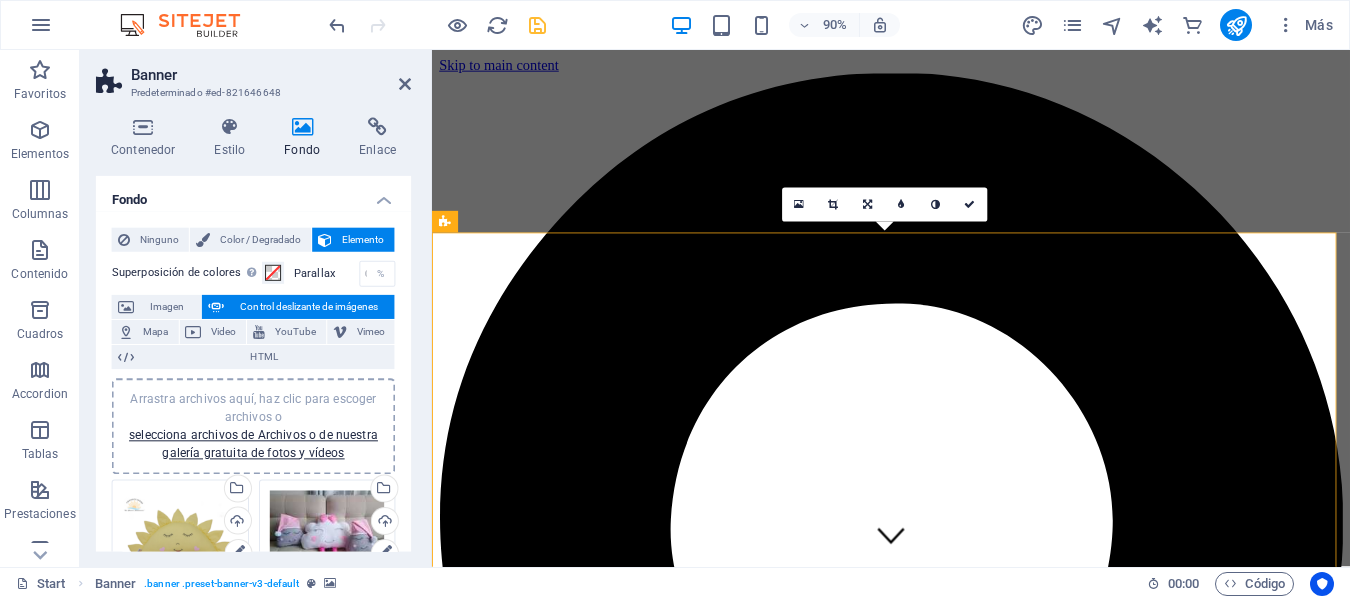 click at bounding box center [-3625, 11754] 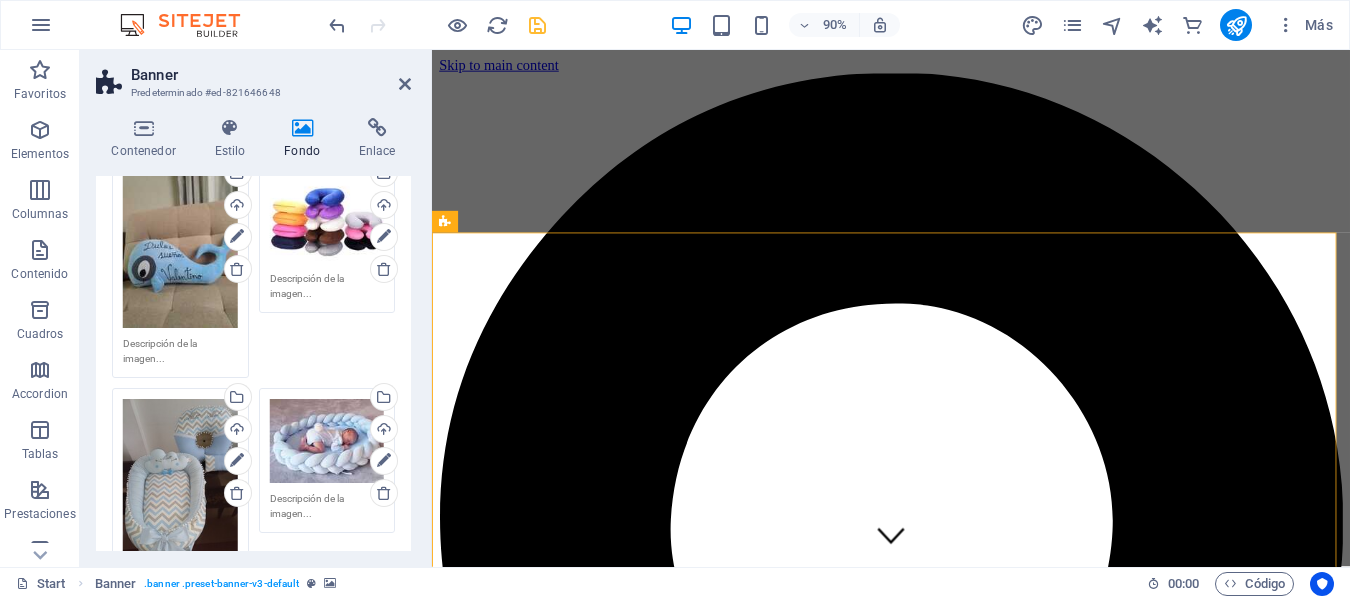 scroll, scrollTop: 500, scrollLeft: 0, axis: vertical 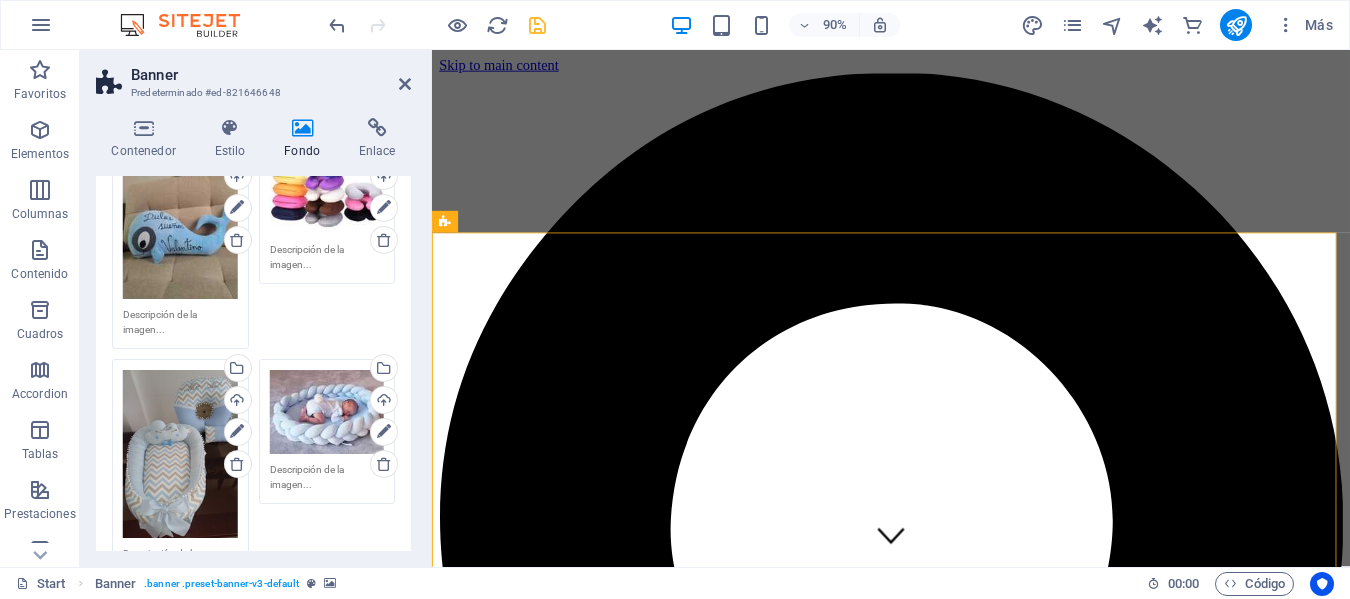 click on "Arrastra archivos aquí, haz clic para escoger archivos o  selecciona archivos de Archivos o de nuestra galería gratuita de fotos y vídeos" at bounding box center [327, 190] 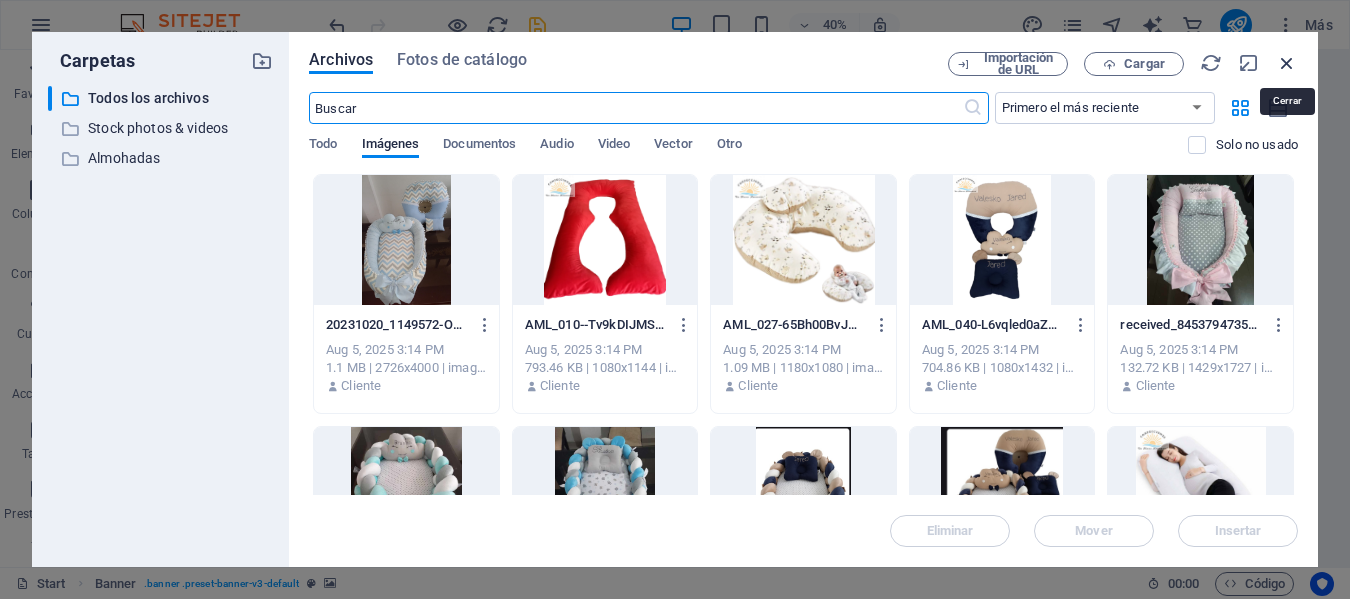 click at bounding box center (1287, 63) 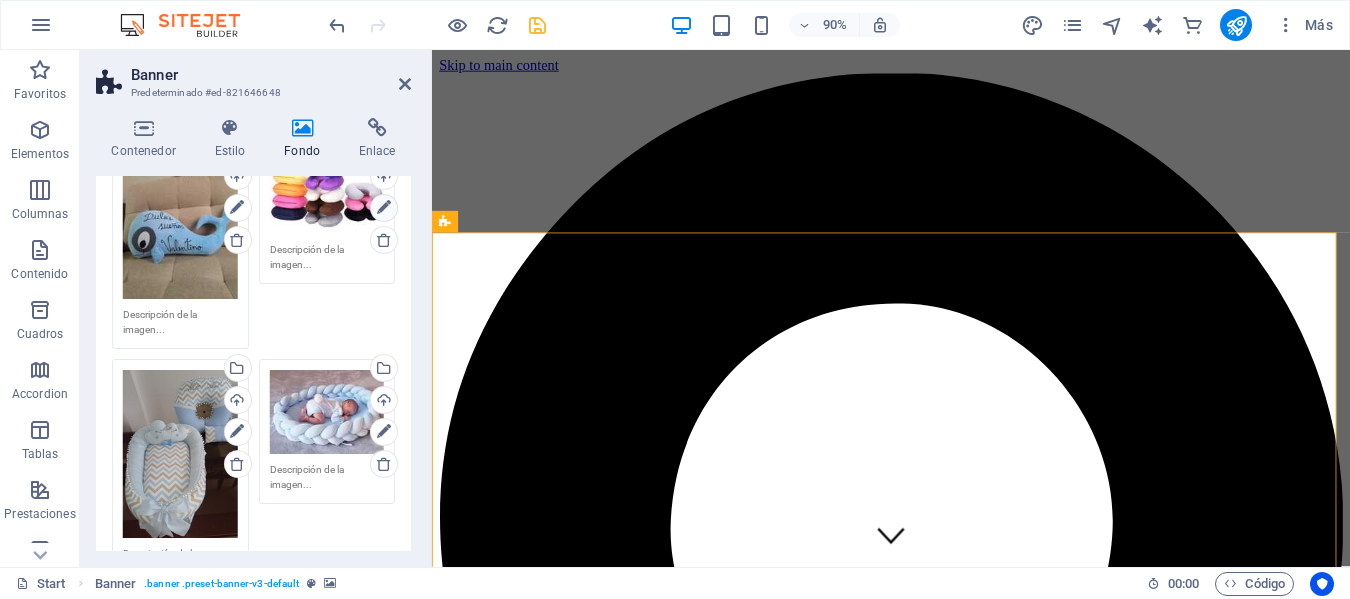click at bounding box center (384, 208) 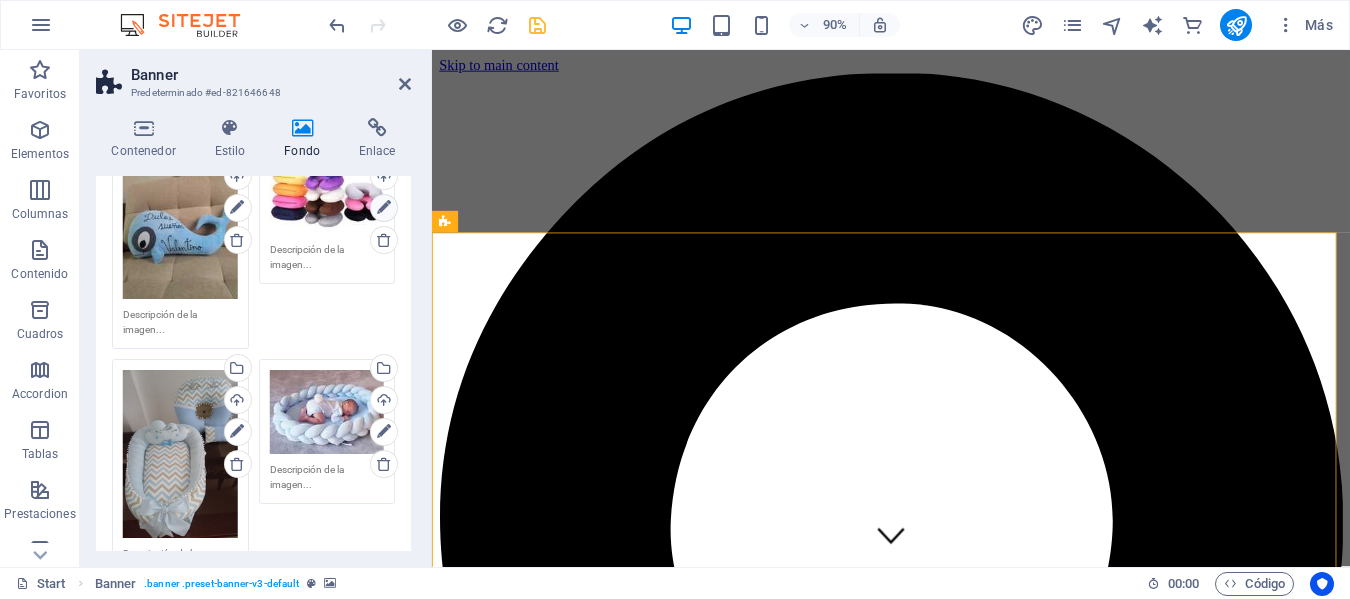 click at bounding box center (384, 208) 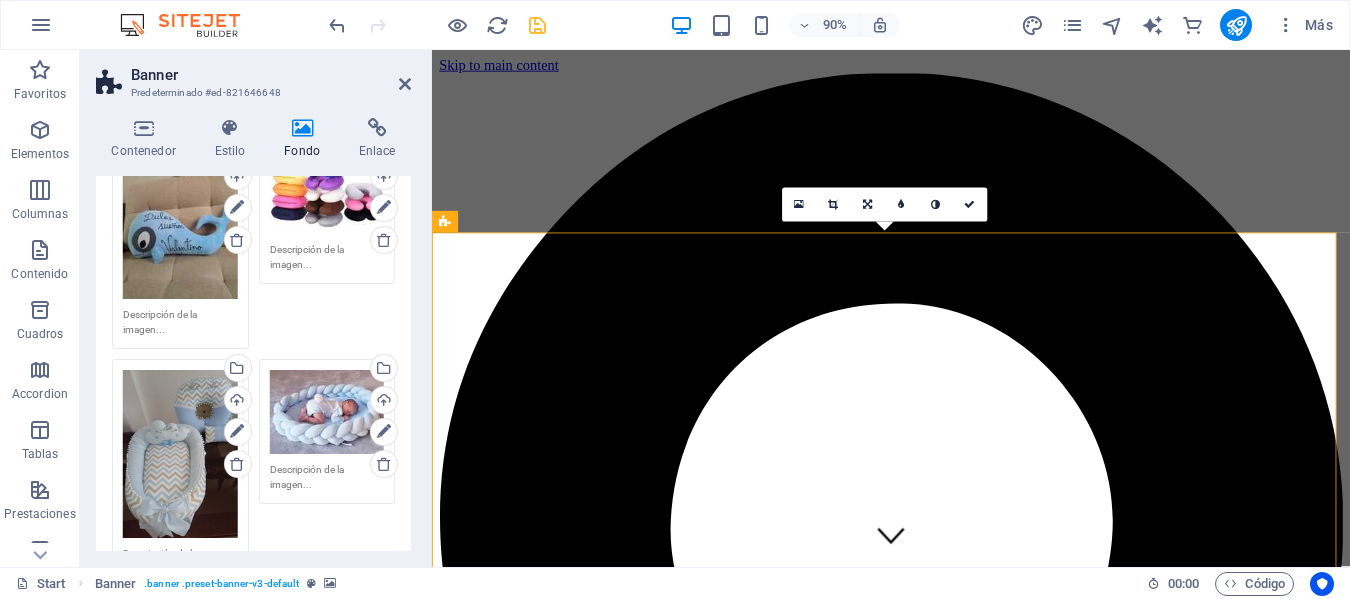 click at bounding box center [-3212, 10773] 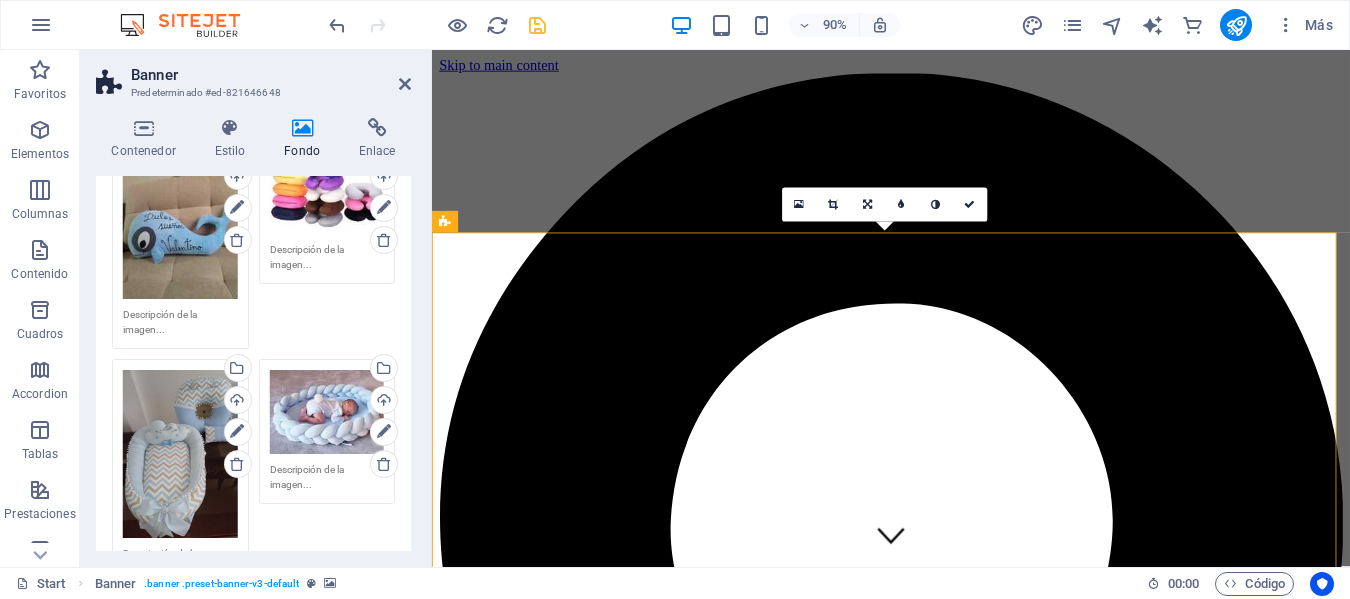click at bounding box center [-3212, 10773] 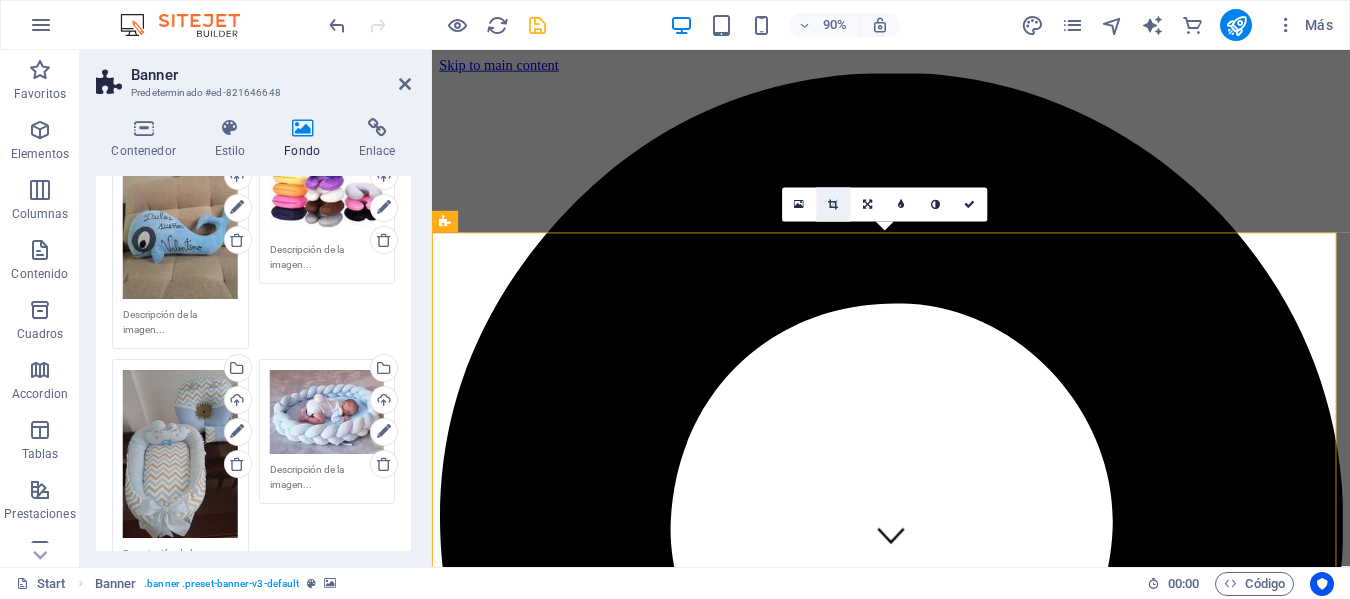 click at bounding box center [833, 204] 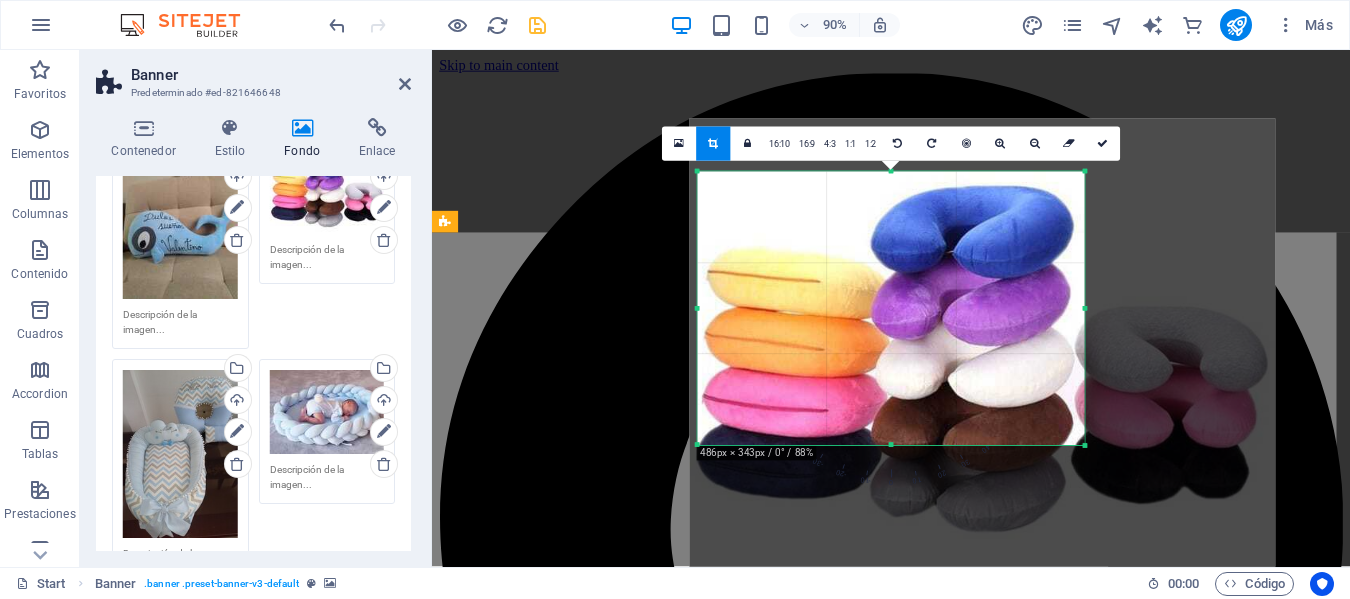 drag, startPoint x: 986, startPoint y: 354, endPoint x: 978, endPoint y: 382, distance: 29.12044 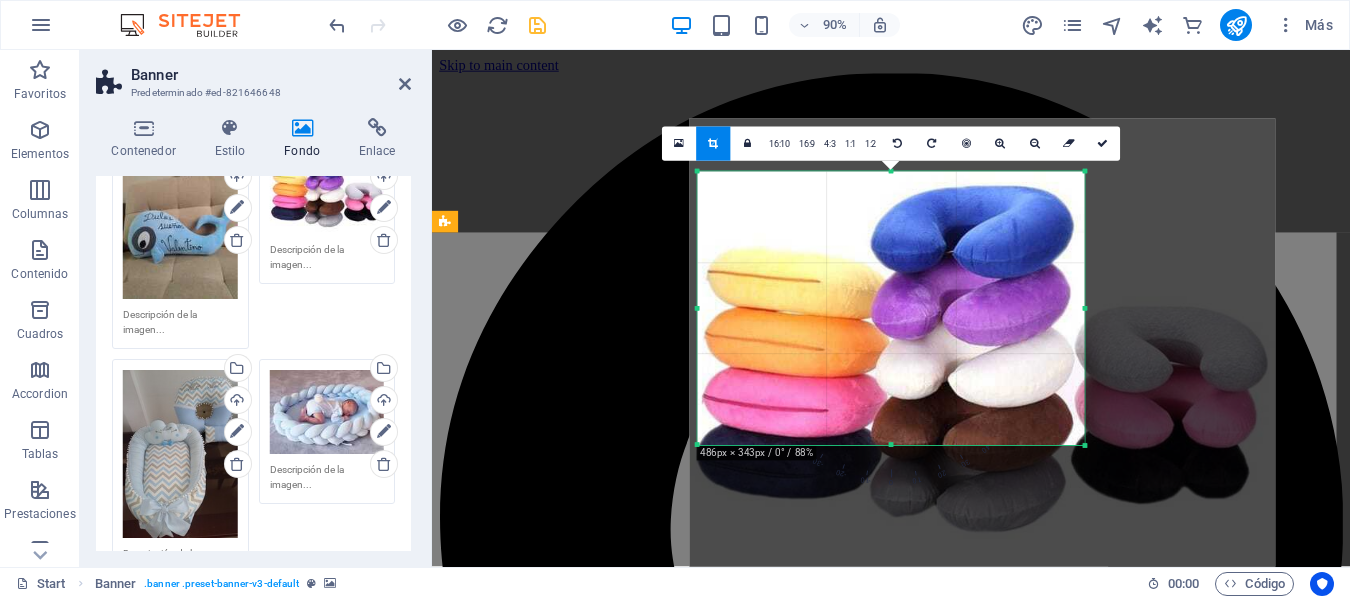 click at bounding box center (982, 343) 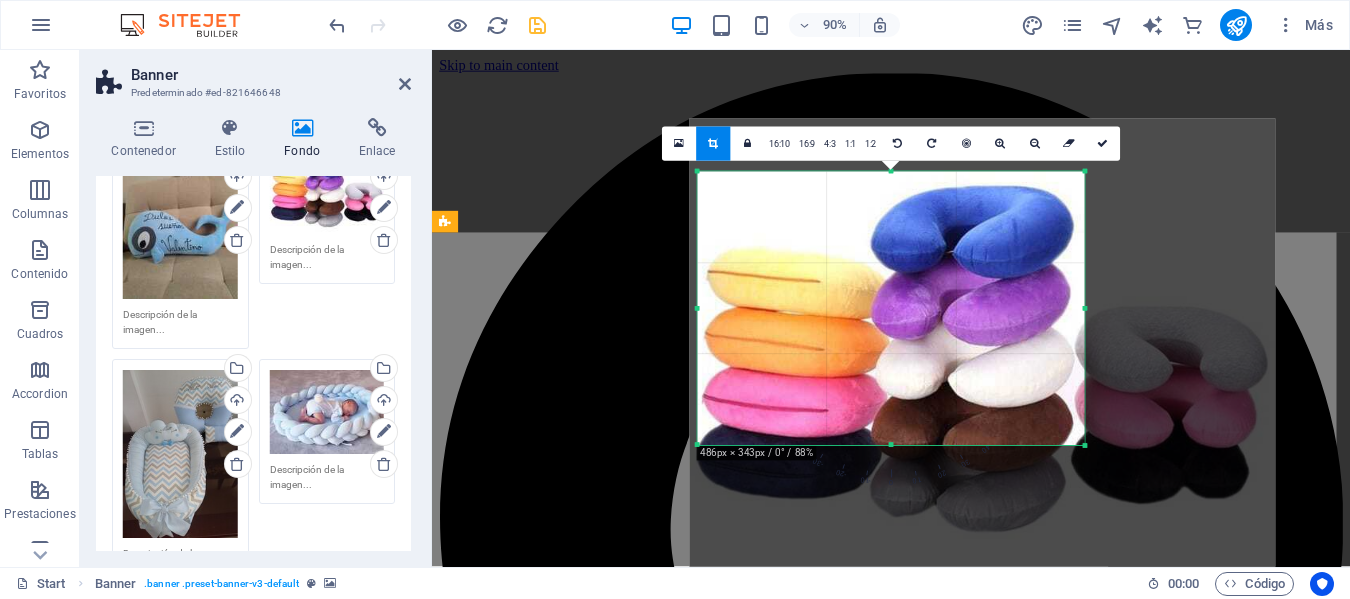 click at bounding box center [891, 445] 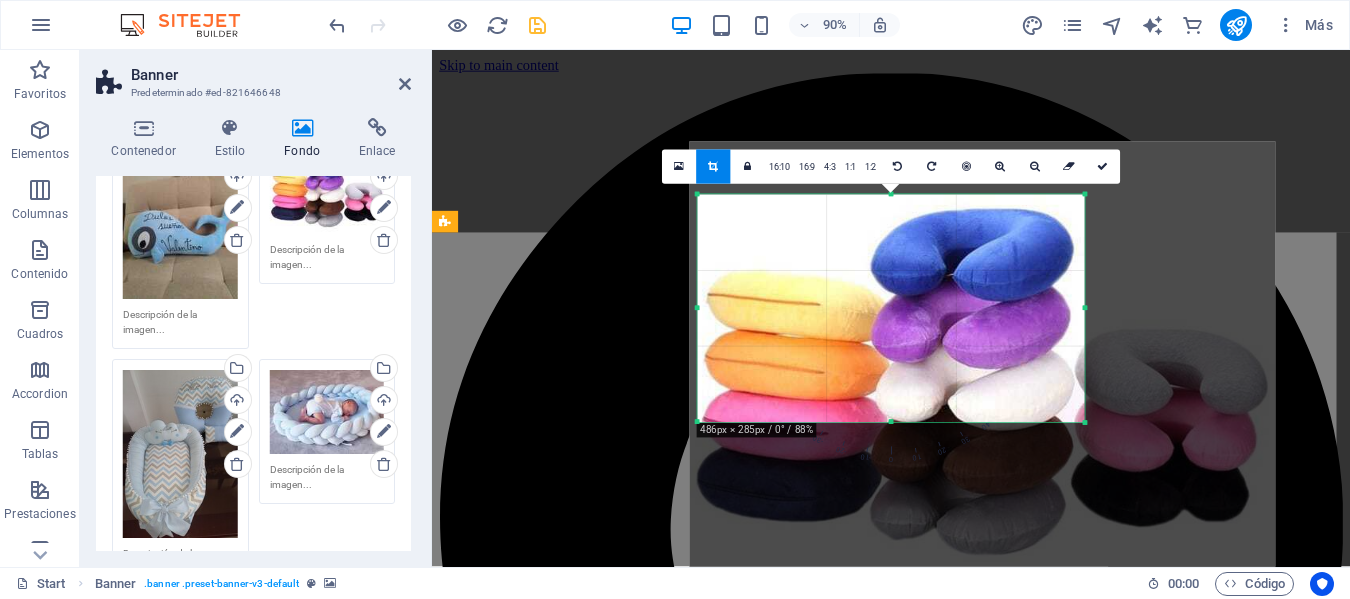 drag, startPoint x: 891, startPoint y: 444, endPoint x: 899, endPoint y: 393, distance: 51.62364 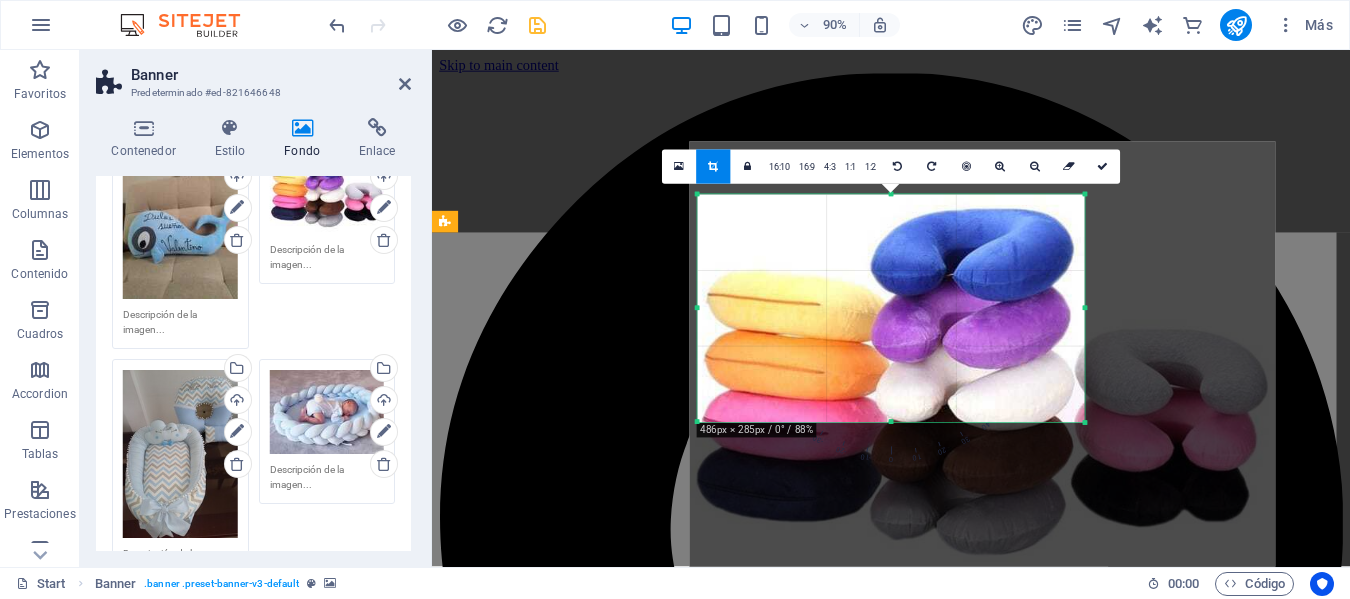 click on "180 170 160 150 140 130 120 110 100 90 80 70 60 50 40 30 20 10 0 -10 -20 -30 -40 -50 -60 -70 -80 -90 -100 -110 -120 -130 -140 -150 -160 -170 486px × 285px / 0° / 88% 16:10 16:9 4:3 1:1 1:2 0" at bounding box center (891, 308) 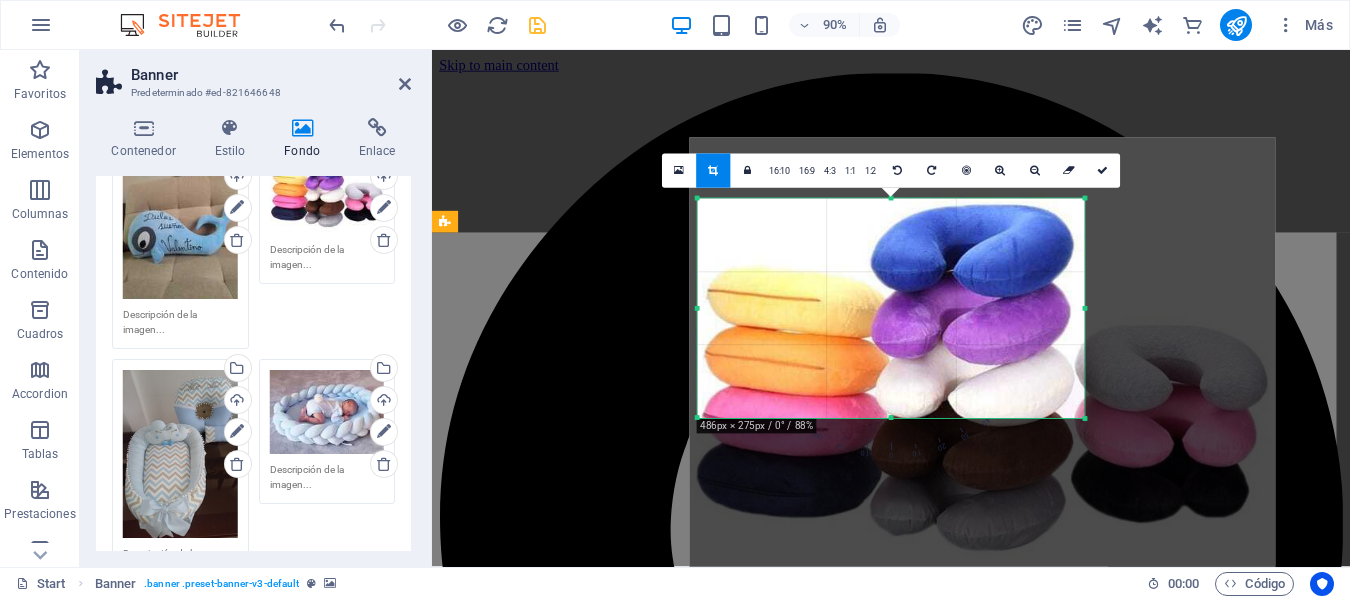 click on "180 170 160 150 140 130 120 110 100 90 80 70 60 50 40 30 20 10 0 -10 -20 -30 -40 -50 -60 -70 -80 -90 -100 -110 -120 -130 -140 -150 -160 -170 486px × 275px / 0° / 88% 16:10 16:9 4:3 1:1 1:2 0" at bounding box center (891, 308) 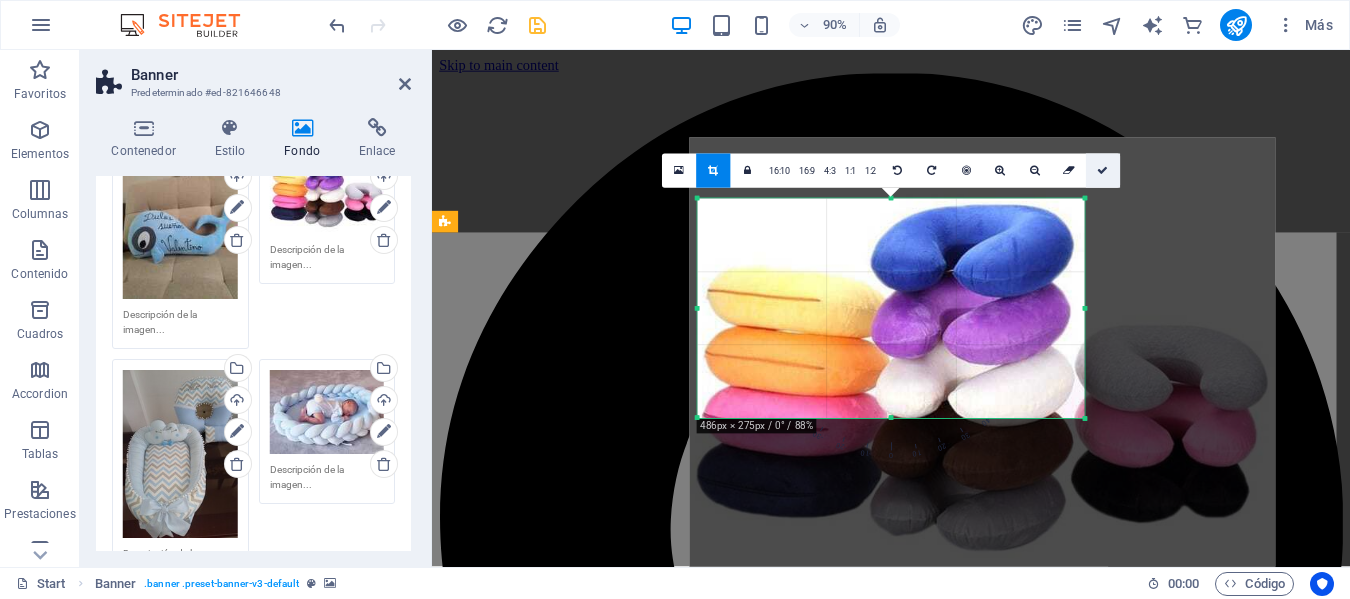 click at bounding box center (1102, 171) 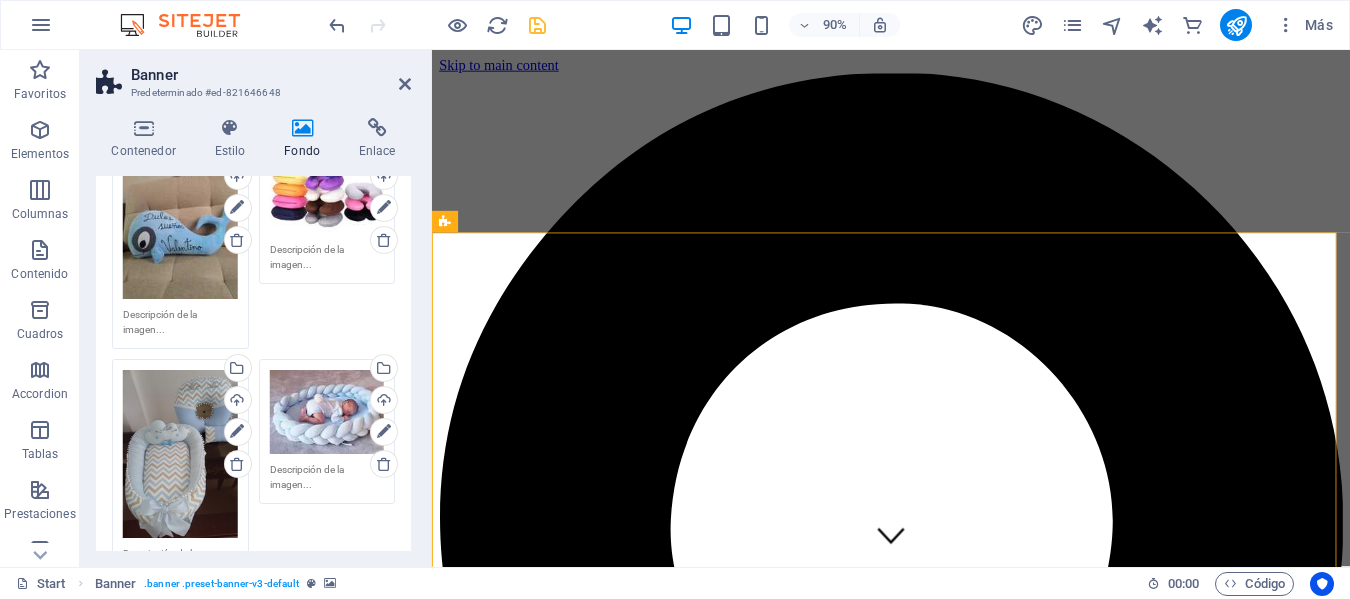 click on "Arrastra archivos aquí, haz clic para escoger archivos o  selecciona archivos de Archivos o de nuestra galería gratuita de fotos y vídeos" at bounding box center [327, 412] 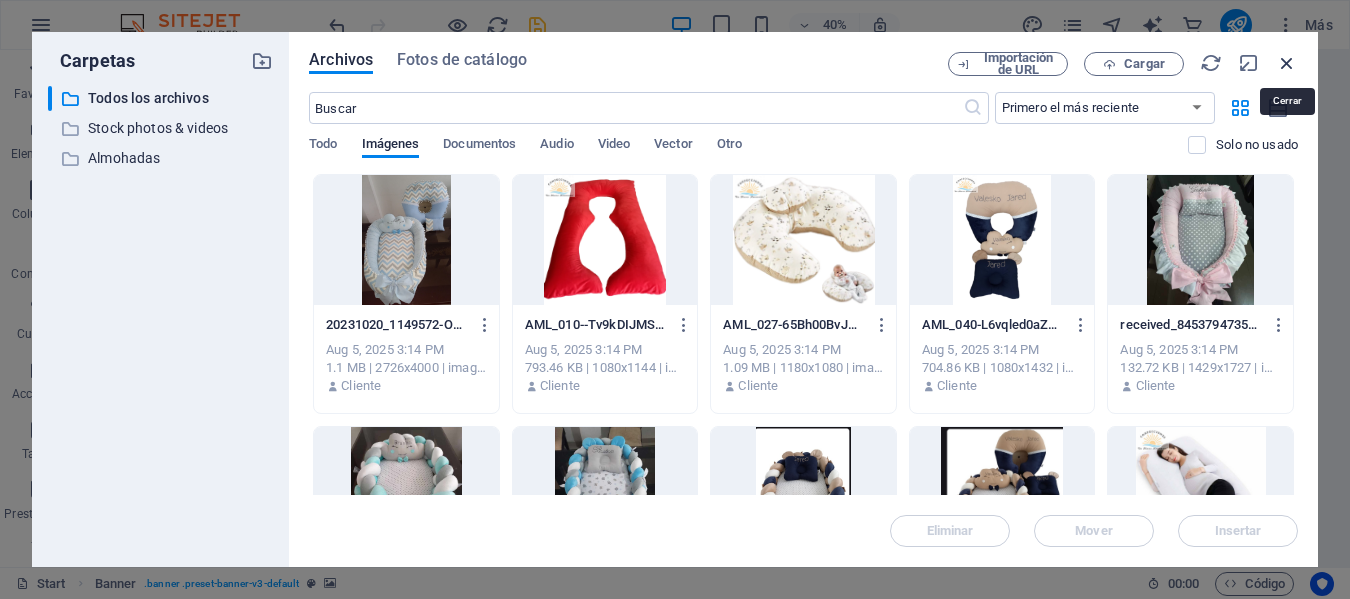 drag, startPoint x: 1280, startPoint y: 69, endPoint x: 941, endPoint y: 21, distance: 342.38138 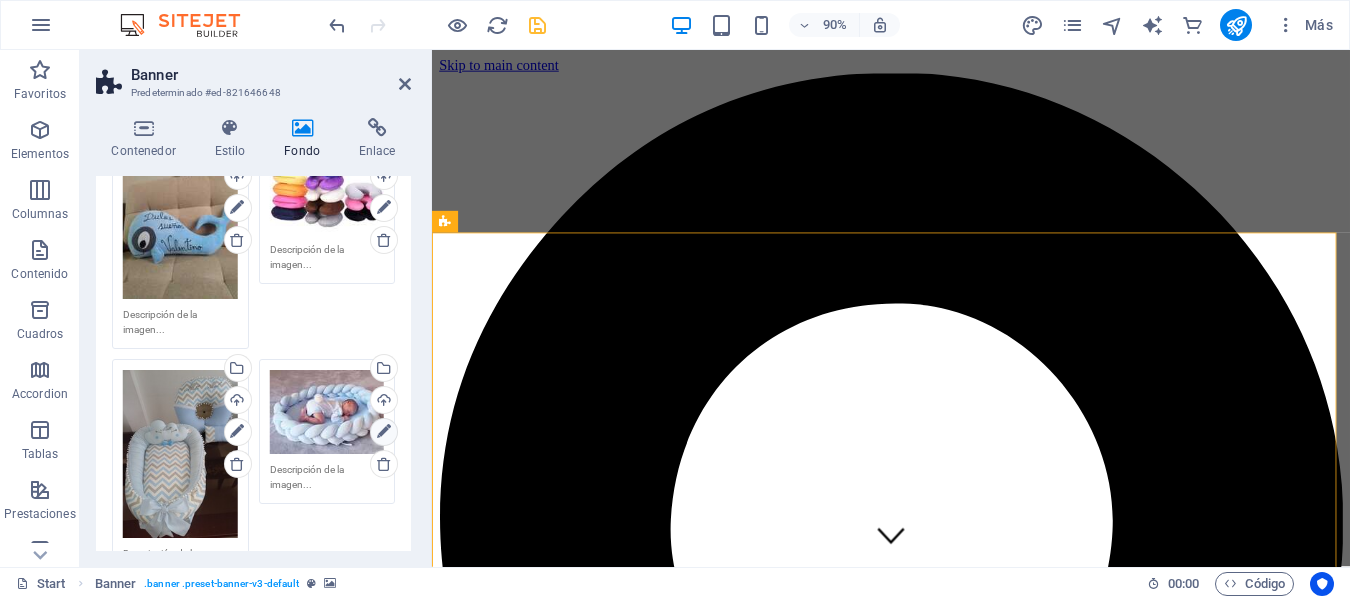 click at bounding box center (384, 432) 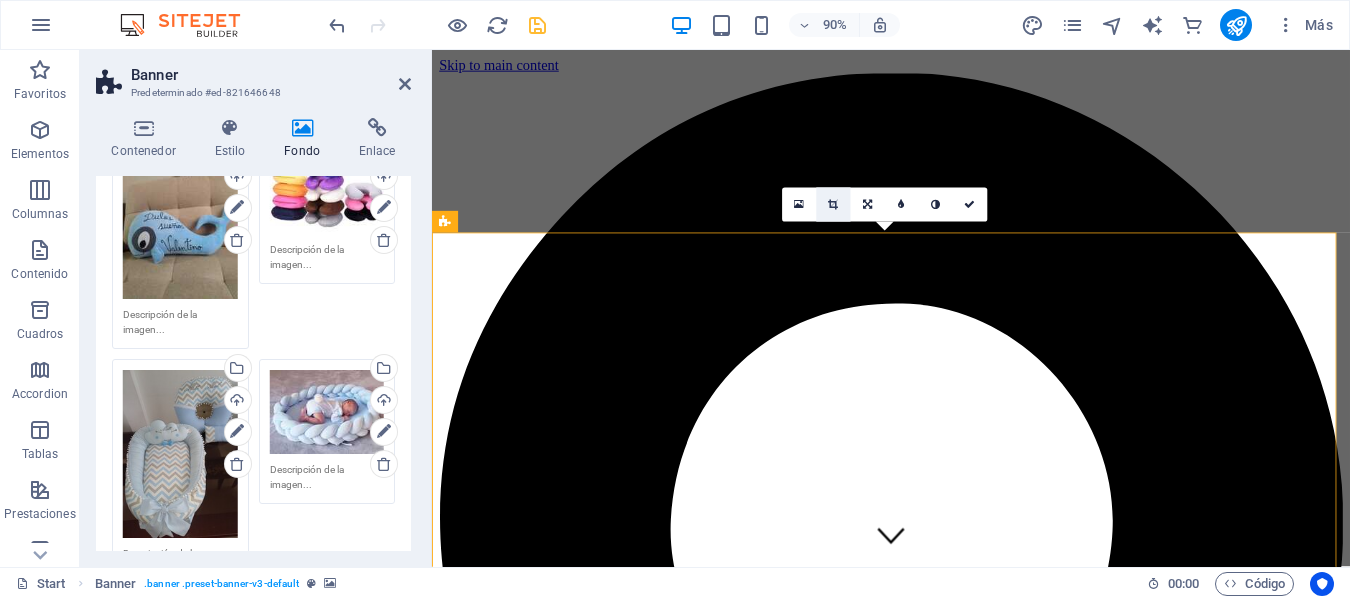 click at bounding box center [833, 204] 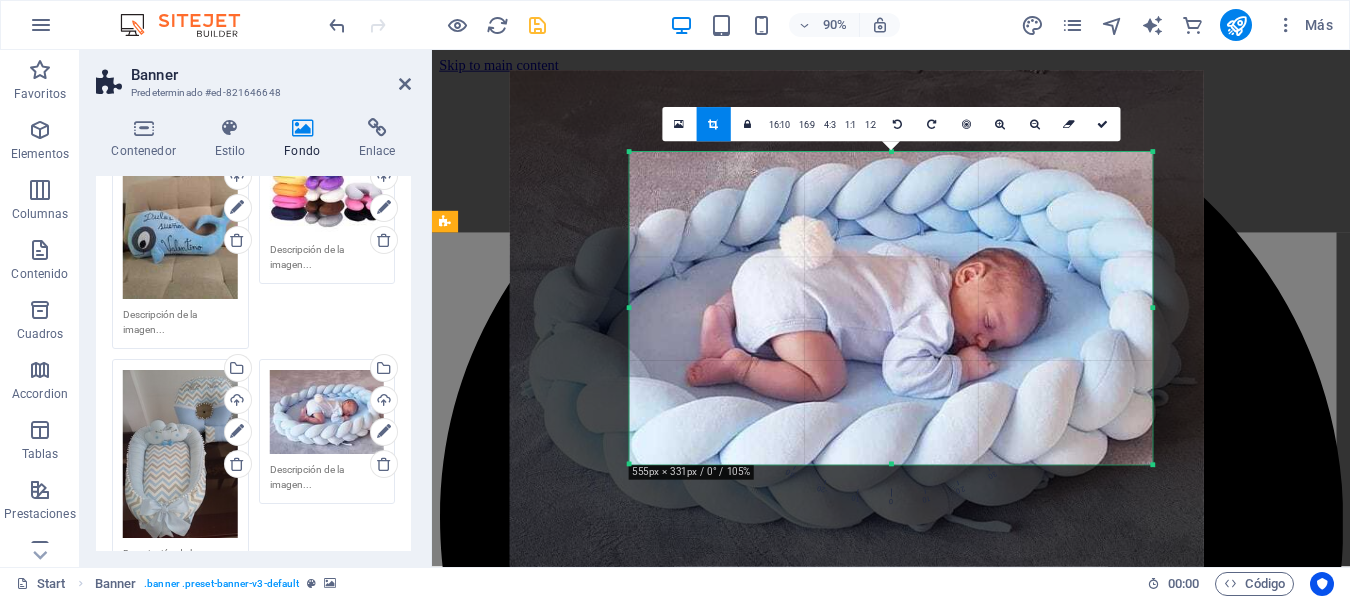 drag, startPoint x: 822, startPoint y: 442, endPoint x: 817, endPoint y: 451, distance: 10.29563 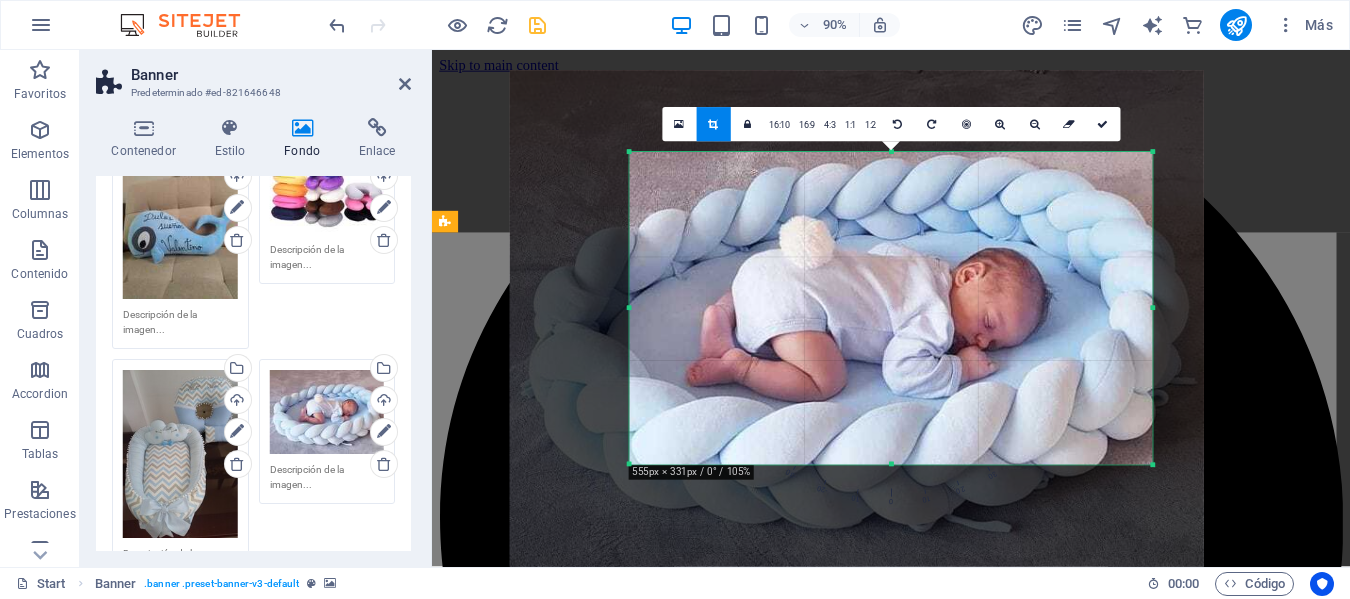 click at bounding box center (857, 328) 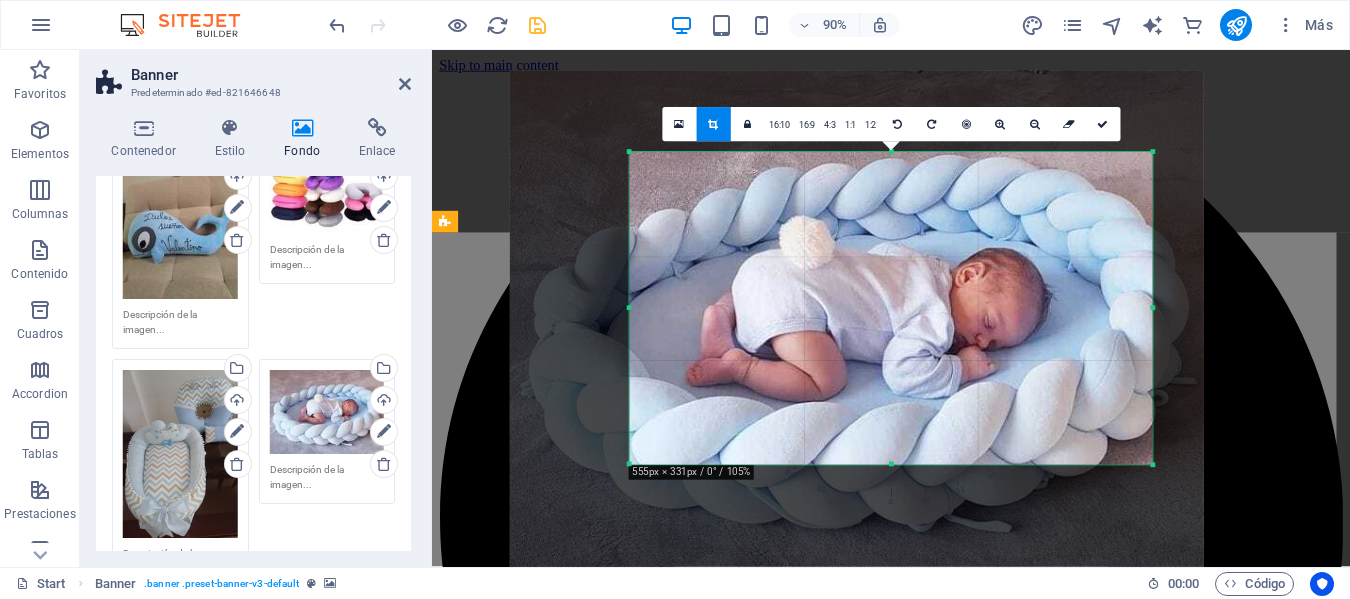 click at bounding box center [630, 464] 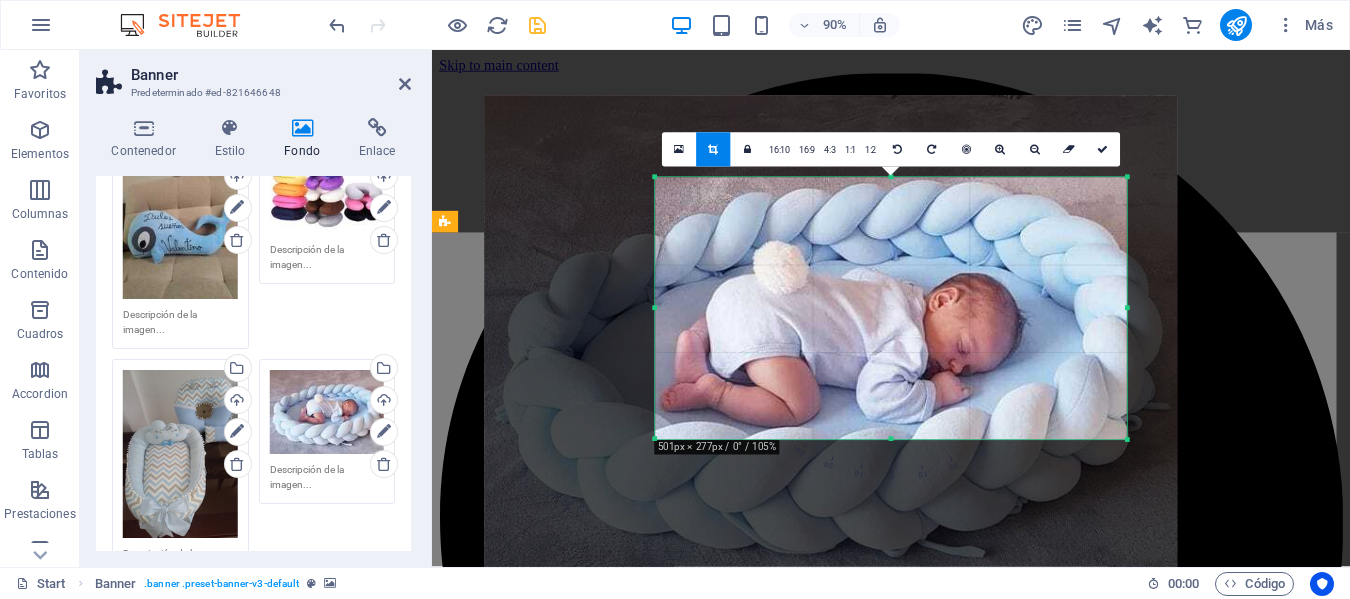 drag, startPoint x: 625, startPoint y: 464, endPoint x: 682, endPoint y: 408, distance: 79.9062 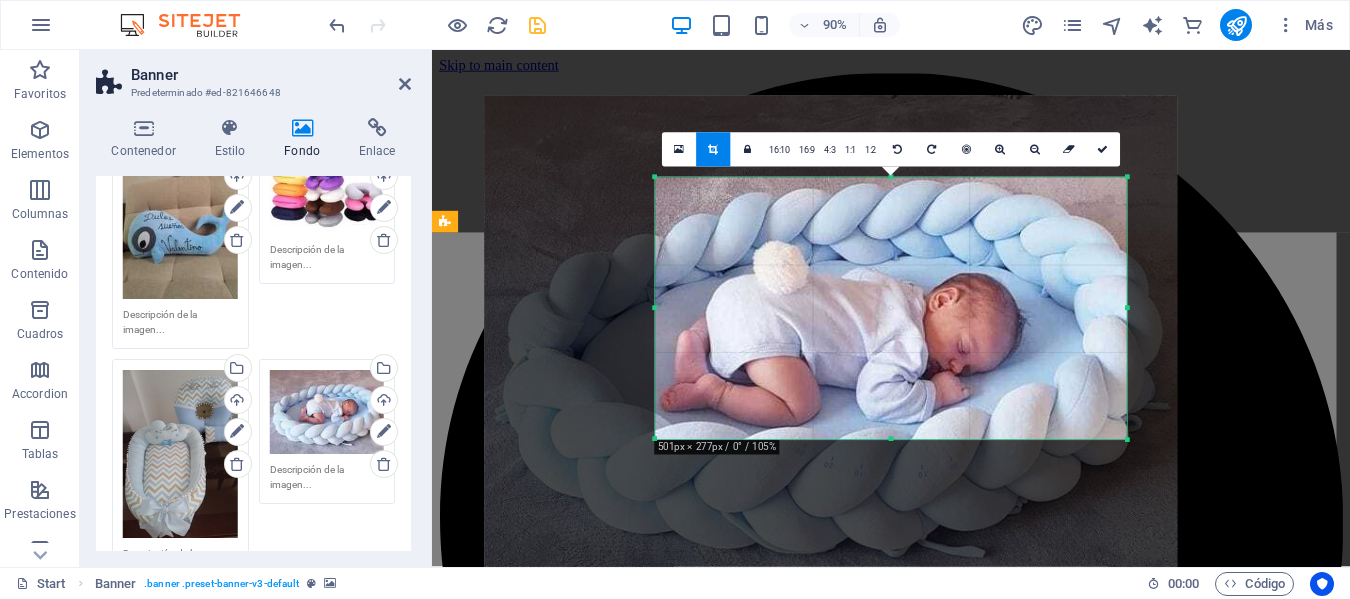 click on "180 170 160 150 140 130 120 110 100 90 80 70 60 50 40 30 20 10 0 -10 -20 -30 -40 -50 -60 -70 -80 -90 -100 -110 -120 -130 -140 -150 -160 -170 501px × 277px / 0° / 105% 16:10 16:9 4:3 1:1 1:2 0" at bounding box center (891, 308) 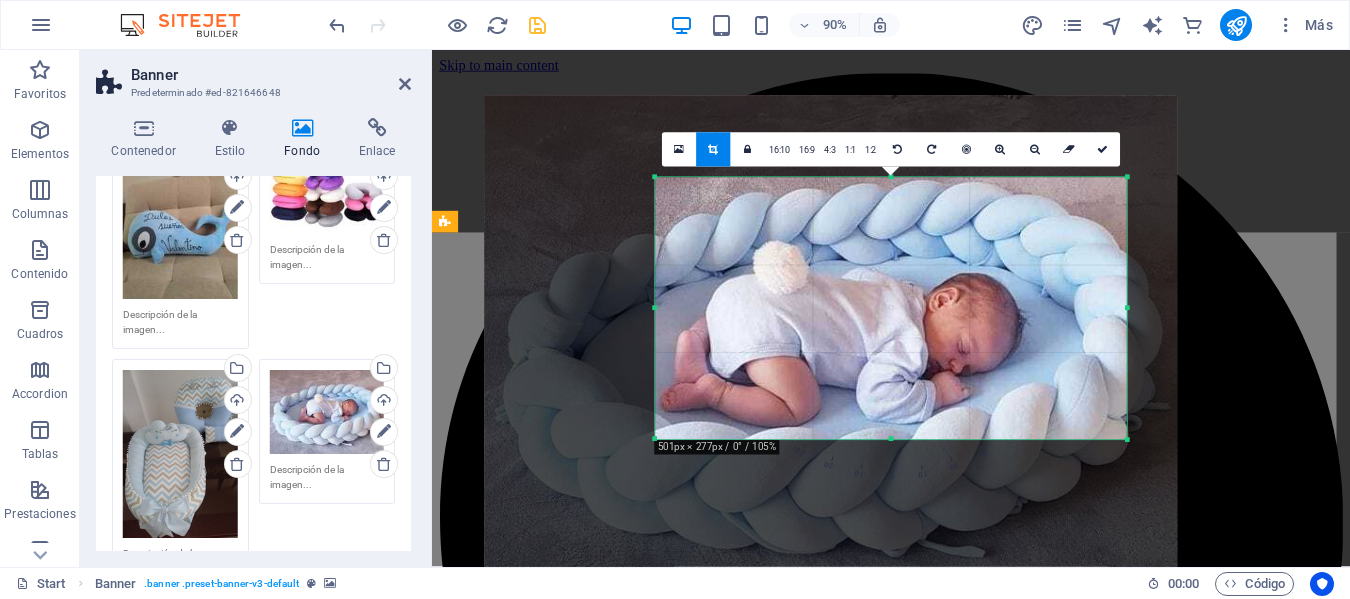 click at bounding box center [830, 352] 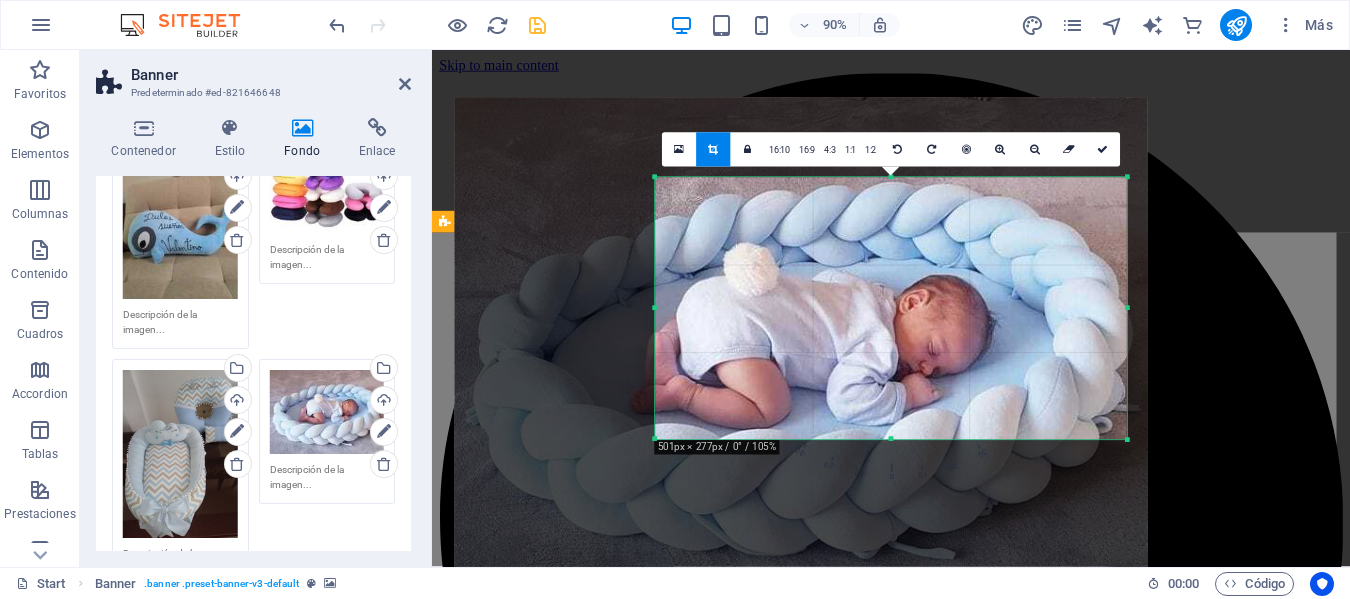drag, startPoint x: 1033, startPoint y: 328, endPoint x: 981, endPoint y: 321, distance: 52.46904 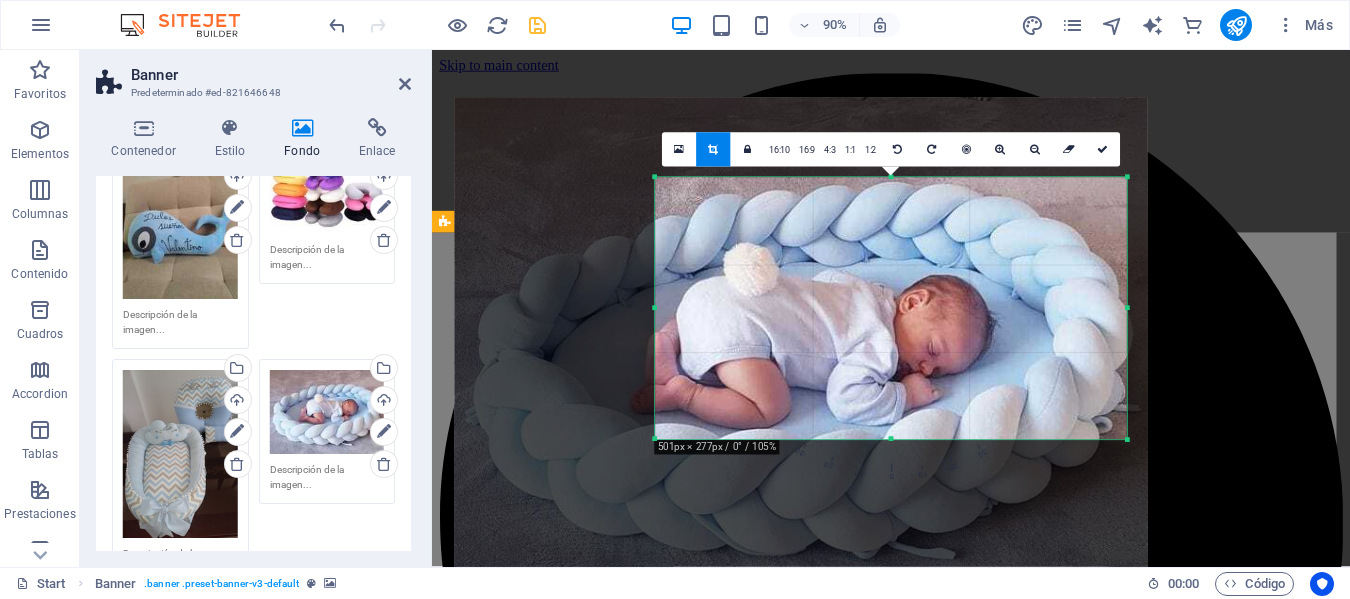 click at bounding box center (800, 354) 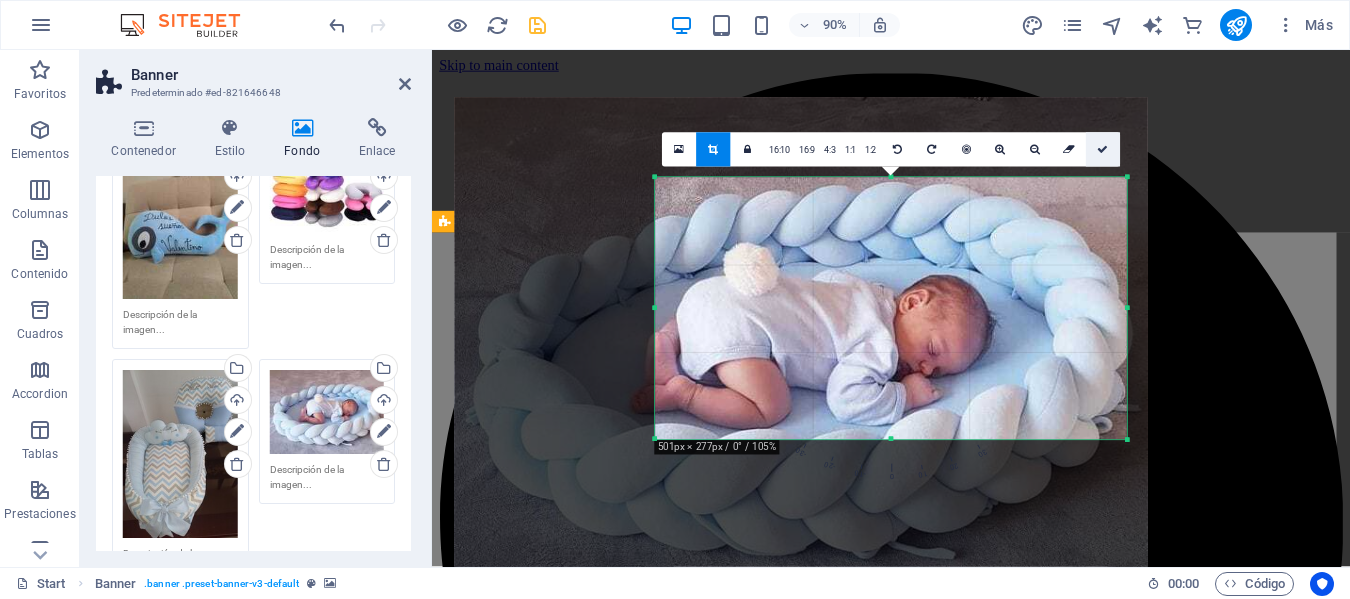 click at bounding box center (1102, 149) 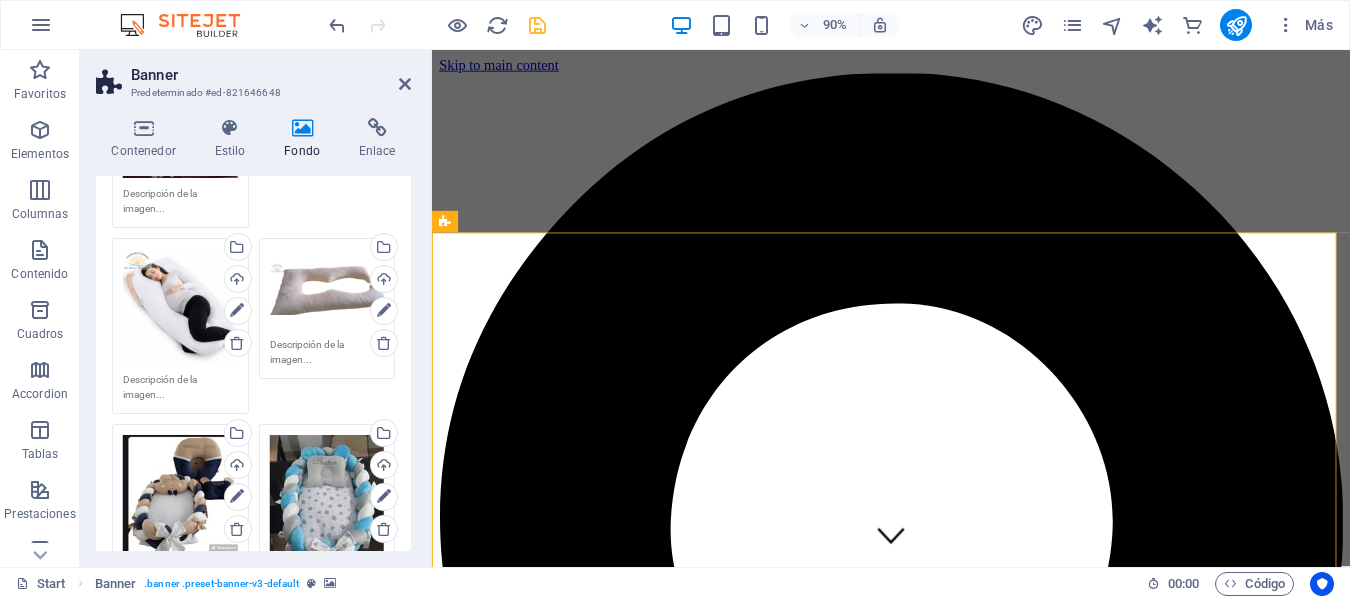scroll, scrollTop: 900, scrollLeft: 0, axis: vertical 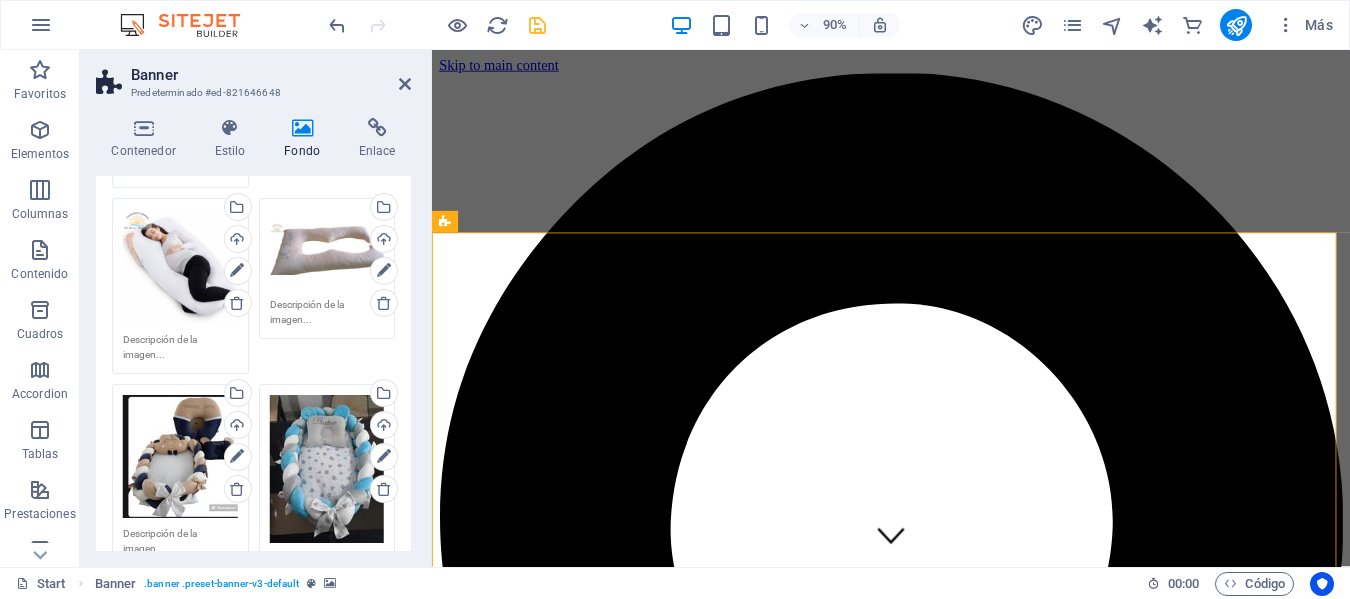 click on "Arrastra archivos aquí, haz clic para escoger archivos o  selecciona archivos de Archivos o de nuestra galería gratuita de fotos y vídeos" at bounding box center [327, 469] 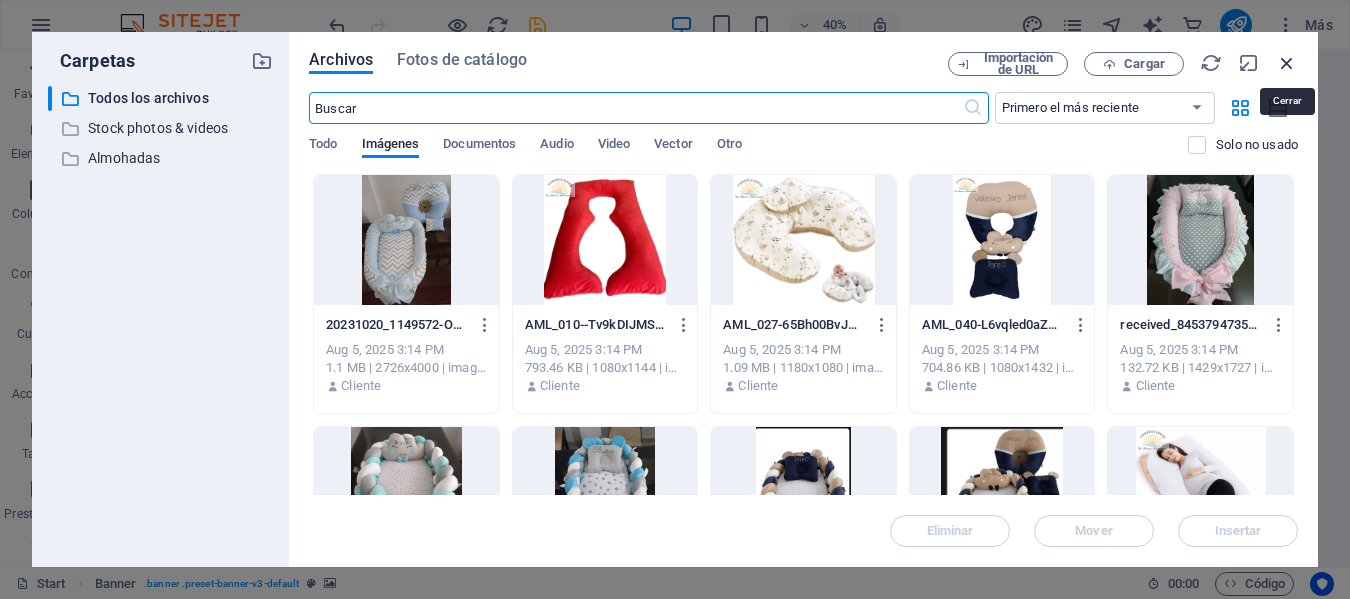 click at bounding box center [1287, 63] 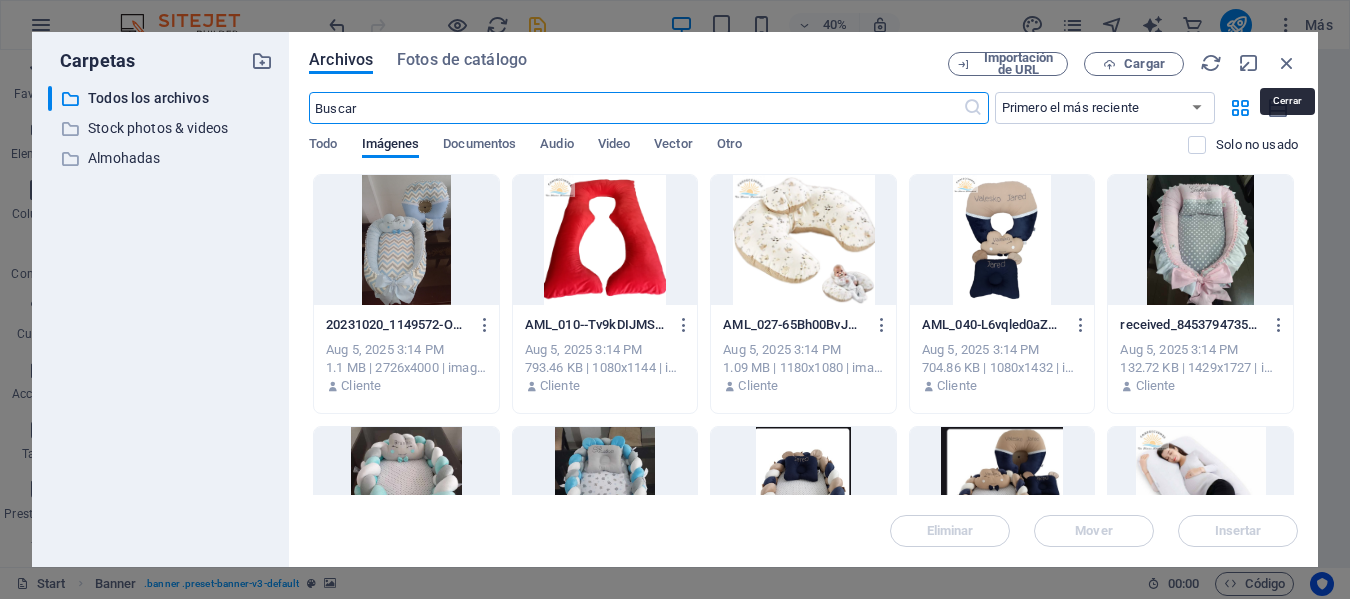 drag, startPoint x: 1722, startPoint y: 111, endPoint x: 1039, endPoint y: 169, distance: 685.45825 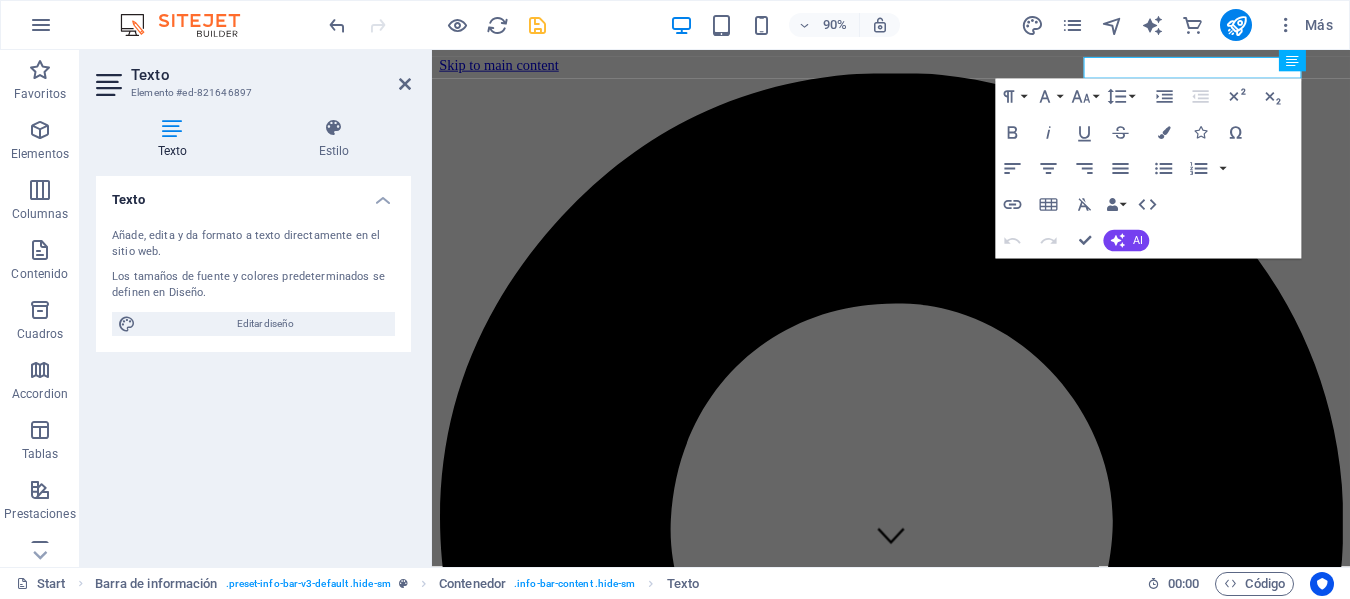 click at bounding box center (-5222, 12577) 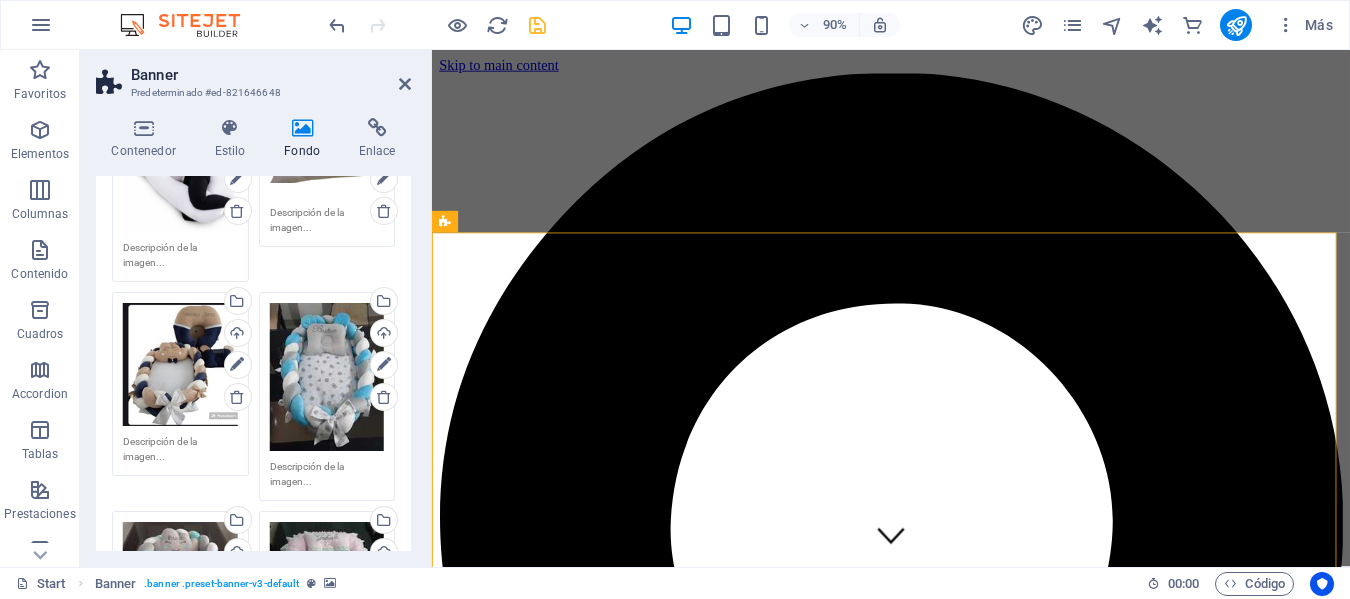 scroll, scrollTop: 1000, scrollLeft: 0, axis: vertical 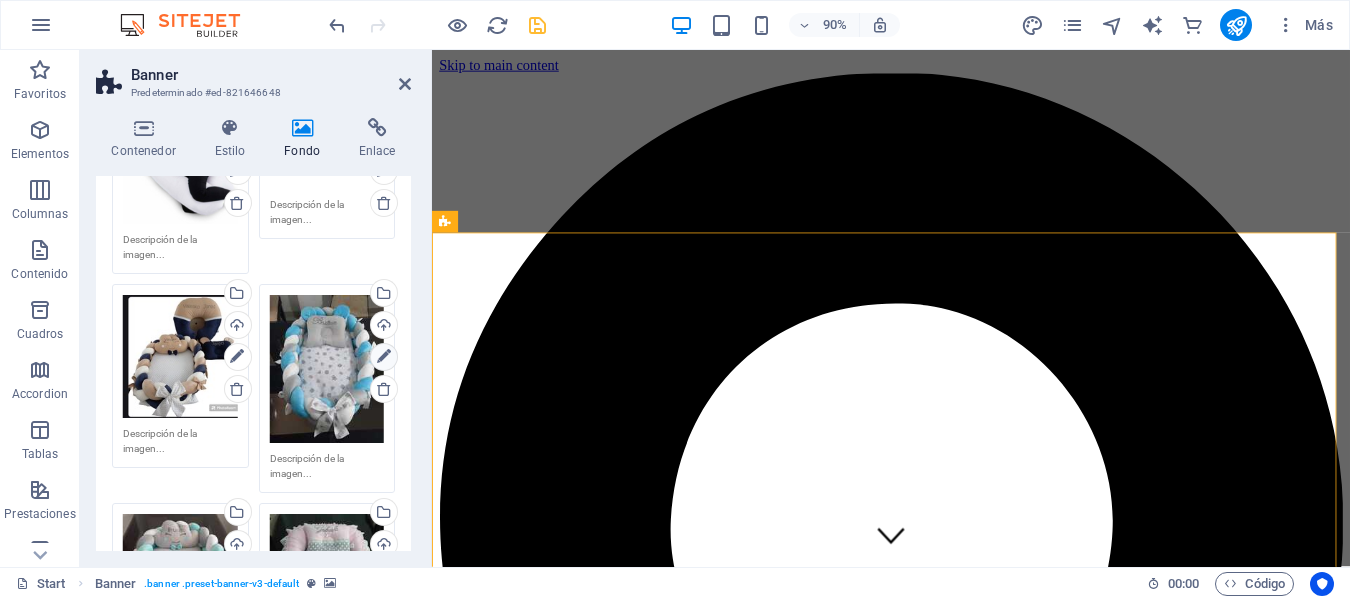 click at bounding box center [384, 357] 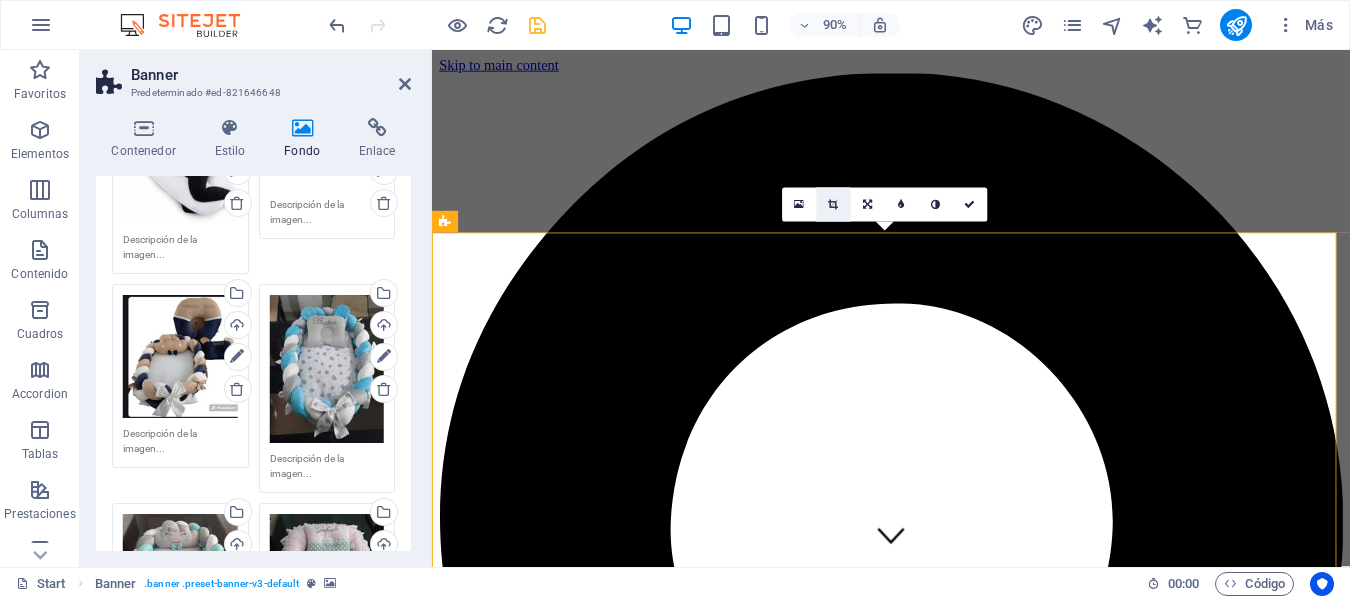 click at bounding box center [833, 204] 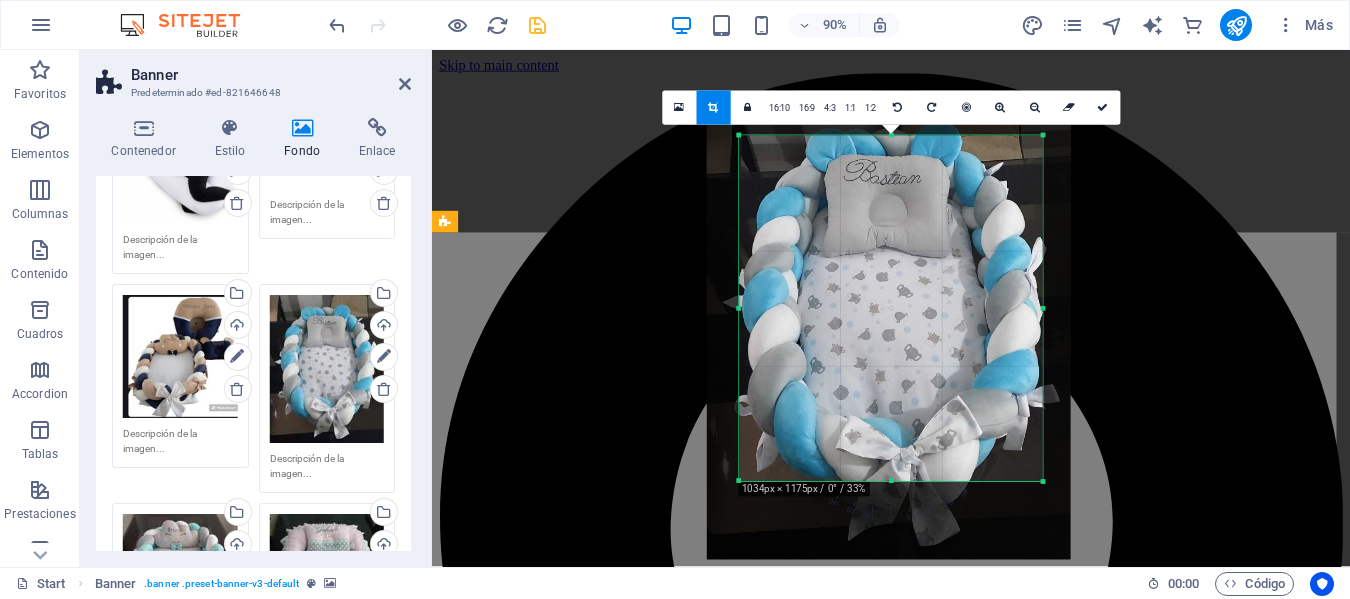 drag, startPoint x: 915, startPoint y: 331, endPoint x: 914, endPoint y: 363, distance: 32.01562 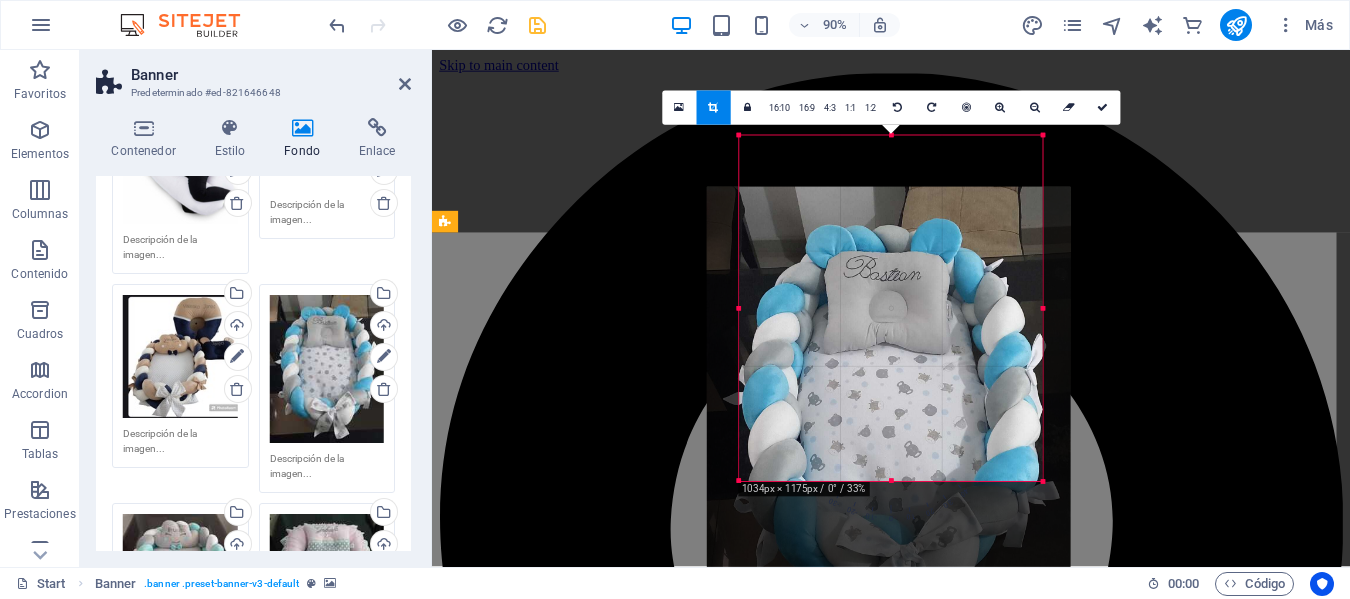 drag, startPoint x: 914, startPoint y: 363, endPoint x: 908, endPoint y: 436, distance: 73.24616 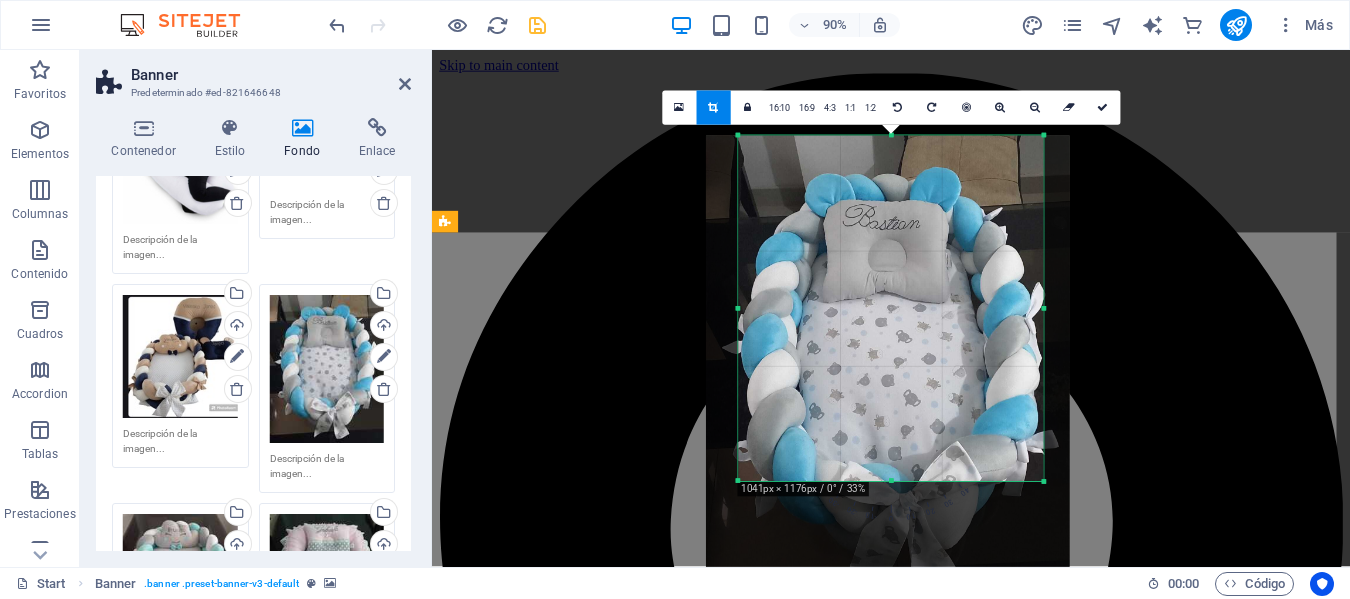 drag, startPoint x: 1040, startPoint y: 477, endPoint x: 1042, endPoint y: 351, distance: 126.01587 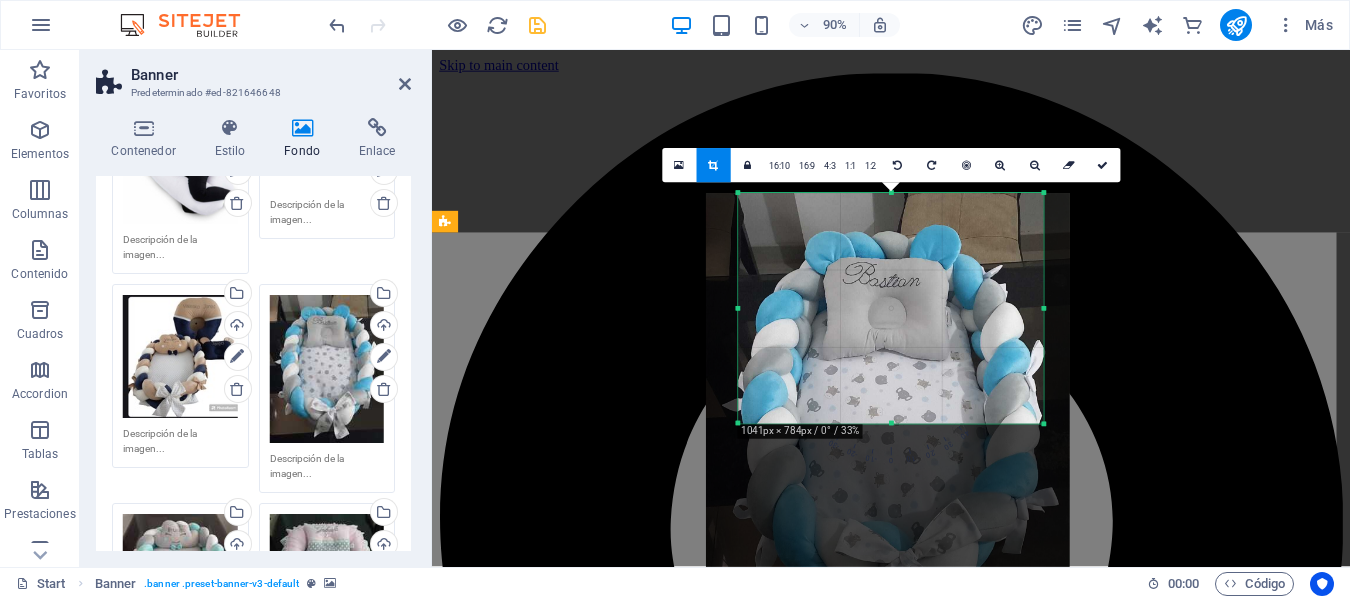 drag, startPoint x: 889, startPoint y: 478, endPoint x: 902, endPoint y: 350, distance: 128.65846 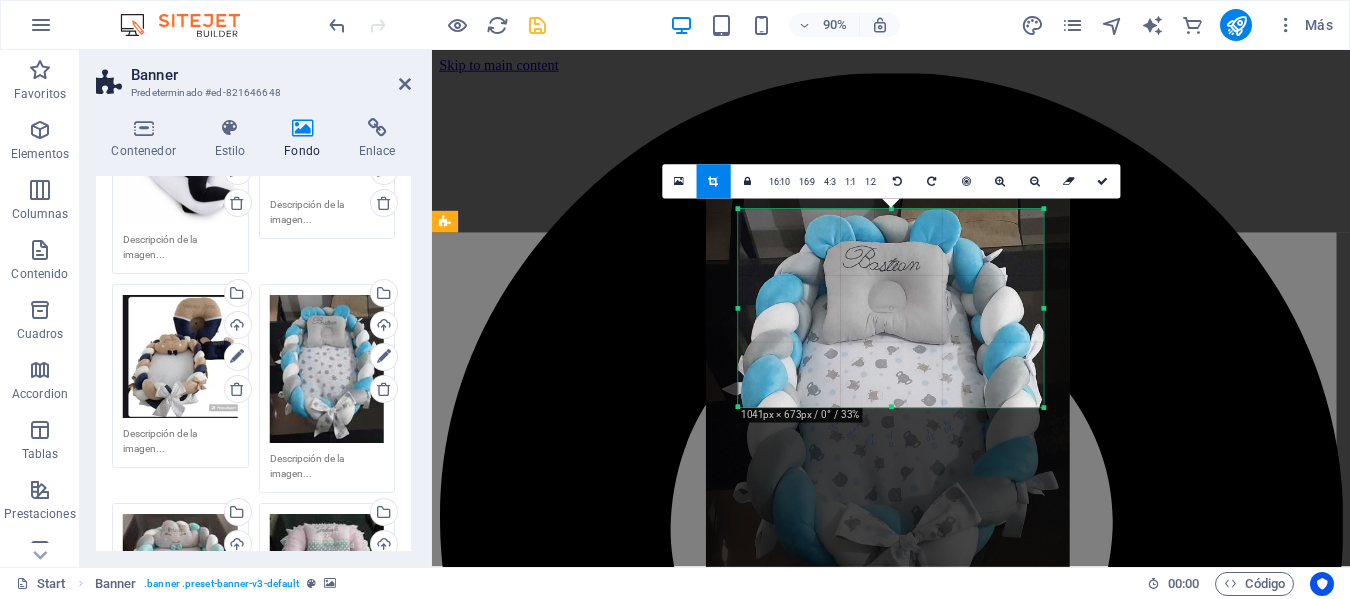 drag, startPoint x: 893, startPoint y: 194, endPoint x: 887, endPoint y: 230, distance: 36.496574 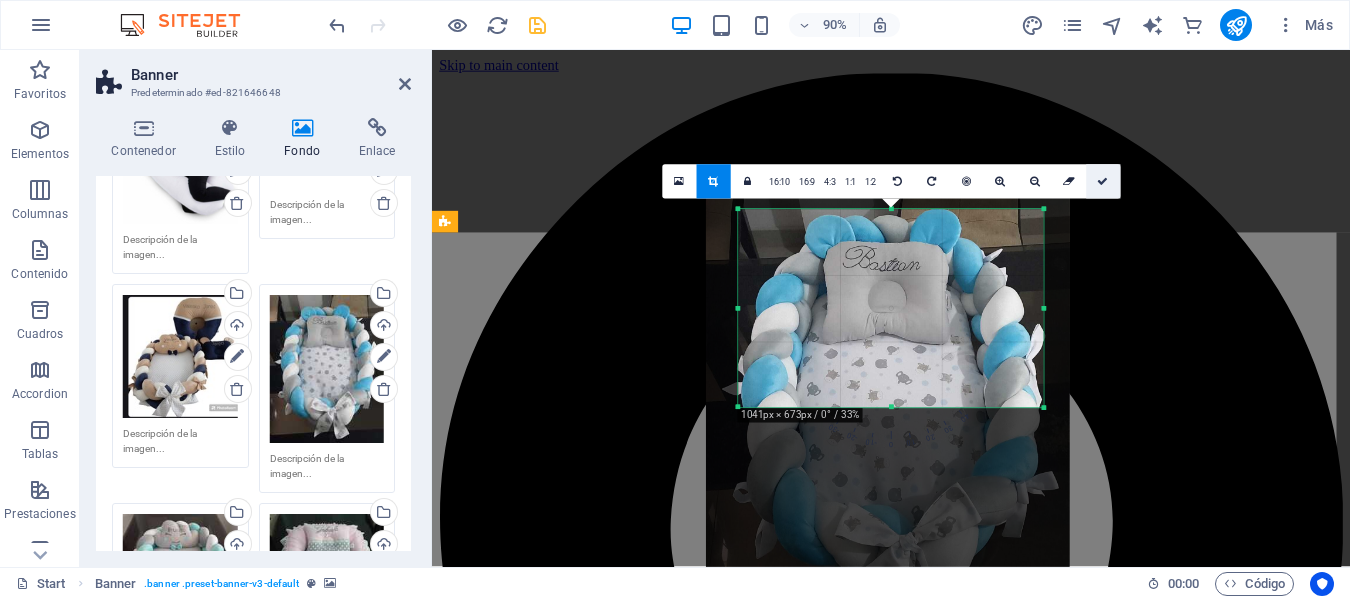click at bounding box center [1103, 182] 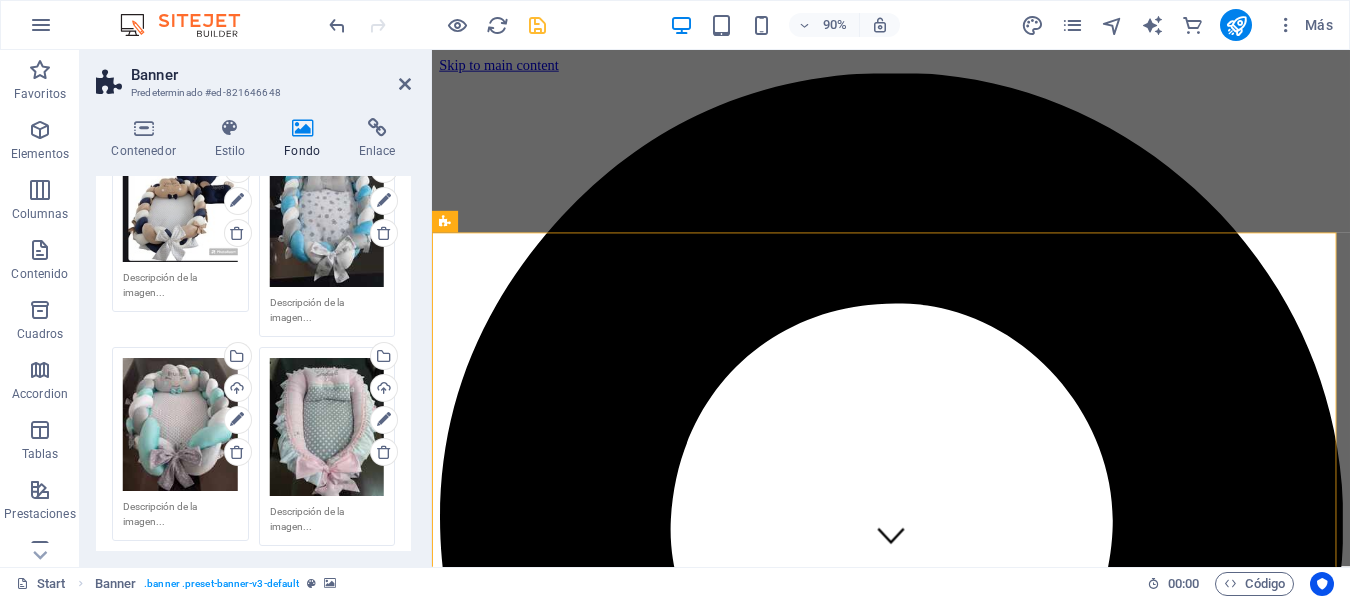 scroll, scrollTop: 1200, scrollLeft: 0, axis: vertical 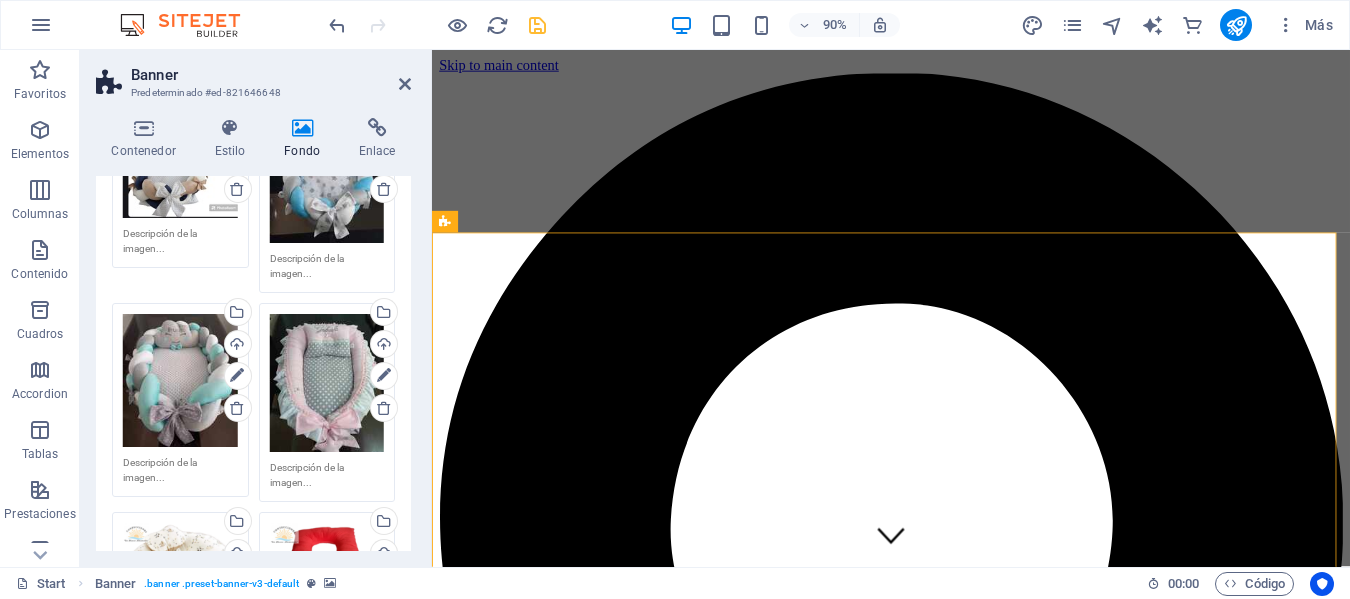 click on "Arrastra archivos aquí, haz clic para escoger archivos o  selecciona archivos de Archivos o de nuestra galería gratuita de fotos y vídeos" at bounding box center (180, 380) 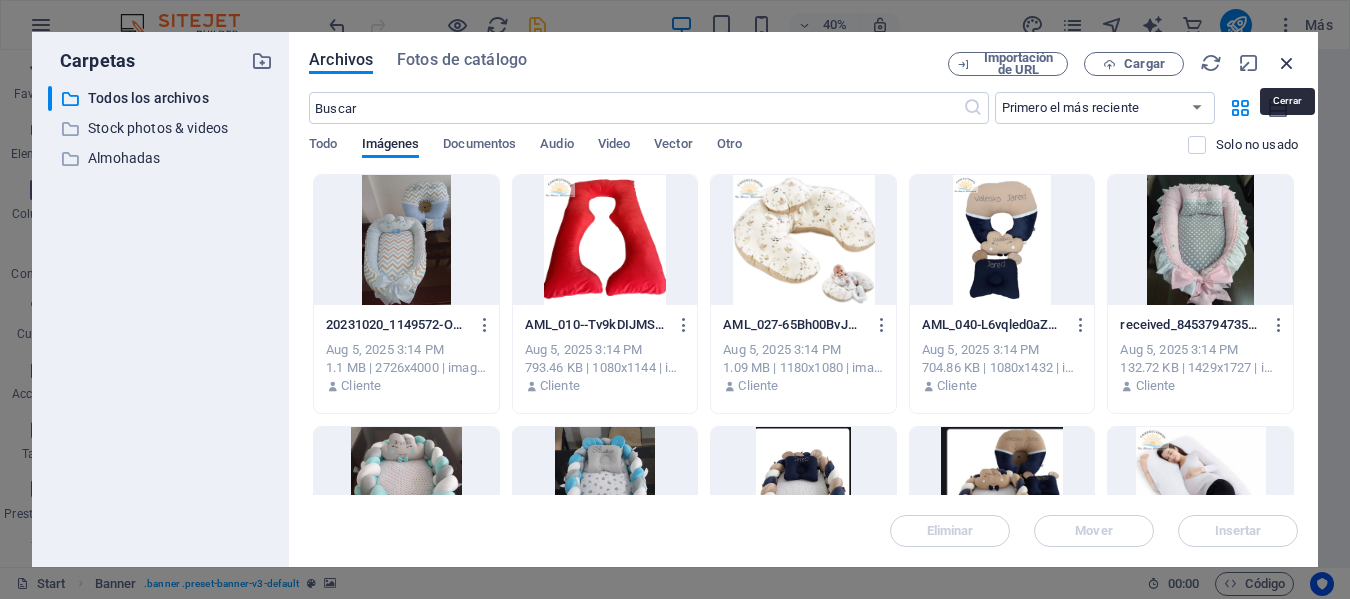 drag, startPoint x: 1286, startPoint y: 60, endPoint x: 888, endPoint y: 18, distance: 400.20993 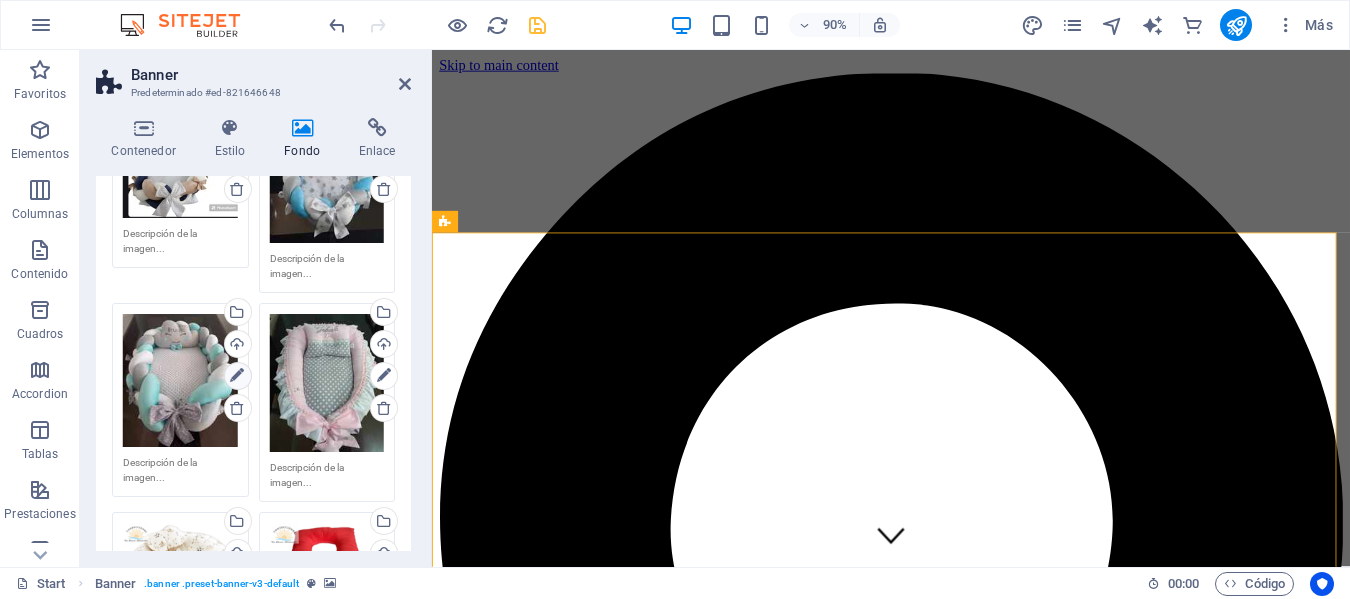 click at bounding box center (237, 376) 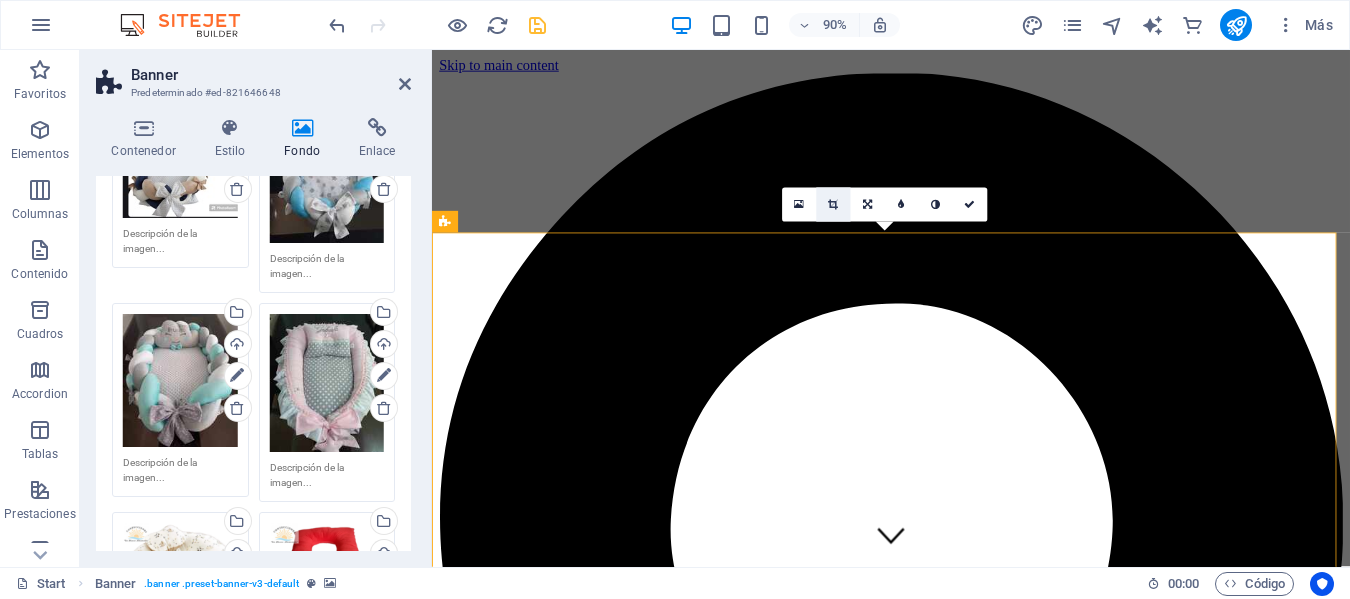 click at bounding box center [833, 204] 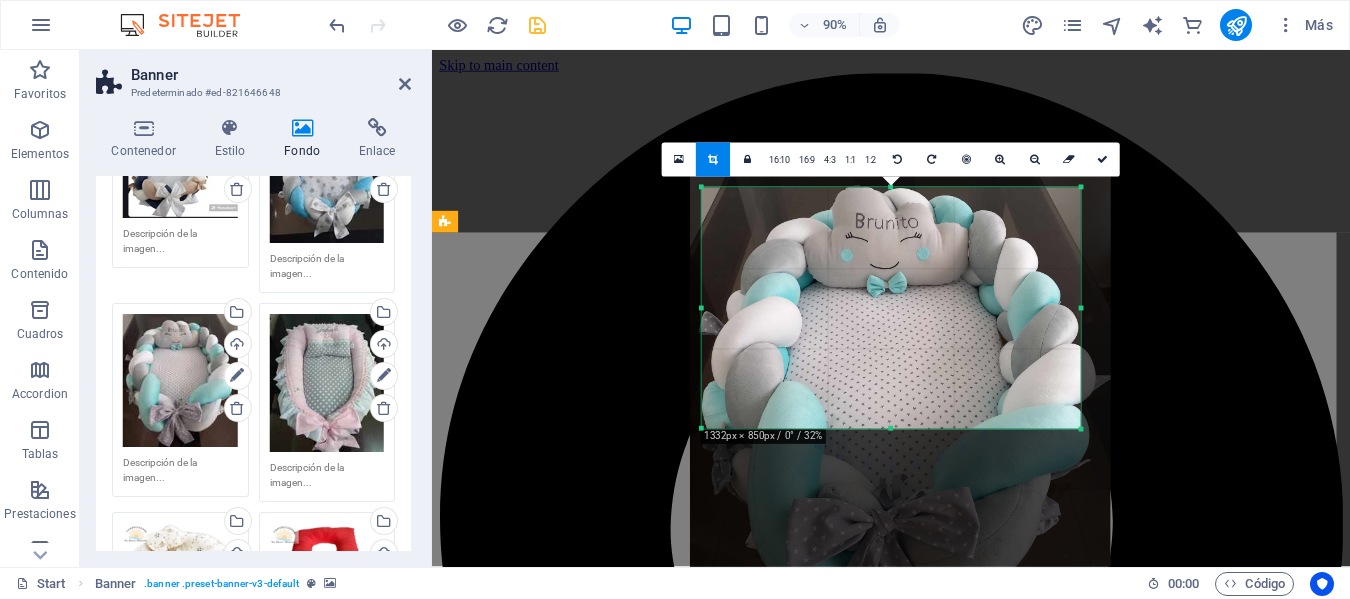 drag, startPoint x: 1069, startPoint y: 380, endPoint x: 1067, endPoint y: 344, distance: 36.05551 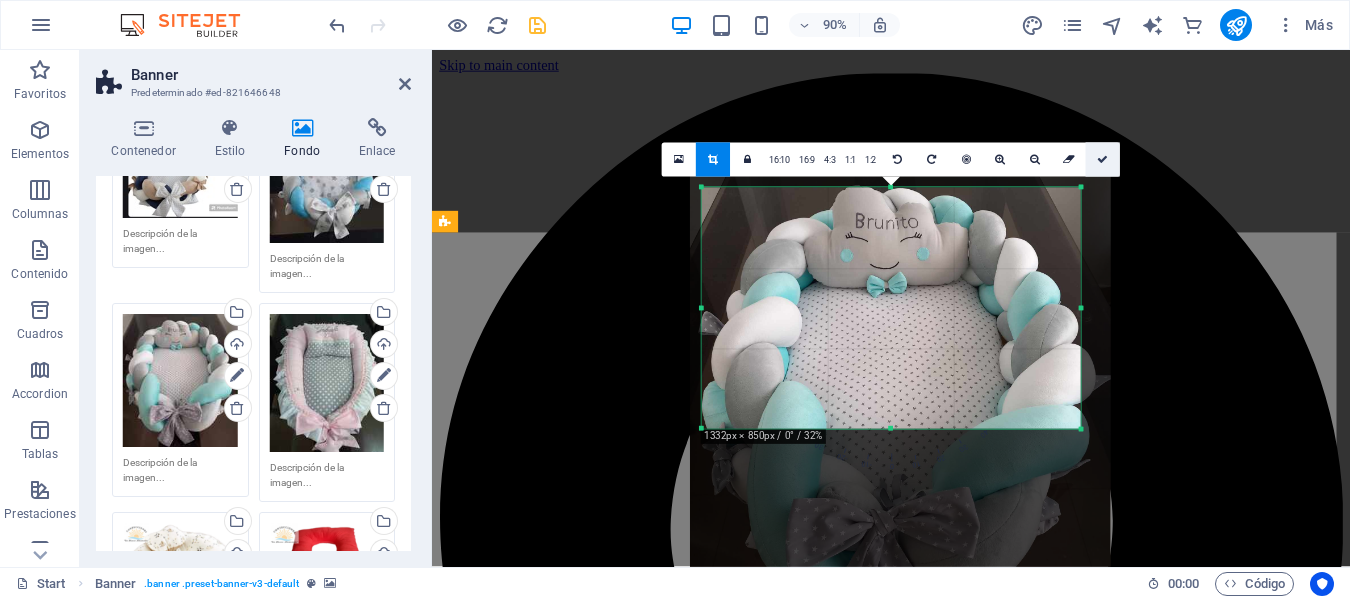 click at bounding box center [1103, 160] 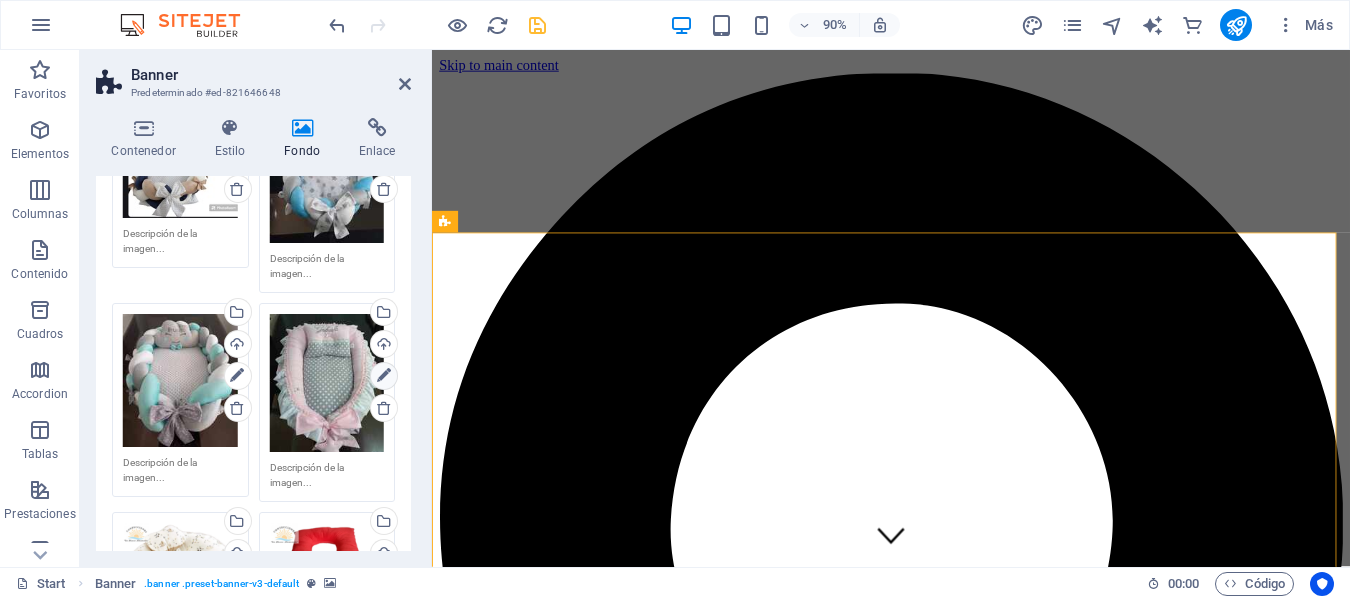 click at bounding box center (384, 376) 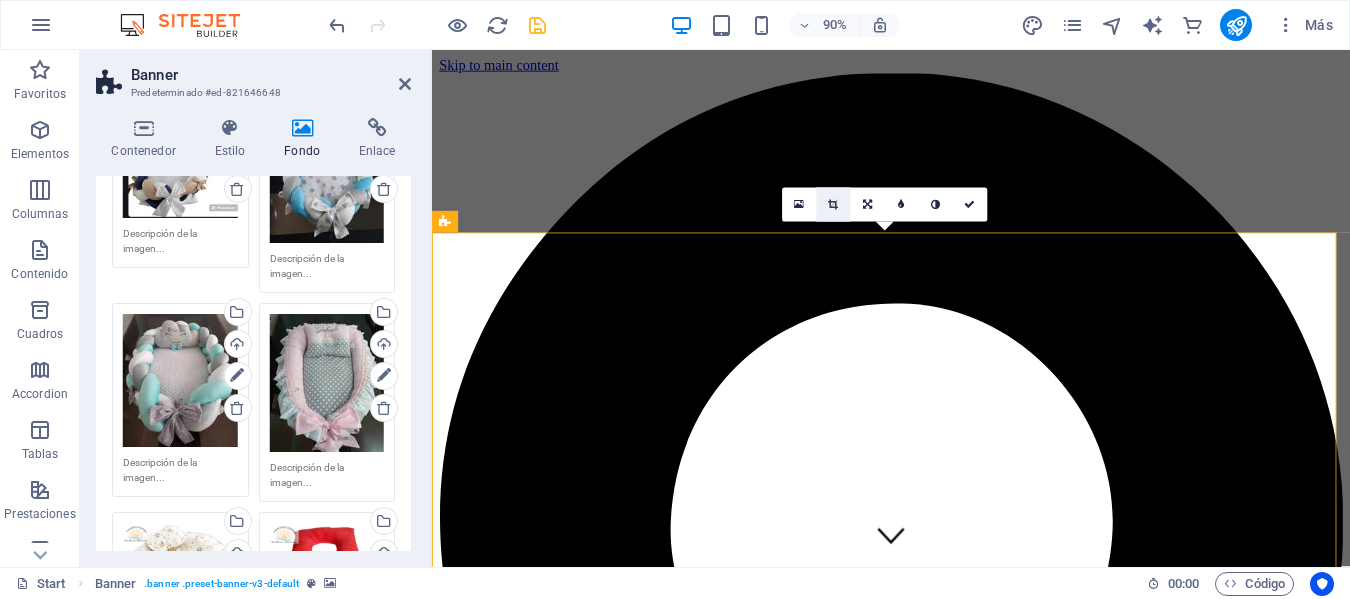 click at bounding box center (833, 204) 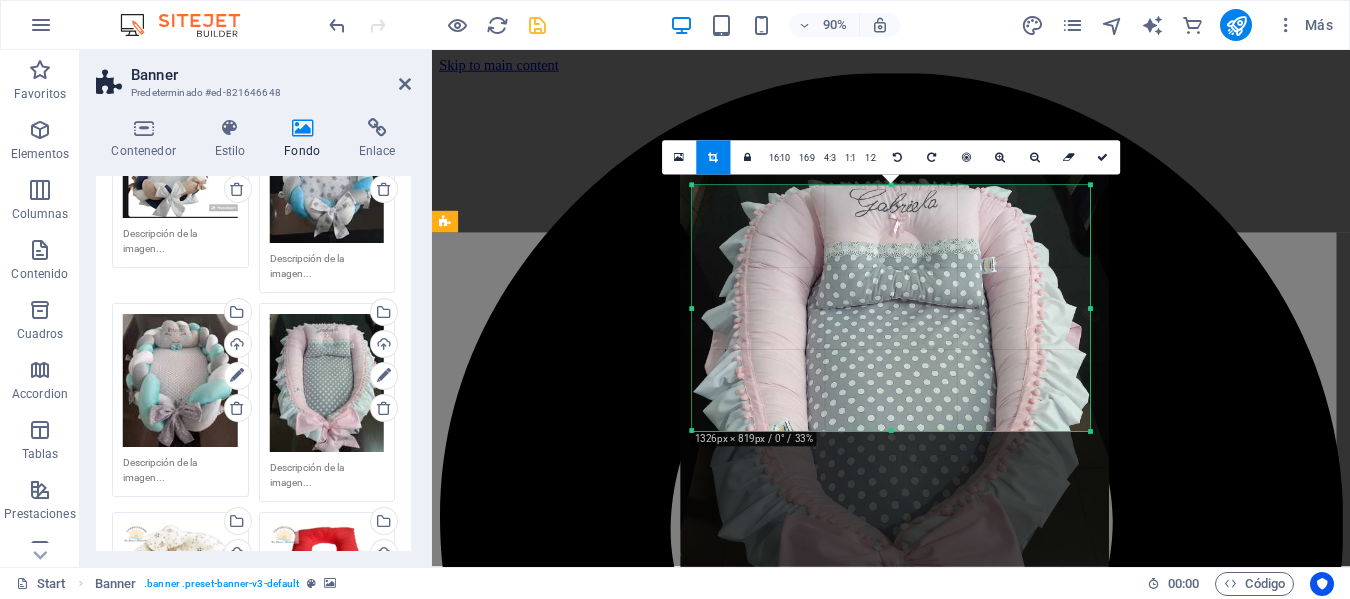 drag, startPoint x: 892, startPoint y: 503, endPoint x: 896, endPoint y: 349, distance: 154.05194 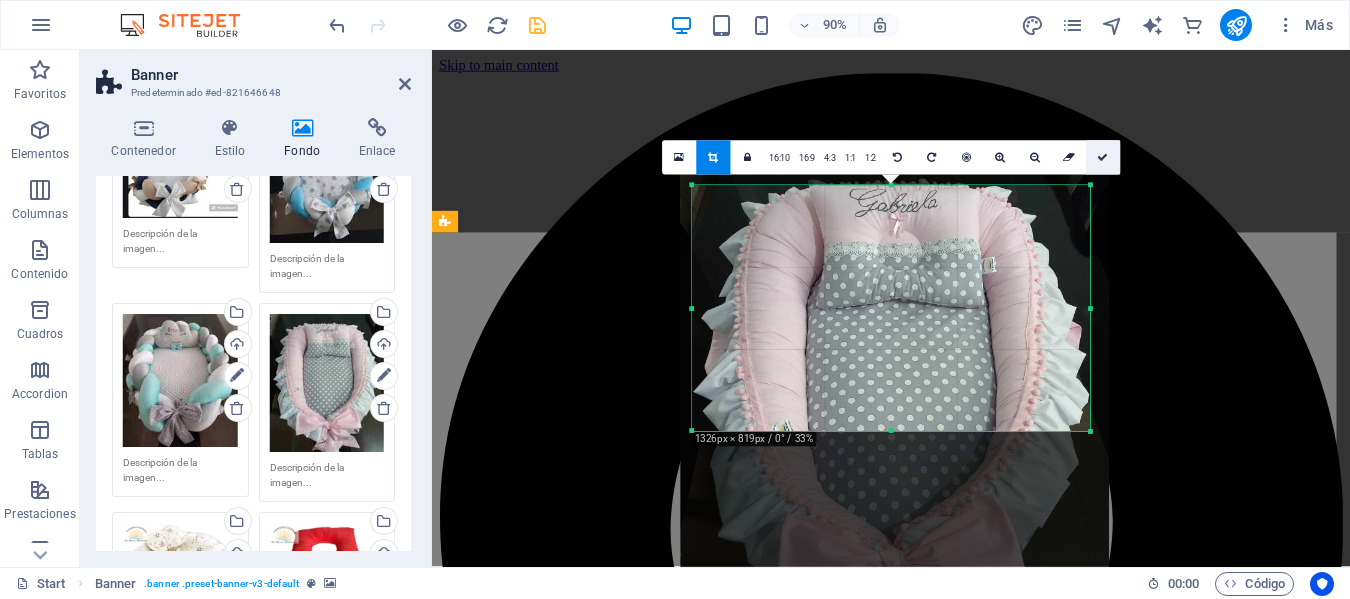 click at bounding box center (1102, 157) 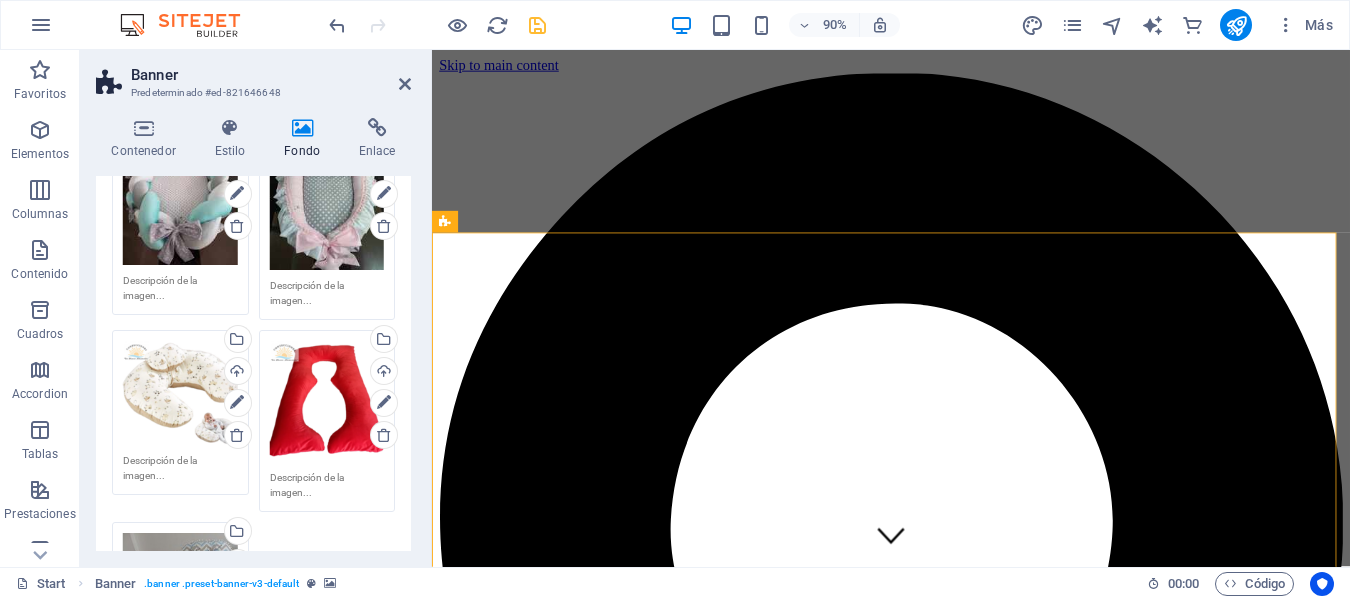 scroll, scrollTop: 1400, scrollLeft: 0, axis: vertical 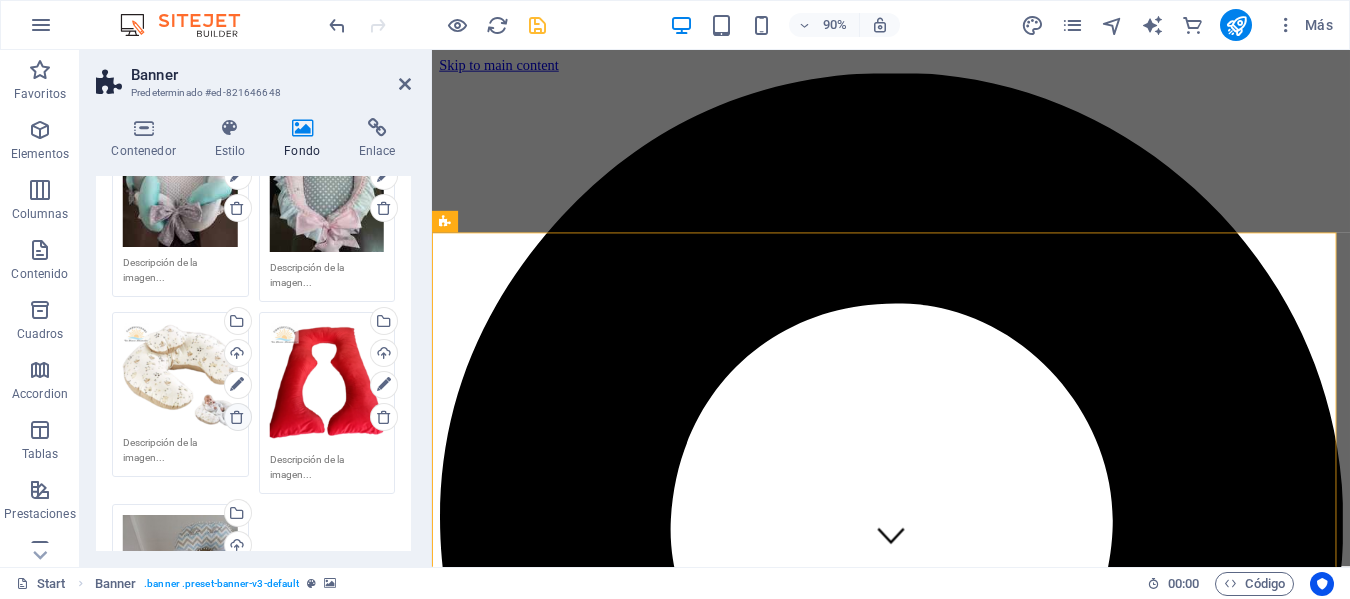 click at bounding box center (237, 417) 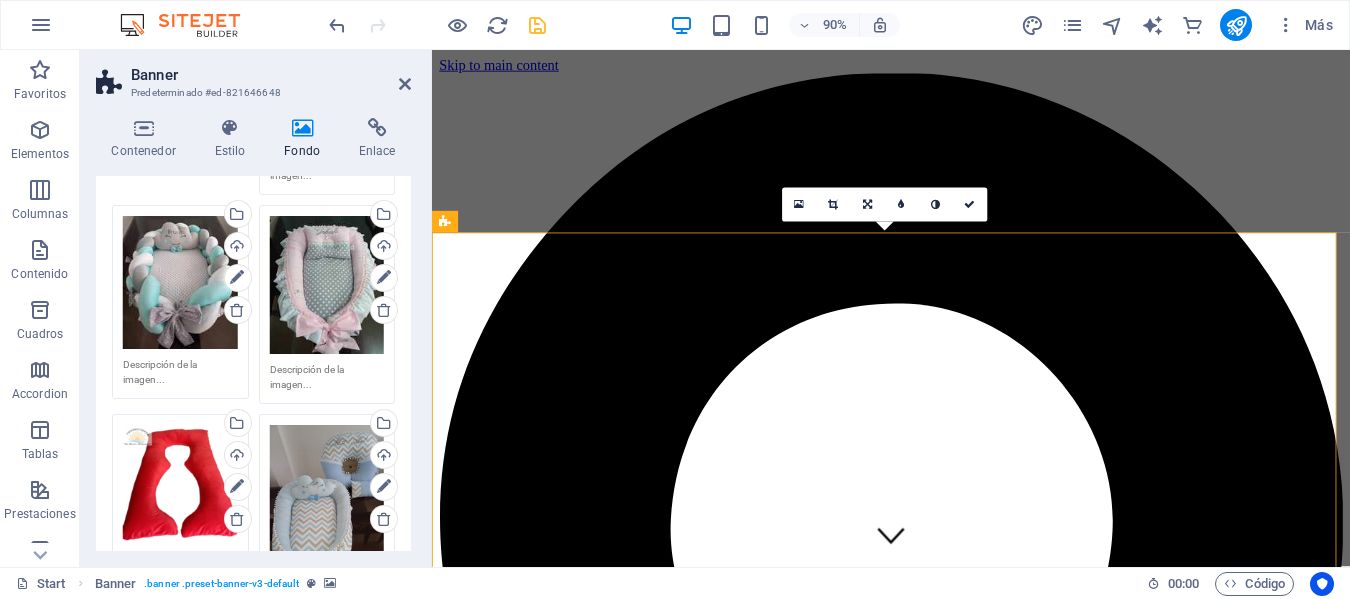 scroll, scrollTop: 1300, scrollLeft: 0, axis: vertical 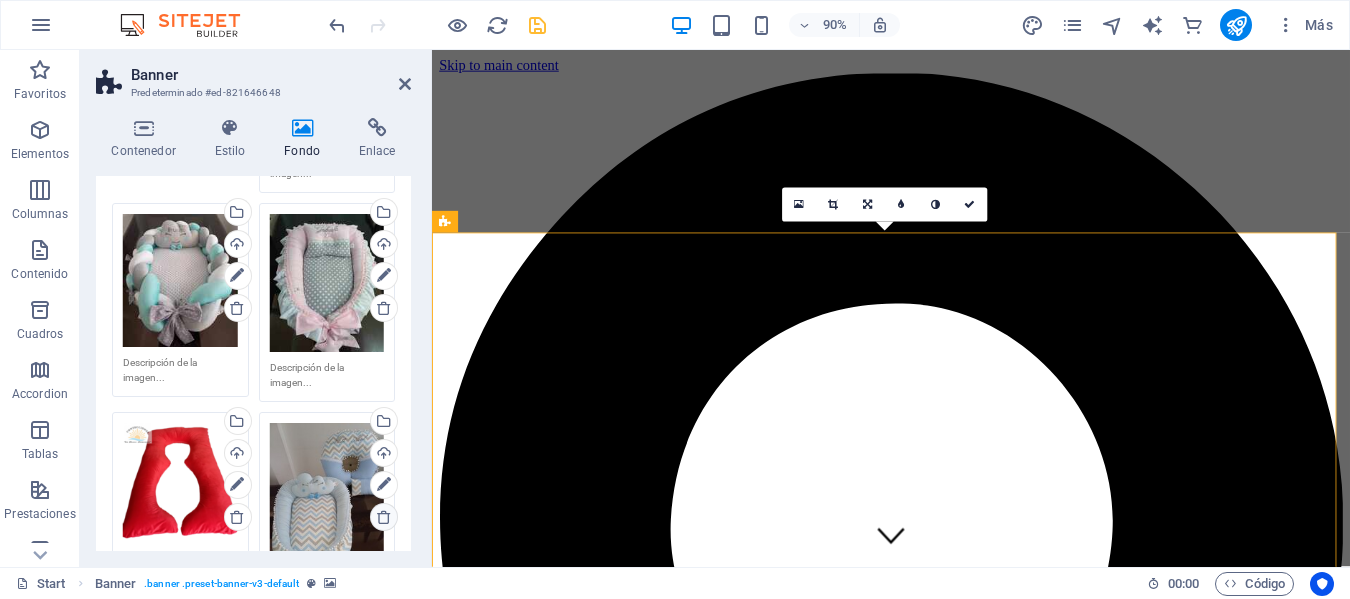 click at bounding box center [384, 517] 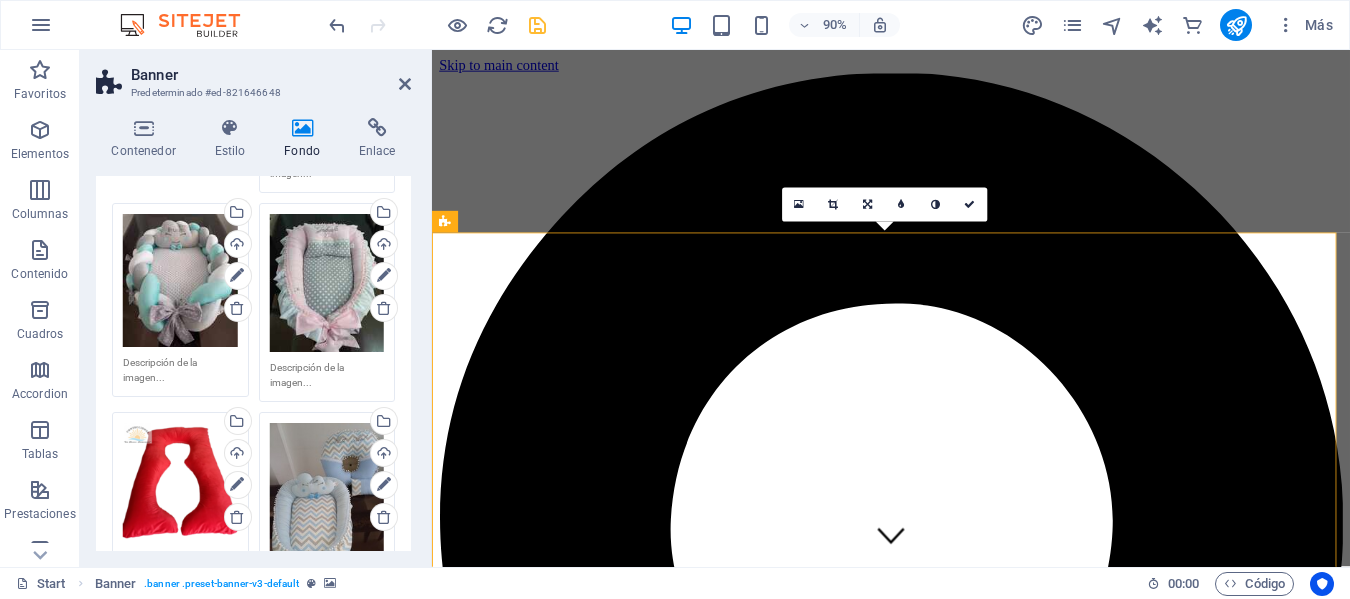 click on "Arrastra archivos aquí, haz clic para escoger archivos o  selecciona archivos de Archivos o de nuestra galería gratuita de fotos y vídeos Selecciona archivos del administrador de archivos, de la galería de fotos o carga archivo(s) Cargar Arrastra archivos aquí, haz clic para escoger archivos o  selecciona archivos de Archivos o de nuestra galería gratuita de fotos y vídeos Selecciona archivos del administrador de archivos, de la galería de fotos o carga archivo(s) Cargar Arrastra archivos aquí, haz clic para escoger archivos o  selecciona archivos de Archivos o de nuestra galería gratuita de fotos y vídeos Selecciona archivos del administrador de archivos, de la galería de fotos o carga archivo(s) Cargar Arrastra archivos aquí, haz clic para escoger archivos o  selecciona archivos de Archivos o de nuestra galería gratuita de fotos y vídeos Selecciona archivos del administrador de archivos, de la galería de fotos o carga archivo(s) Cargar Cargar Cargar Cargar Cargar Cargar Cargar Cargar Cargar" at bounding box center [253, -90] 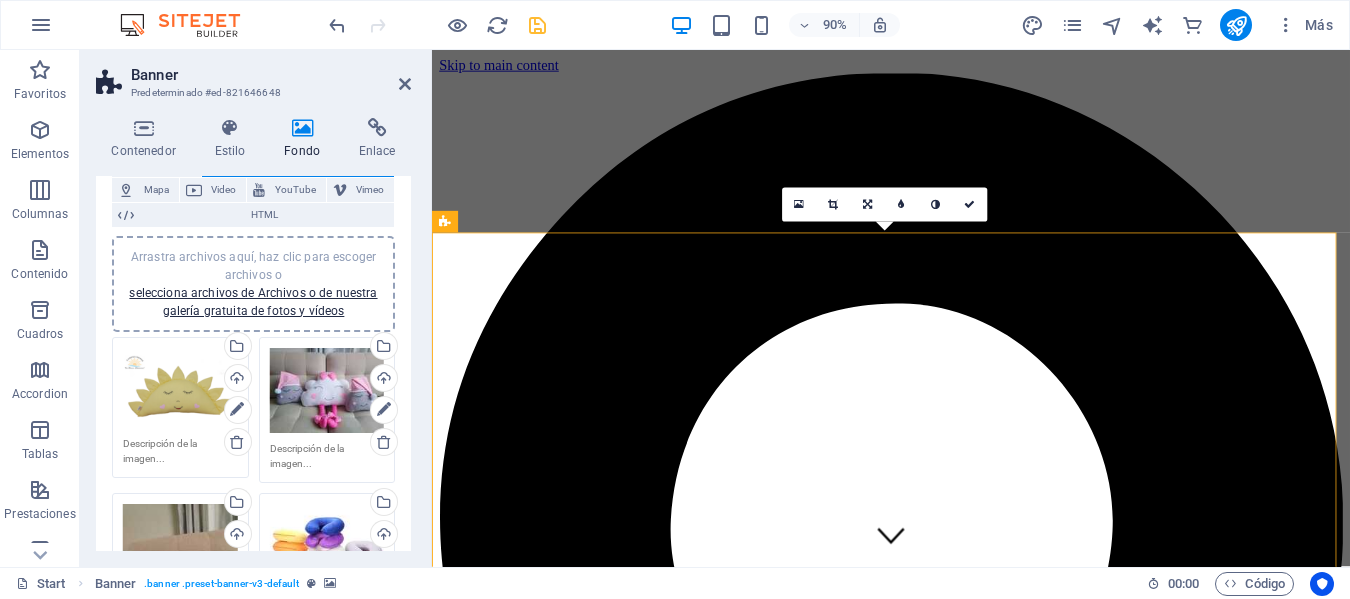 scroll, scrollTop: 100, scrollLeft: 0, axis: vertical 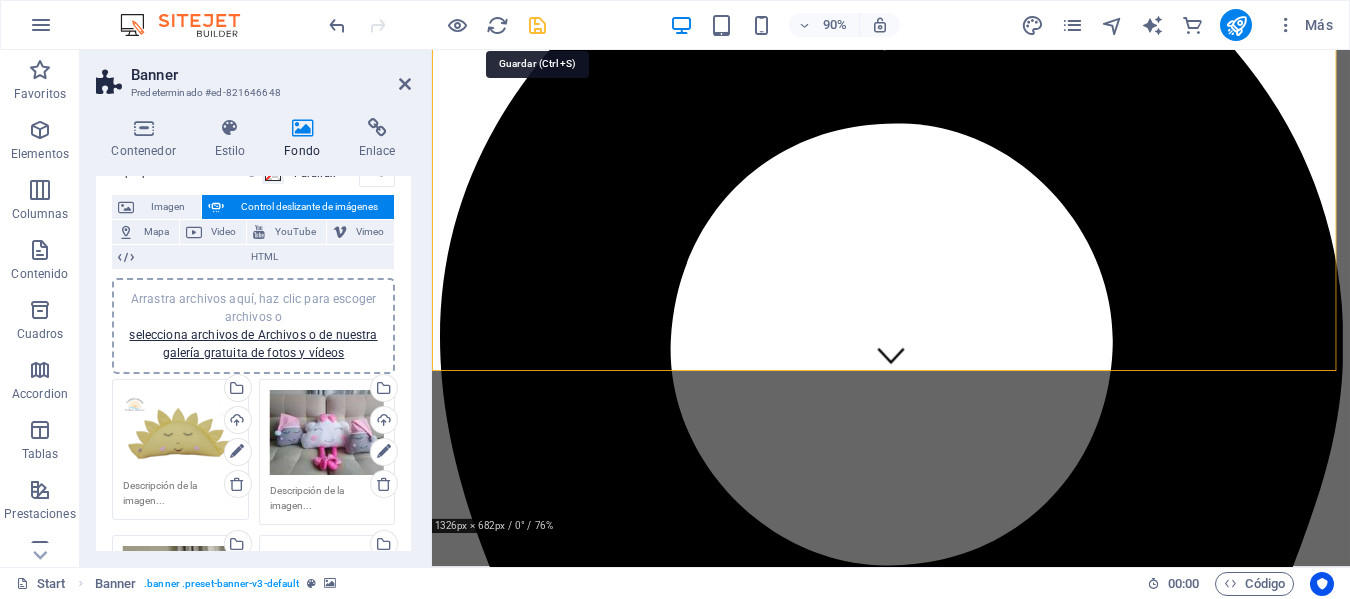click at bounding box center [537, 25] 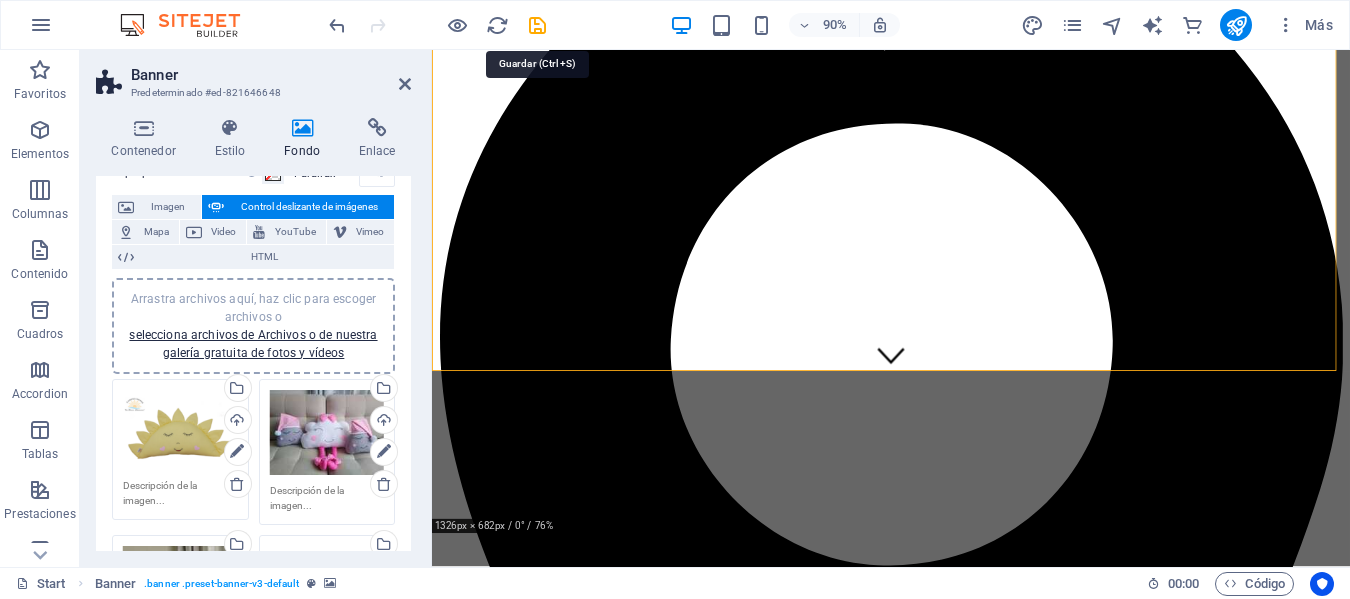 click at bounding box center (437, 25) 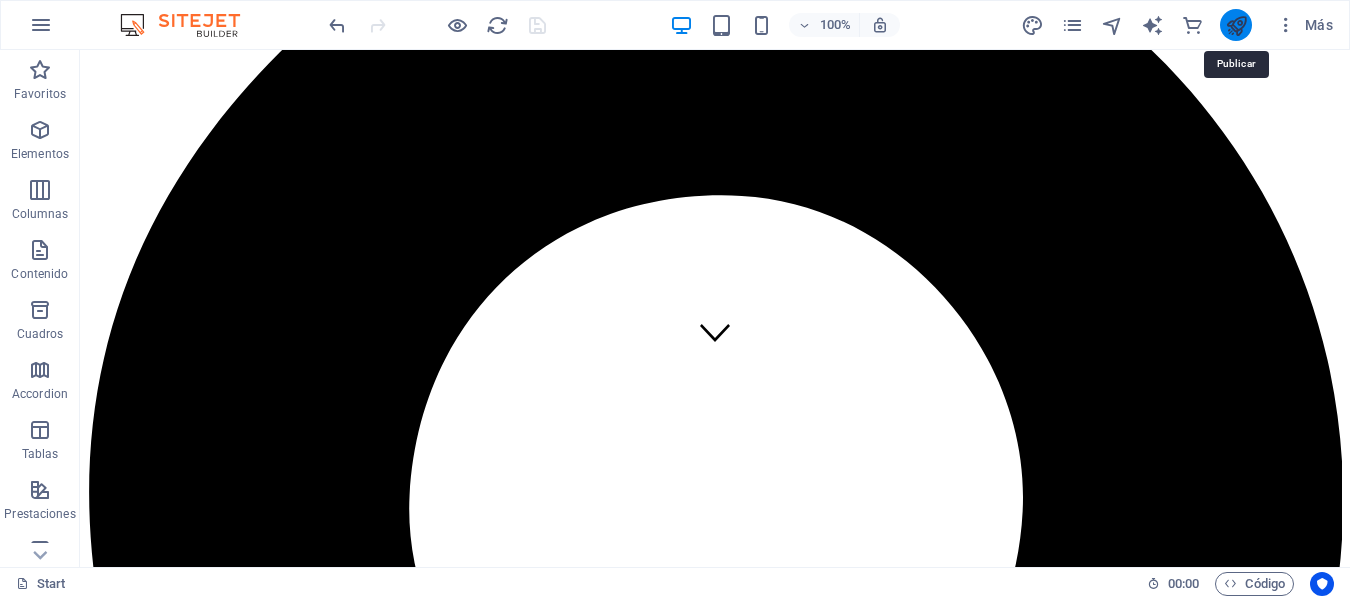 click at bounding box center (1236, 25) 